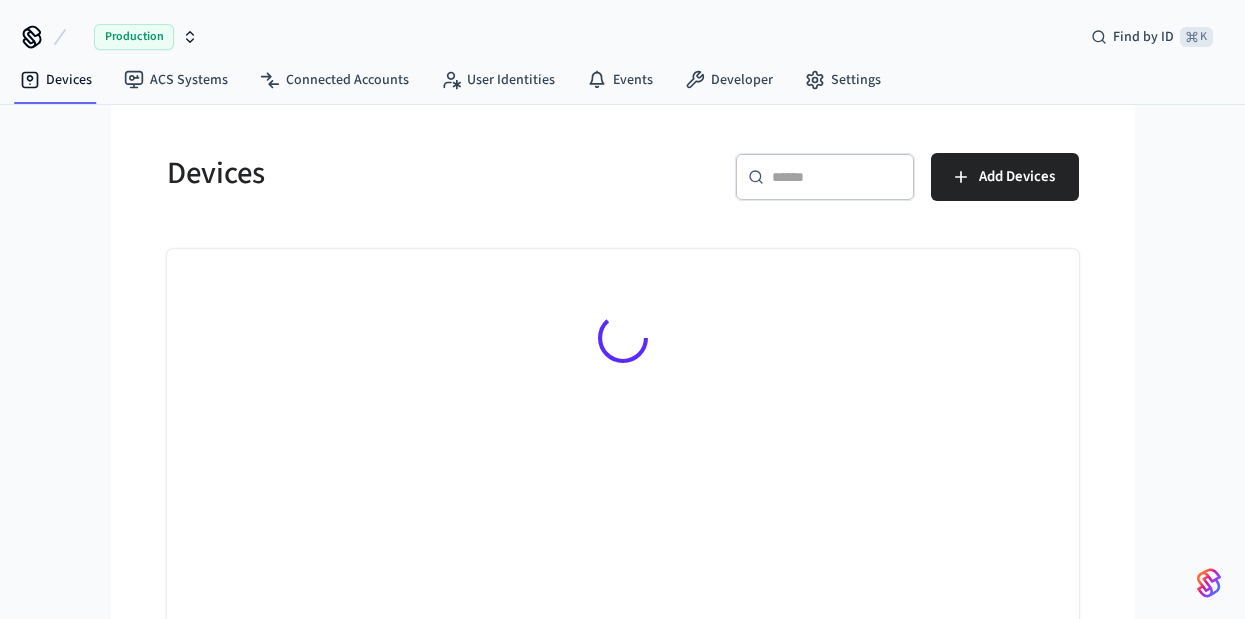 scroll, scrollTop: 0, scrollLeft: 0, axis: both 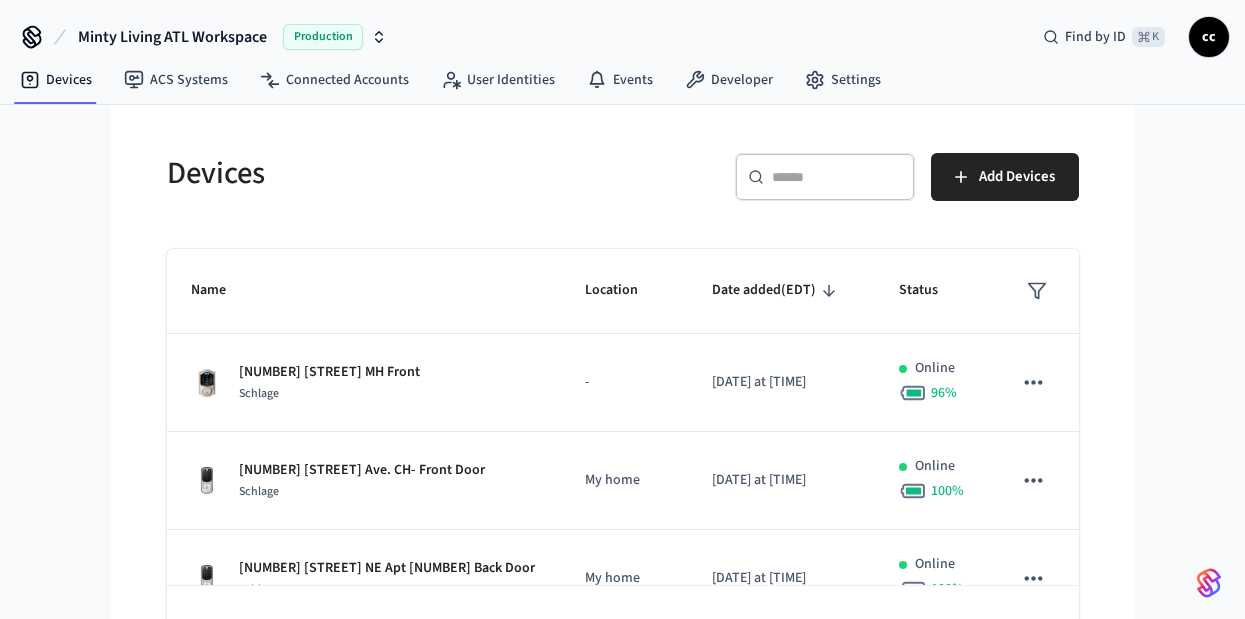 click at bounding box center [837, 177] 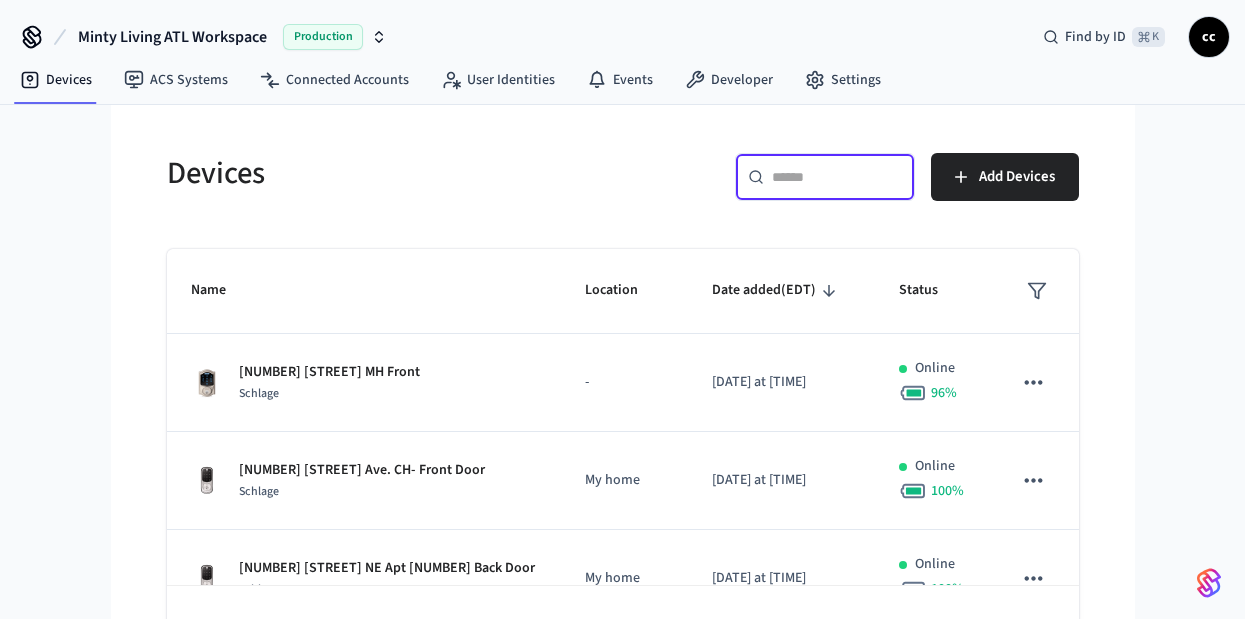 paste on "**********" 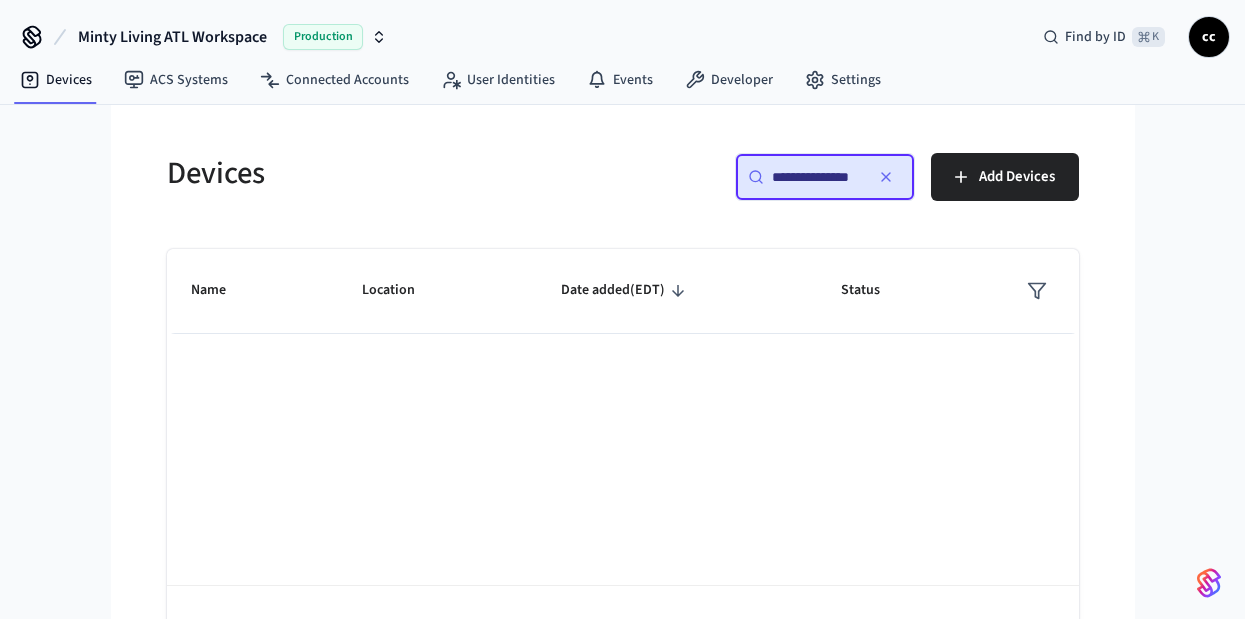 scroll, scrollTop: 0, scrollLeft: 0, axis: both 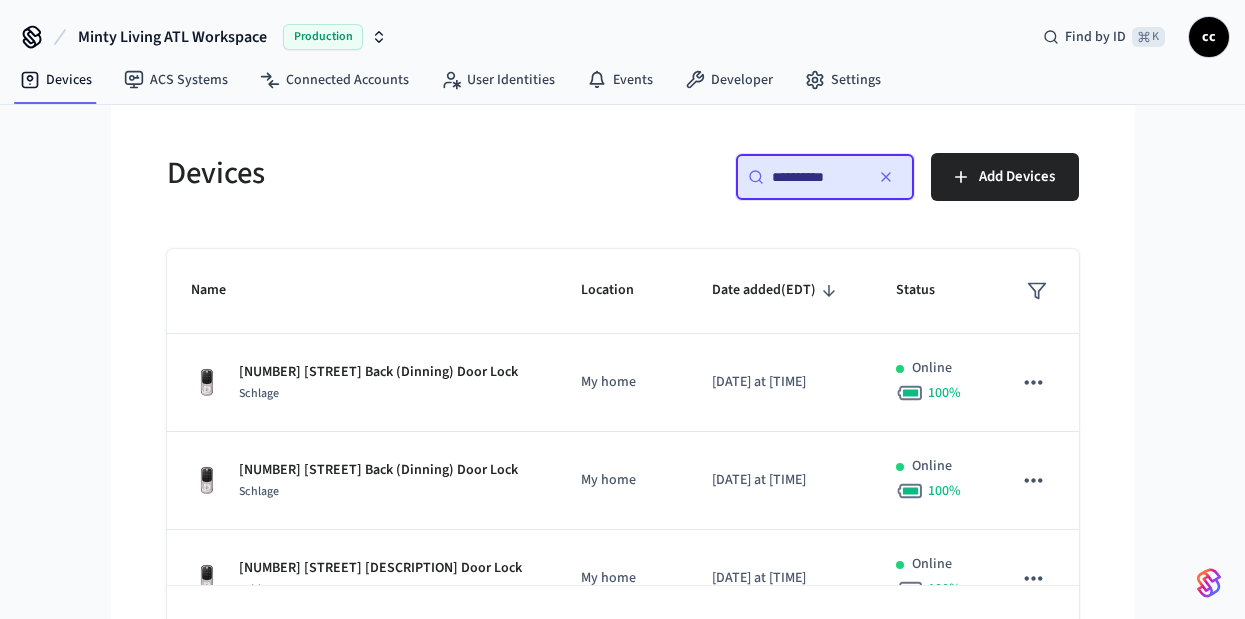 type on "**********" 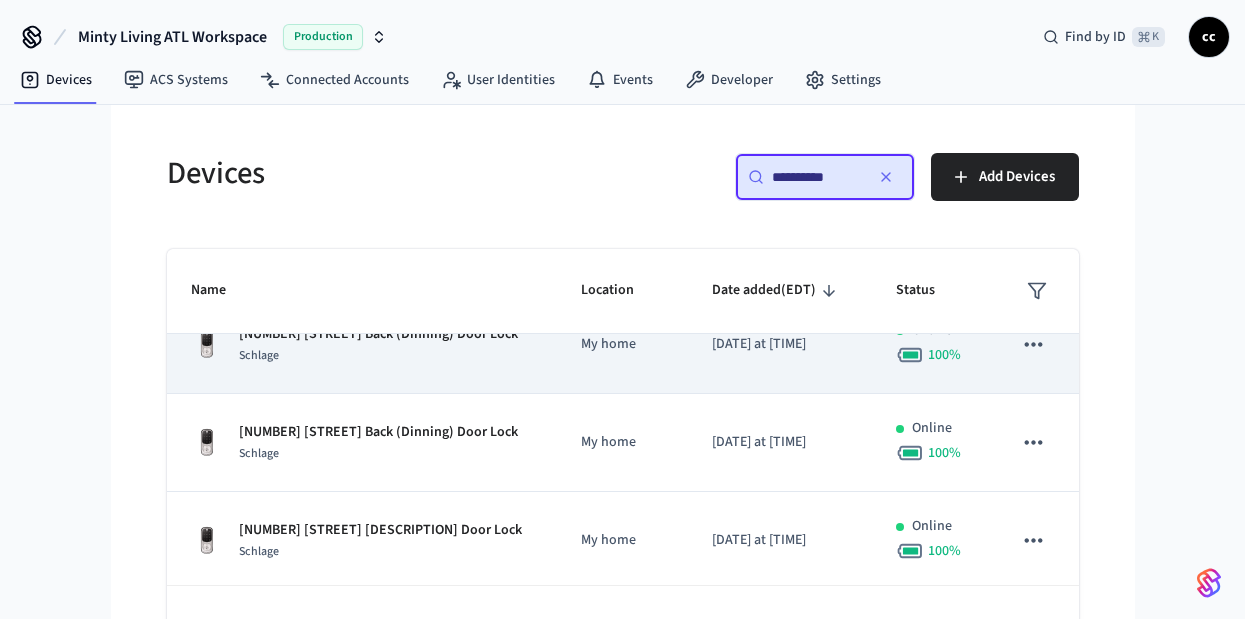scroll, scrollTop: 42, scrollLeft: 0, axis: vertical 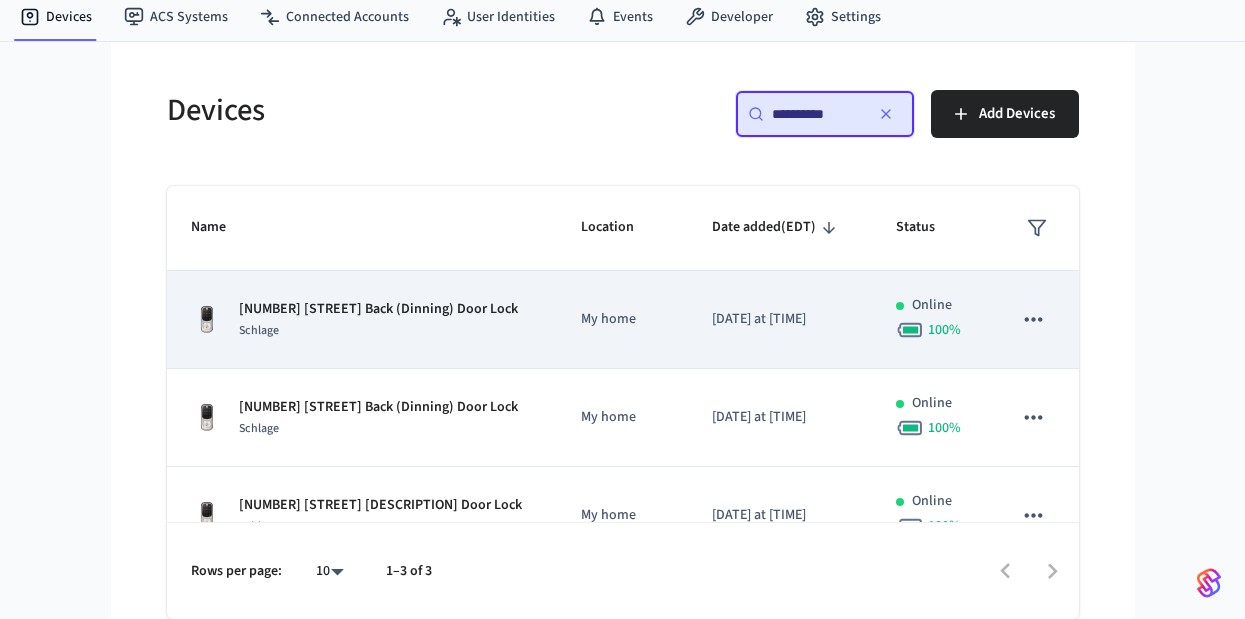 click on "Schlage" at bounding box center [378, 330] 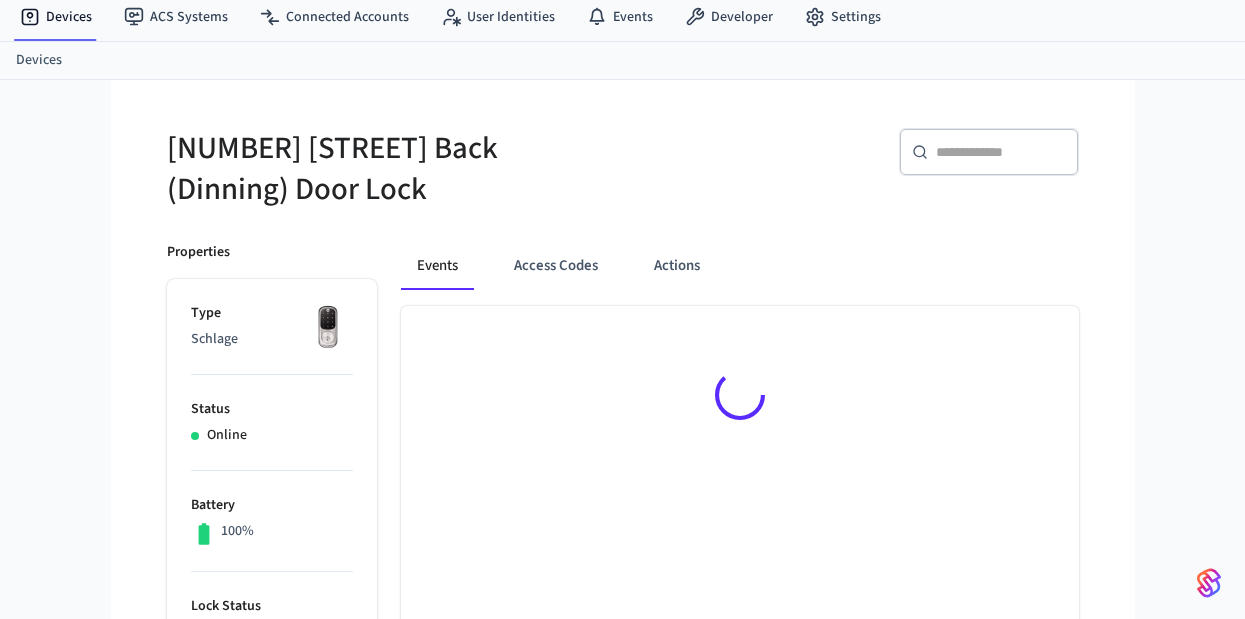 scroll, scrollTop: 0, scrollLeft: 0, axis: both 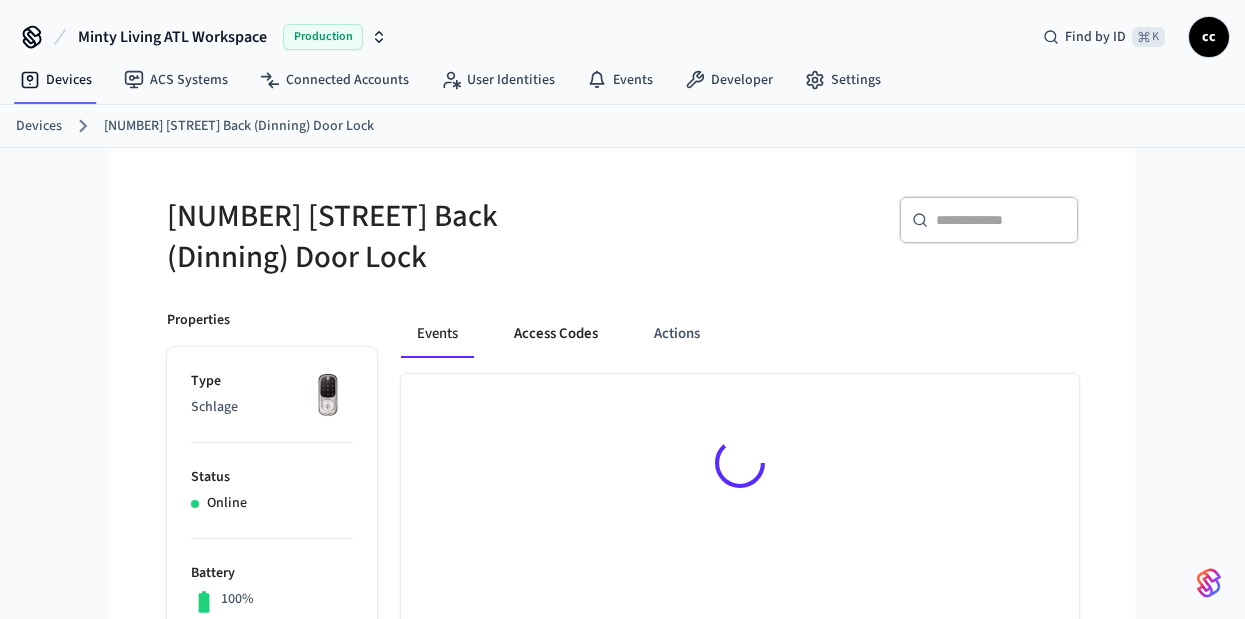click on "Access Codes" at bounding box center (556, 334) 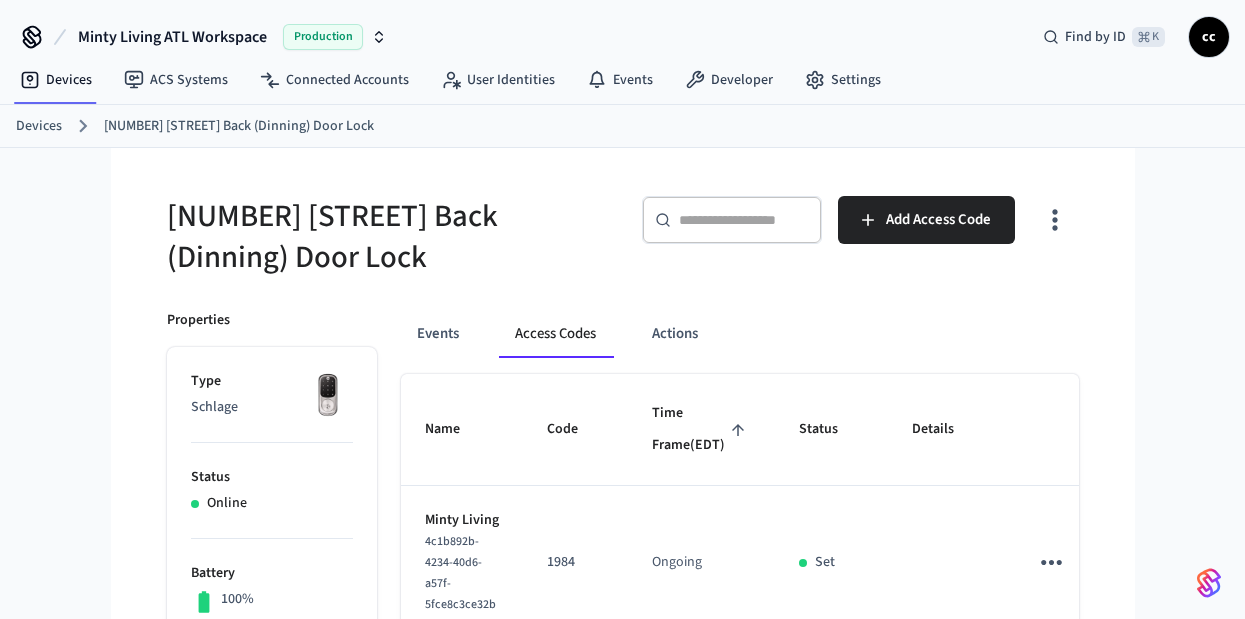click on "Time Frame  (EDT)" at bounding box center (701, 429) 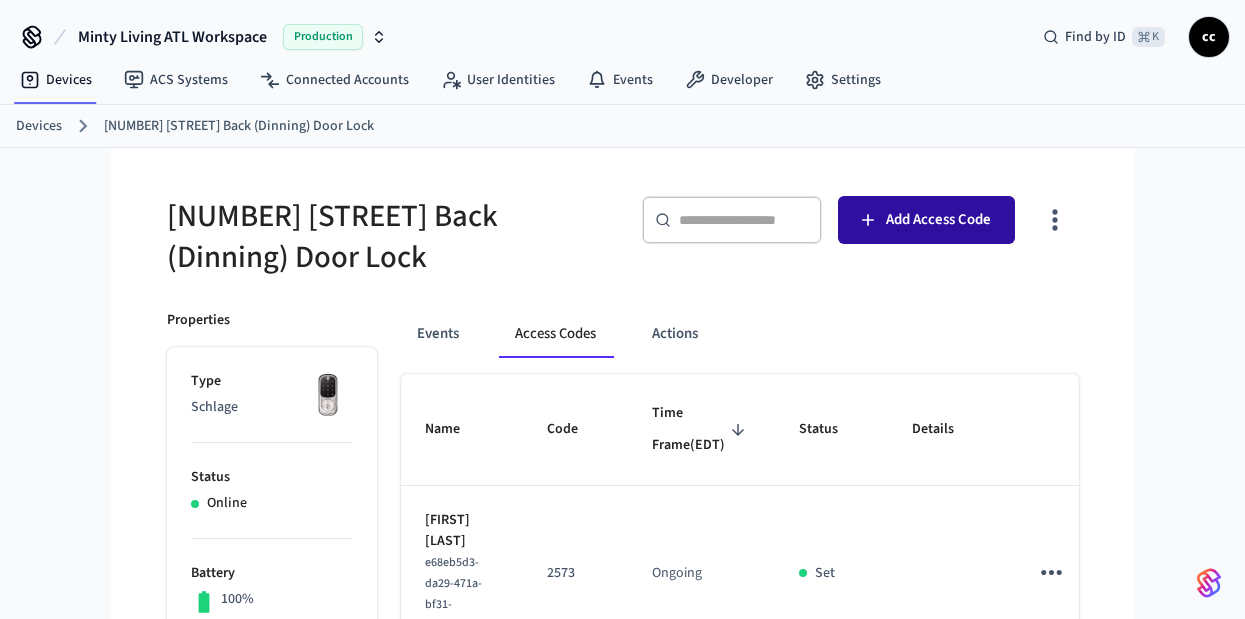 click on "Add Access Code" at bounding box center (938, 220) 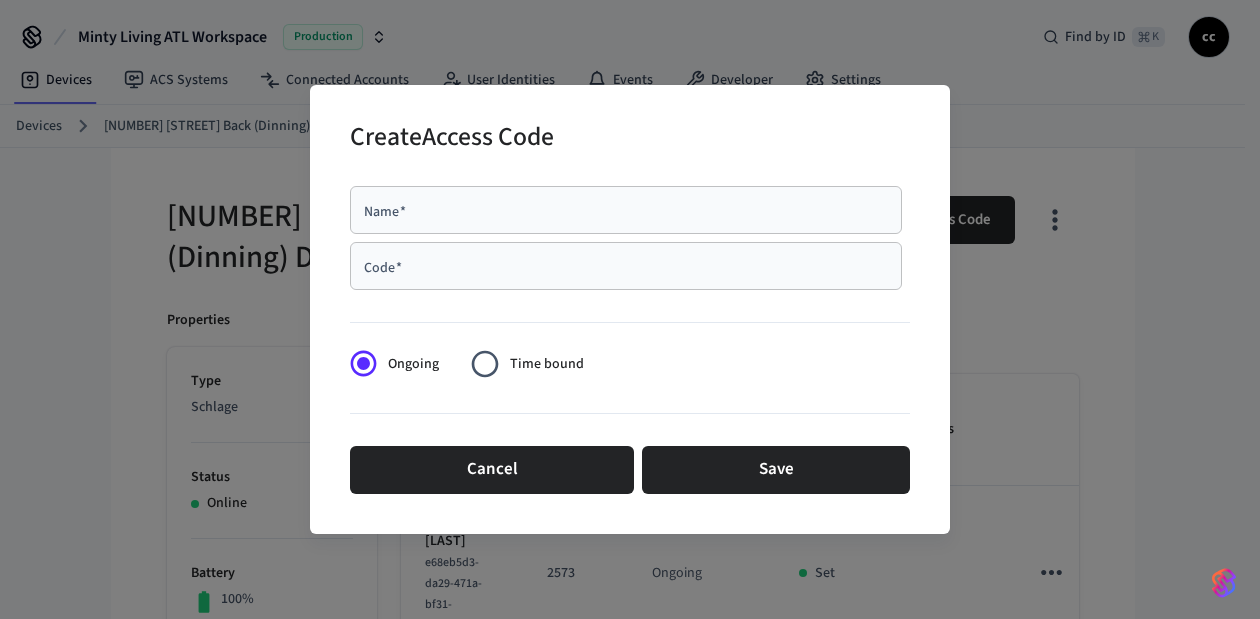 click on "Name   *" at bounding box center [626, 210] 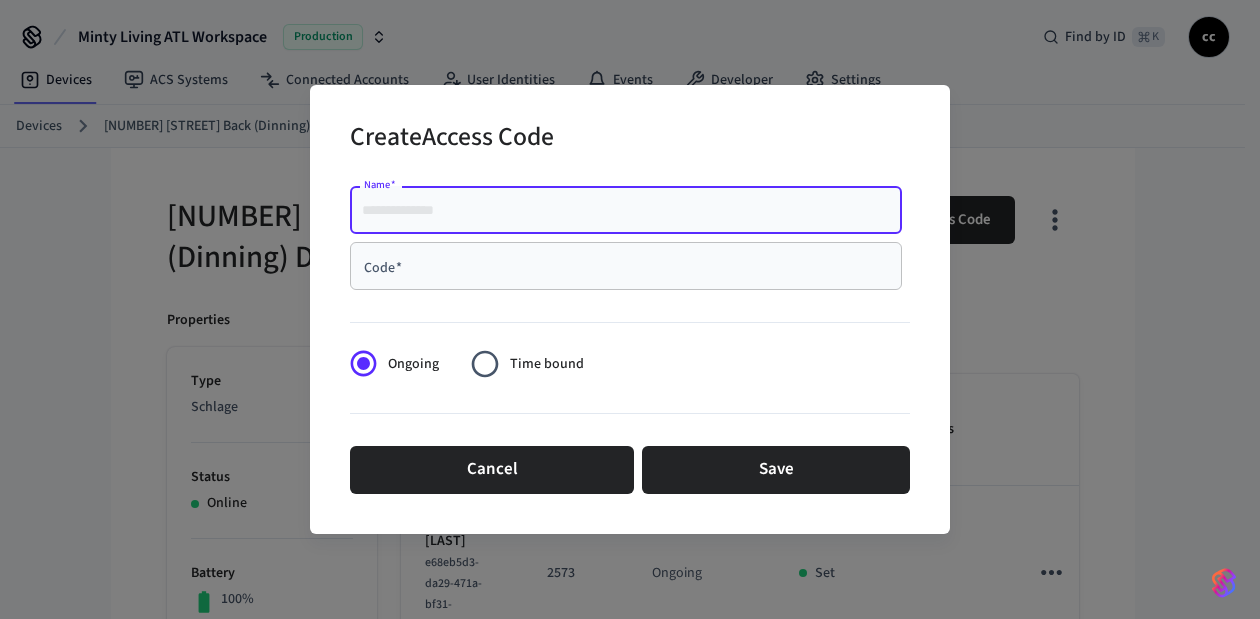 paste on "**********" 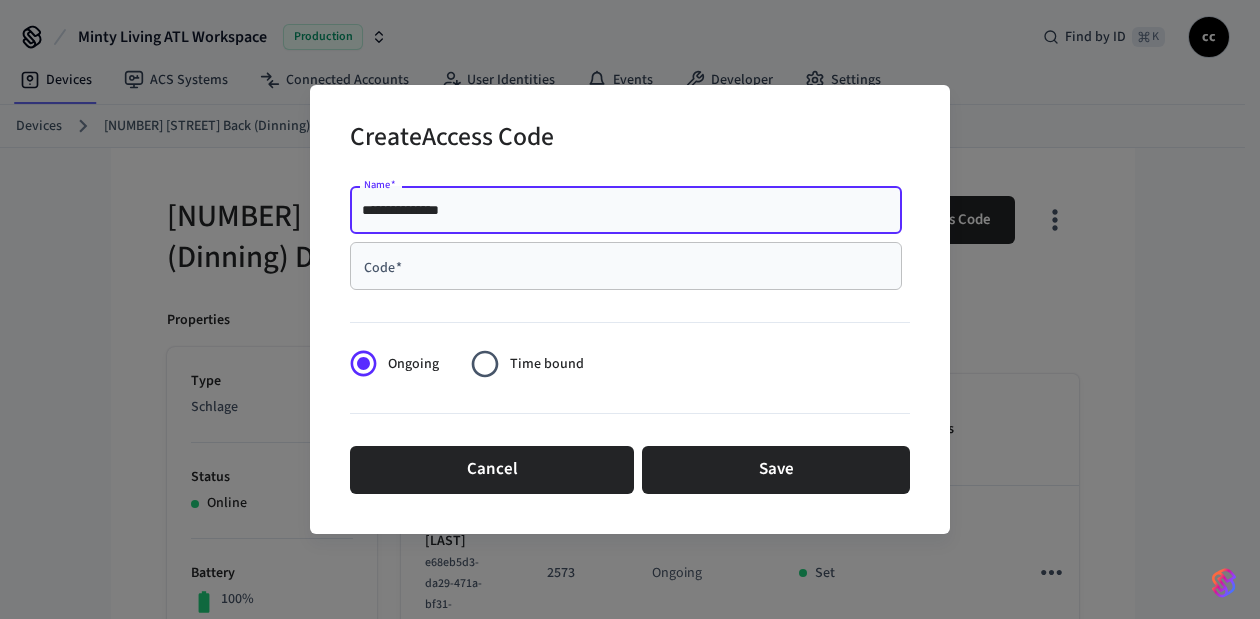type on "**********" 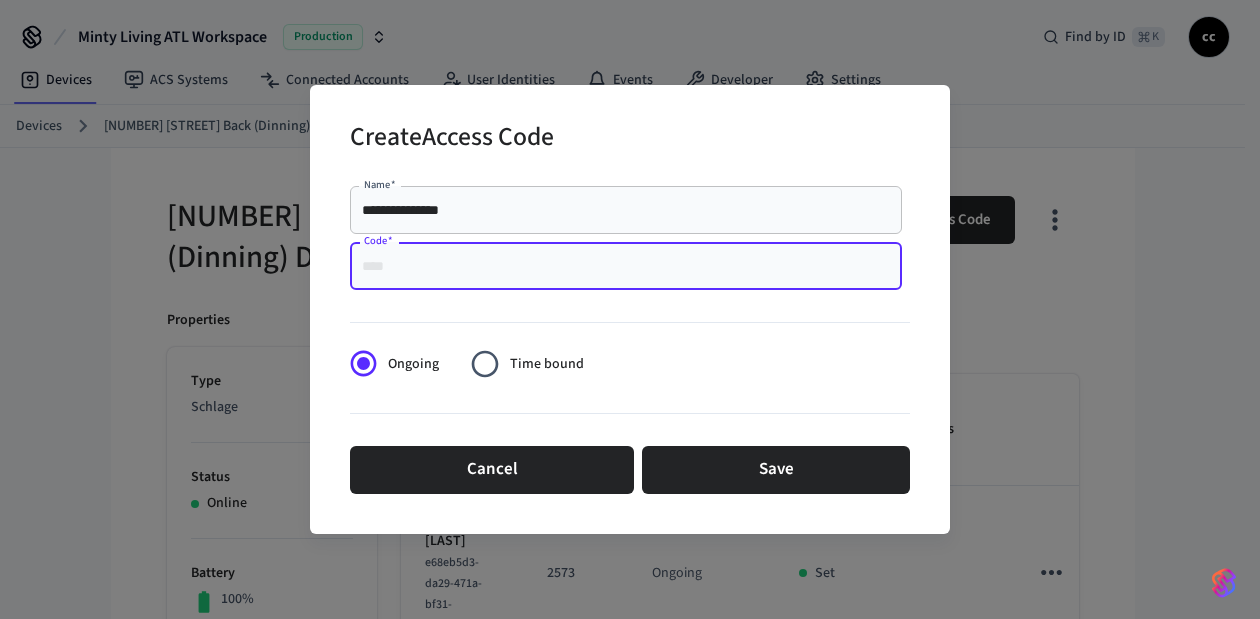 paste on "****" 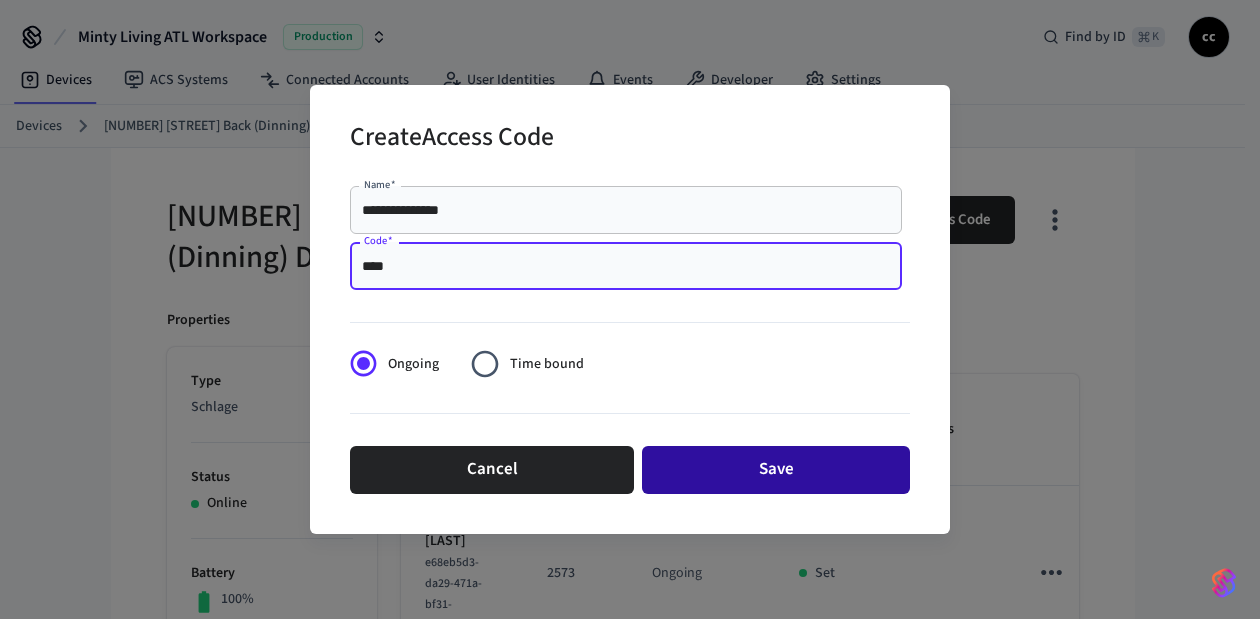 type on "****" 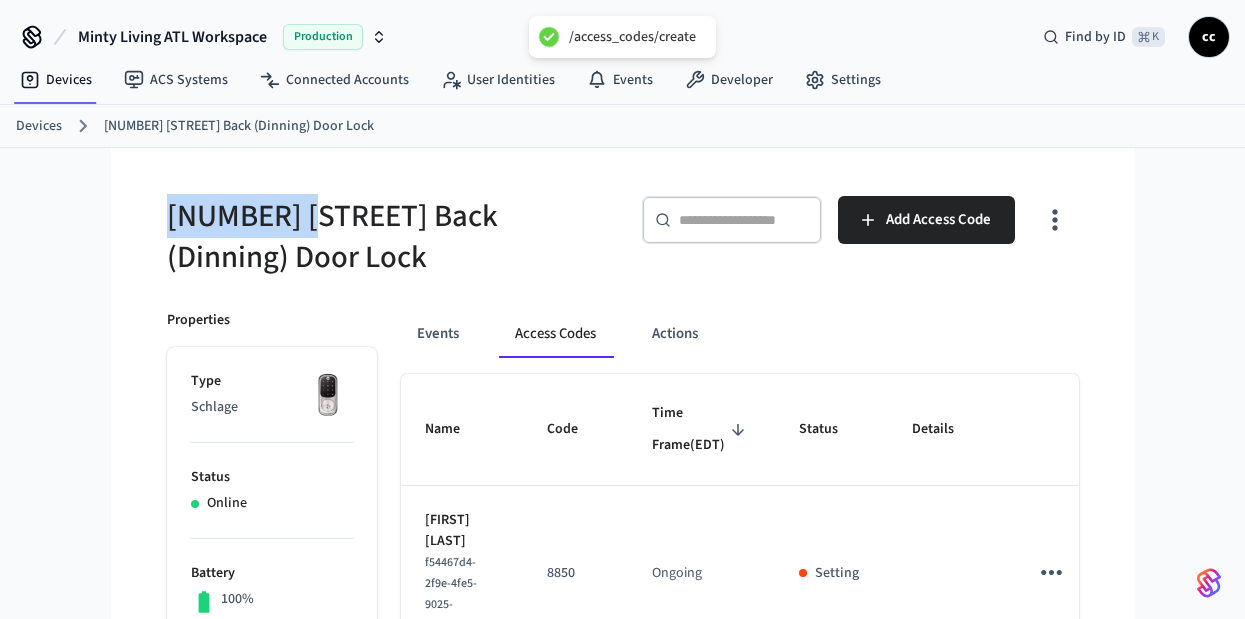 drag, startPoint x: 303, startPoint y: 225, endPoint x: 151, endPoint y: 209, distance: 152.83978 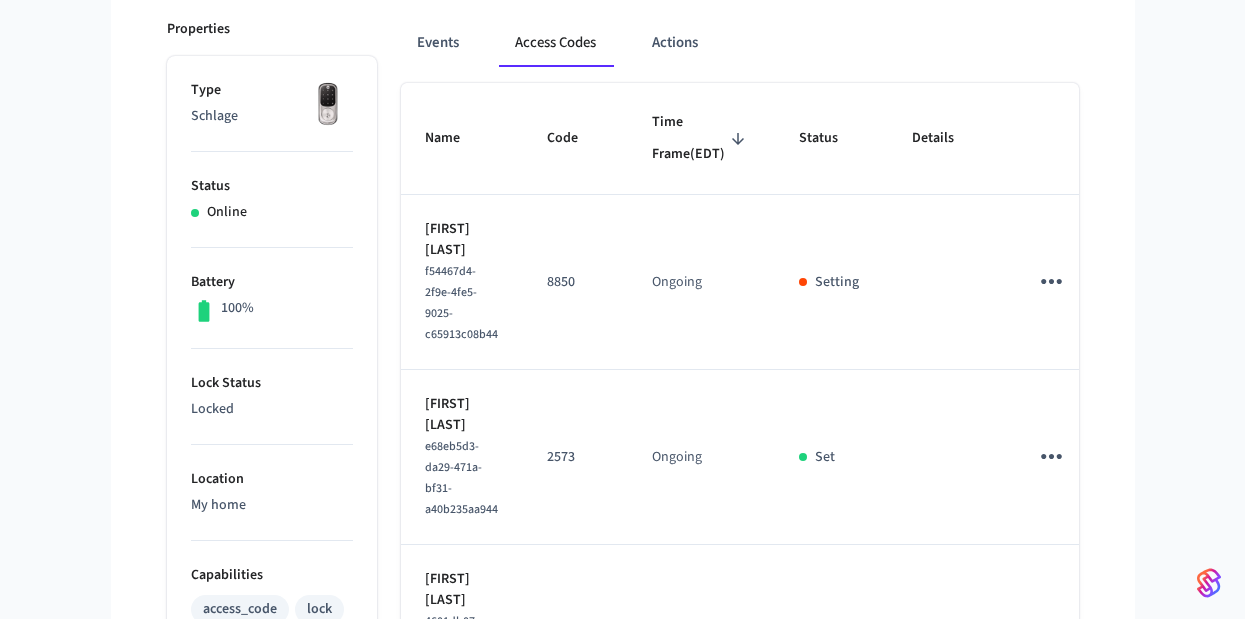 scroll, scrollTop: 293, scrollLeft: 0, axis: vertical 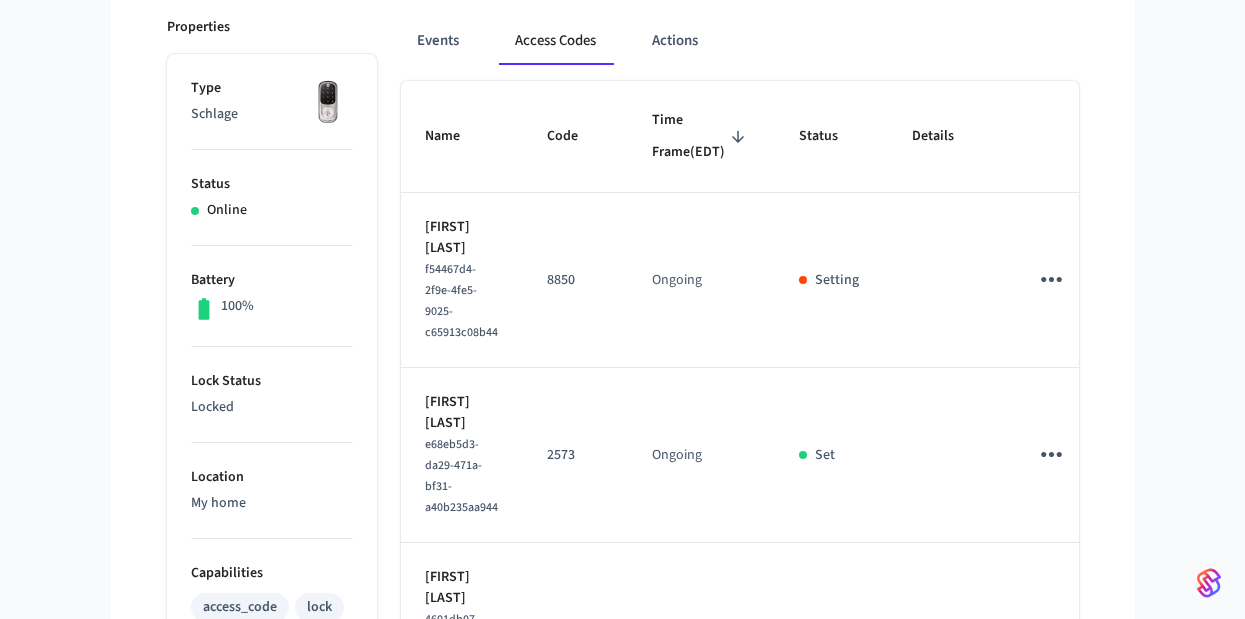 click on "Time Frame  (EDT)" at bounding box center [701, 136] 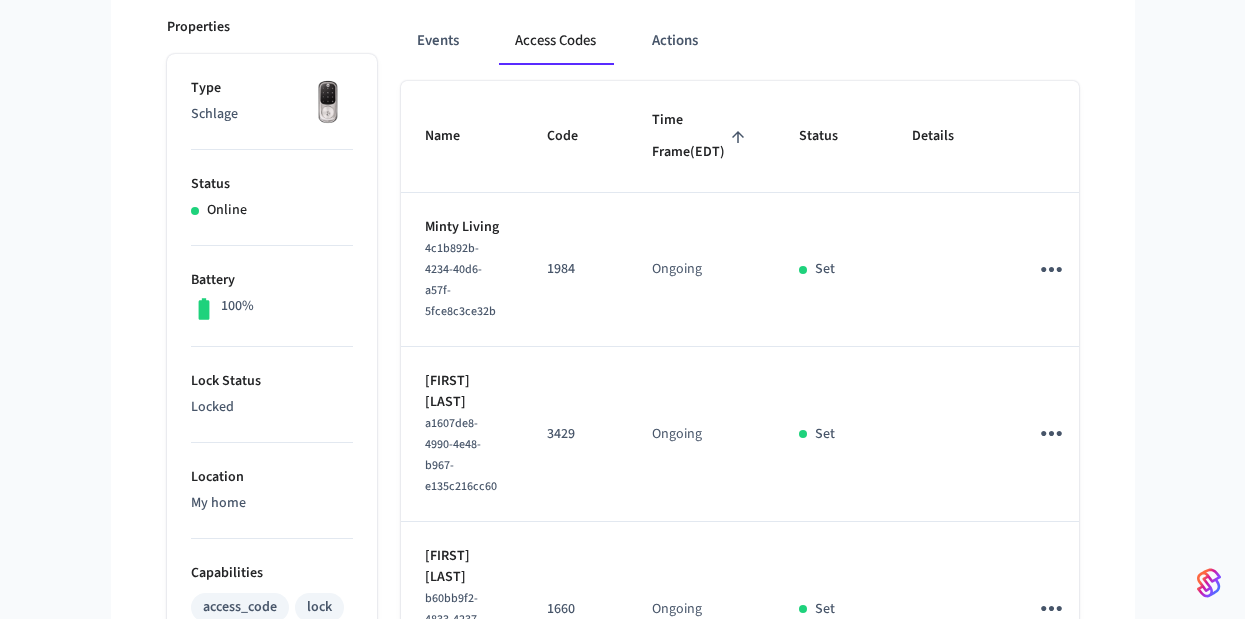 click on "Time Frame  (EDT)" at bounding box center (701, 136) 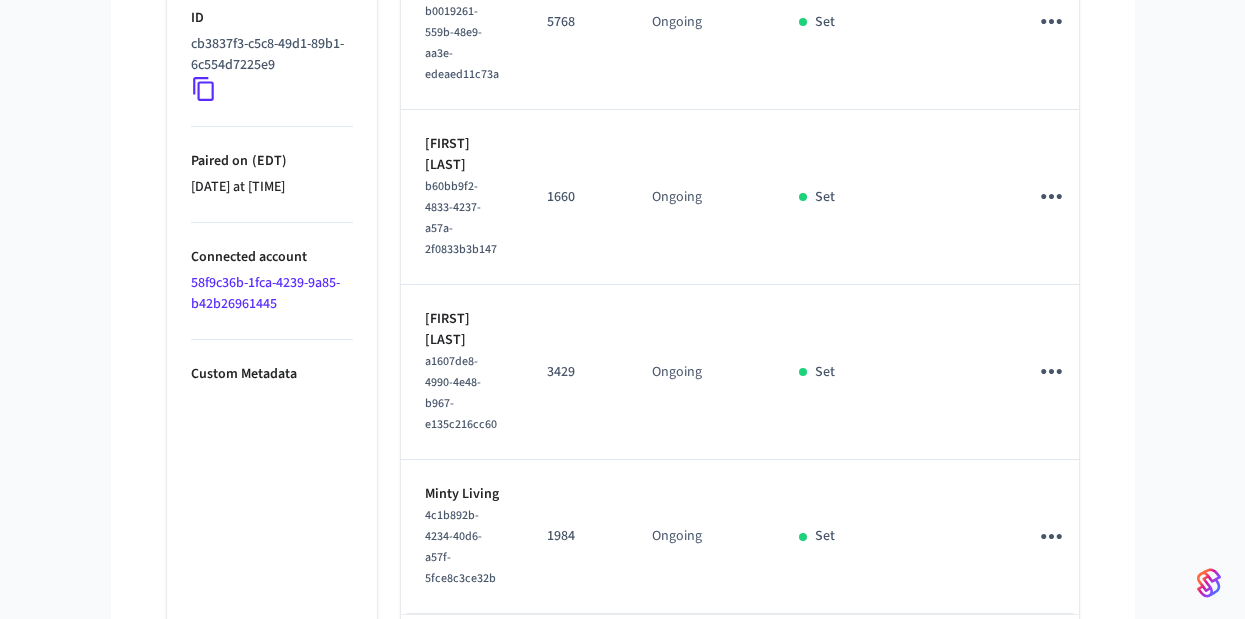 scroll, scrollTop: 1153, scrollLeft: 0, axis: vertical 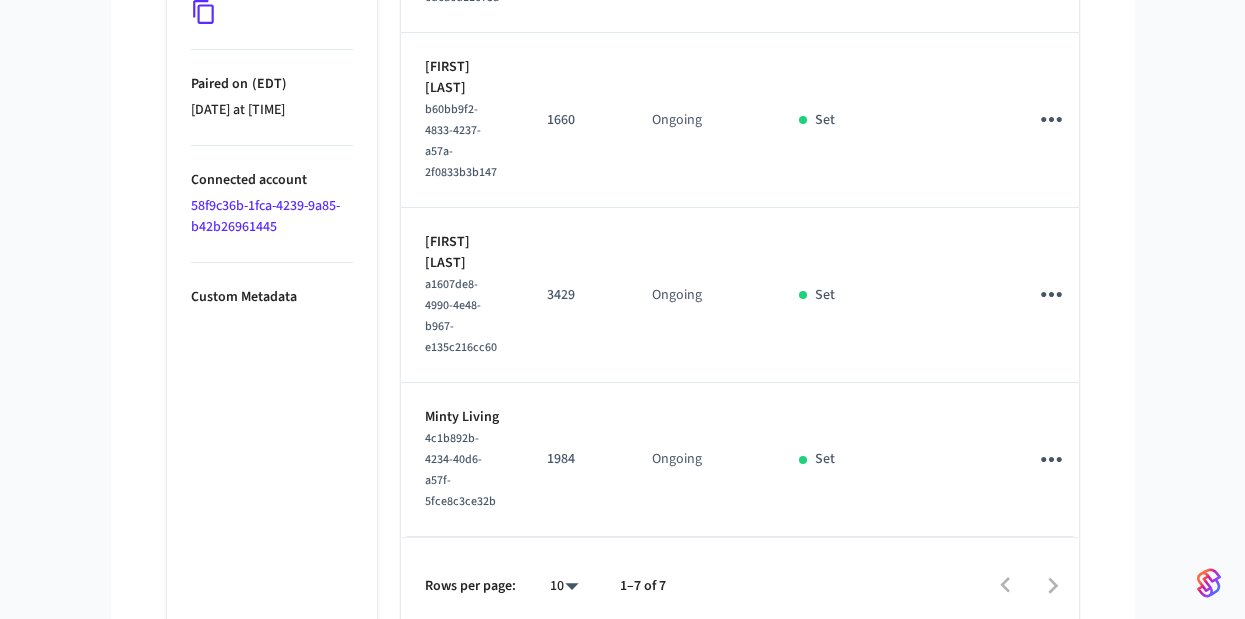 click 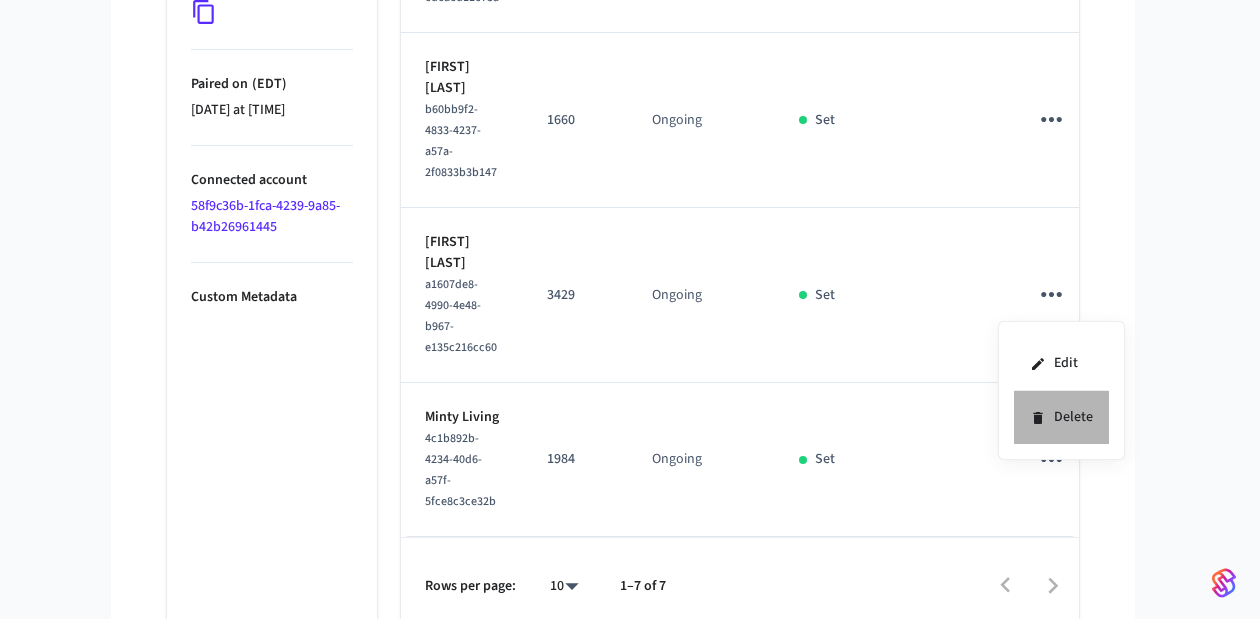 click on "Delete" at bounding box center [1061, 417] 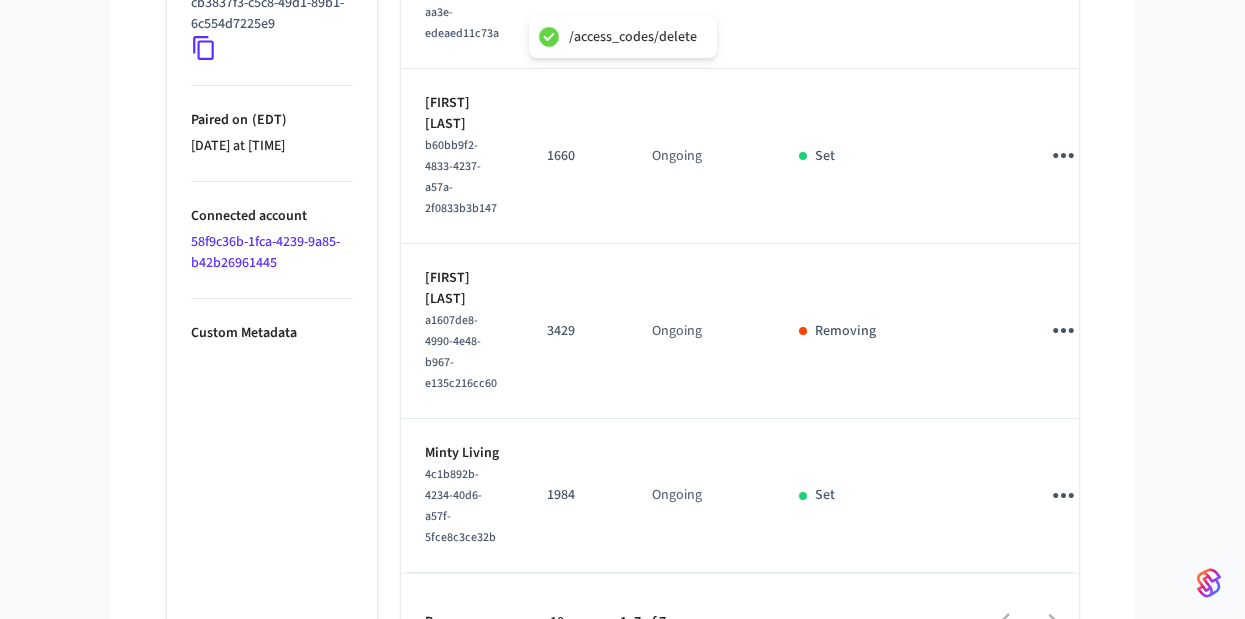 scroll, scrollTop: 1012, scrollLeft: 0, axis: vertical 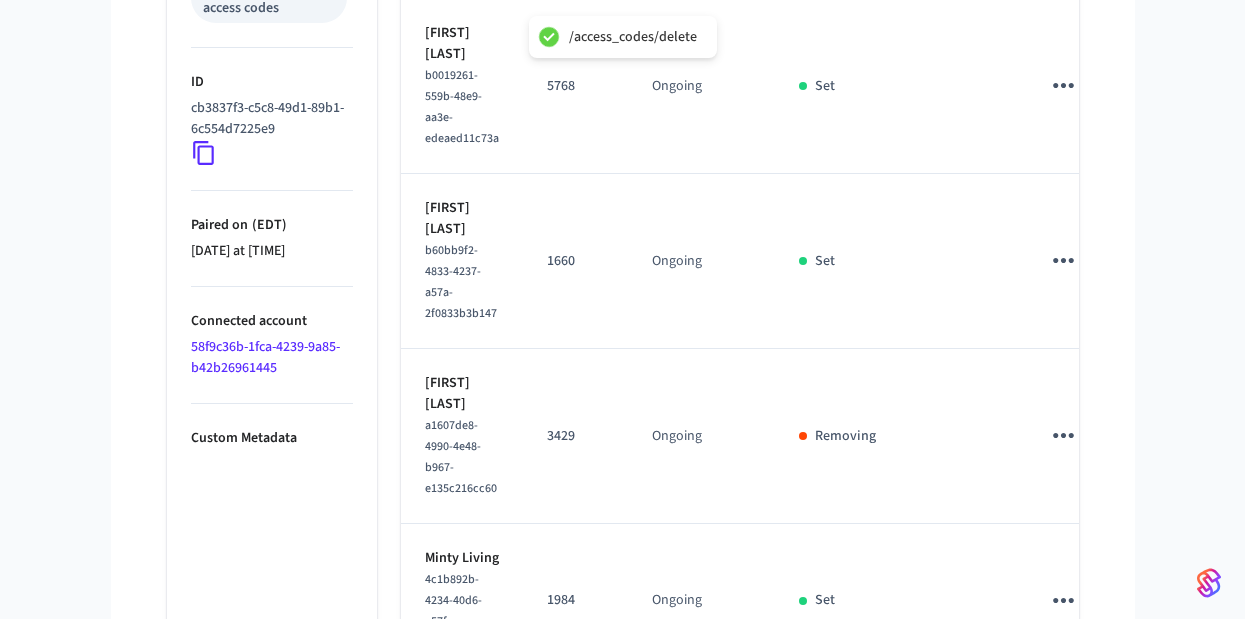 click 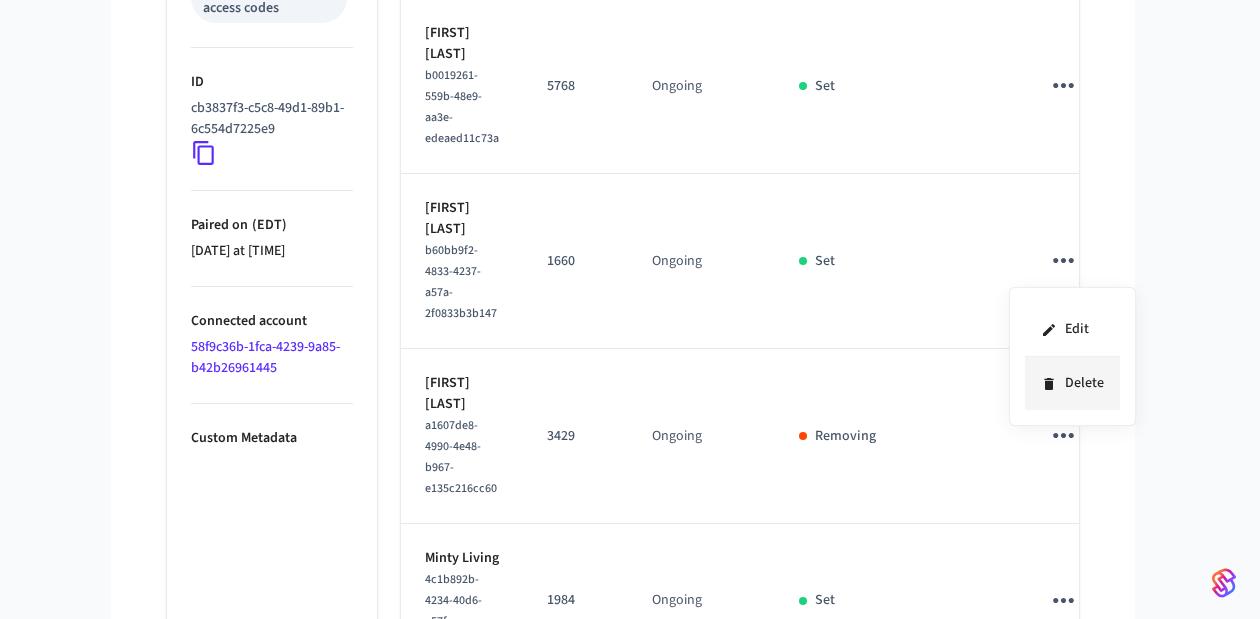 click on "Delete" at bounding box center (1072, 383) 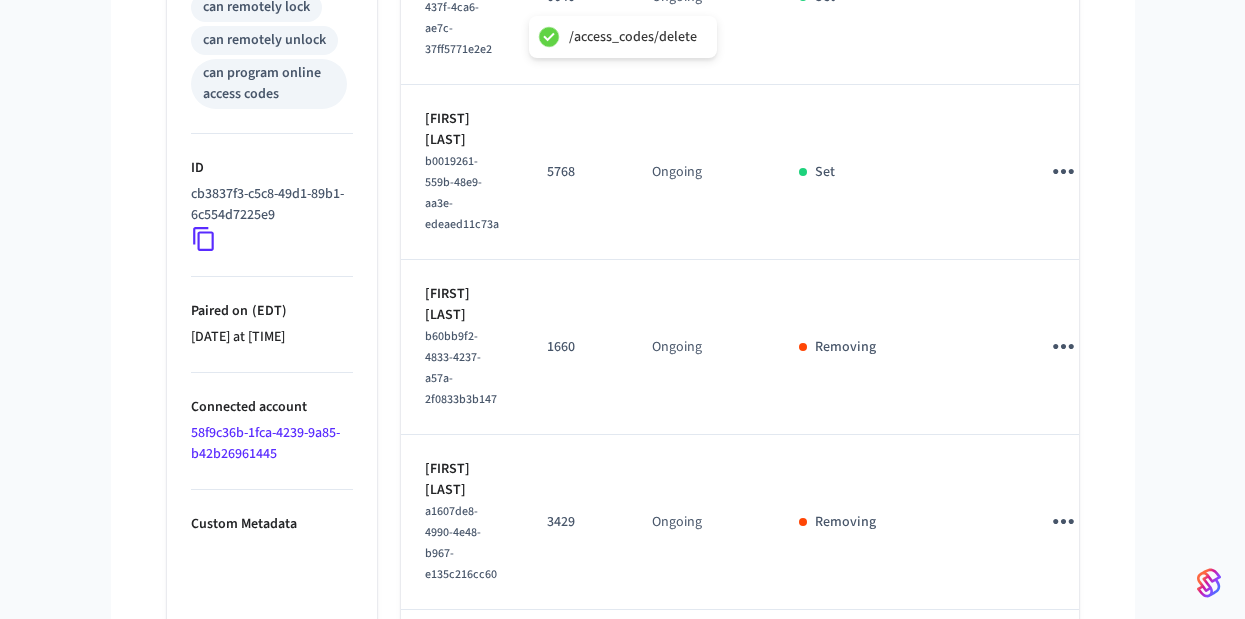 scroll, scrollTop: 743, scrollLeft: 0, axis: vertical 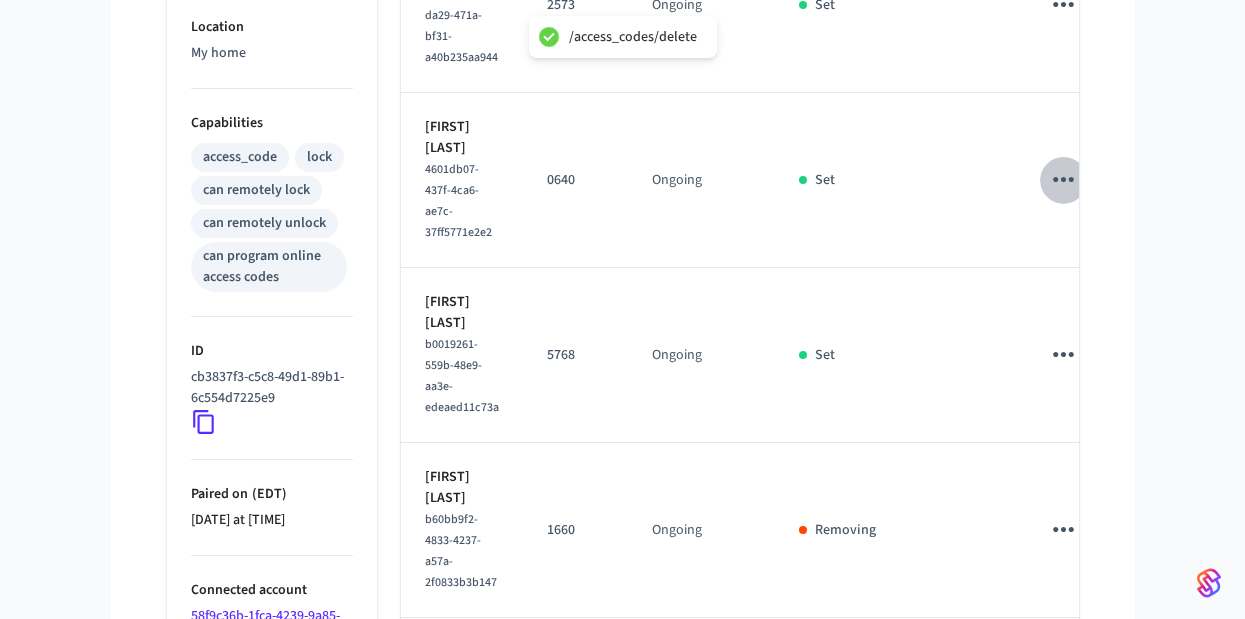 click 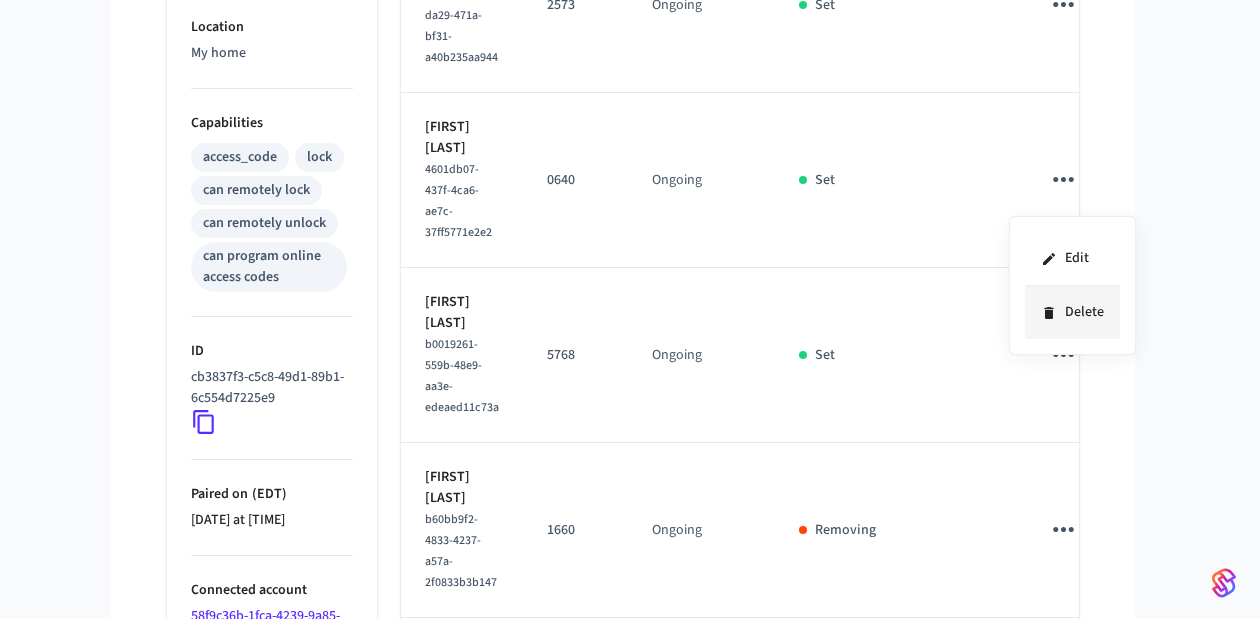 click on "Delete" at bounding box center [1072, 312] 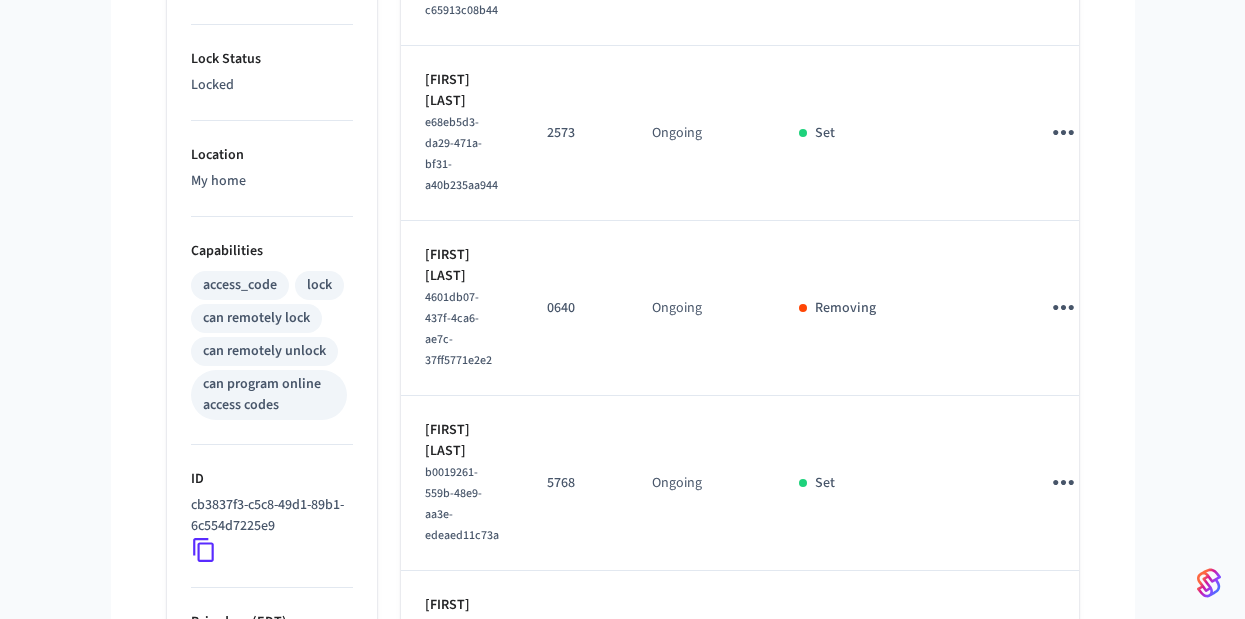 scroll, scrollTop: 466, scrollLeft: 0, axis: vertical 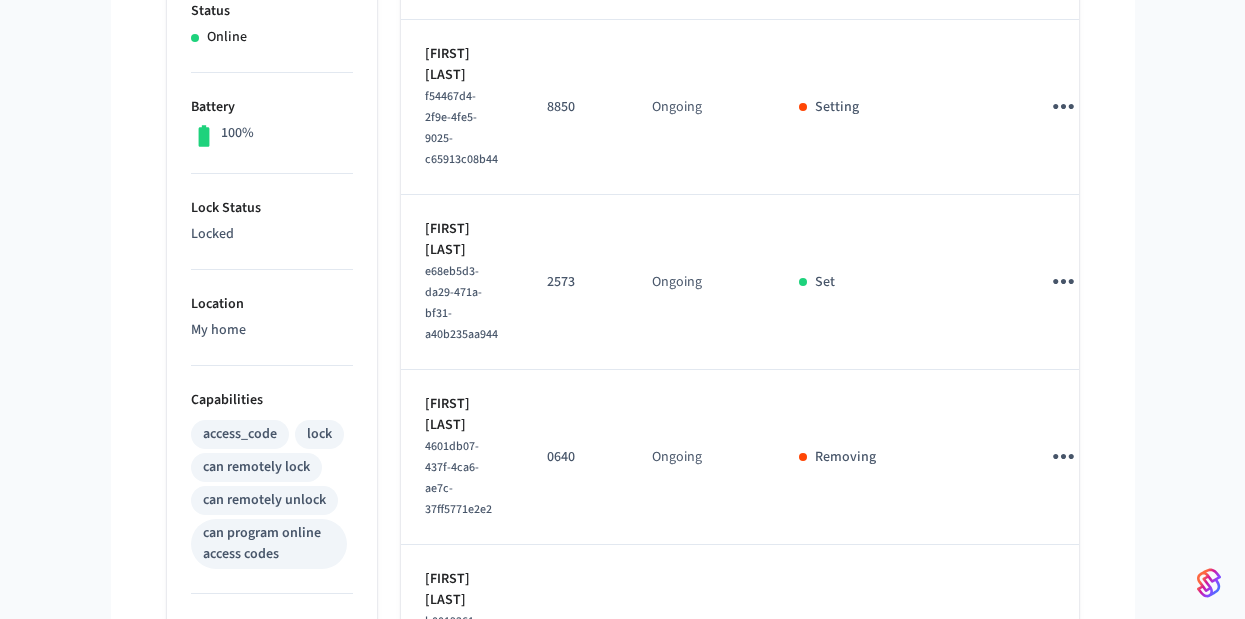 click 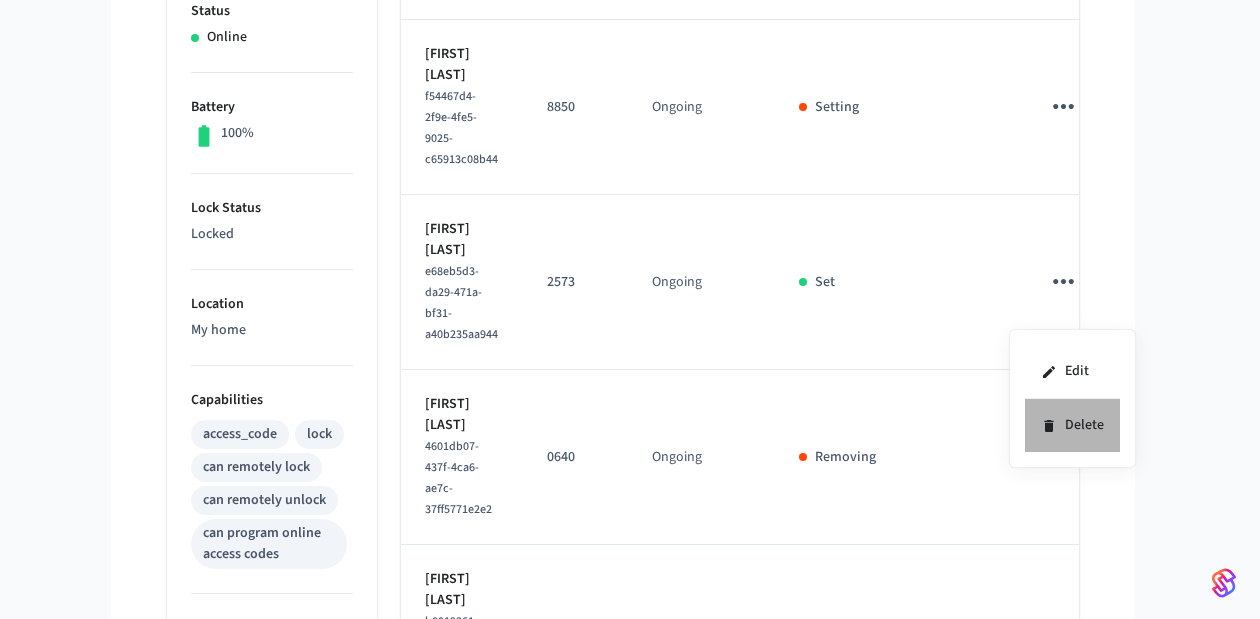 click on "Delete" at bounding box center [1072, 425] 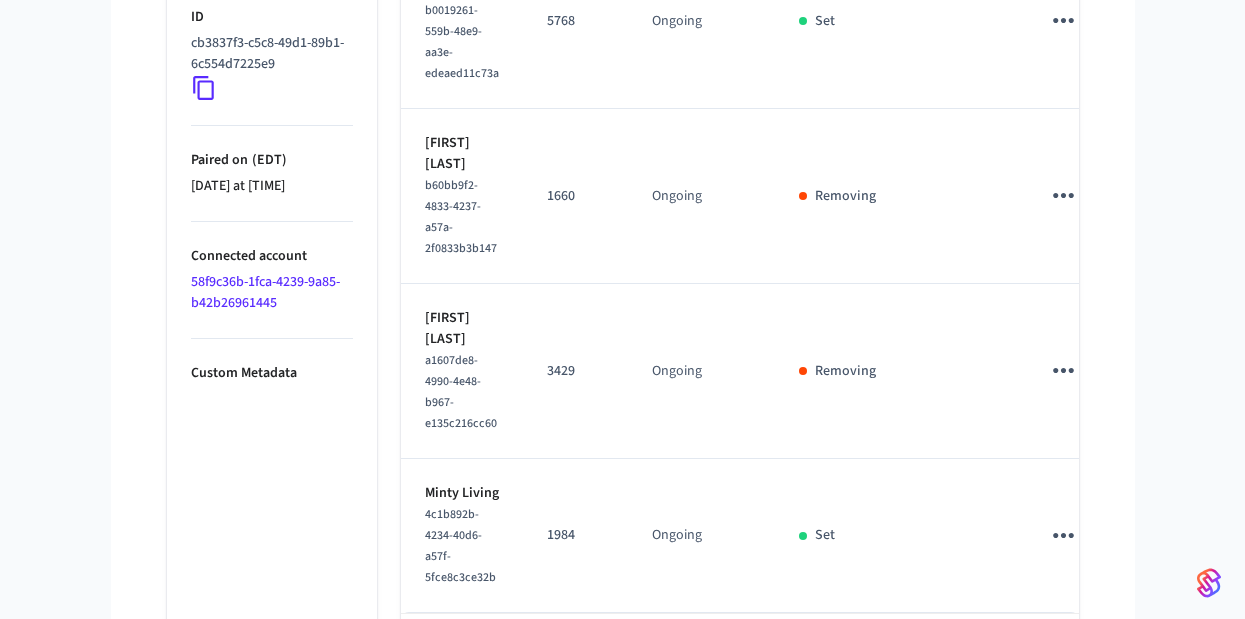 scroll, scrollTop: 1193, scrollLeft: 0, axis: vertical 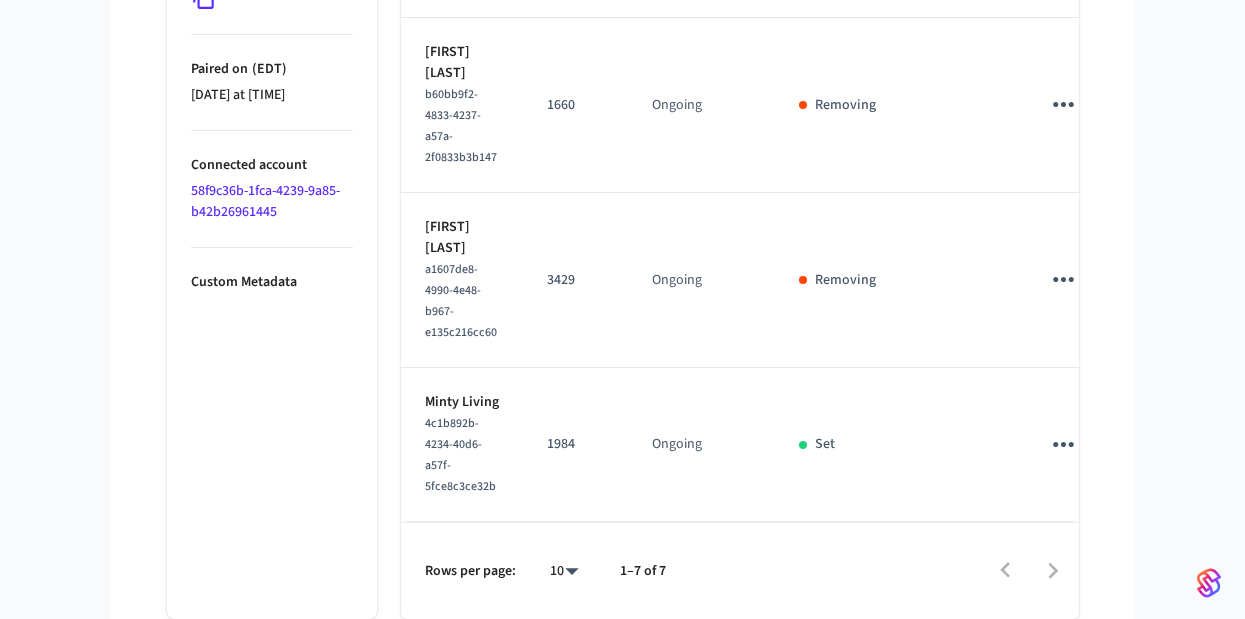 type 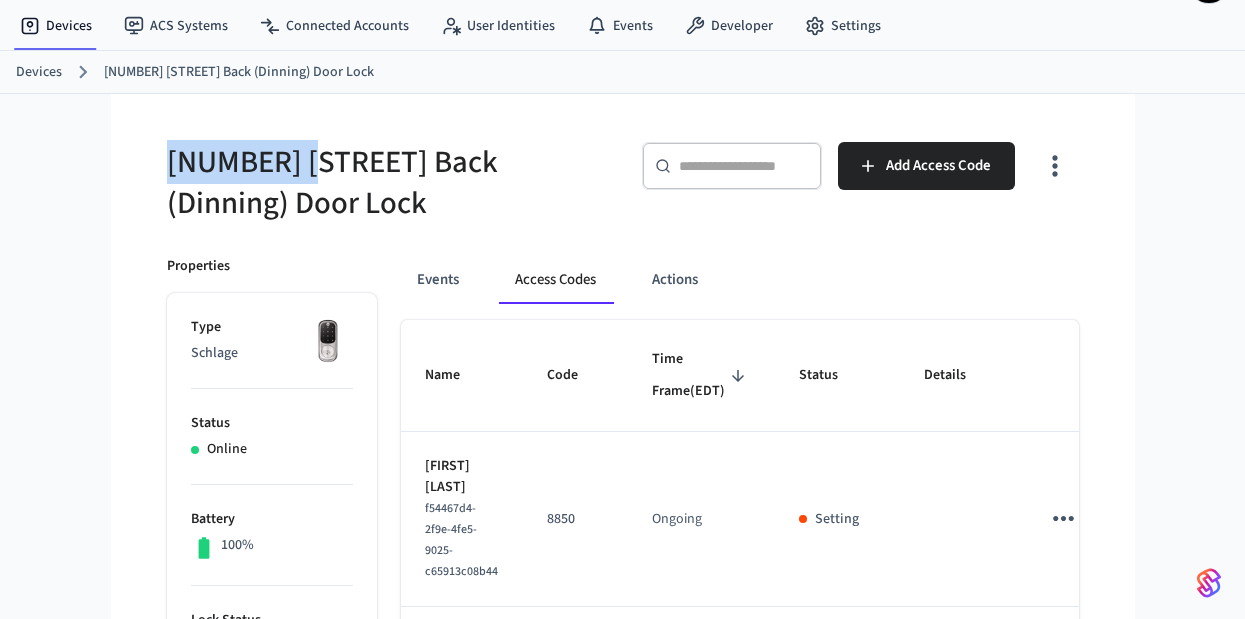 scroll, scrollTop: 0, scrollLeft: 0, axis: both 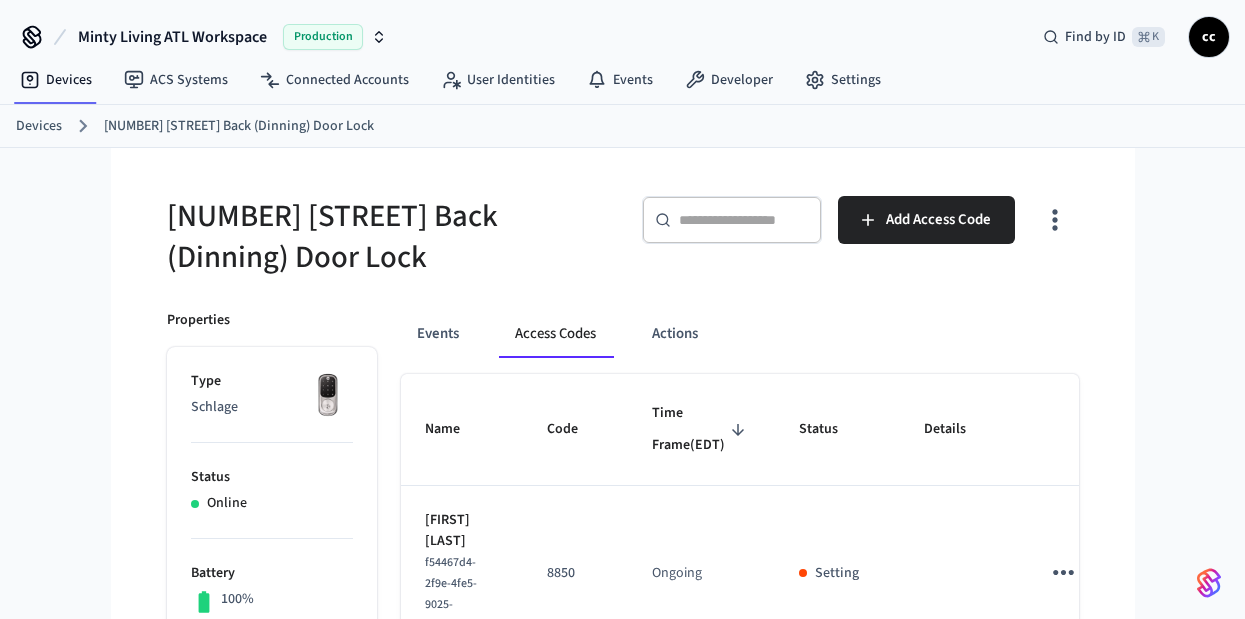 click on "[NUMBER] [STREET] Back (Dinning) Door Lock" at bounding box center [389, 237] 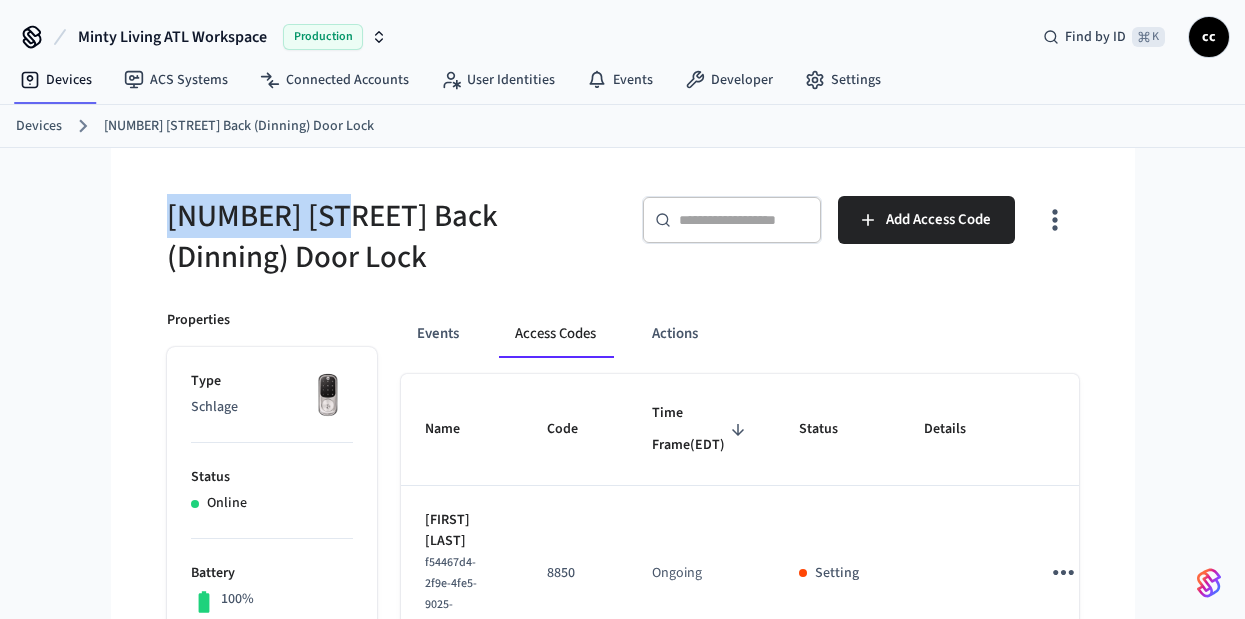 drag, startPoint x: 257, startPoint y: 212, endPoint x: 156, endPoint y: 212, distance: 101 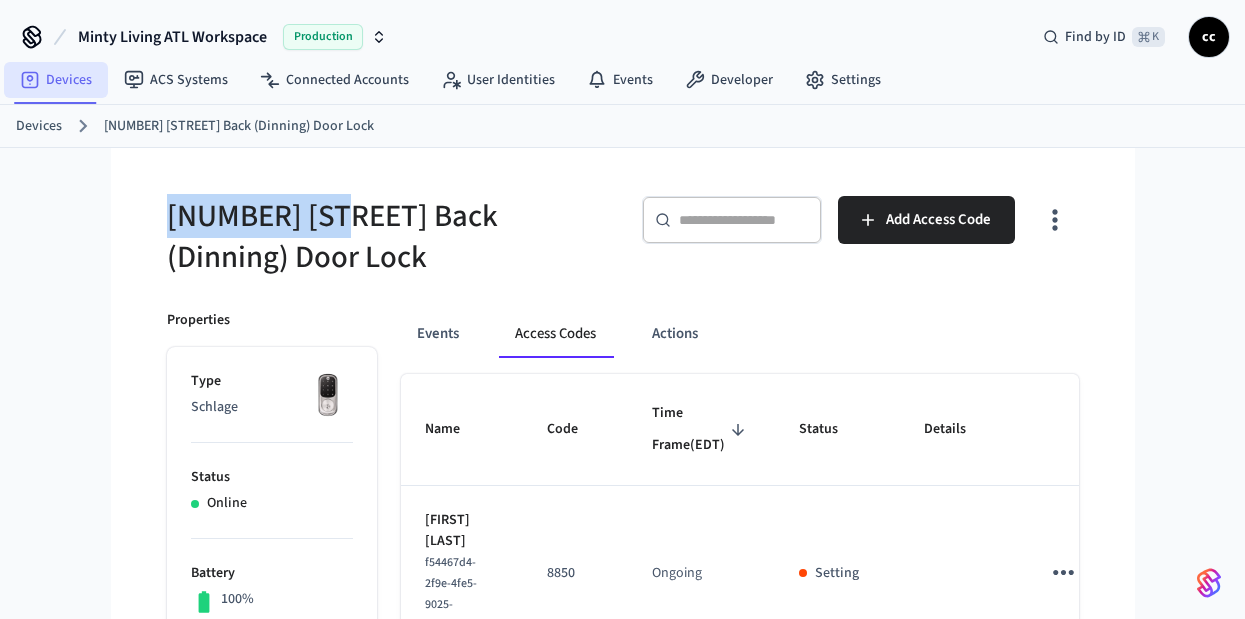 click on "Devices" at bounding box center (56, 80) 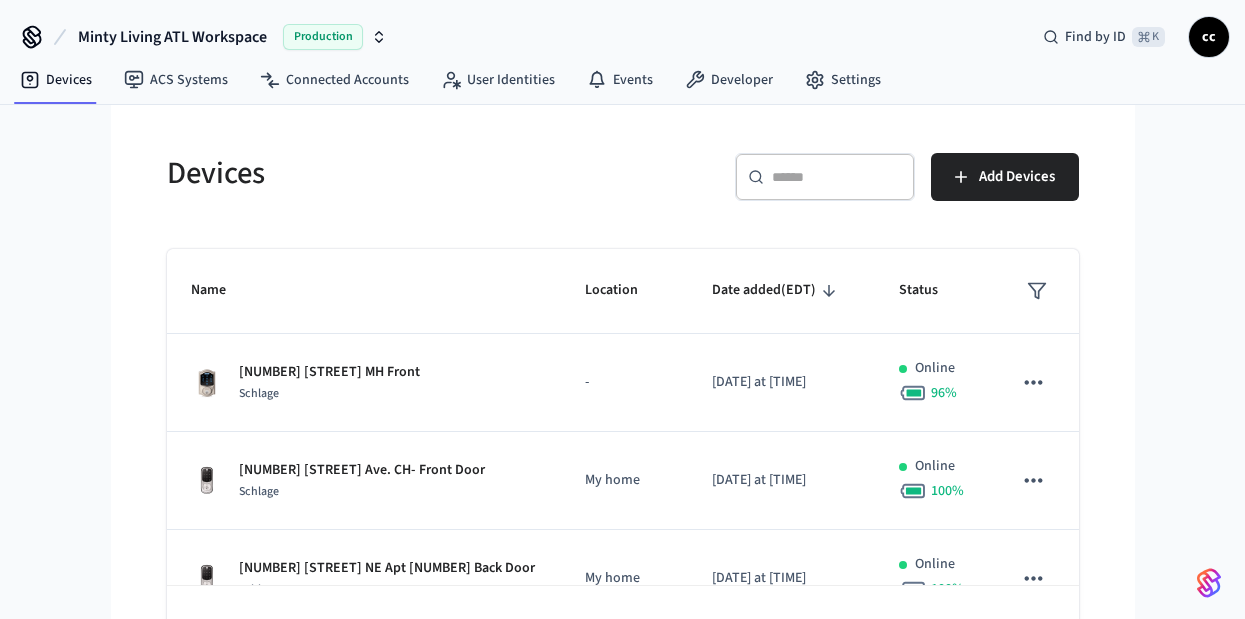 click on "​ ​" at bounding box center (825, 177) 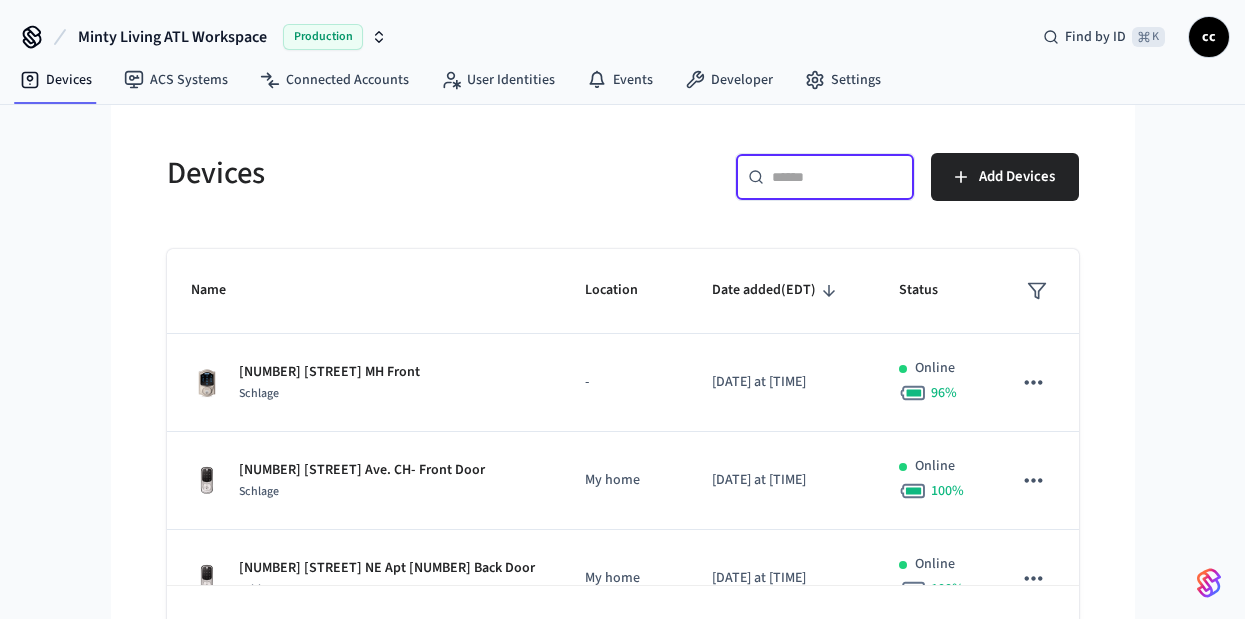 paste on "**********" 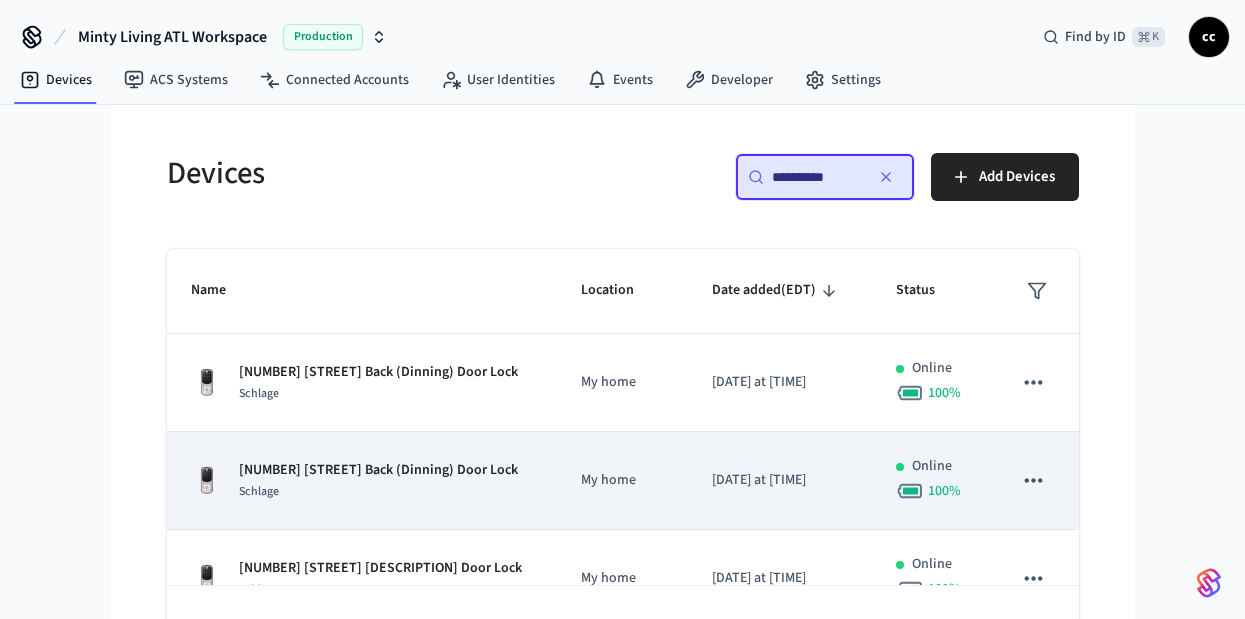 type on "**********" 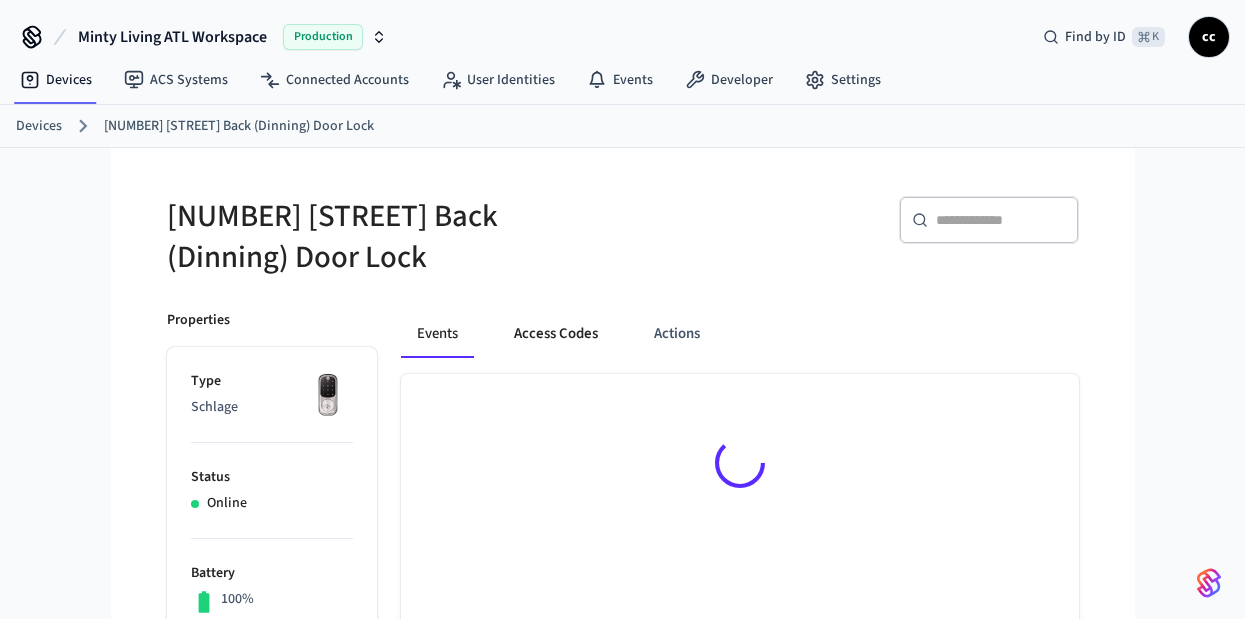 drag, startPoint x: 541, startPoint y: 341, endPoint x: 551, endPoint y: 346, distance: 11.18034 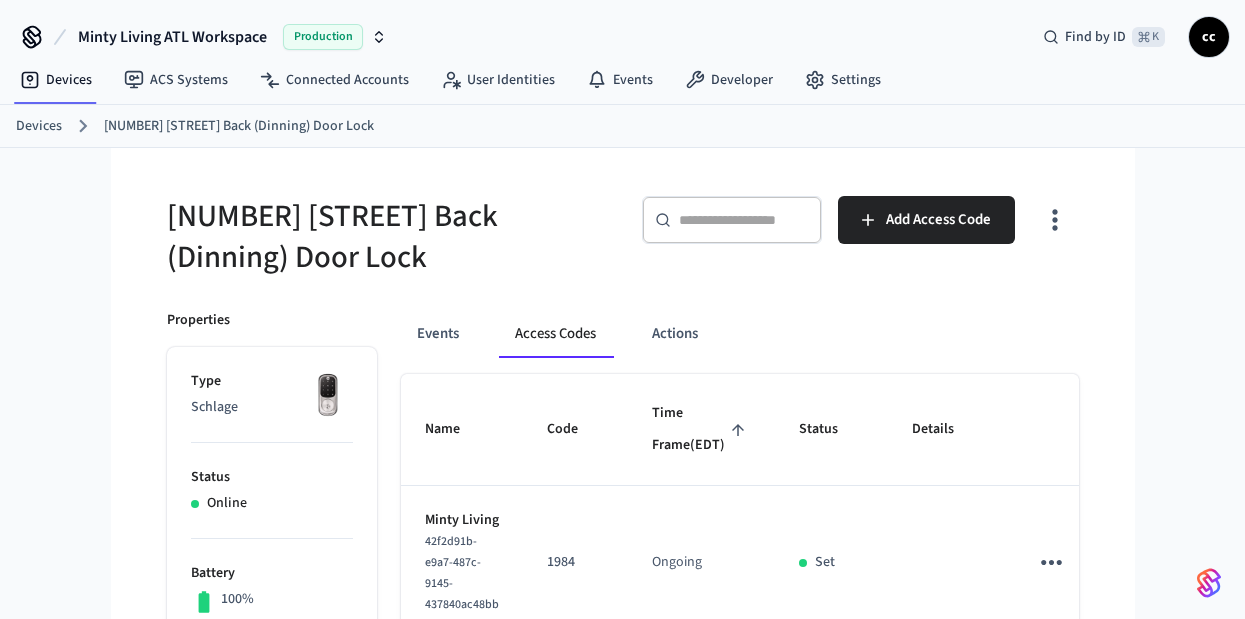 click 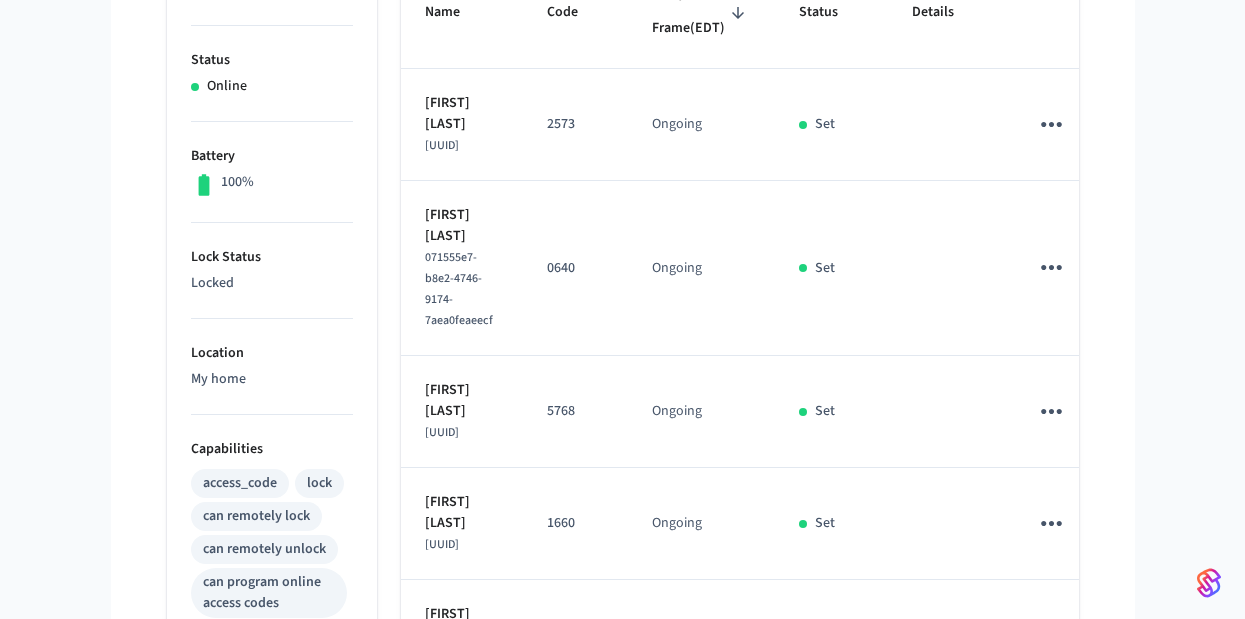 scroll, scrollTop: 426, scrollLeft: 0, axis: vertical 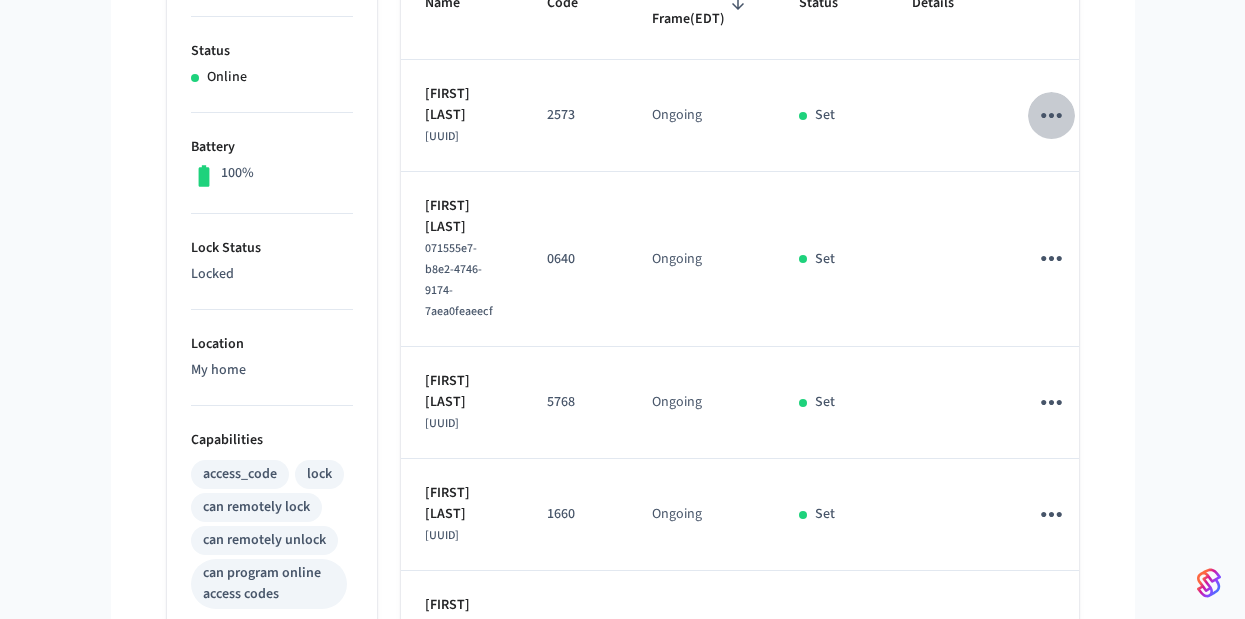 click 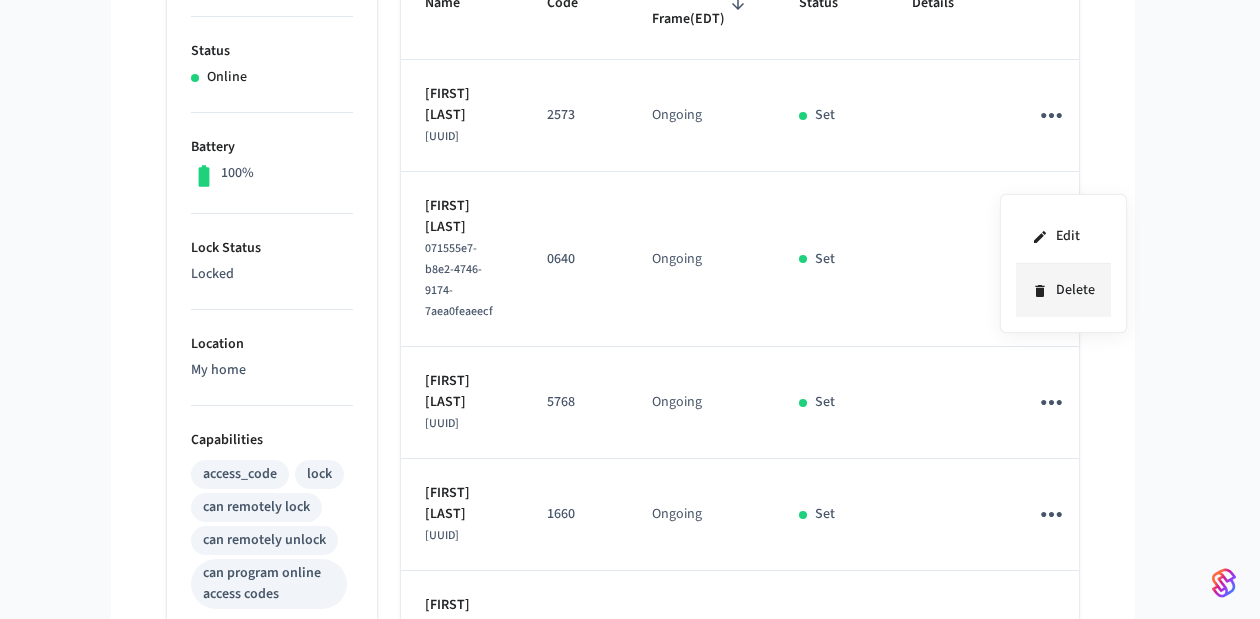click on "Delete" at bounding box center [1063, 290] 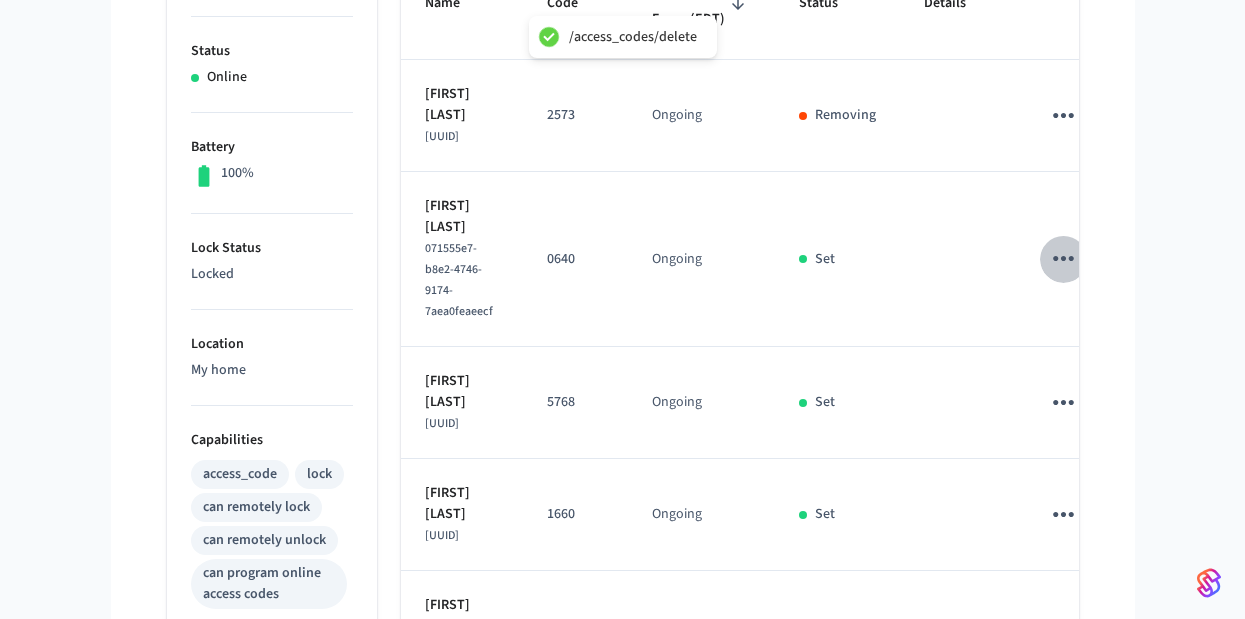 click 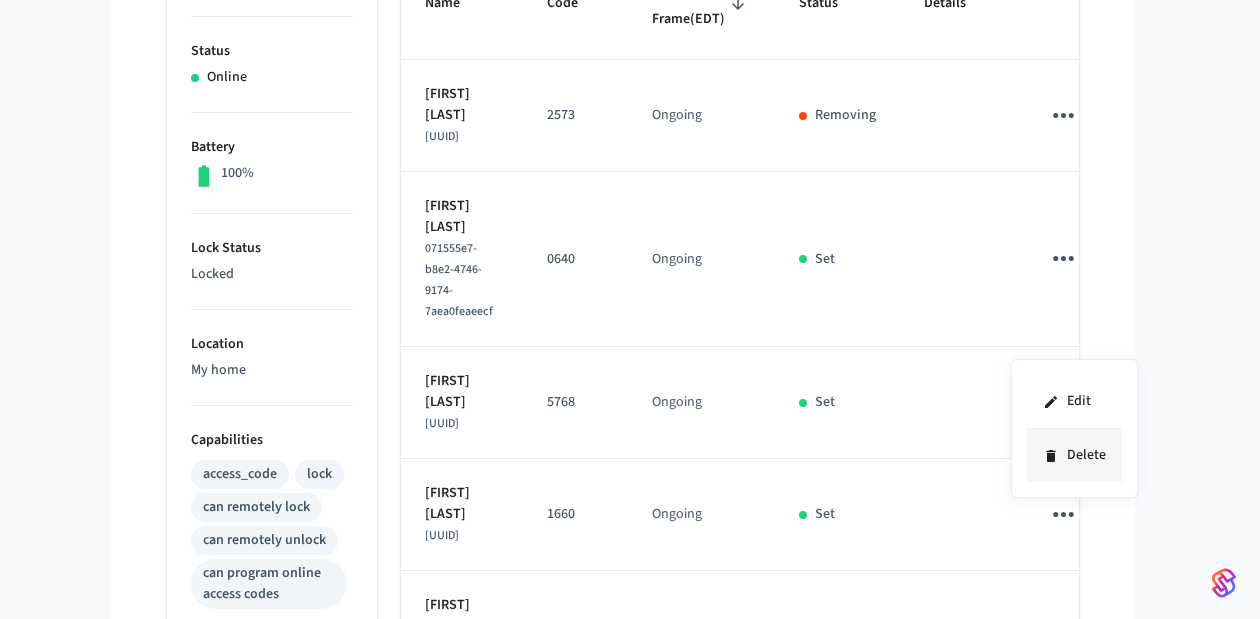 click on "Delete" at bounding box center [1074, 455] 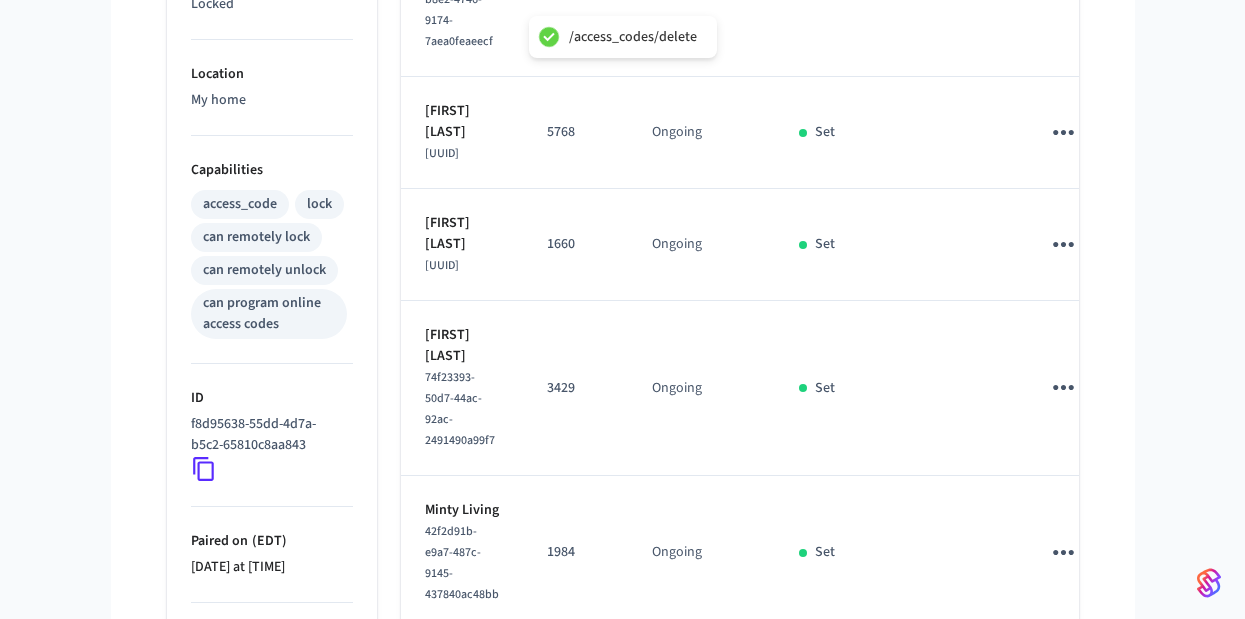 scroll, scrollTop: 696, scrollLeft: 0, axis: vertical 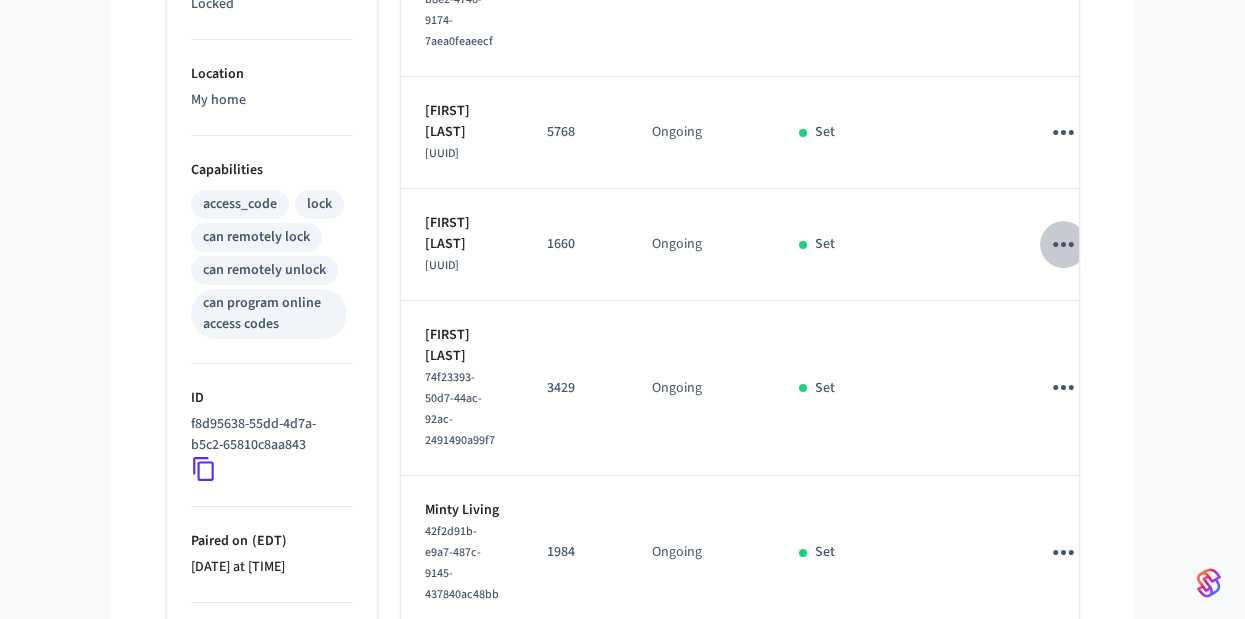click 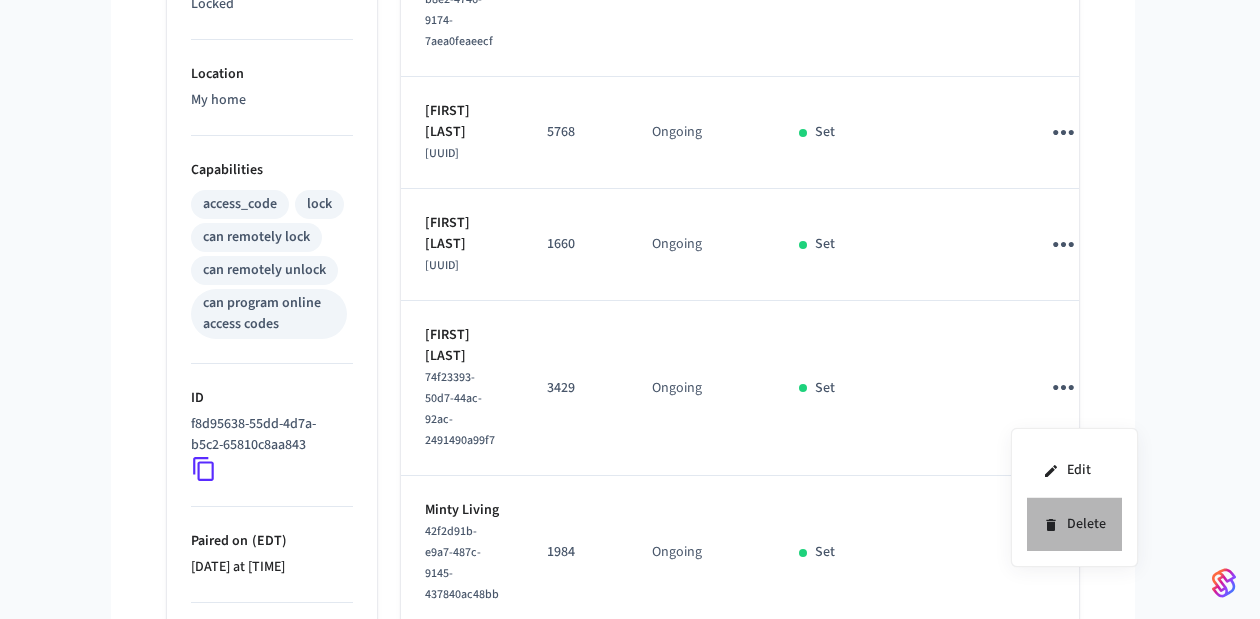 click on "Delete" at bounding box center [1074, 524] 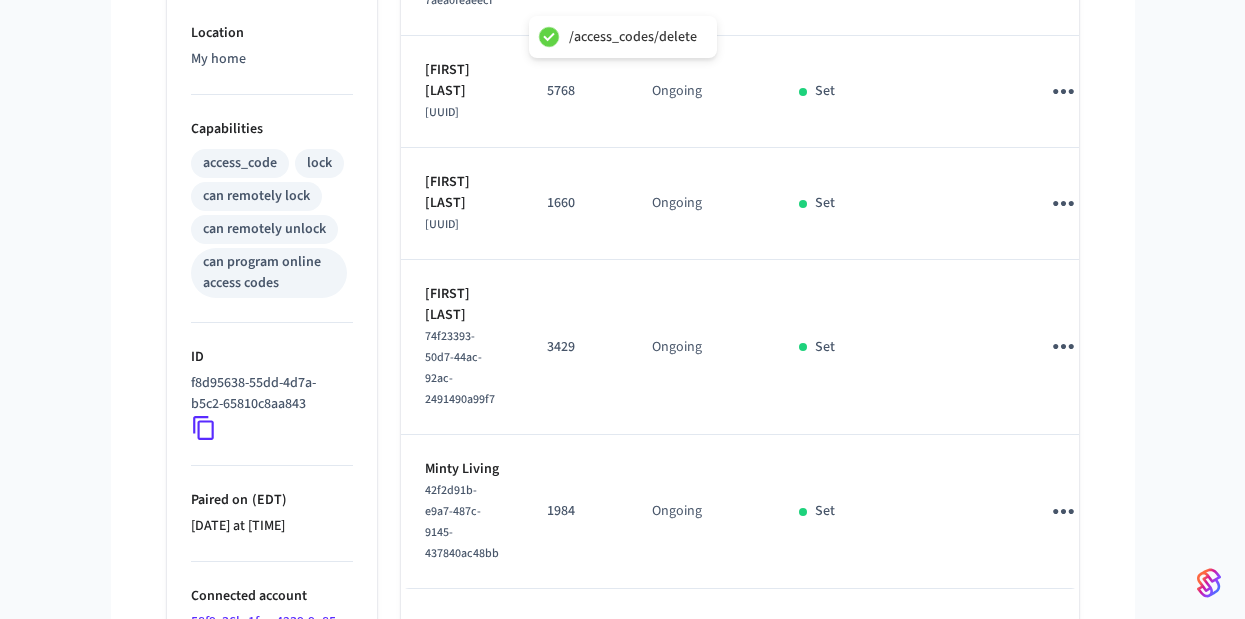scroll, scrollTop: 835, scrollLeft: 0, axis: vertical 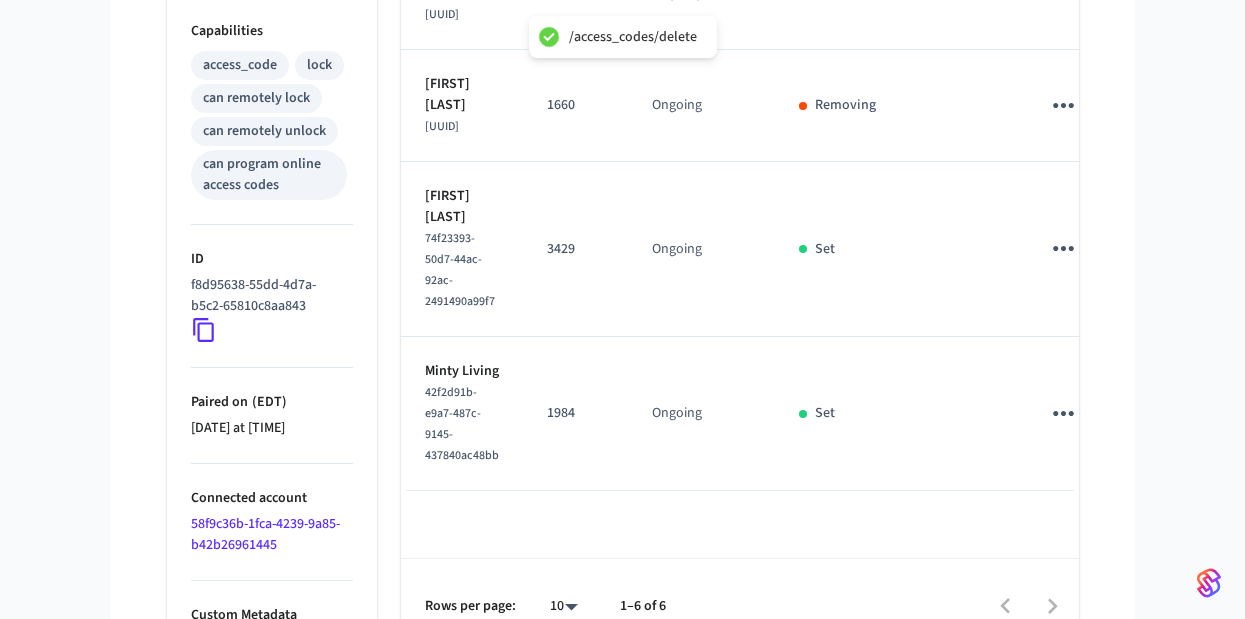 click 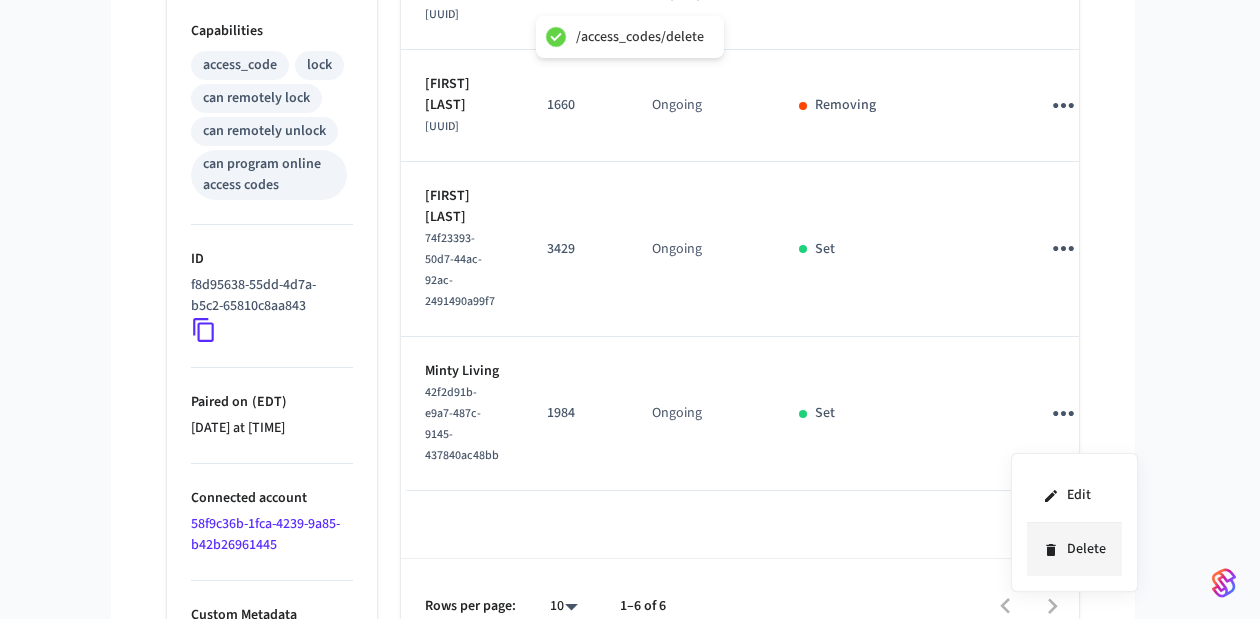 click on "Delete" at bounding box center [1074, 549] 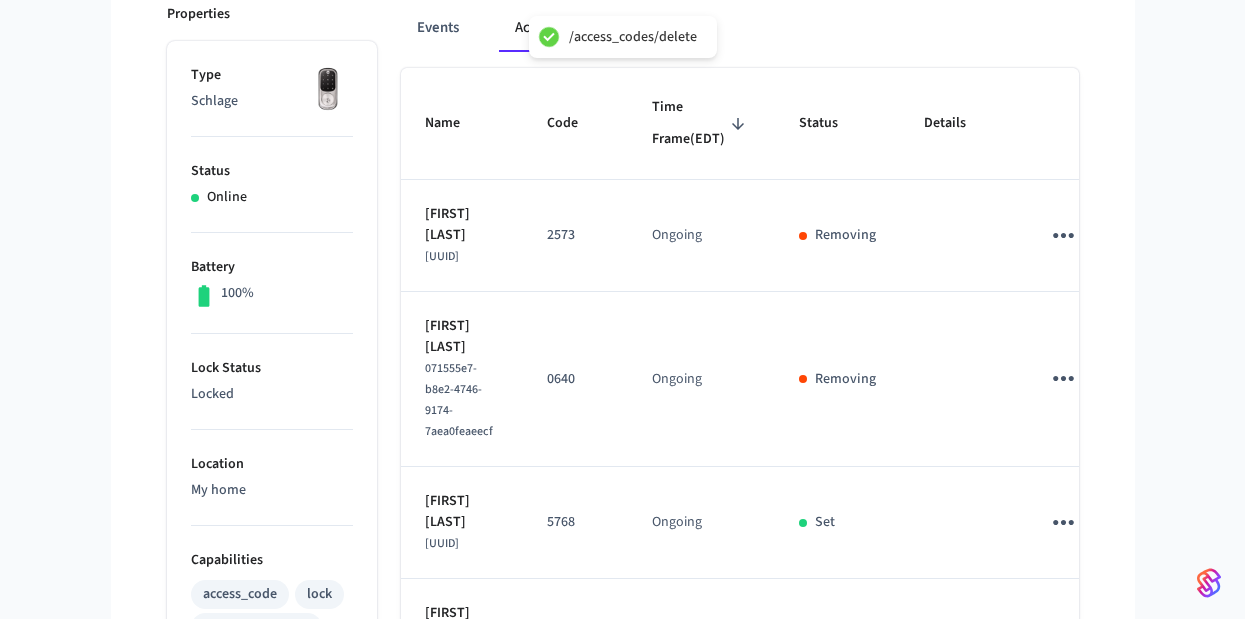 scroll, scrollTop: 135, scrollLeft: 0, axis: vertical 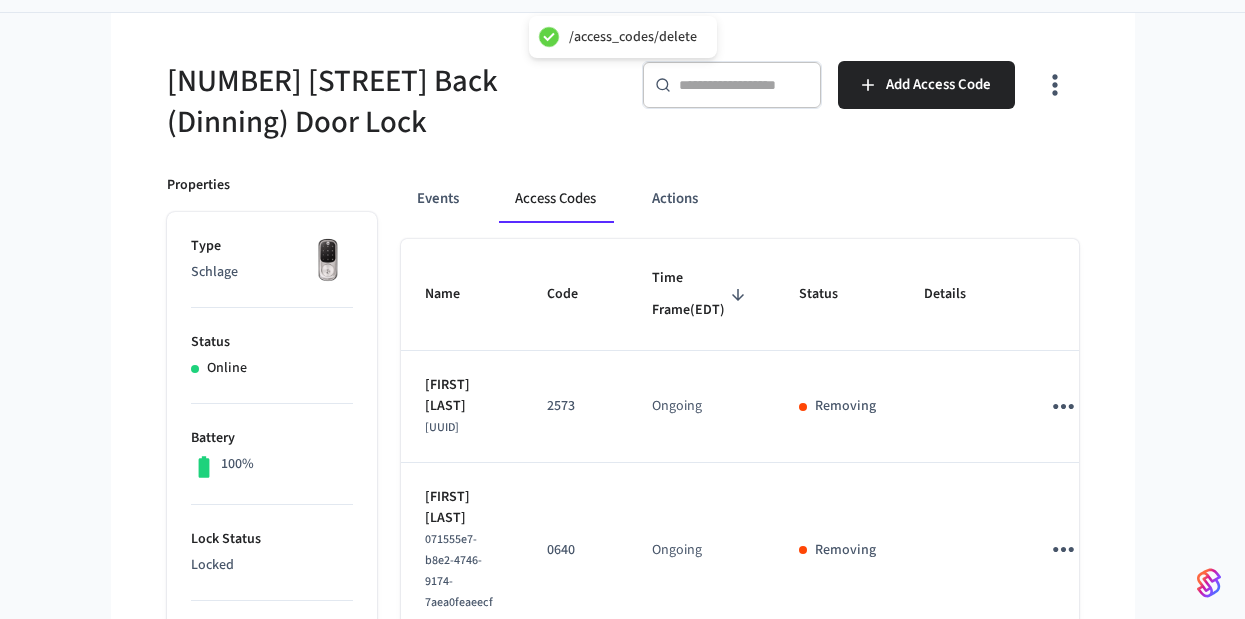 type 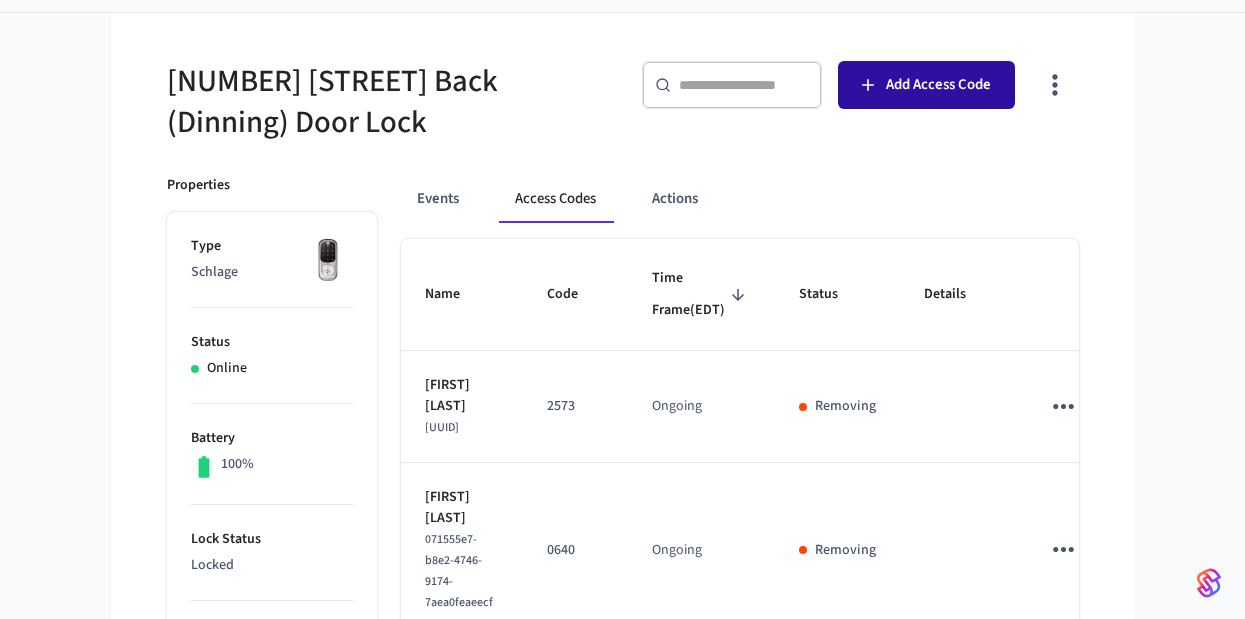 click on "Add Access Code" at bounding box center (938, 85) 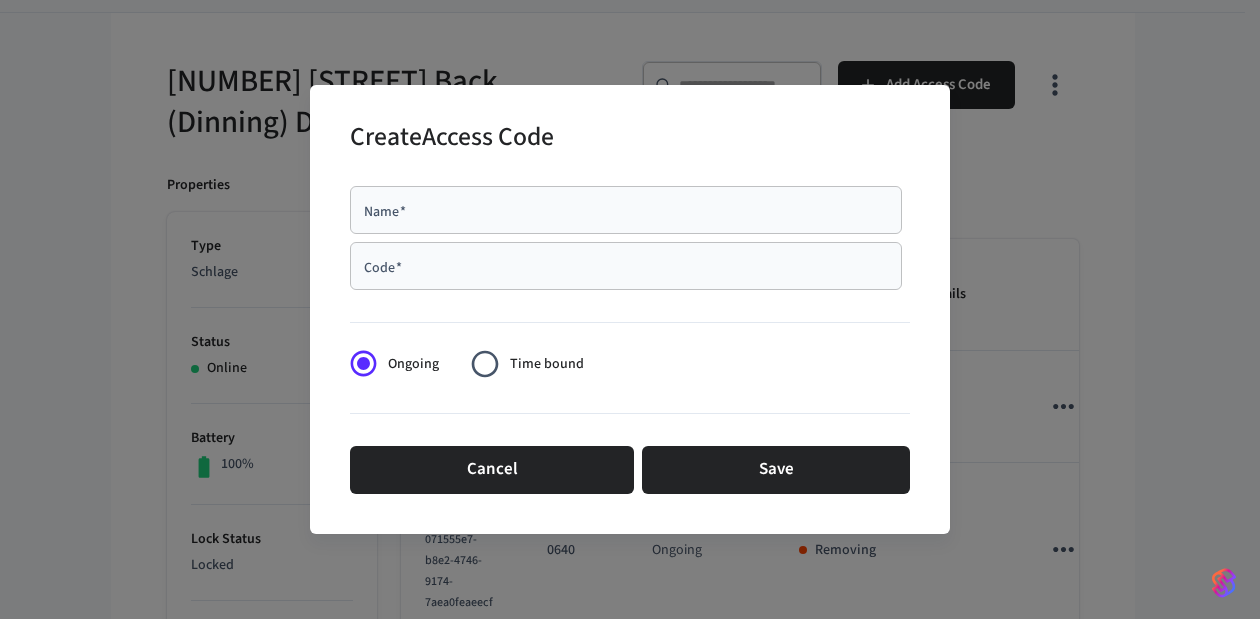 click on "Name   *" at bounding box center [626, 210] 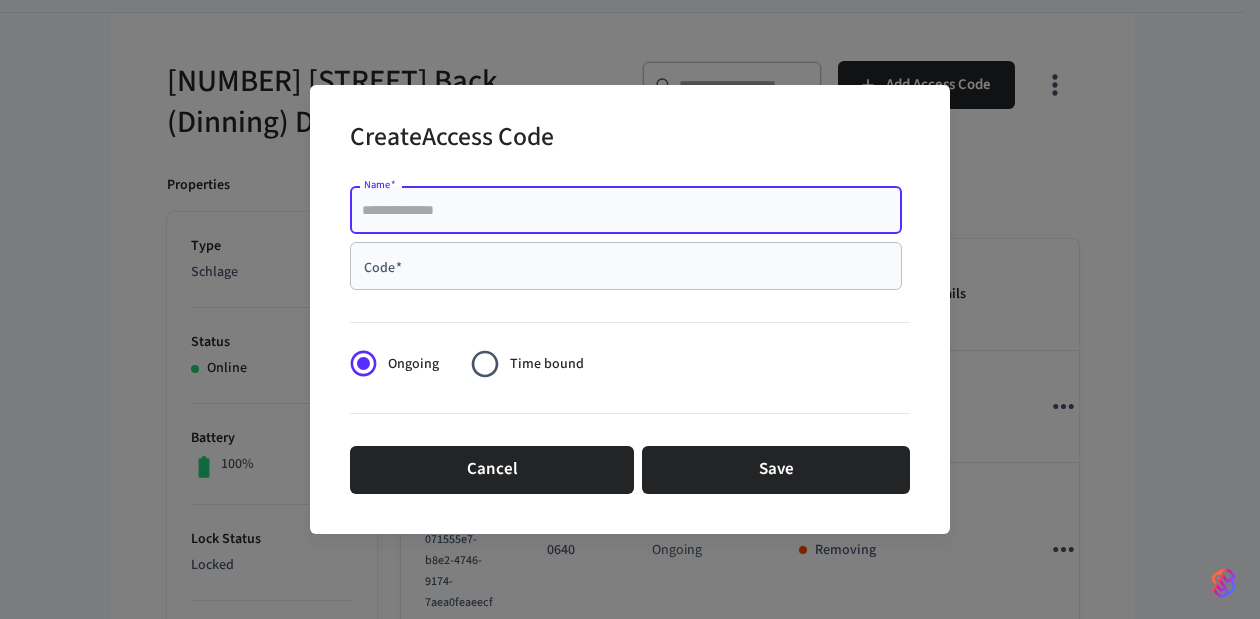 paste on "**********" 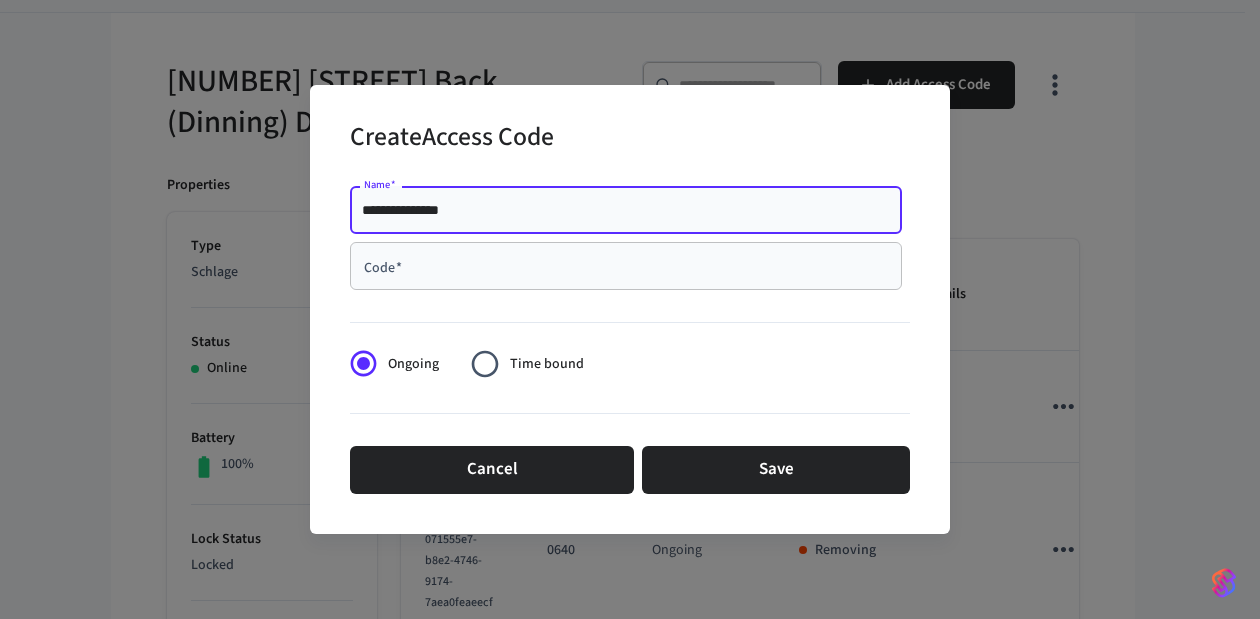 type on "**********" 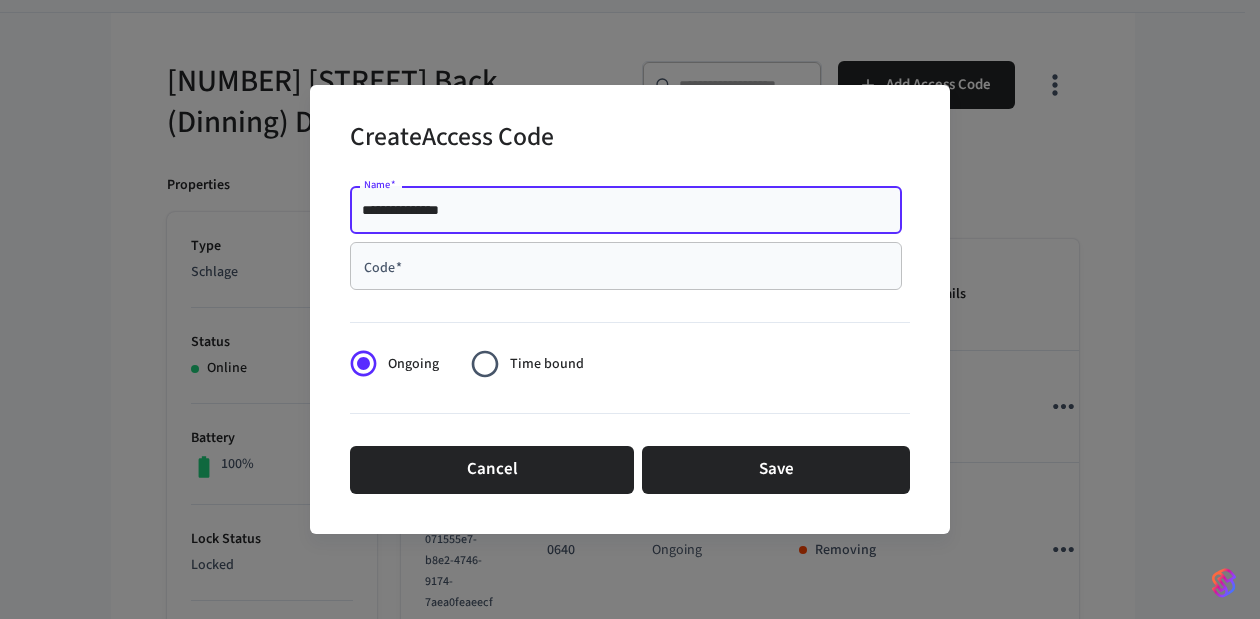 click on "Code   *" at bounding box center (626, 266) 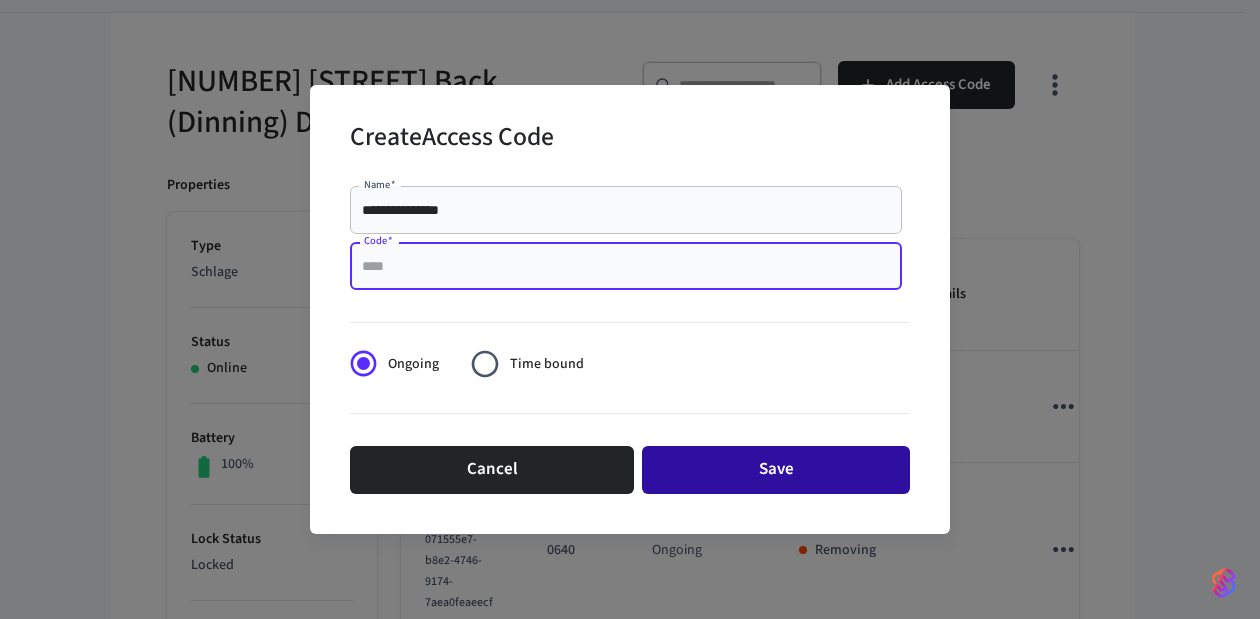 paste on "****" 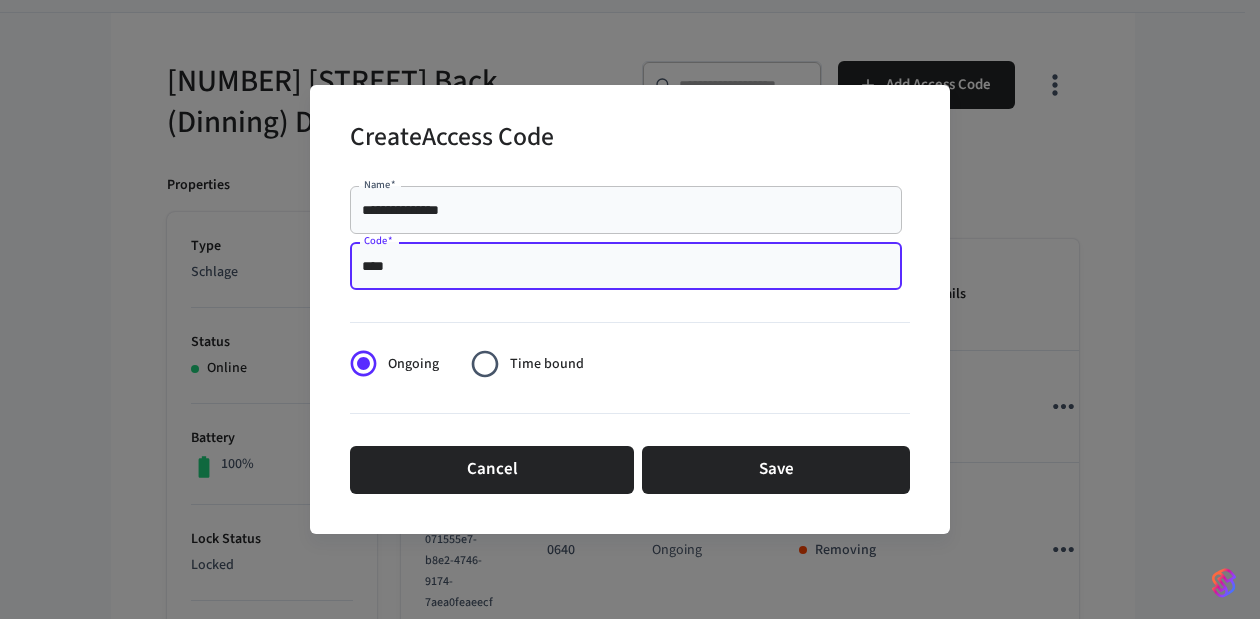 type on "****" 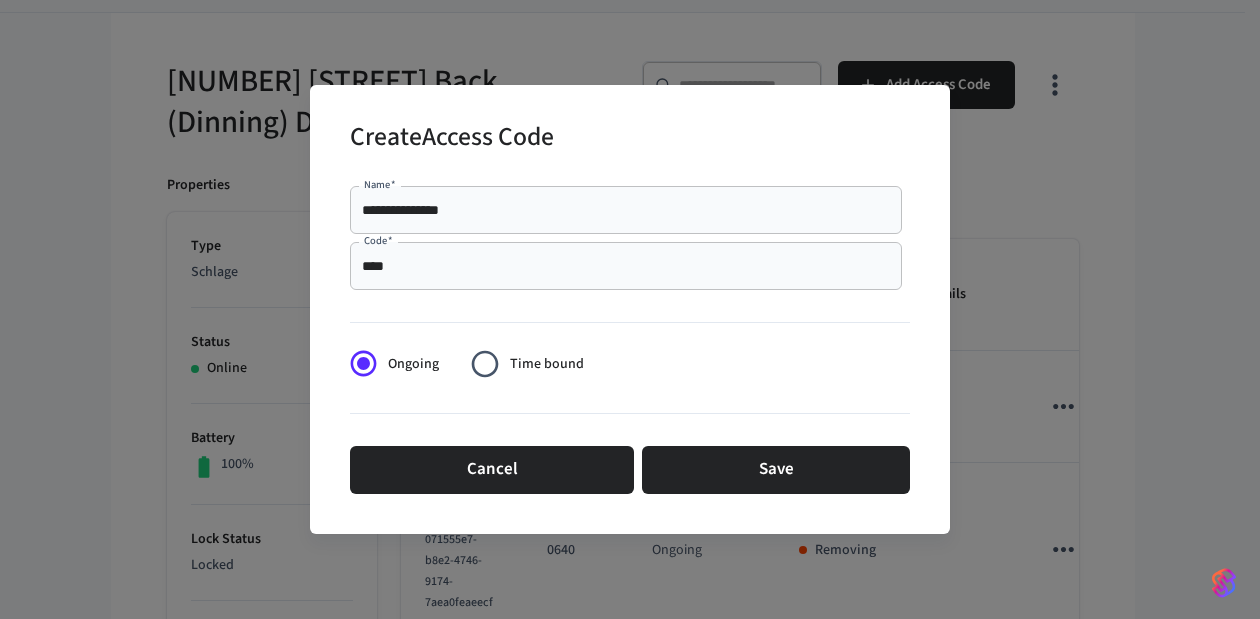 click on "Cancel Save" at bounding box center (630, 470) 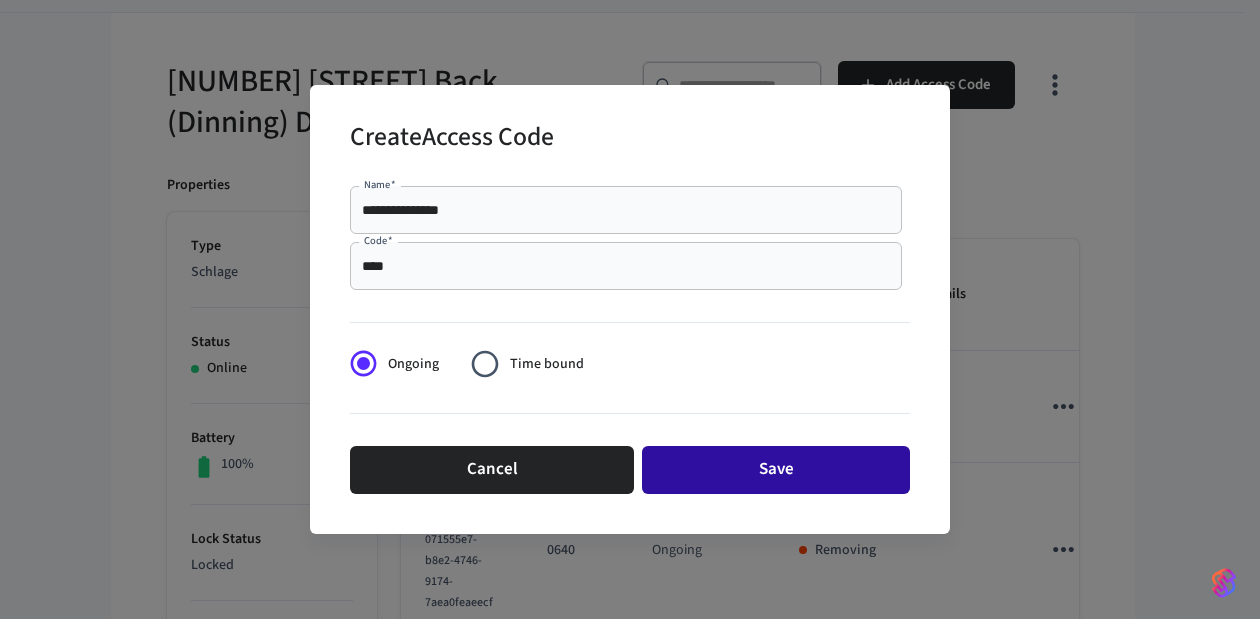 click on "Save" at bounding box center [776, 470] 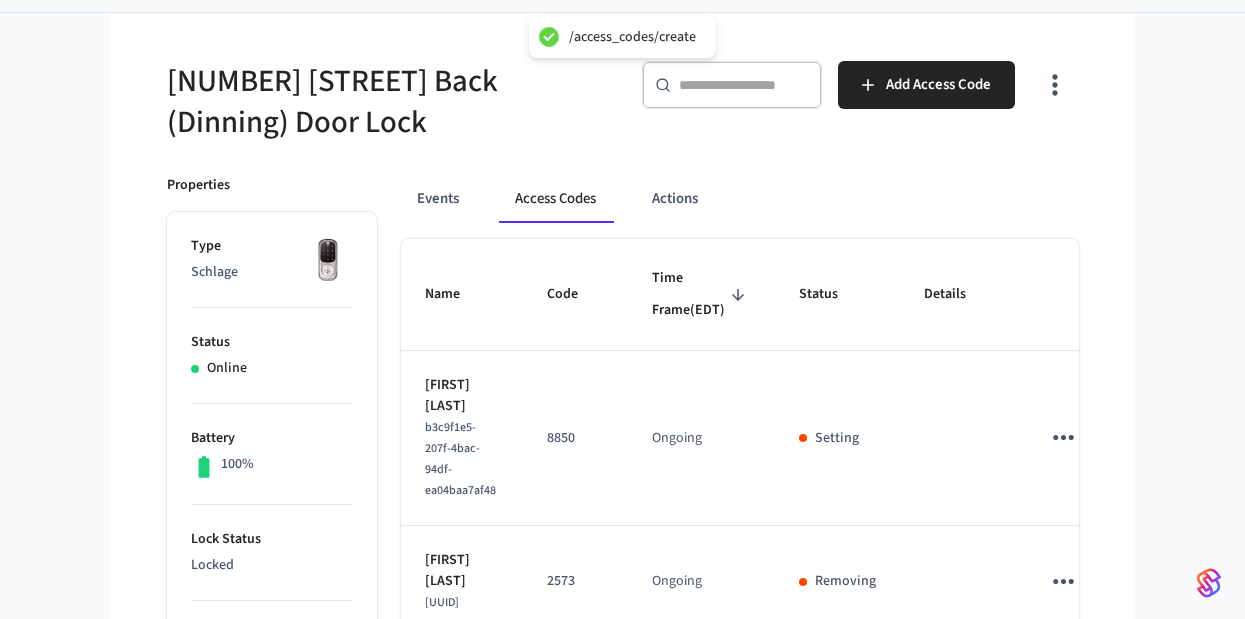 click on "[NUMBER] [STREET] Back (Dinning) Door Lock" at bounding box center (389, 102) 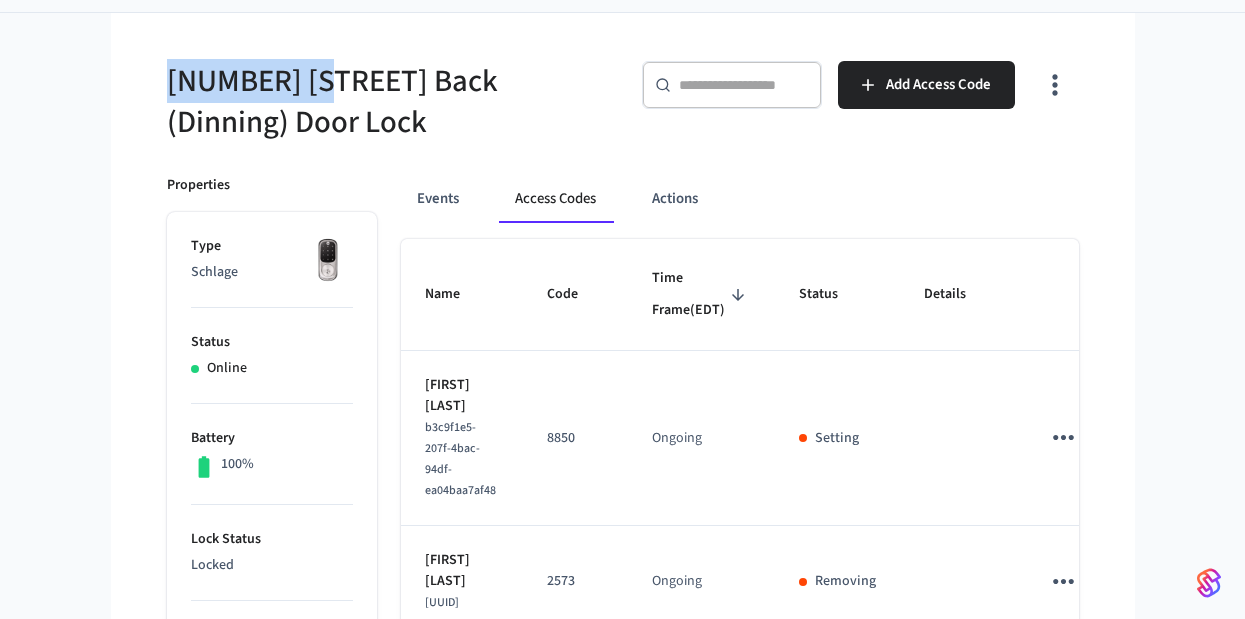 drag, startPoint x: 265, startPoint y: 77, endPoint x: 148, endPoint y: 73, distance: 117.06836 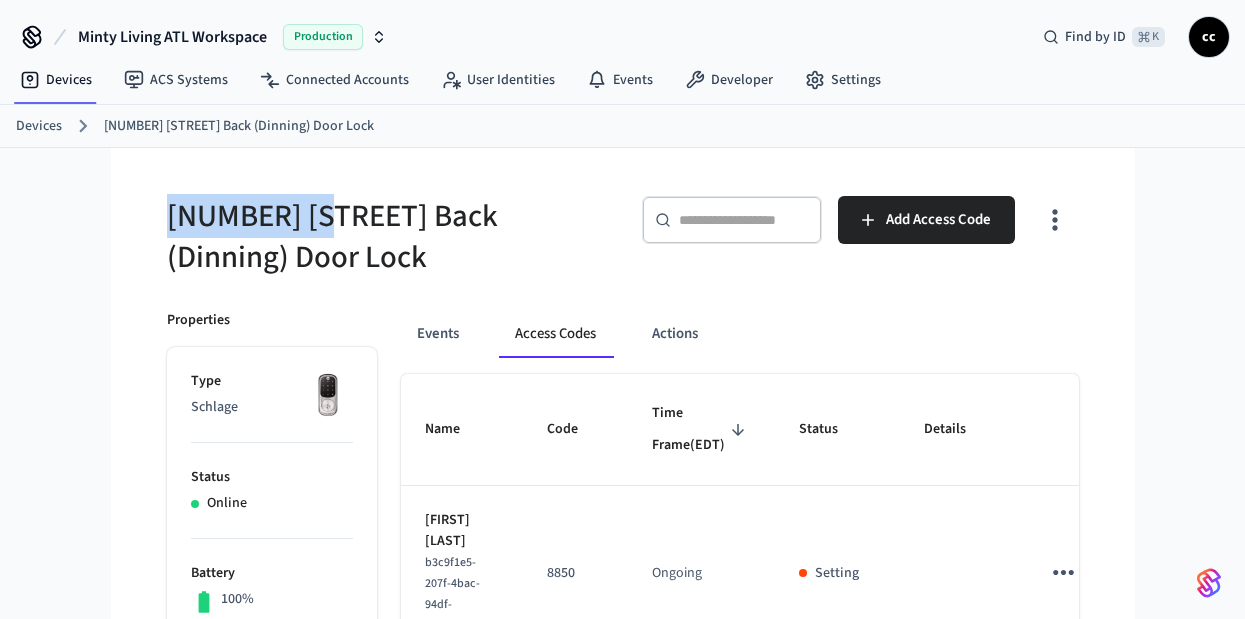 scroll, scrollTop: 0, scrollLeft: 0, axis: both 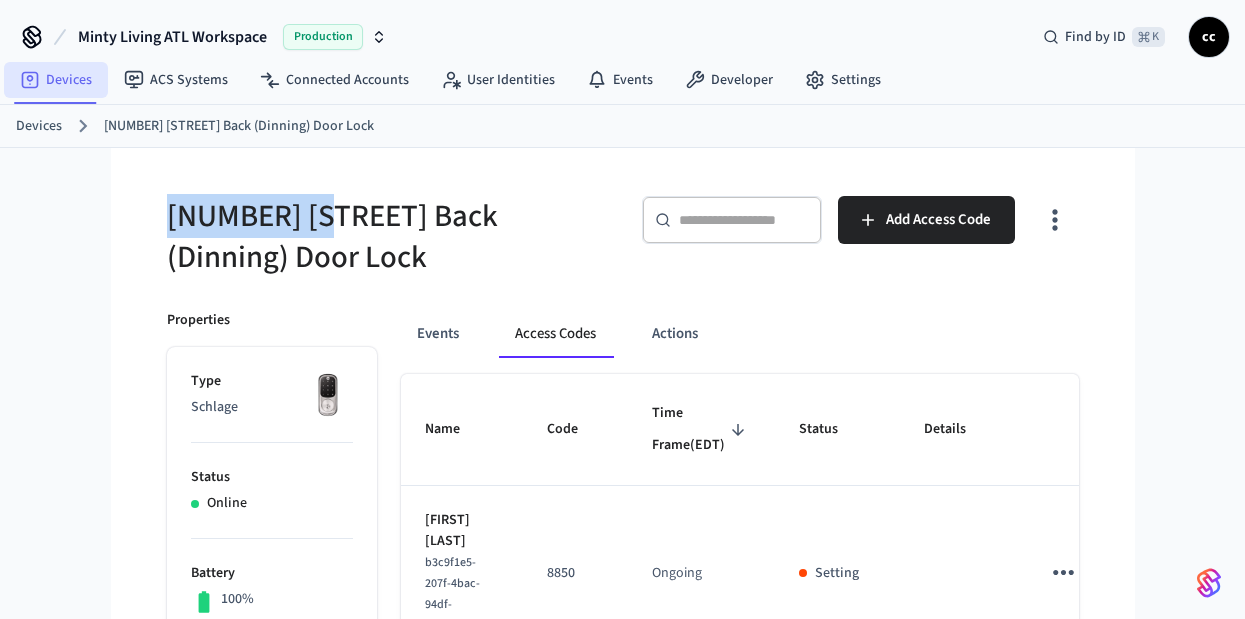 click on "Devices" at bounding box center (56, 80) 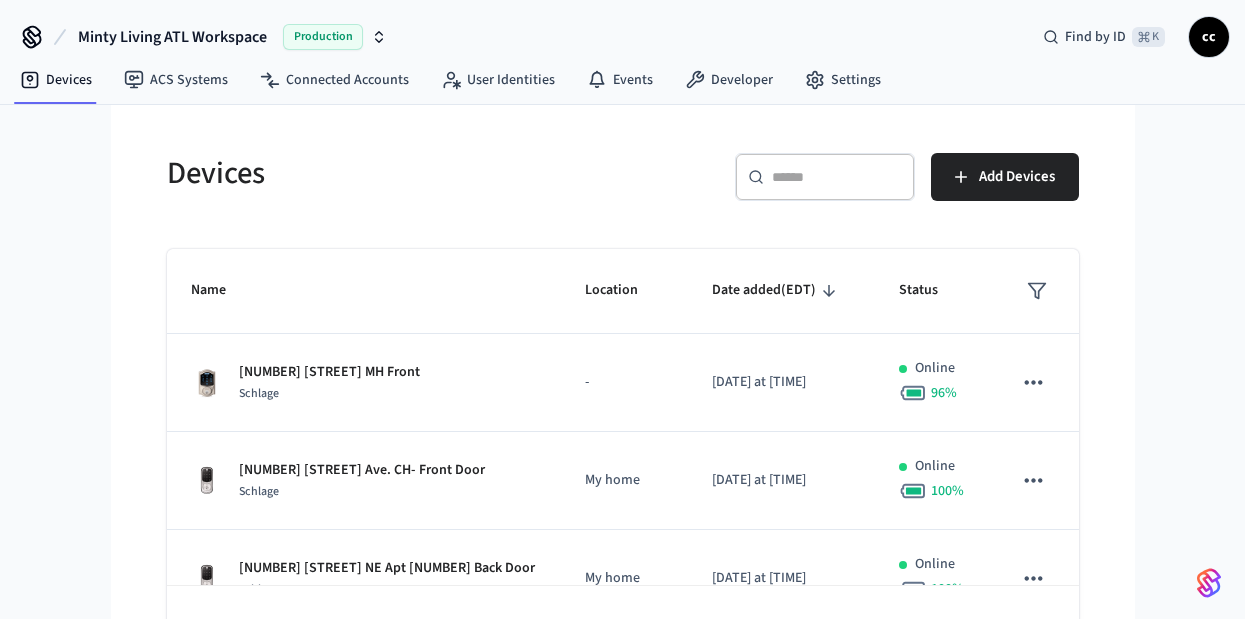 click at bounding box center (837, 177) 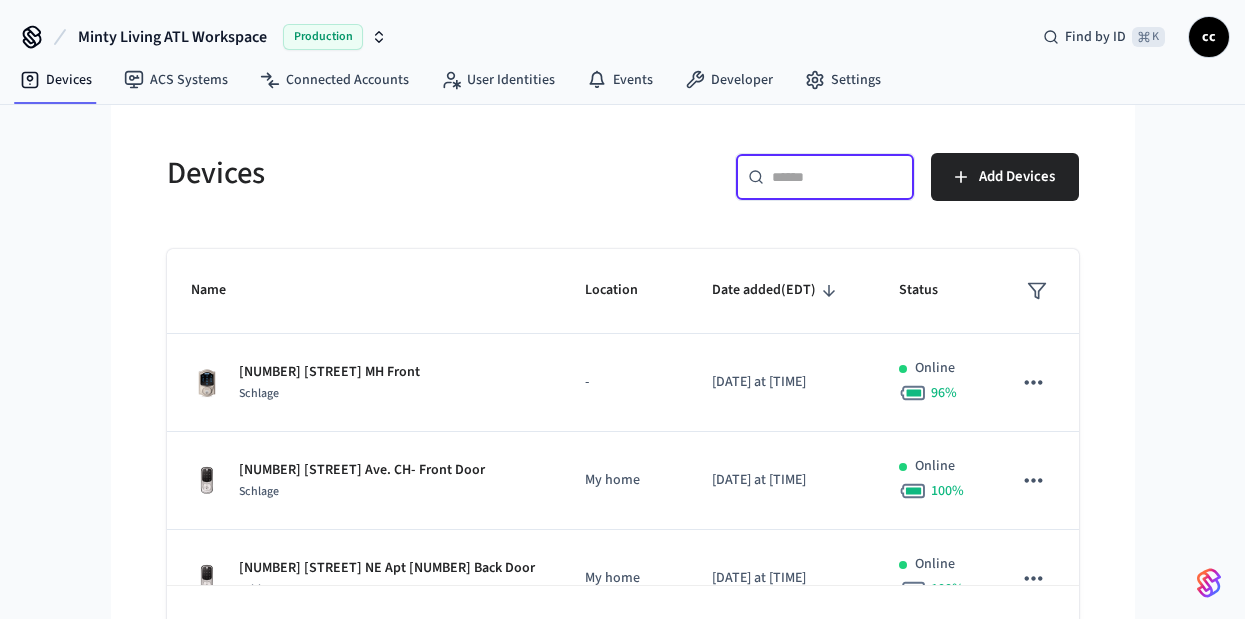 paste on "**********" 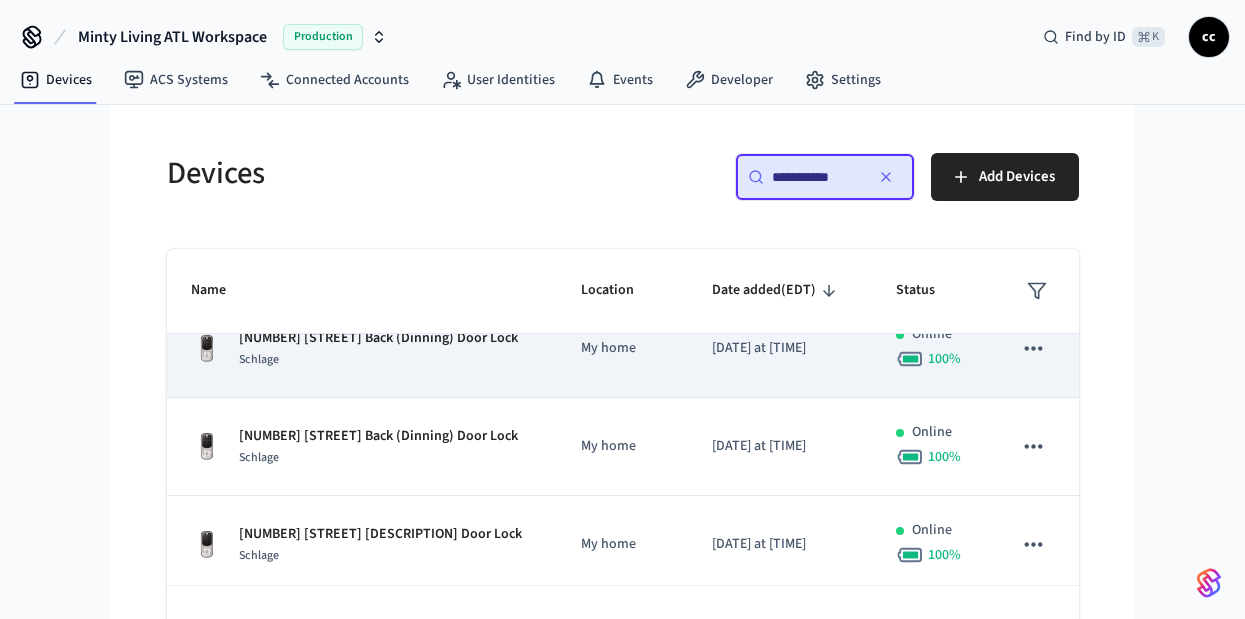 scroll, scrollTop: 42, scrollLeft: 0, axis: vertical 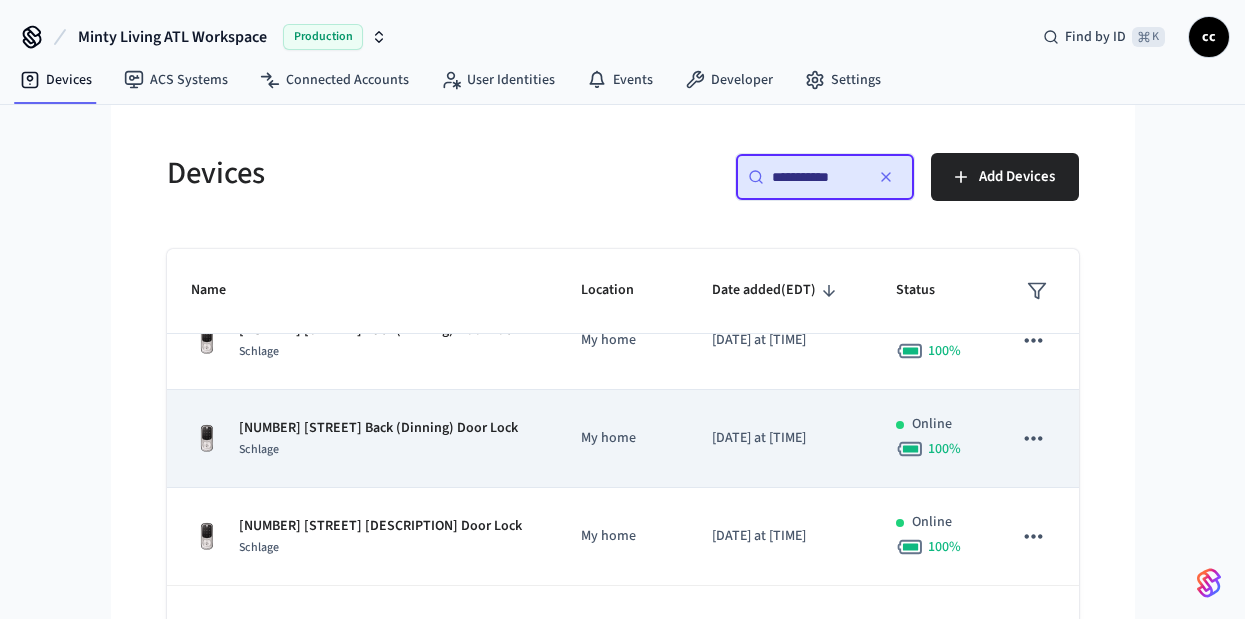 type on "**********" 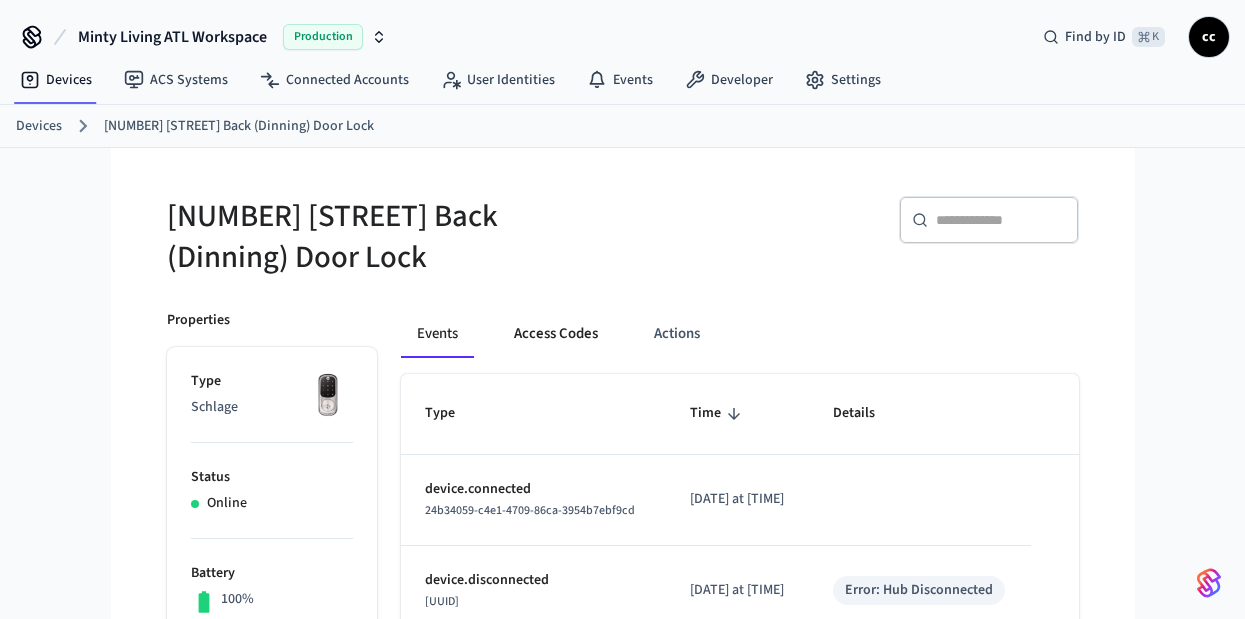 click on "Access Codes" at bounding box center [556, 334] 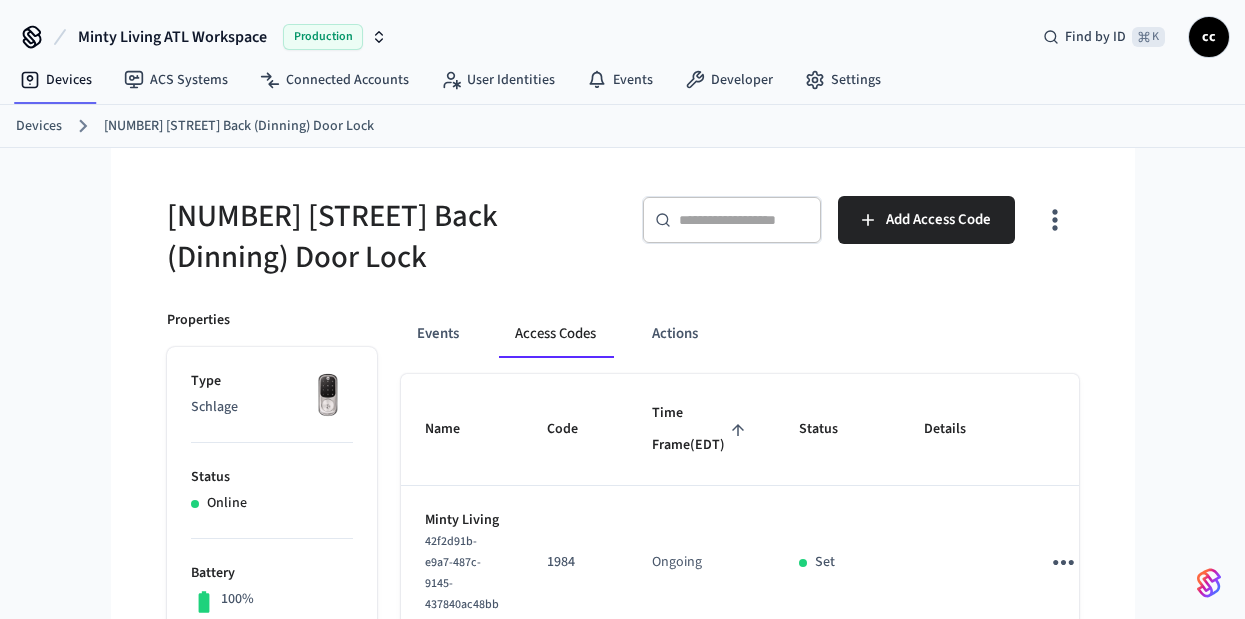 click 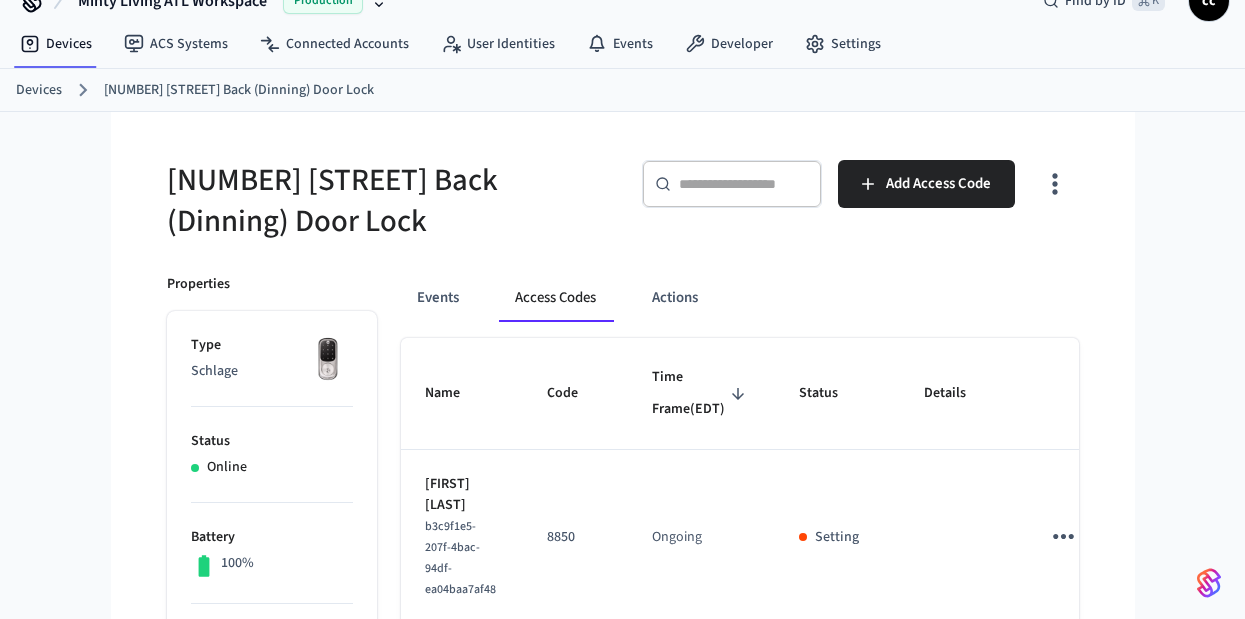 scroll, scrollTop: 0, scrollLeft: 0, axis: both 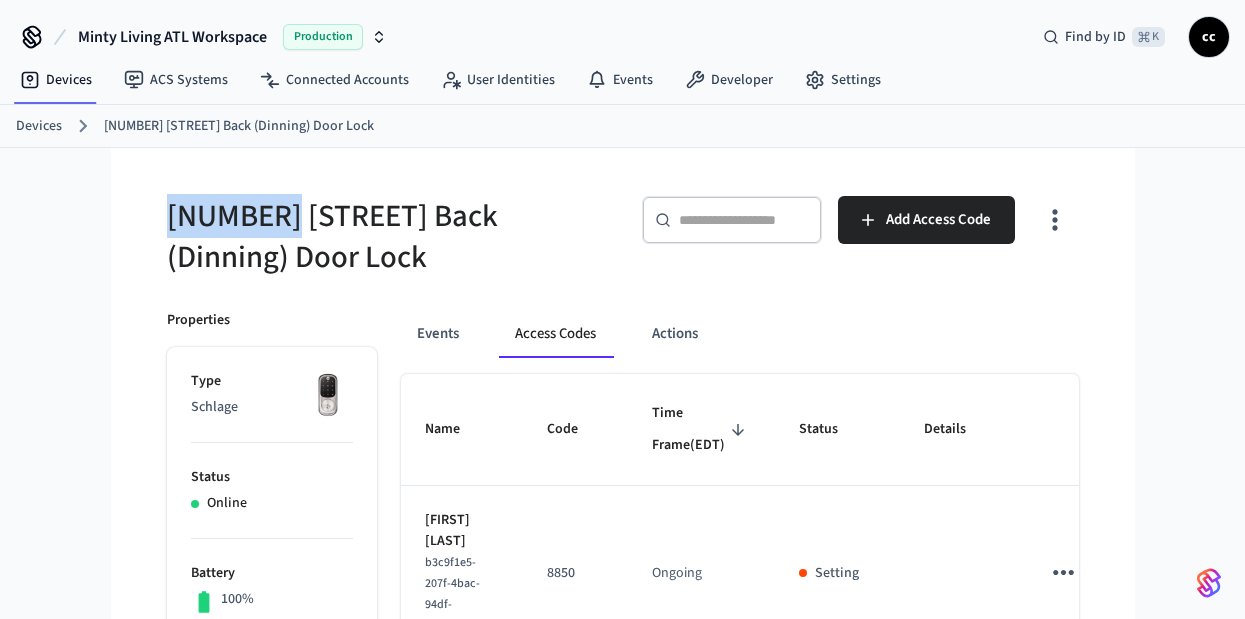 drag, startPoint x: 264, startPoint y: 215, endPoint x: 148, endPoint y: 216, distance: 116.00431 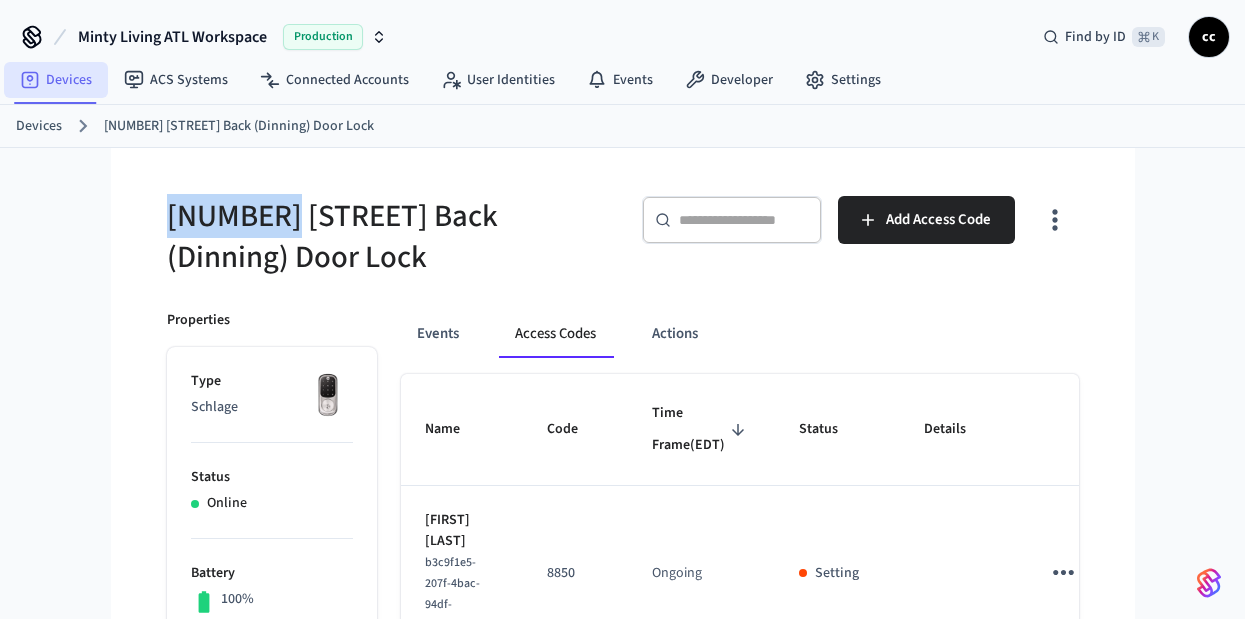 copy on "[NUMBER] [STREET]" 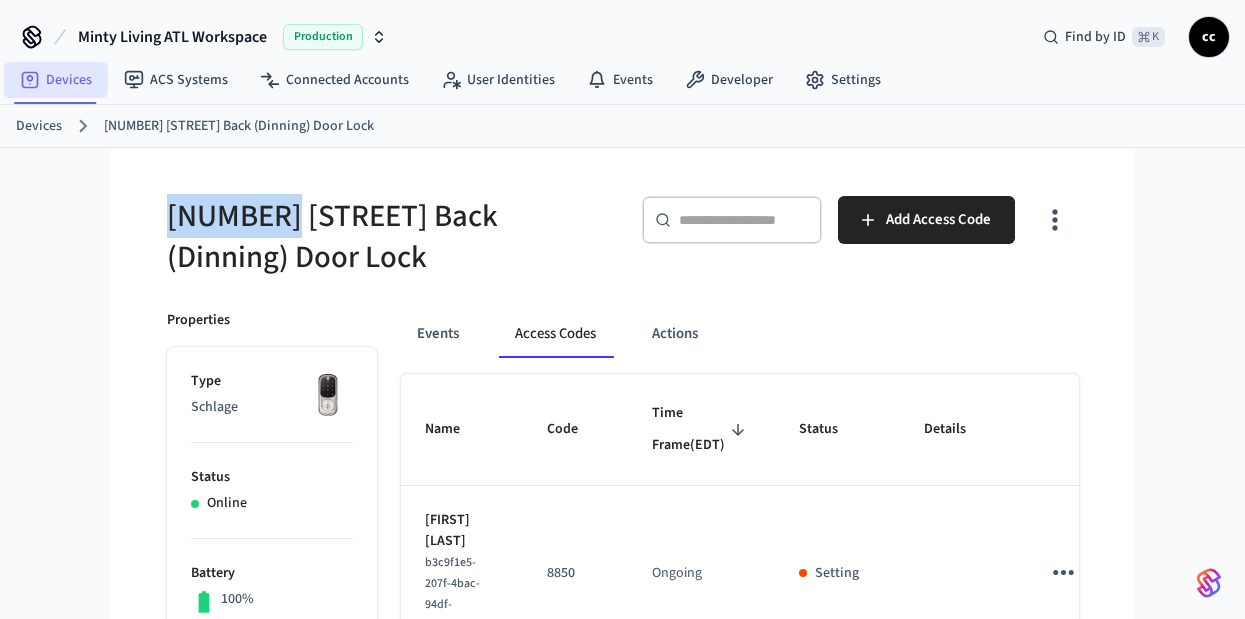 click on "Devices" at bounding box center (56, 80) 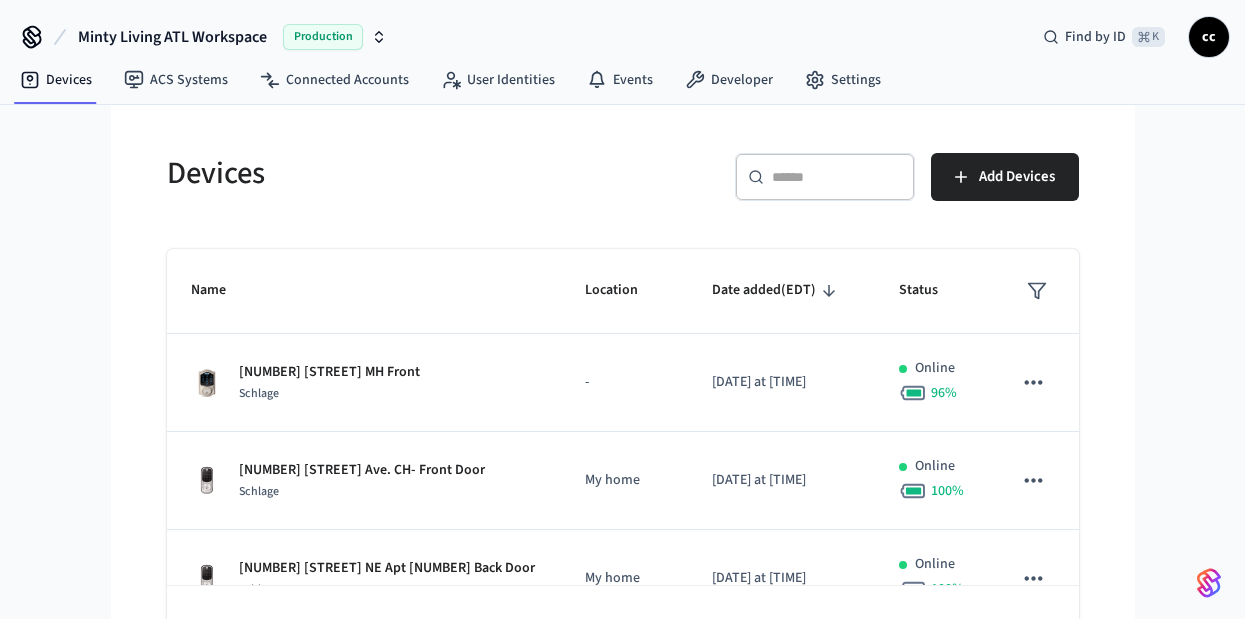 click on "​ ​" at bounding box center (825, 177) 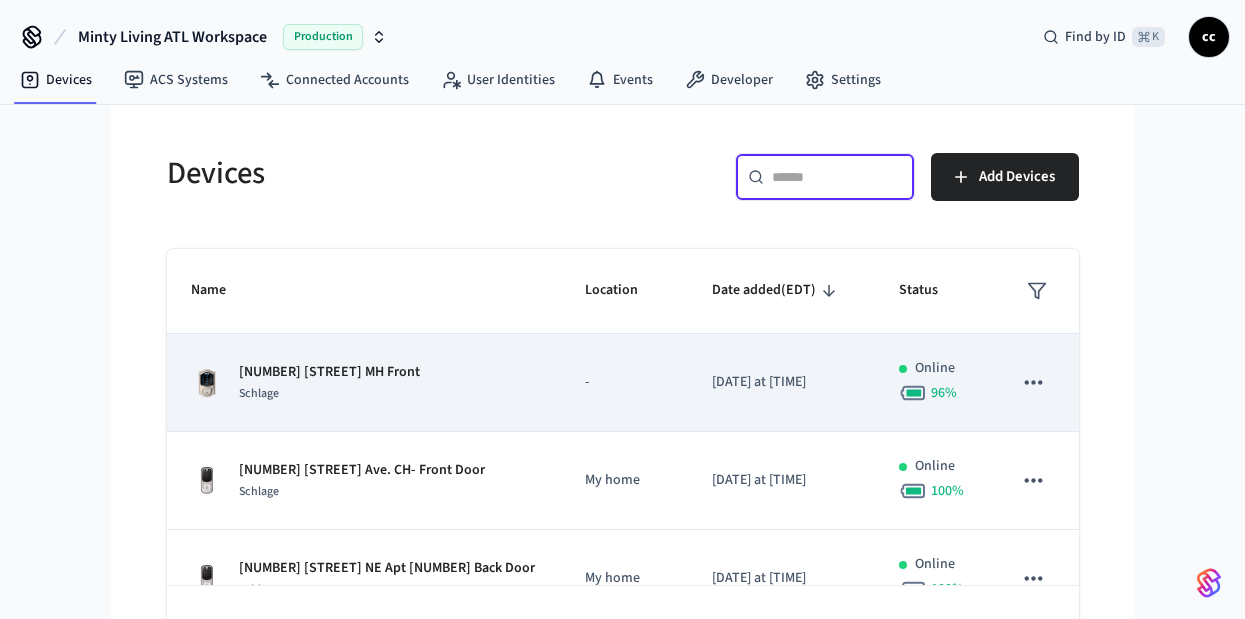 paste on "********" 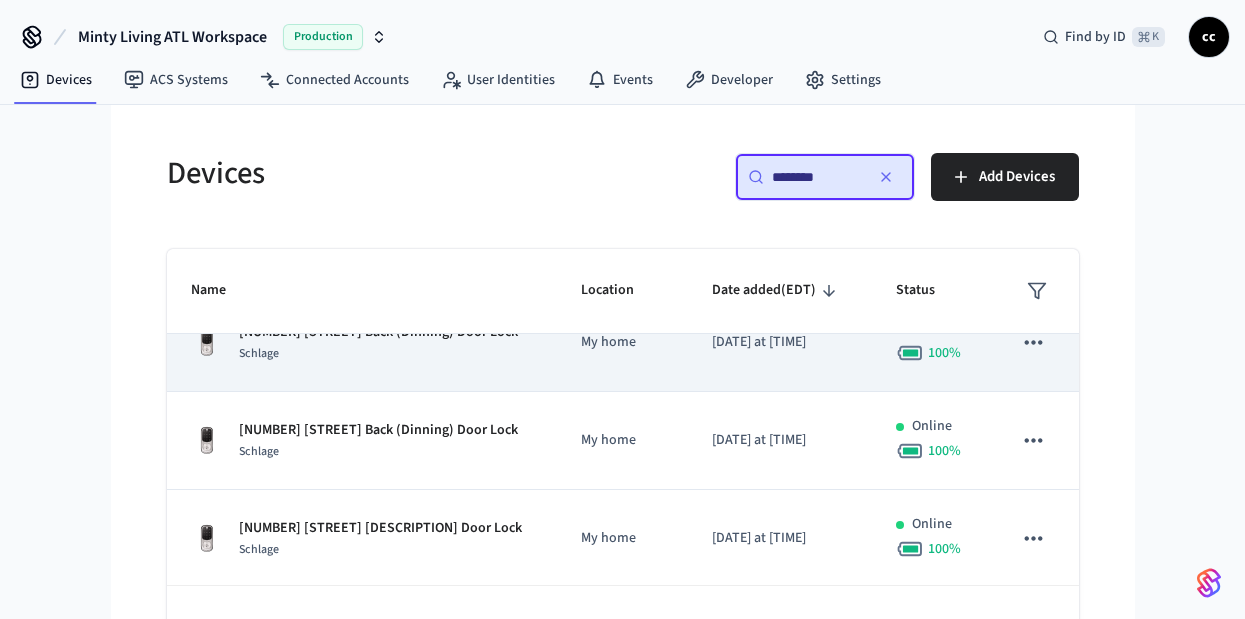 scroll, scrollTop: 42, scrollLeft: 0, axis: vertical 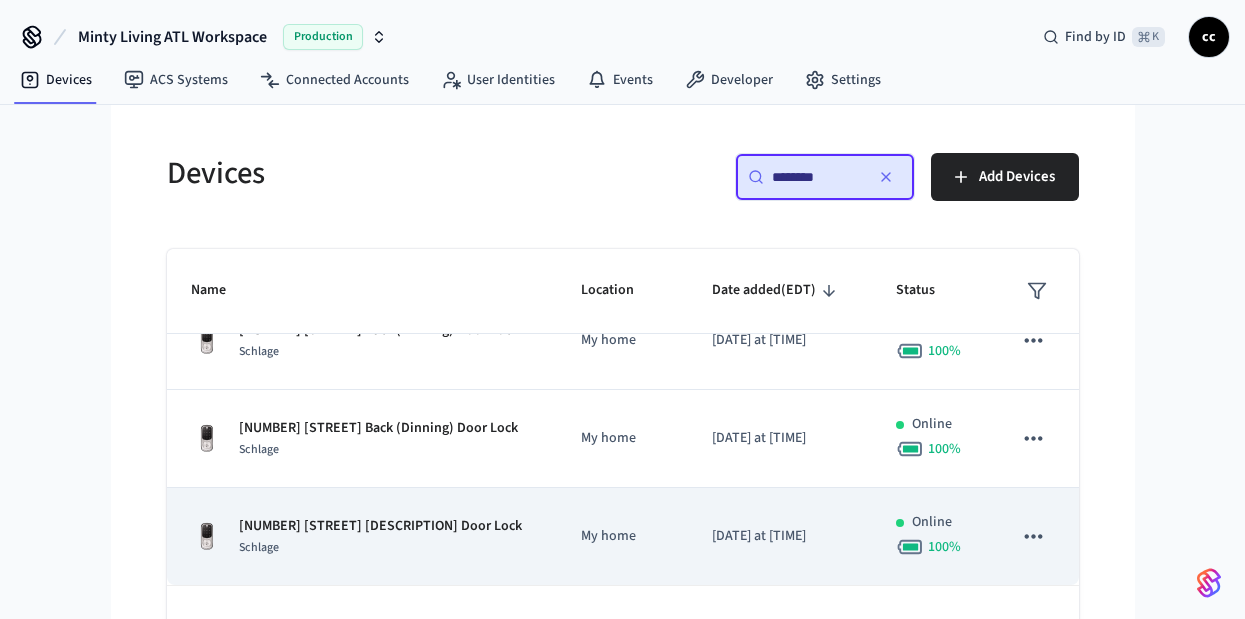 type on "********" 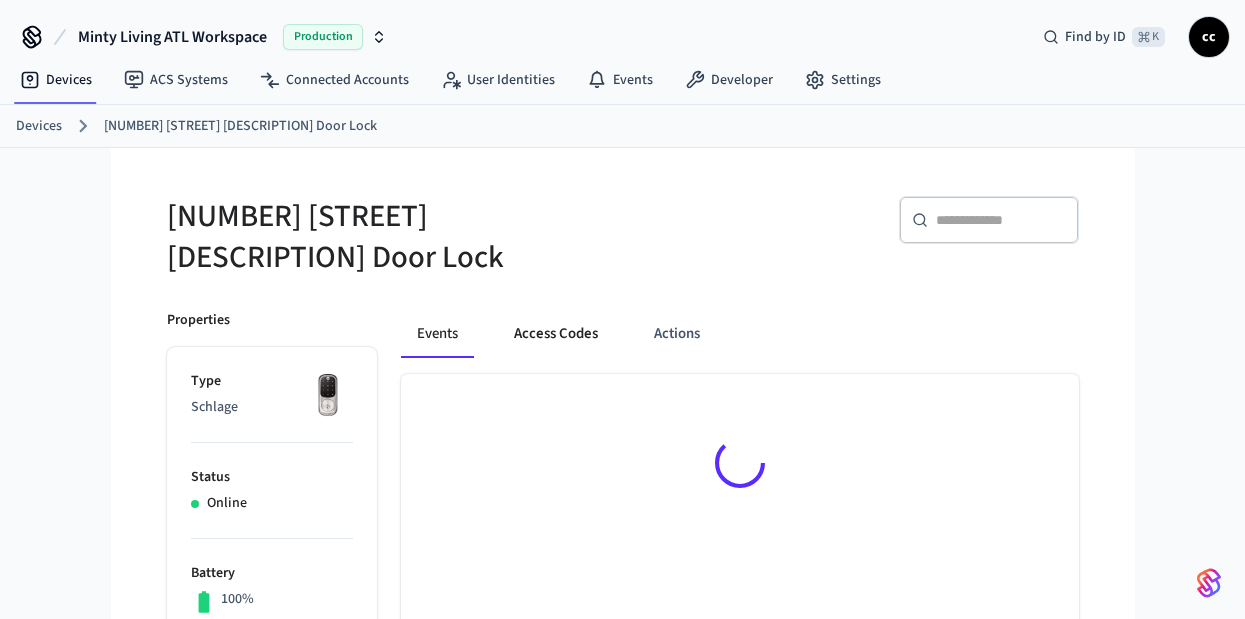 click on "Access Codes" at bounding box center [556, 334] 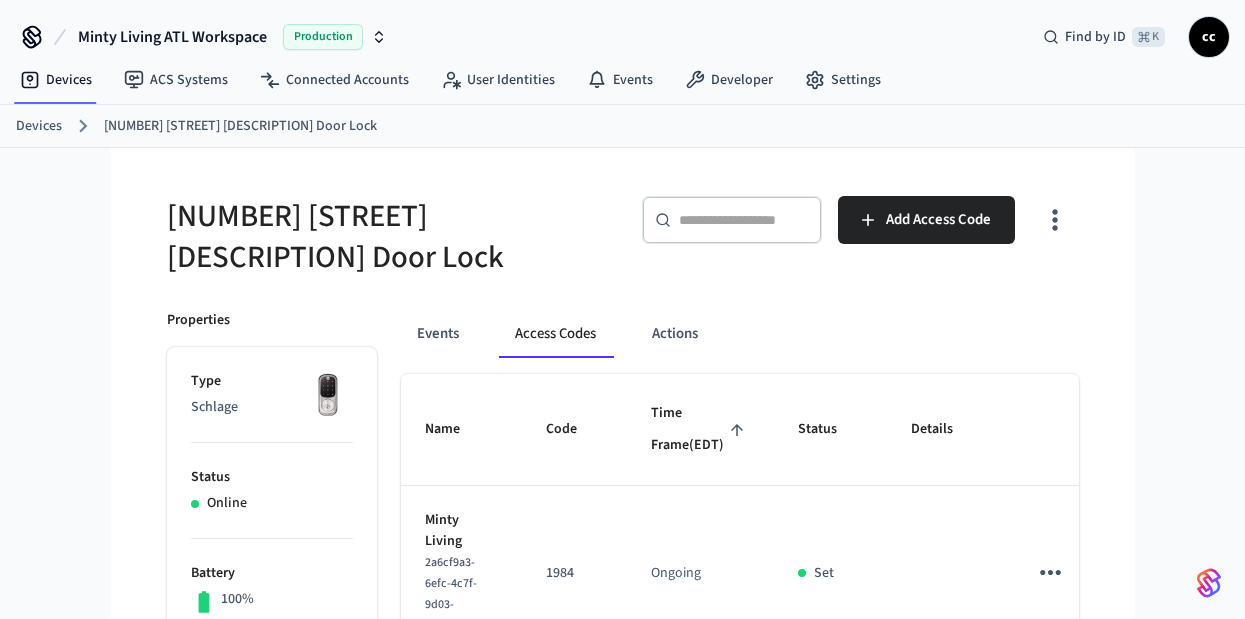 click on "Time Frame  (EDT)" at bounding box center [700, 429] 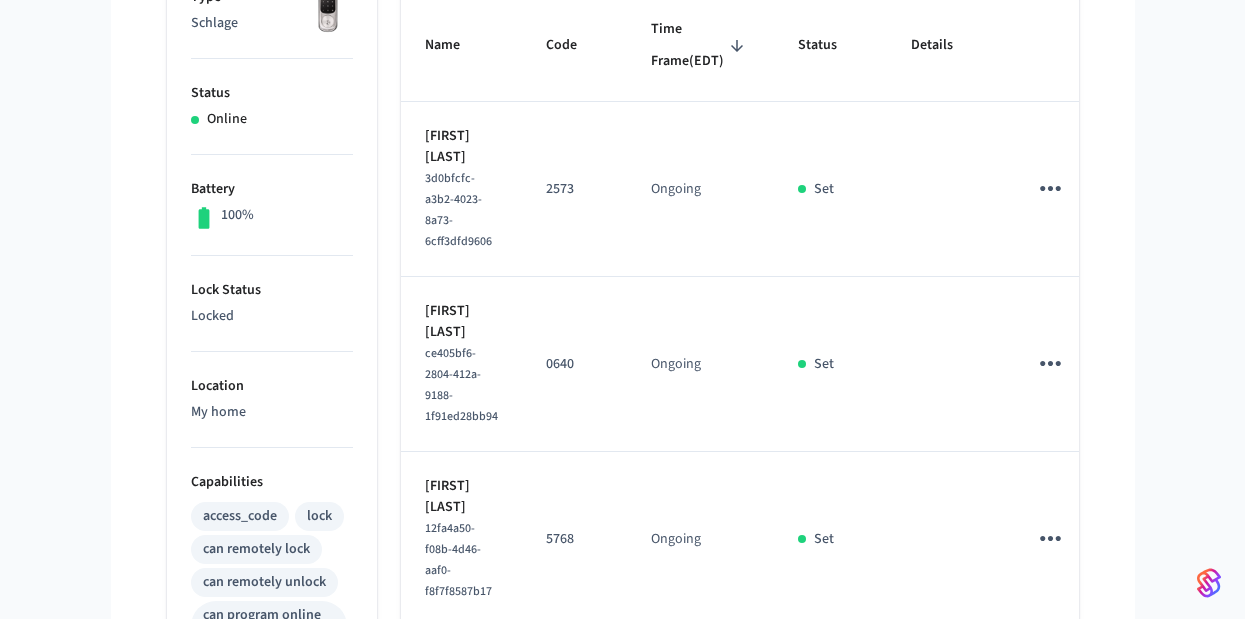 scroll, scrollTop: 390, scrollLeft: 0, axis: vertical 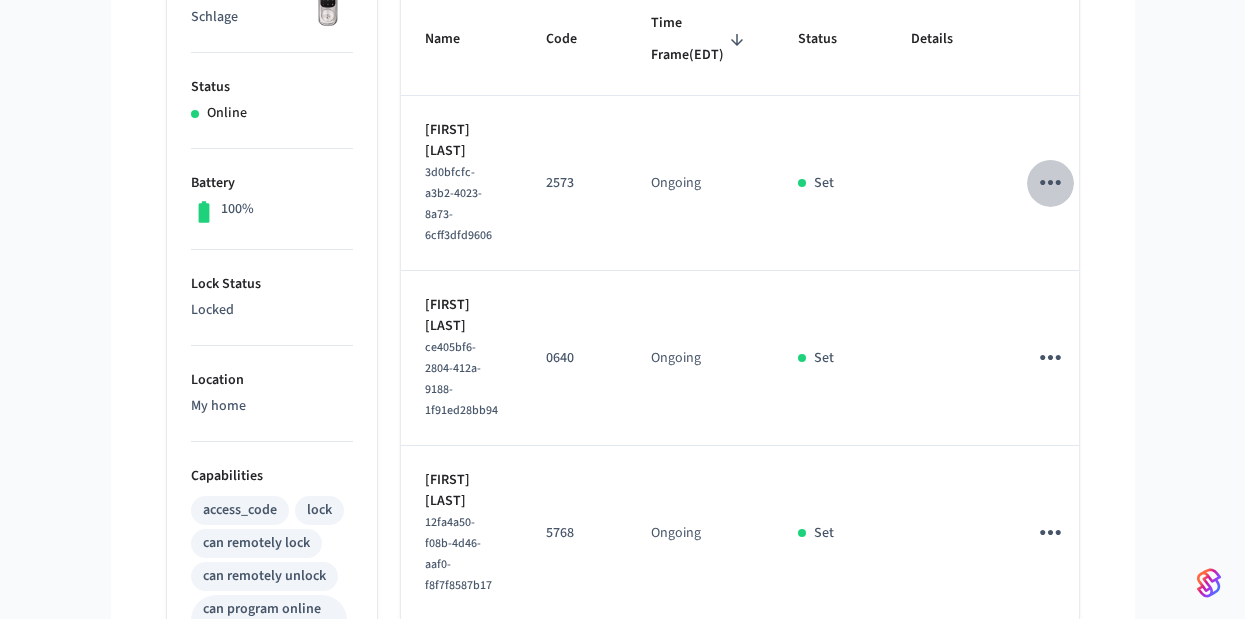 click 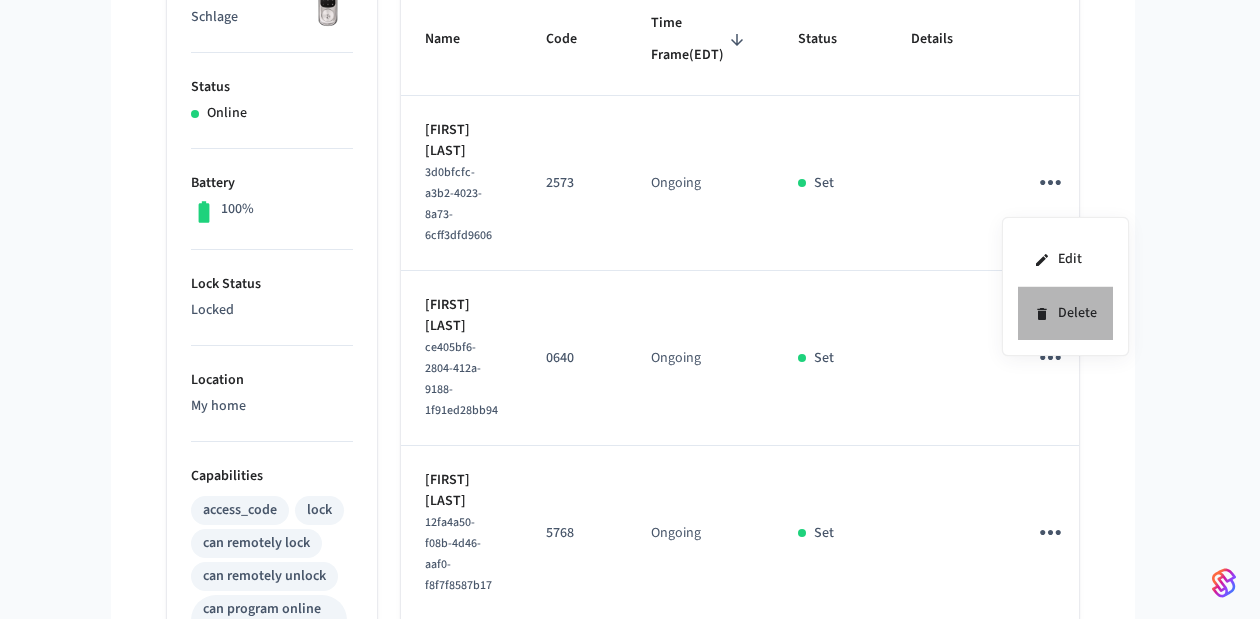 click on "Delete" at bounding box center (1065, 313) 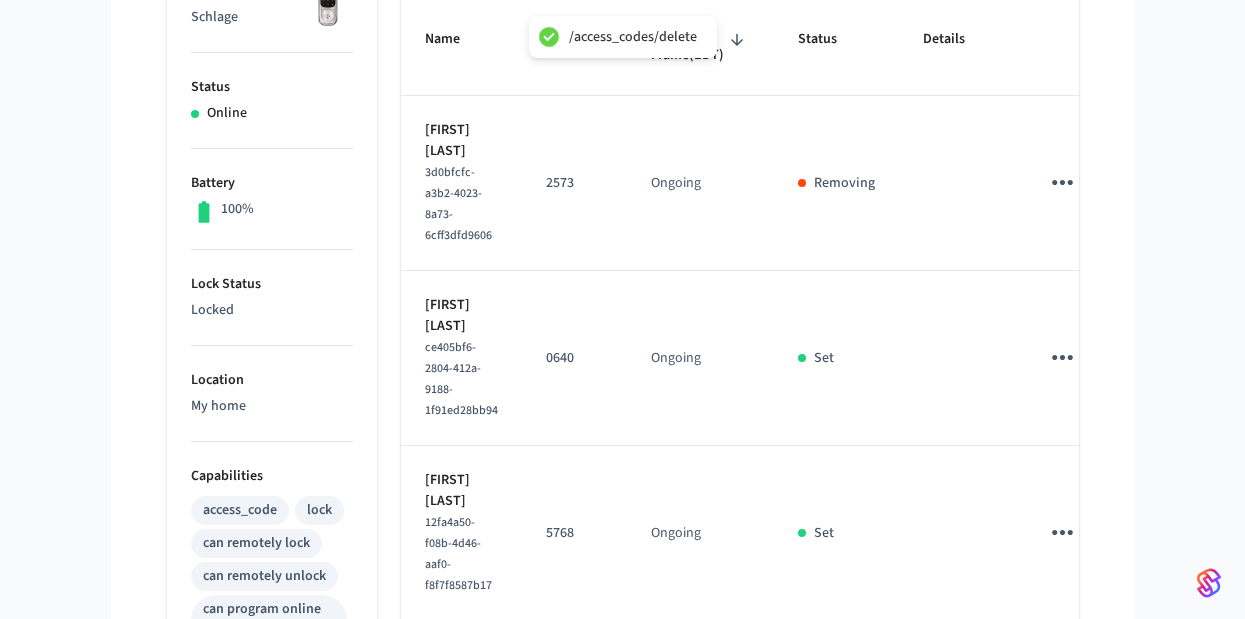 click at bounding box center (1062, 357) 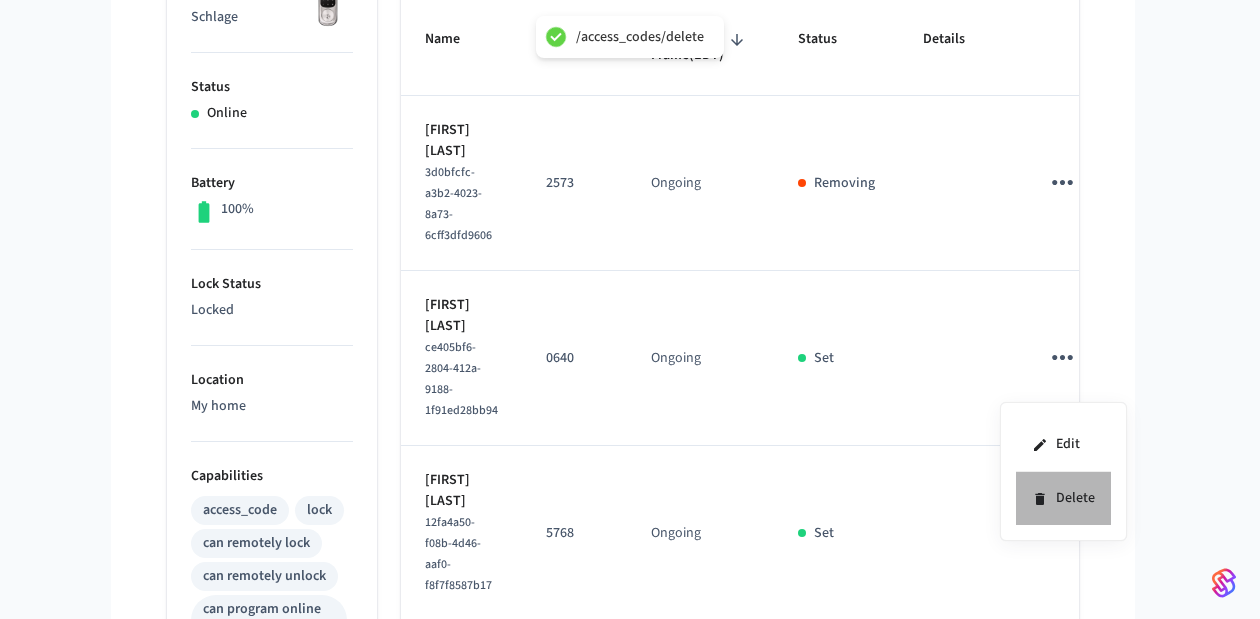 click on "Delete" at bounding box center (1063, 498) 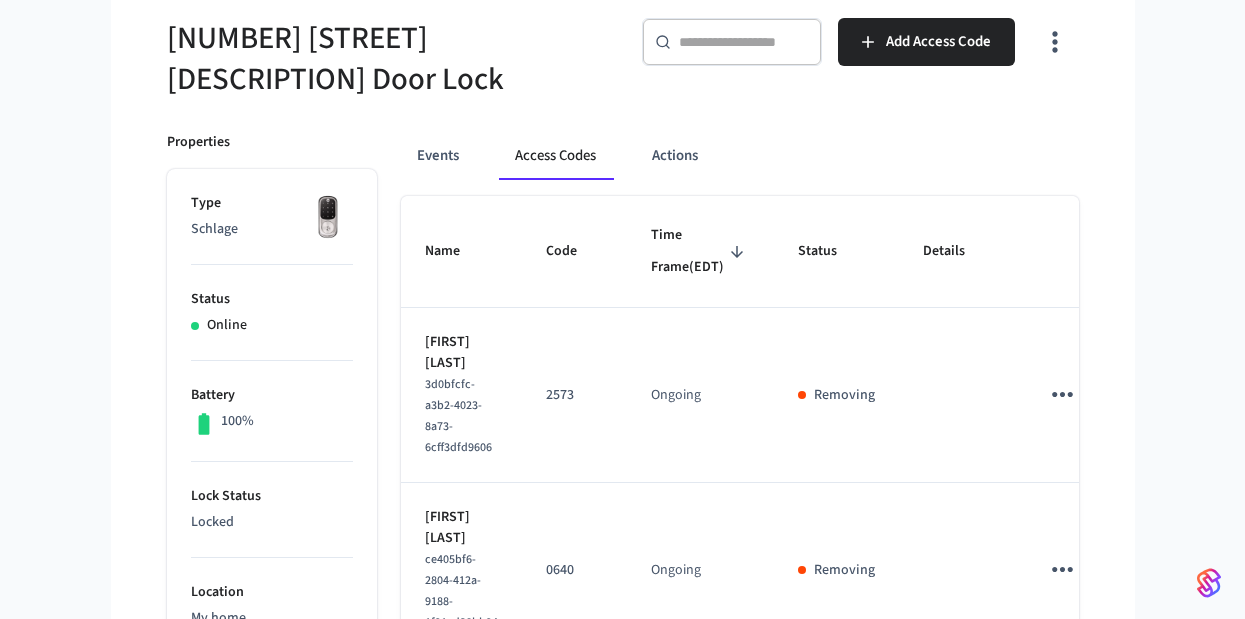 scroll, scrollTop: 166, scrollLeft: 0, axis: vertical 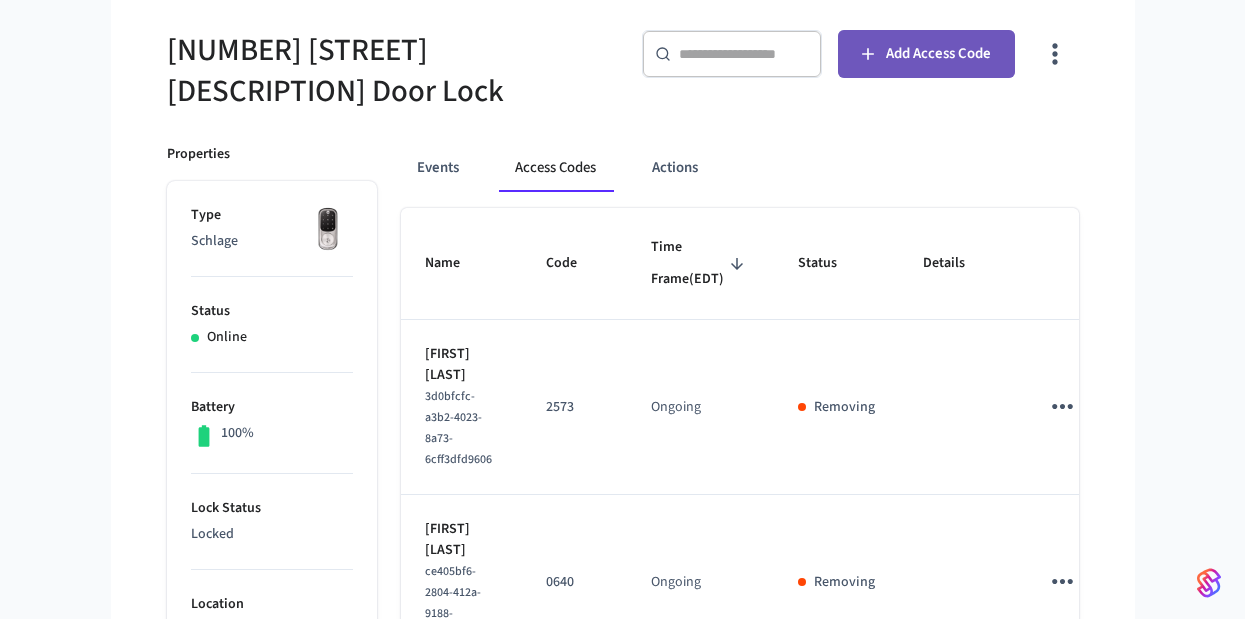 click on "Add Access Code" at bounding box center [938, 54] 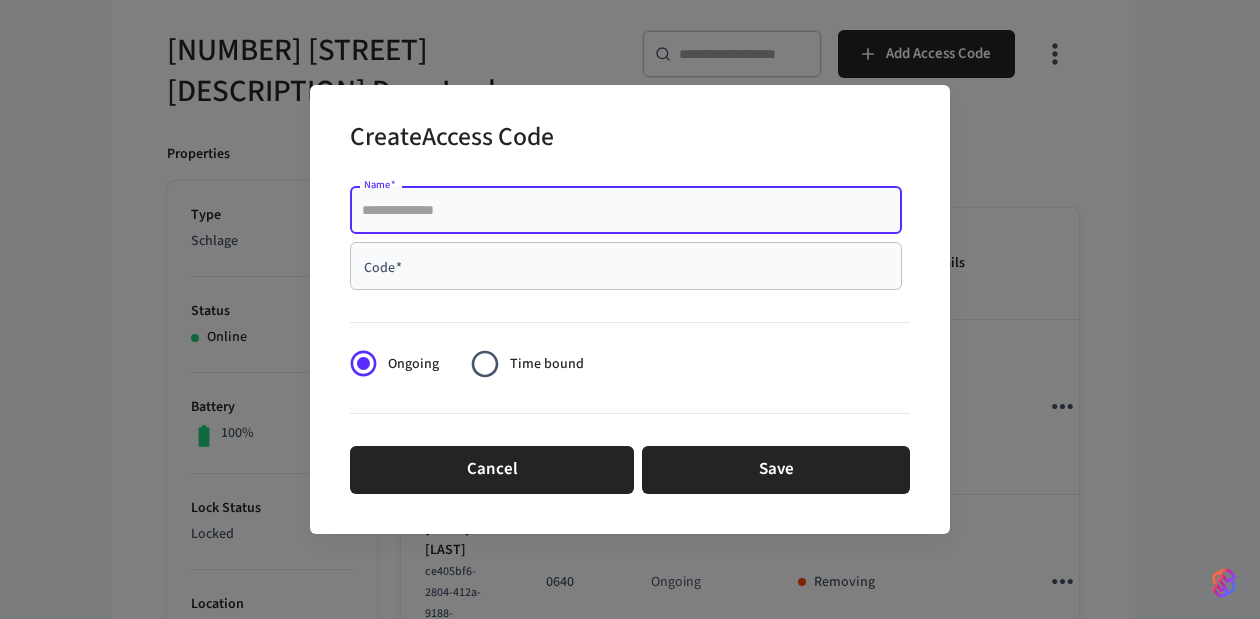 click on "Name   *" at bounding box center (626, 210) 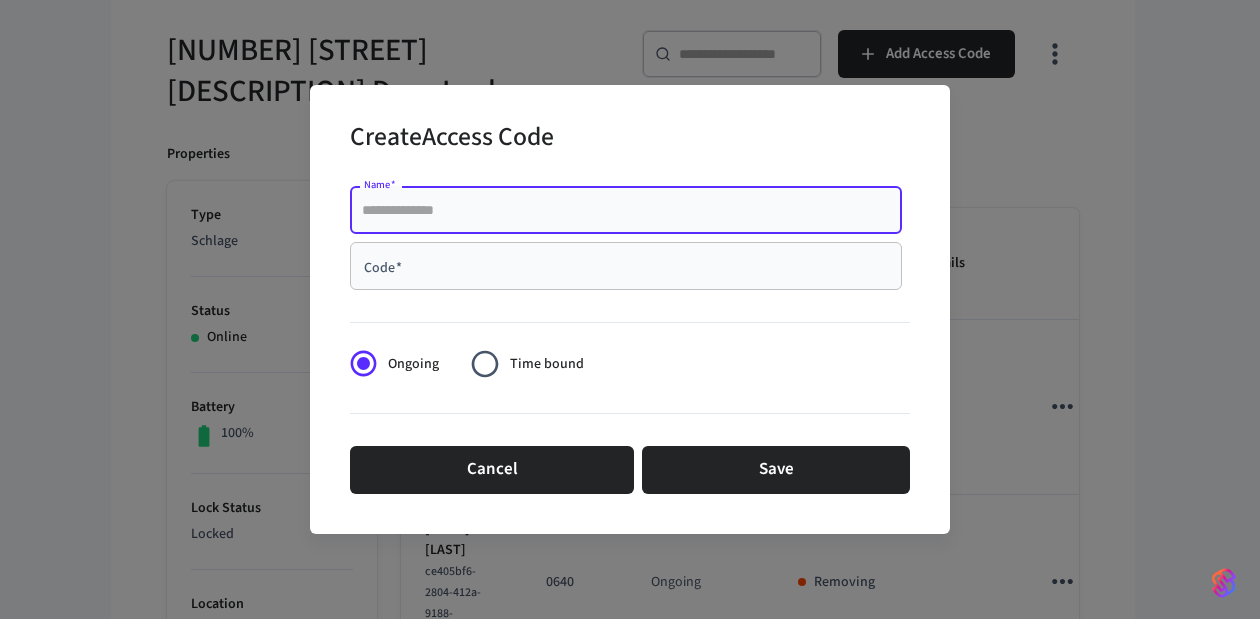 paste on "**********" 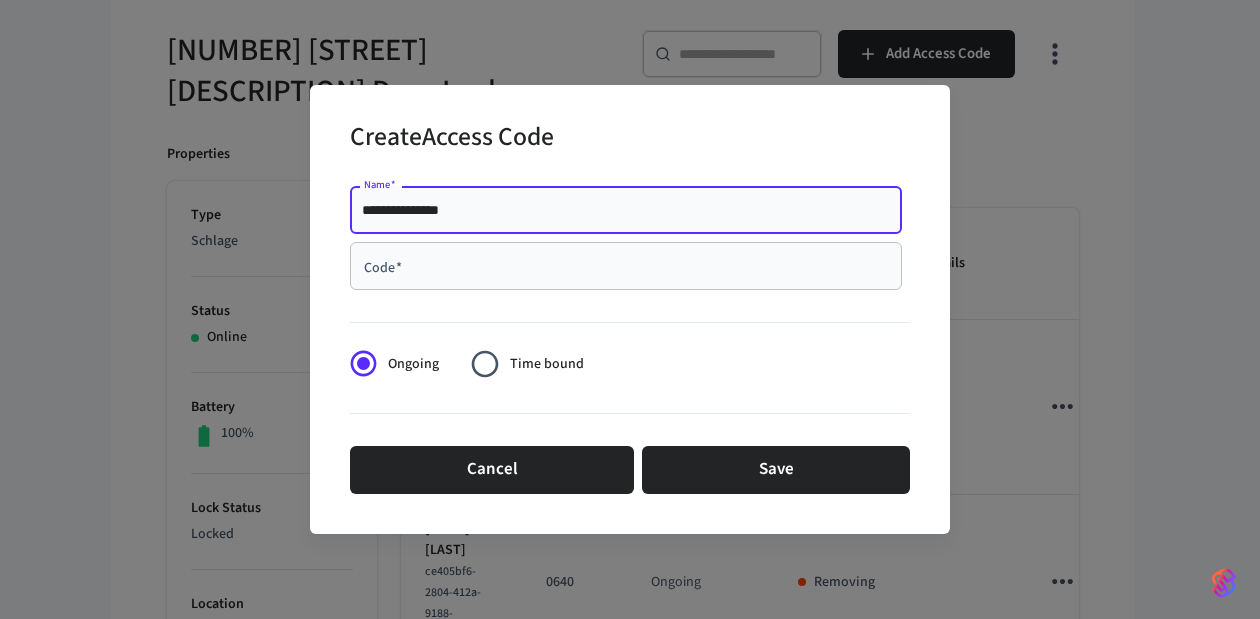 type on "**********" 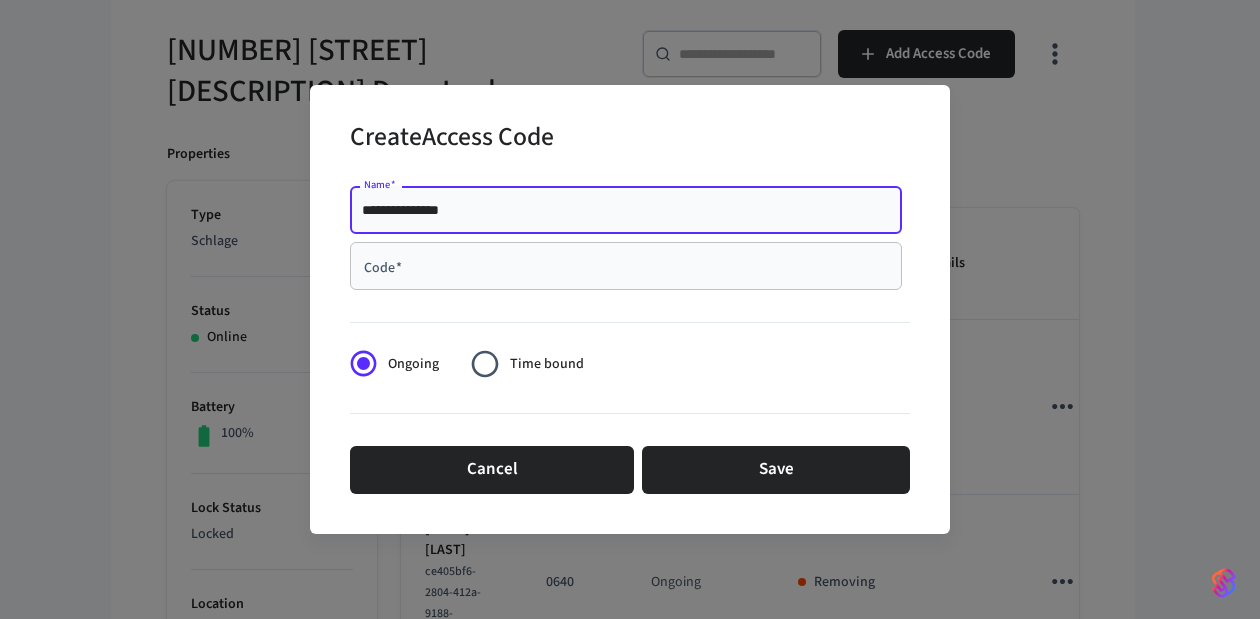 click on "Code   *" at bounding box center (626, 266) 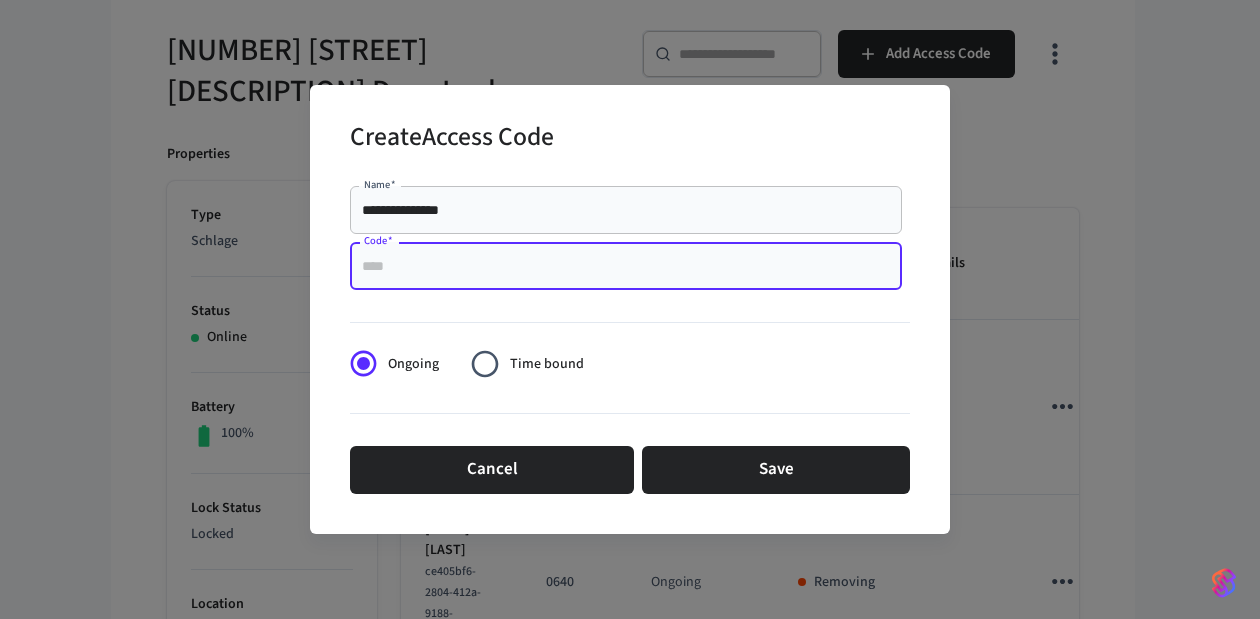 paste on "****" 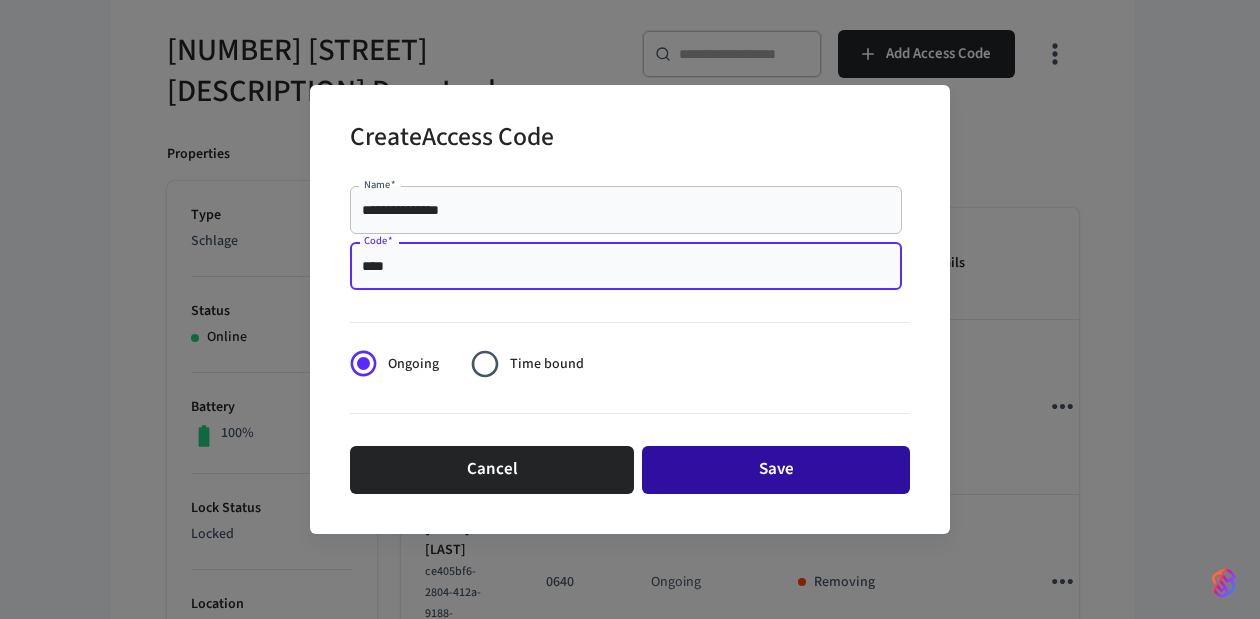 type on "****" 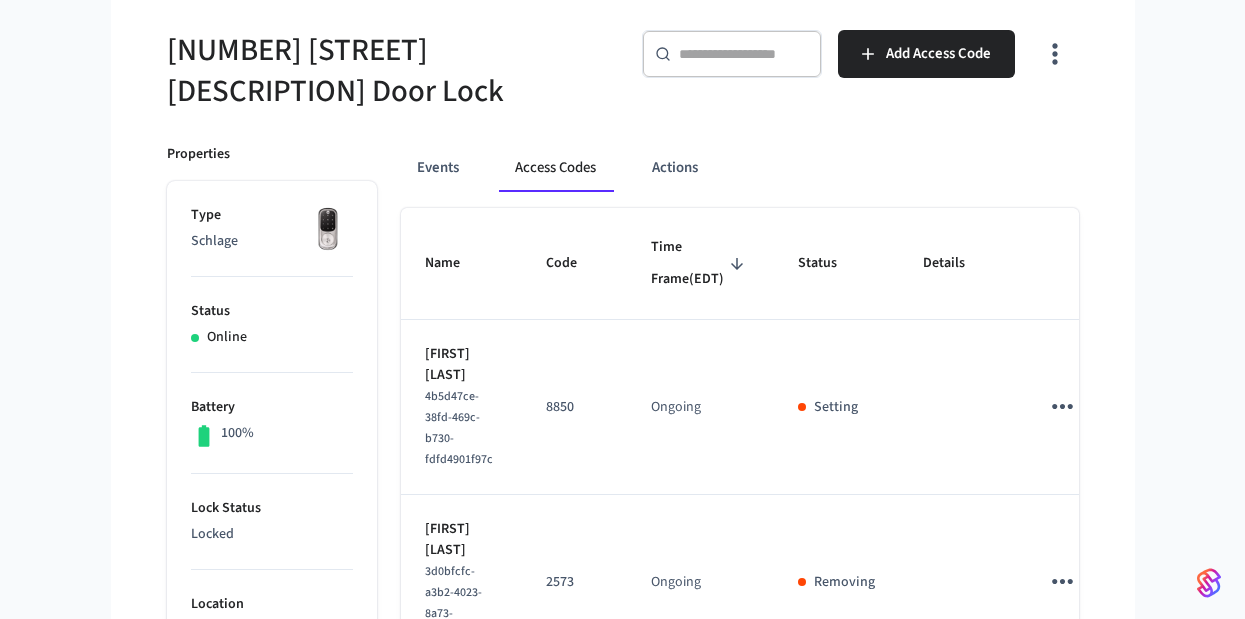 click on "Events Access Codes Actions" at bounding box center (740, 176) 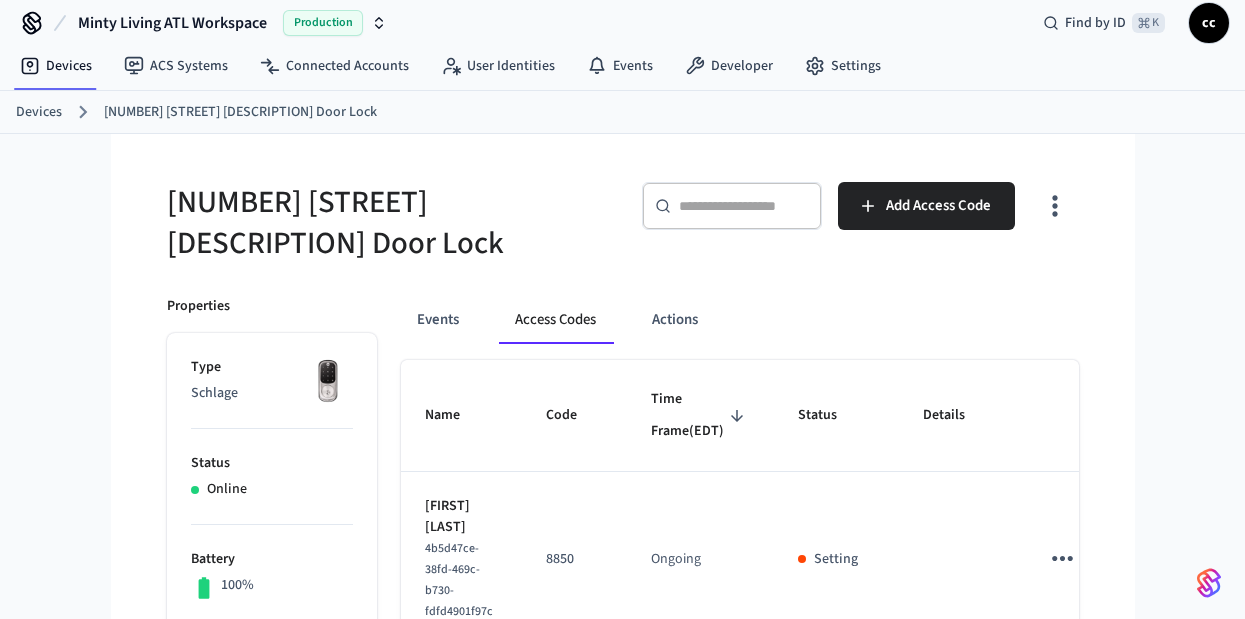 scroll, scrollTop: 0, scrollLeft: 0, axis: both 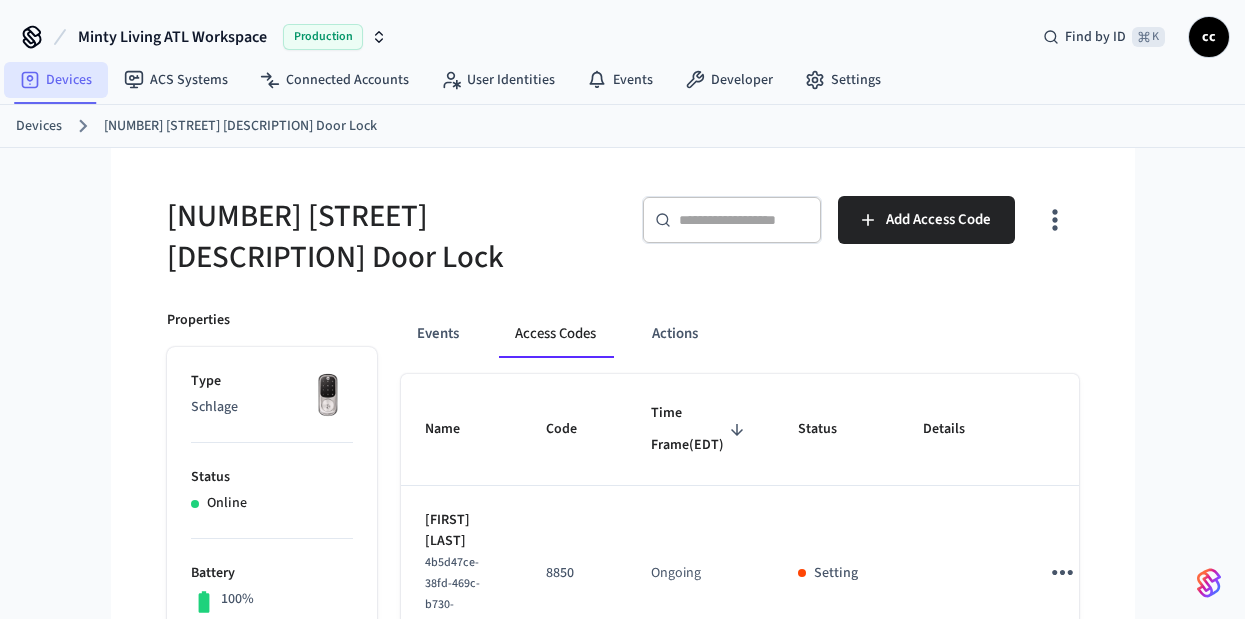 click on "Devices" at bounding box center (56, 80) 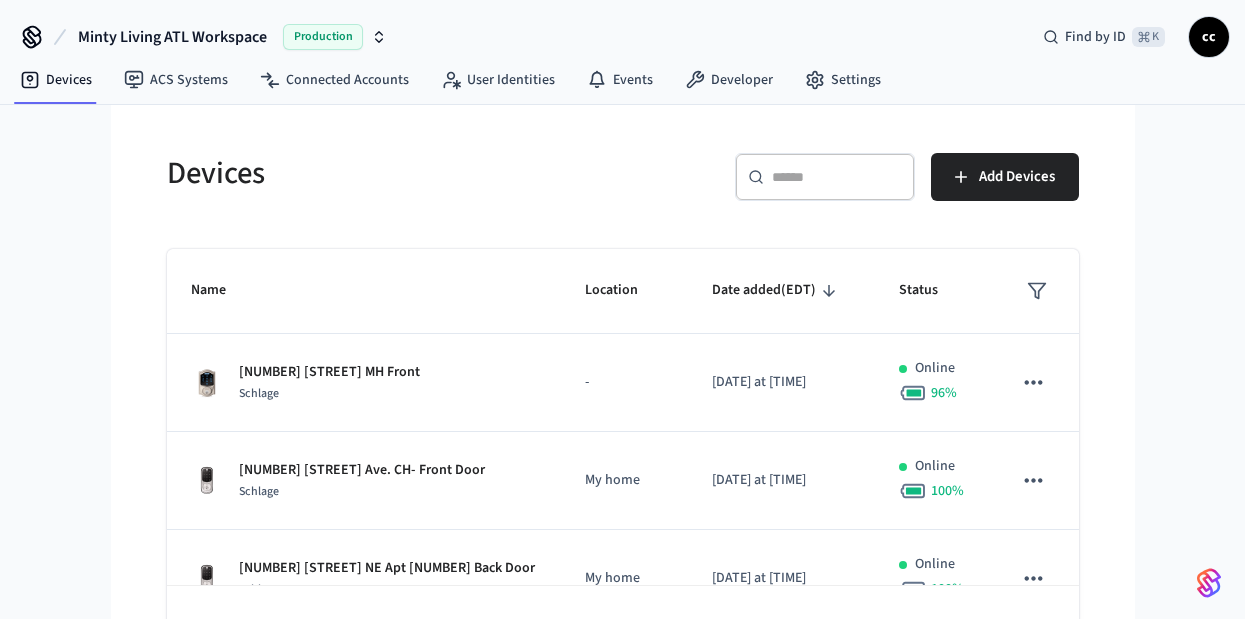 click on "Devices ​ ​ Add Devices Name Location Date added  (EDT) Status [NUMBER] N Highland MH Front Schlage - [DATE] at [TIME] Online [PERCENT] % [NUMBER] Glenwood Ave. CH- Front Door Schlage My home [DATE] at [TIME] Online [PERCENT] % [NUMBER] Charles Allen Dr NE Apt [NUMBER] Back Door Schlage My home [DATE] at [TIME] Online [PERCENT] % [NUMBER] Charles Allen Dr. NE Apt [NUMBER] Front Lock Schlage My home [DATE] at [TIME] Online [PERCENT] % [NUMBER] Bellevue Ext Garage Schlage - [DATE] at [TIME] Online [PERCENT] % [NUMBER] Bellevue Int. Garage Schlage - [DATE] at [TIME] Online [PERCENT] % [NUMBER] Edgewood Pool Gate Schlage - [DATE] at [TIME] Online [PERCENT] % [NUMBER] Fulton Ter SE Front Door Lock Schlage My home [DATE] at [TIME] Online [PERCENT] % [NUMBER] Carmel B Front Door Schlage - [DATE] at [TIME] Online [PERCENT] % (TEST) [NUMBER] N. Highland MH Basement Door Ttlock - [DATE] at [TIME] Offline Rows per page: [NUMBER] ** [PAGINATION]" at bounding box center (623, 393) 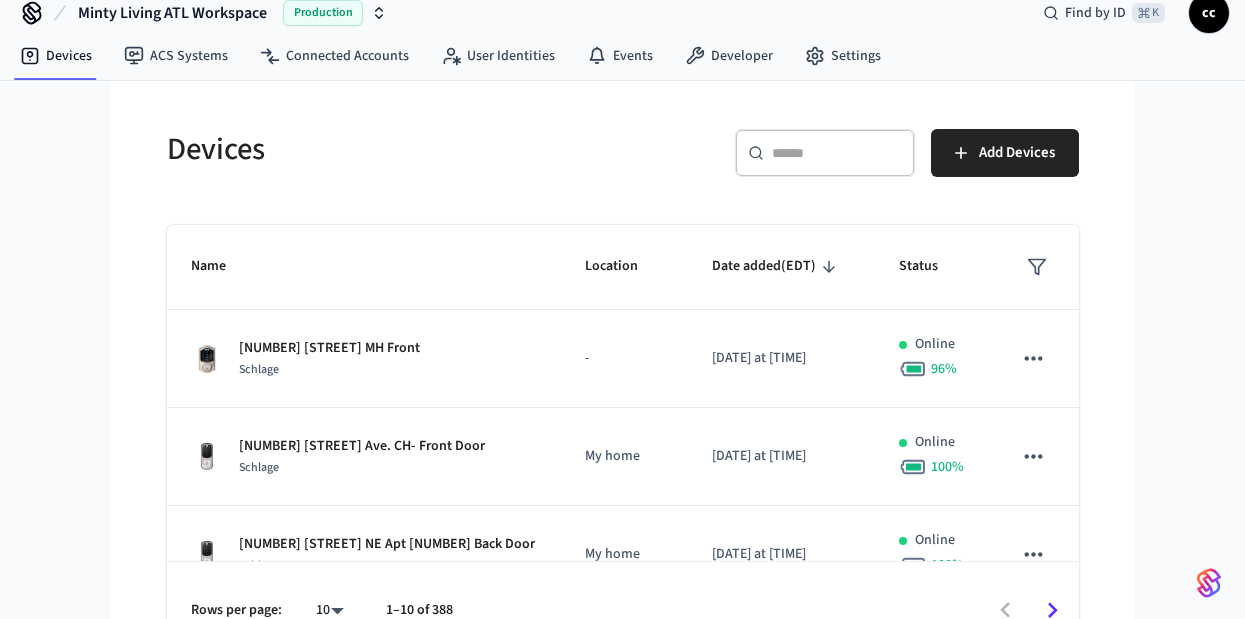 scroll, scrollTop: 41, scrollLeft: 0, axis: vertical 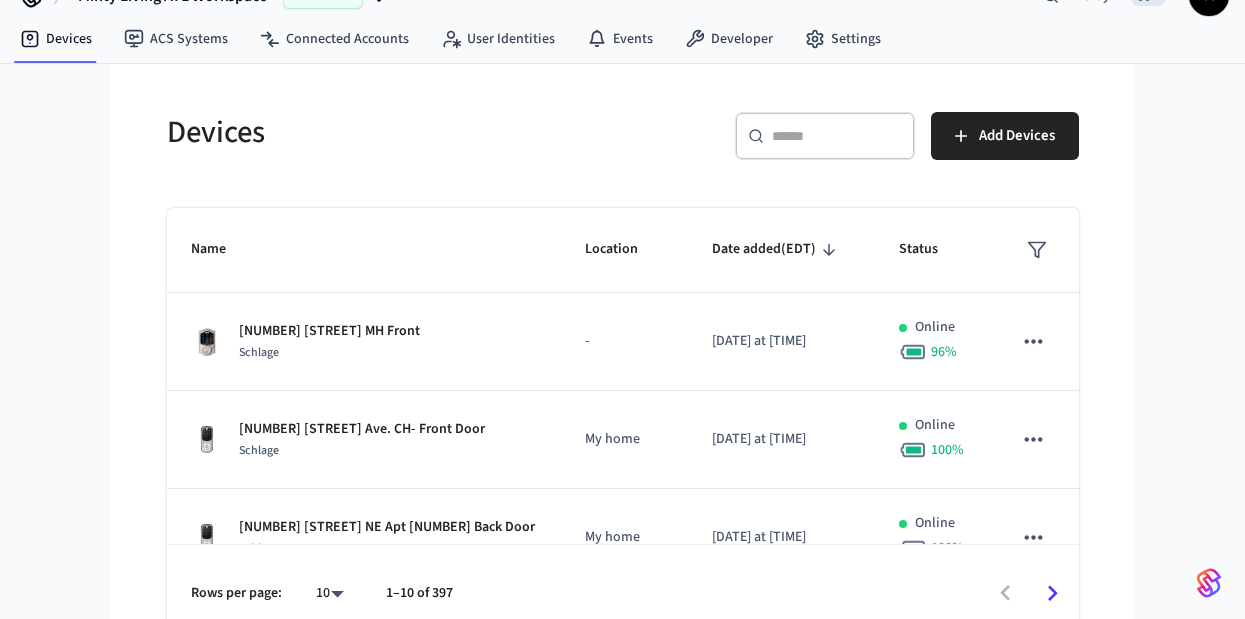 click on "​ ​" at bounding box center [825, 136] 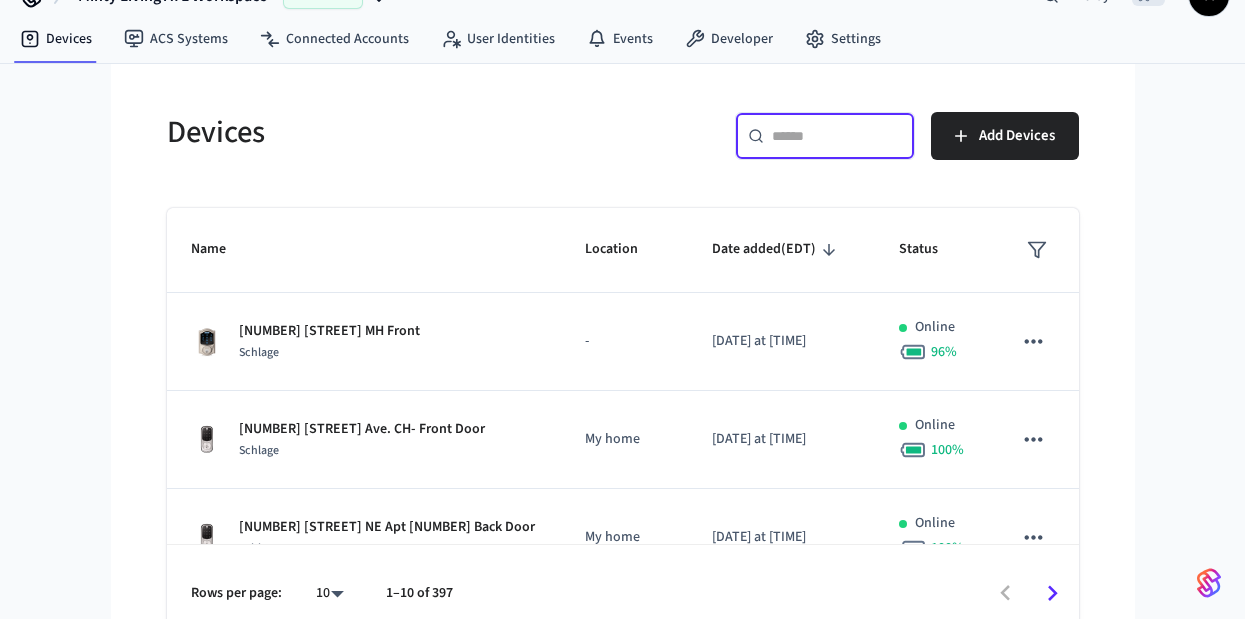 paste on "**********" 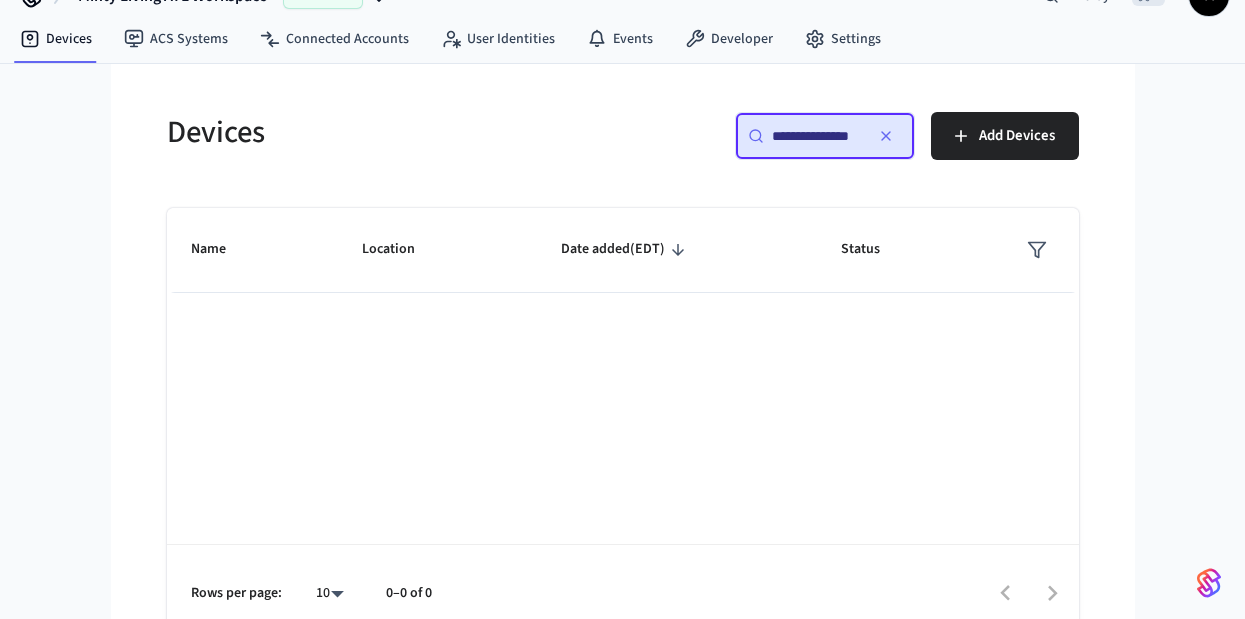 scroll, scrollTop: 0, scrollLeft: 0, axis: both 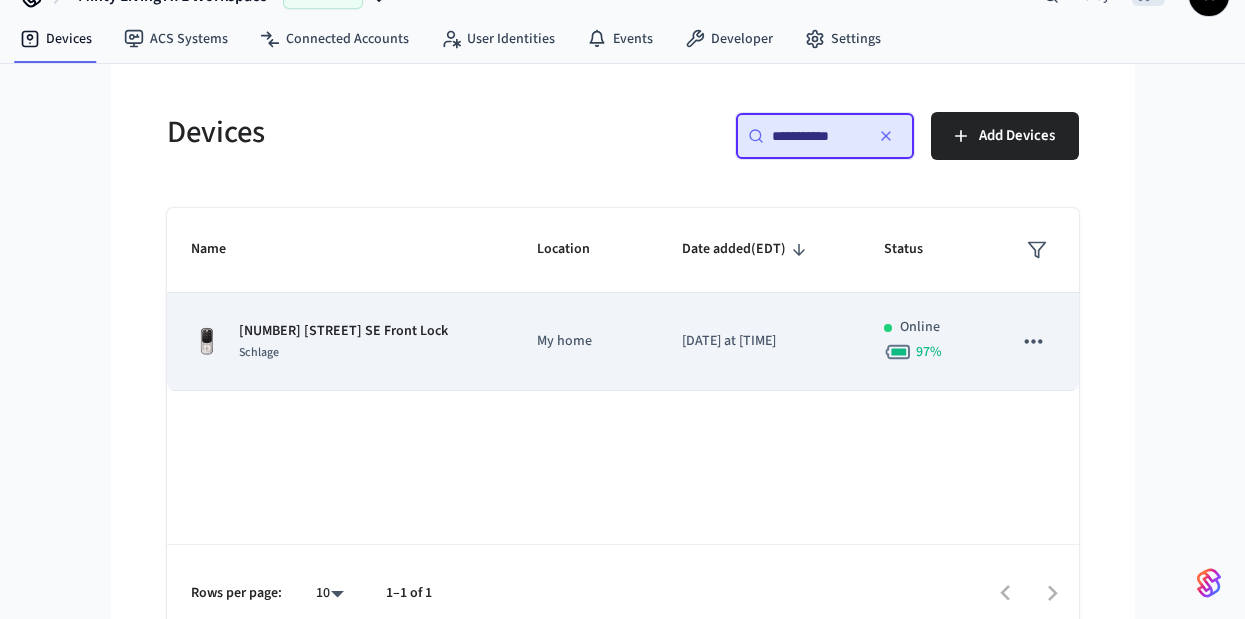 type on "**********" 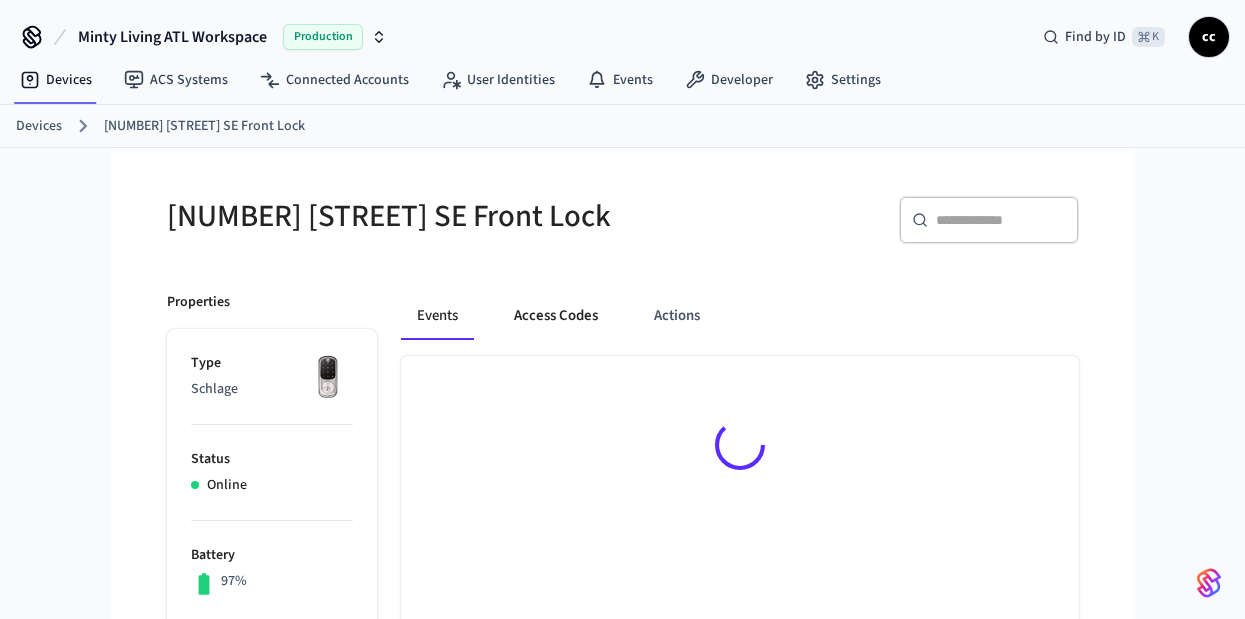 click on "Access Codes" at bounding box center (556, 316) 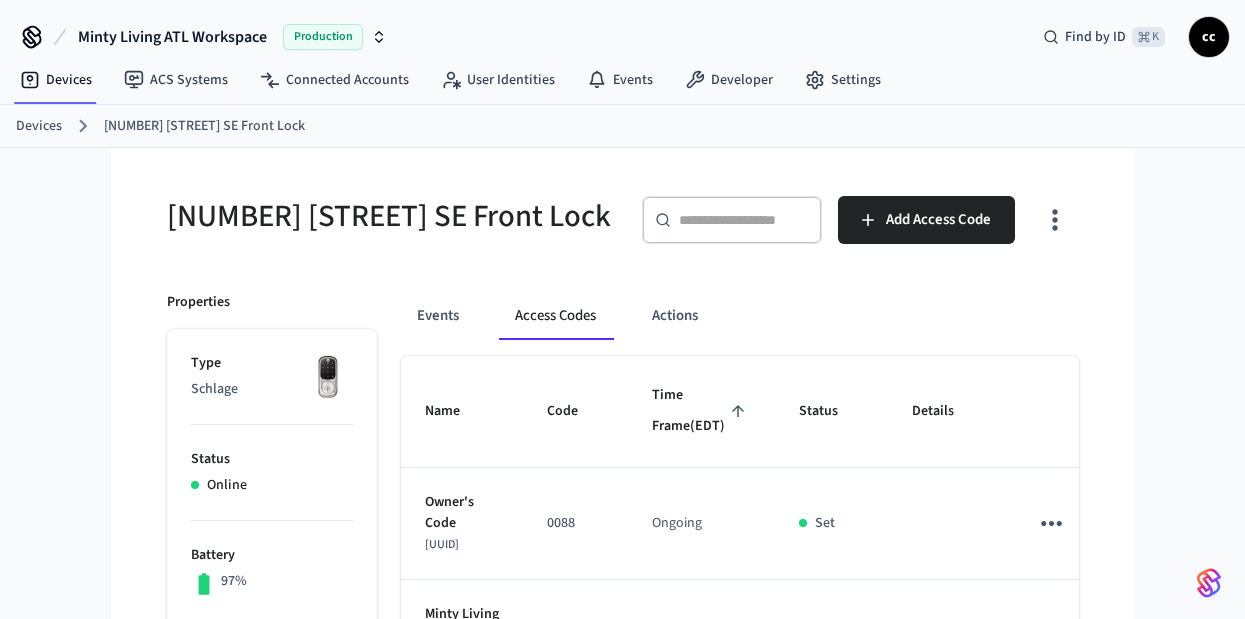 click on "Time Frame  (EDT)" at bounding box center (701, 411) 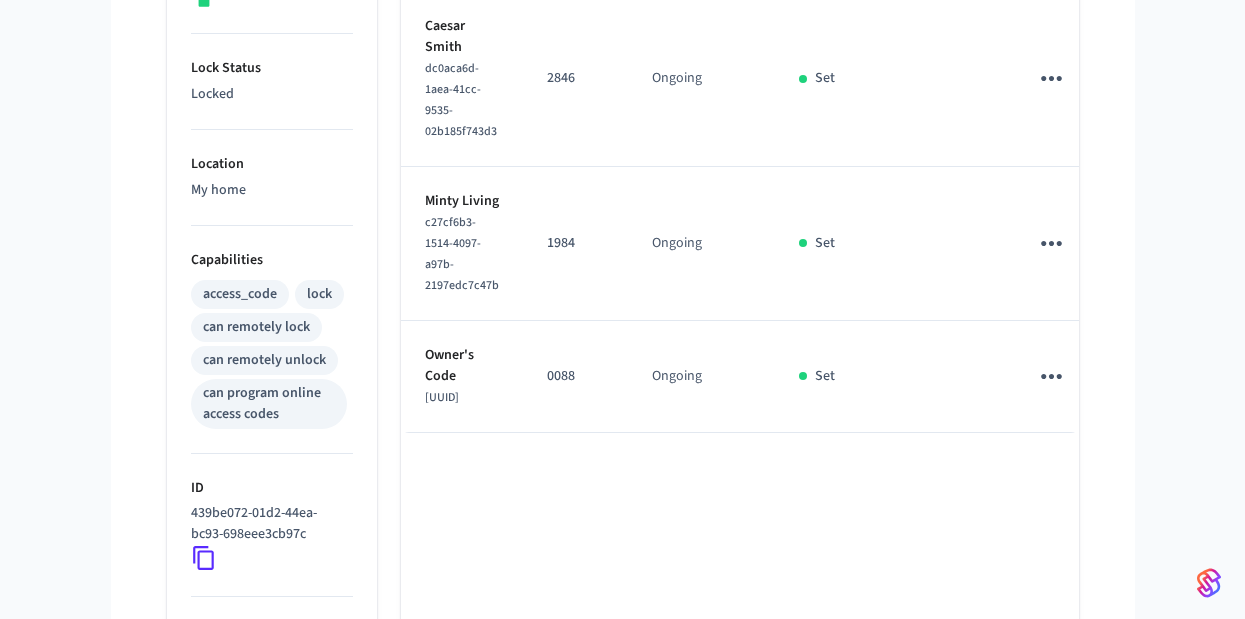 scroll, scrollTop: 430, scrollLeft: 0, axis: vertical 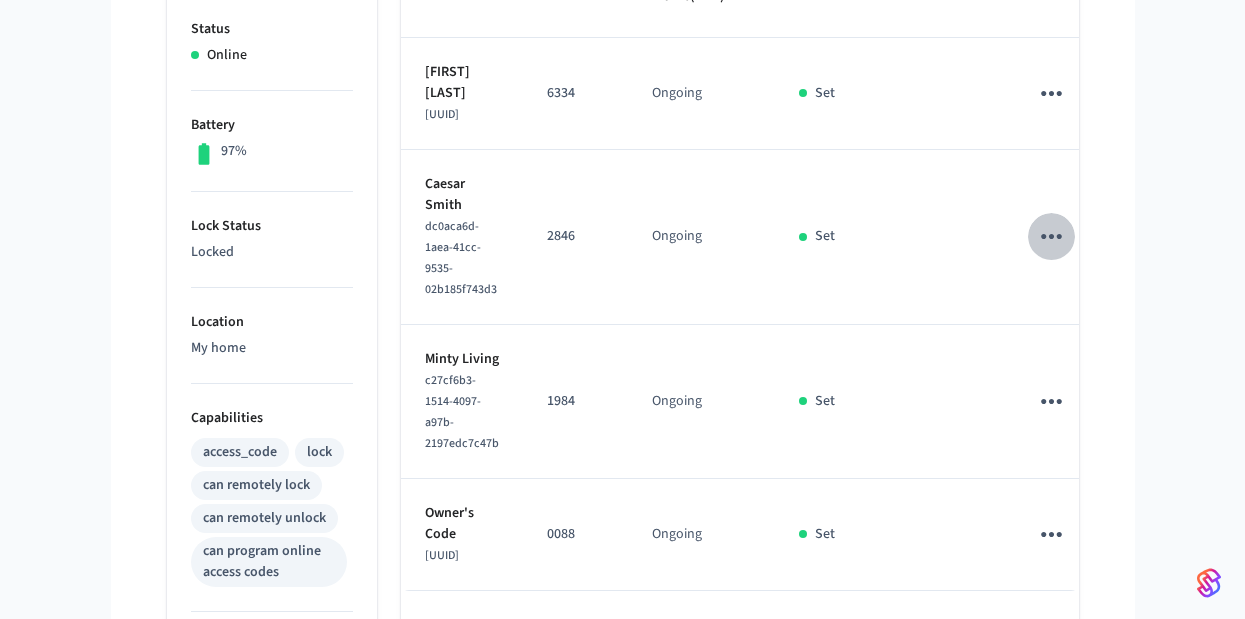 click 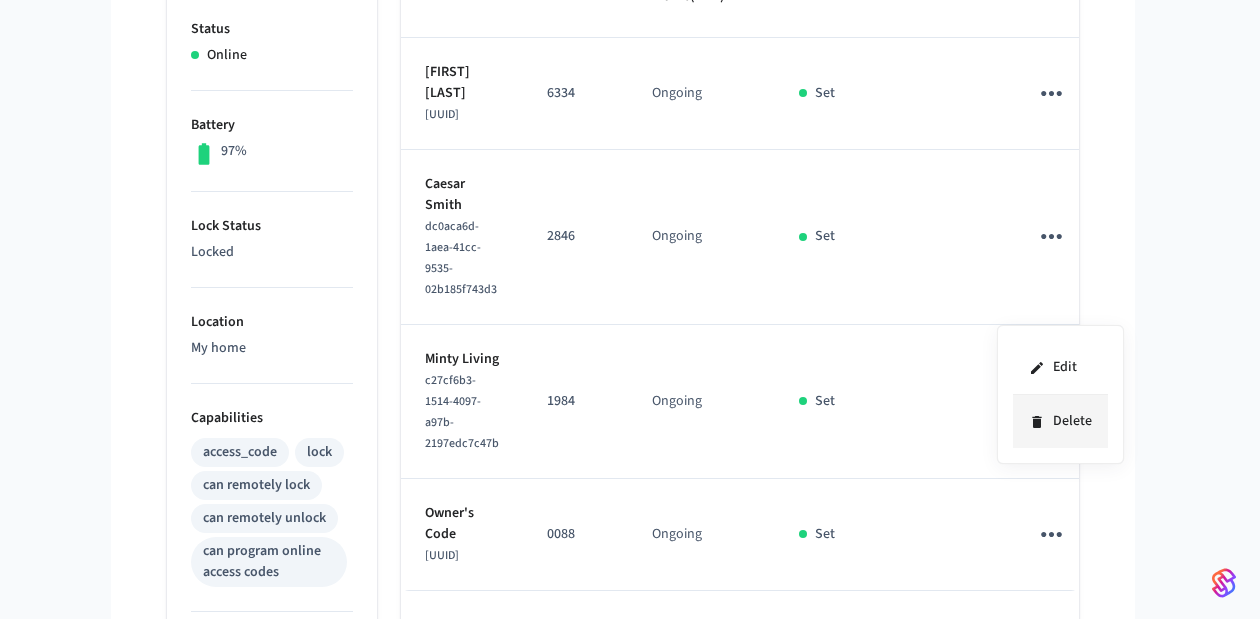 click 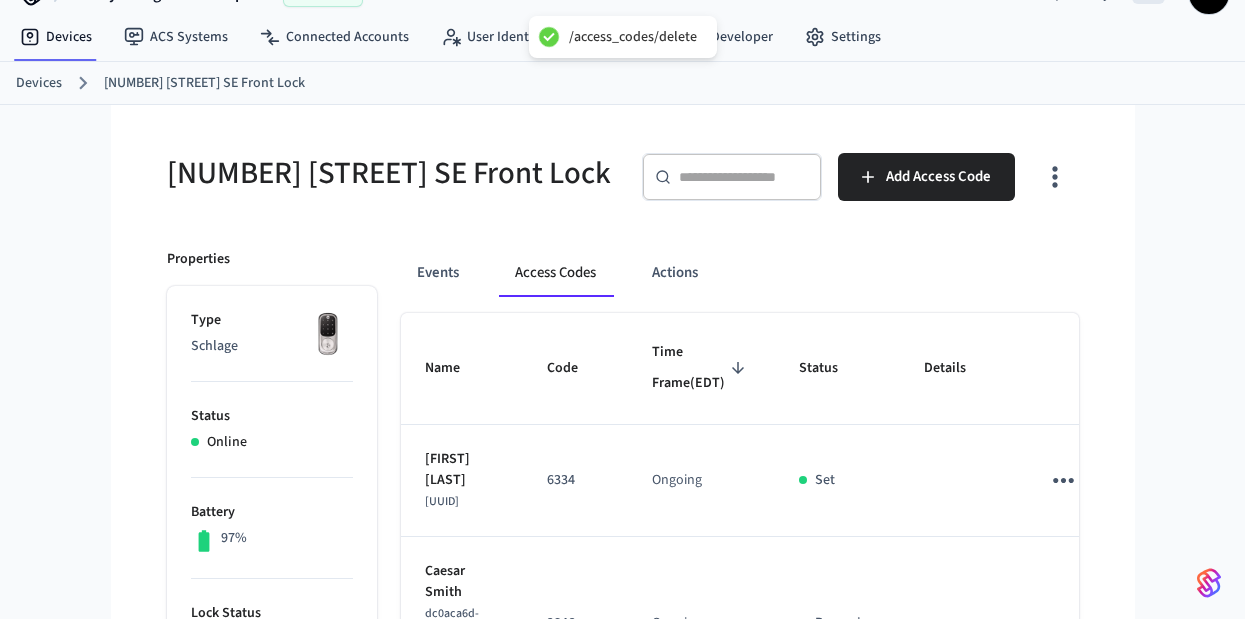 scroll, scrollTop: 24, scrollLeft: 0, axis: vertical 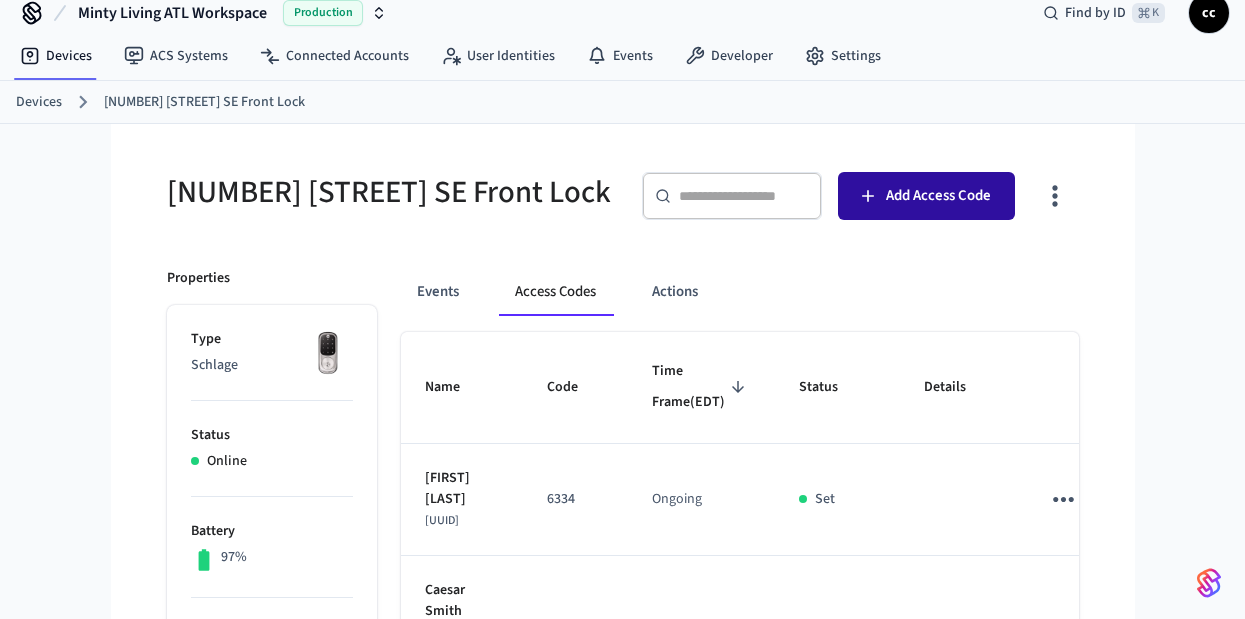 click on "Add Access Code" at bounding box center (938, 196) 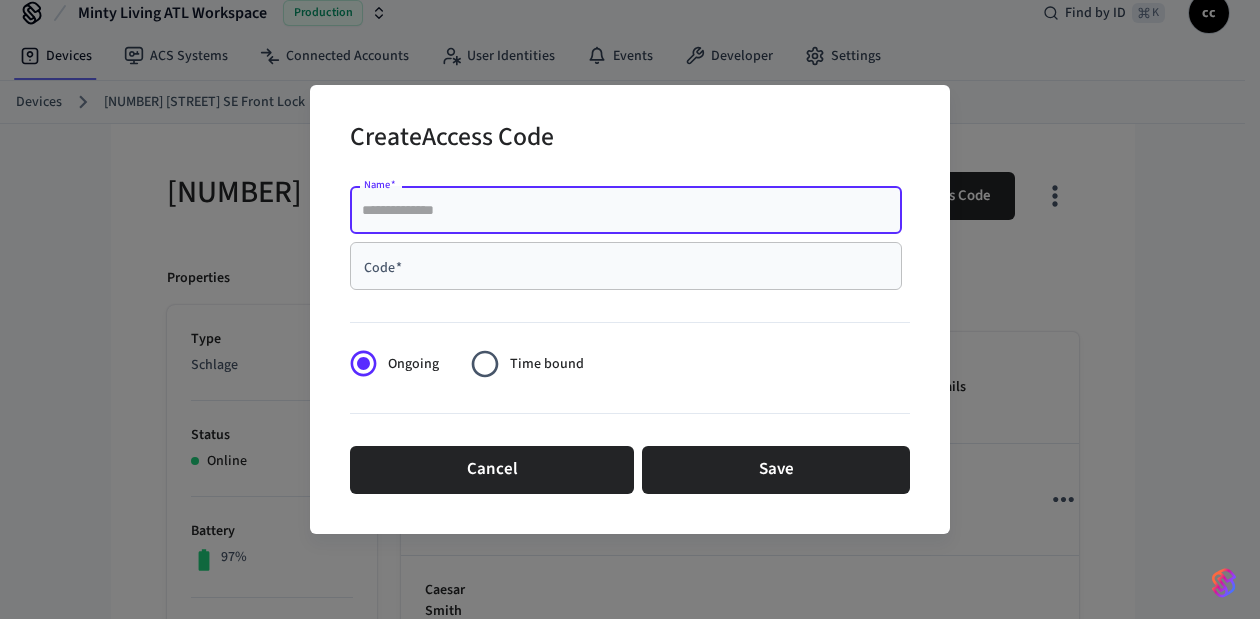 click on "Name   *" at bounding box center [626, 210] 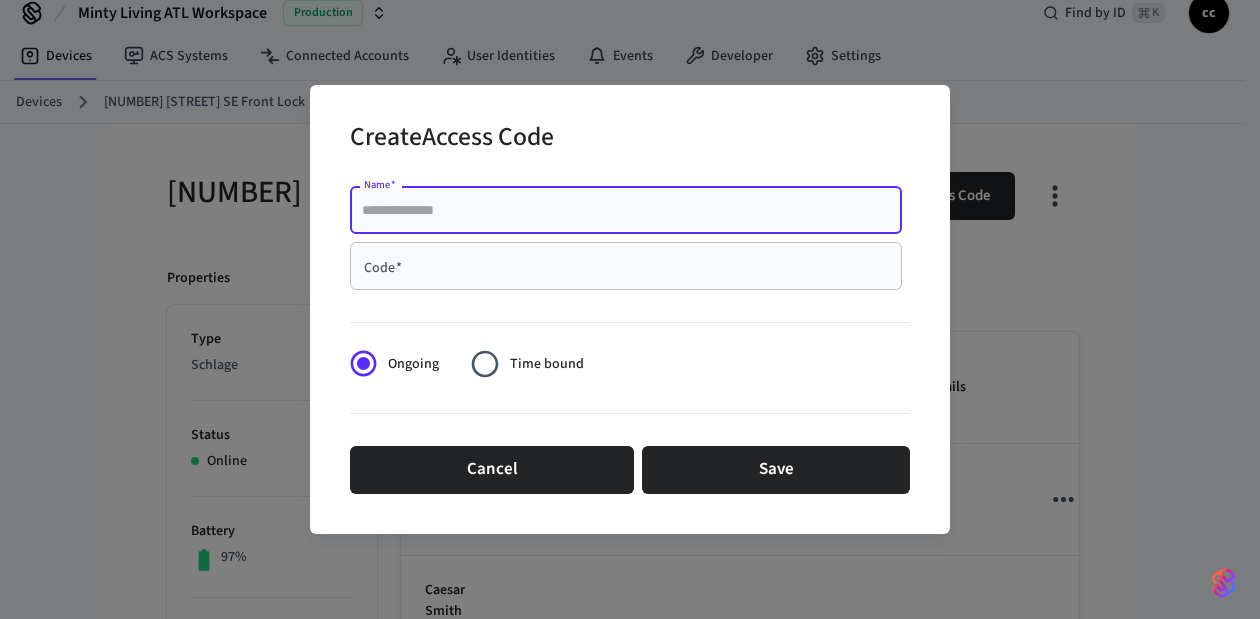 paste on "**********" 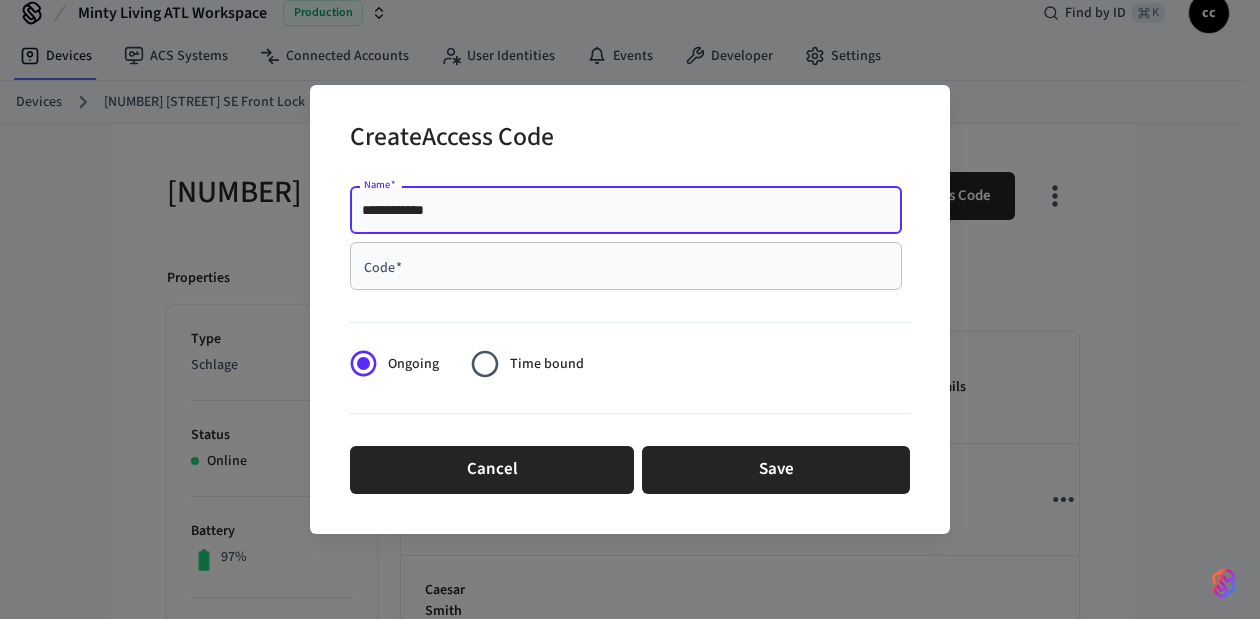 type on "**********" 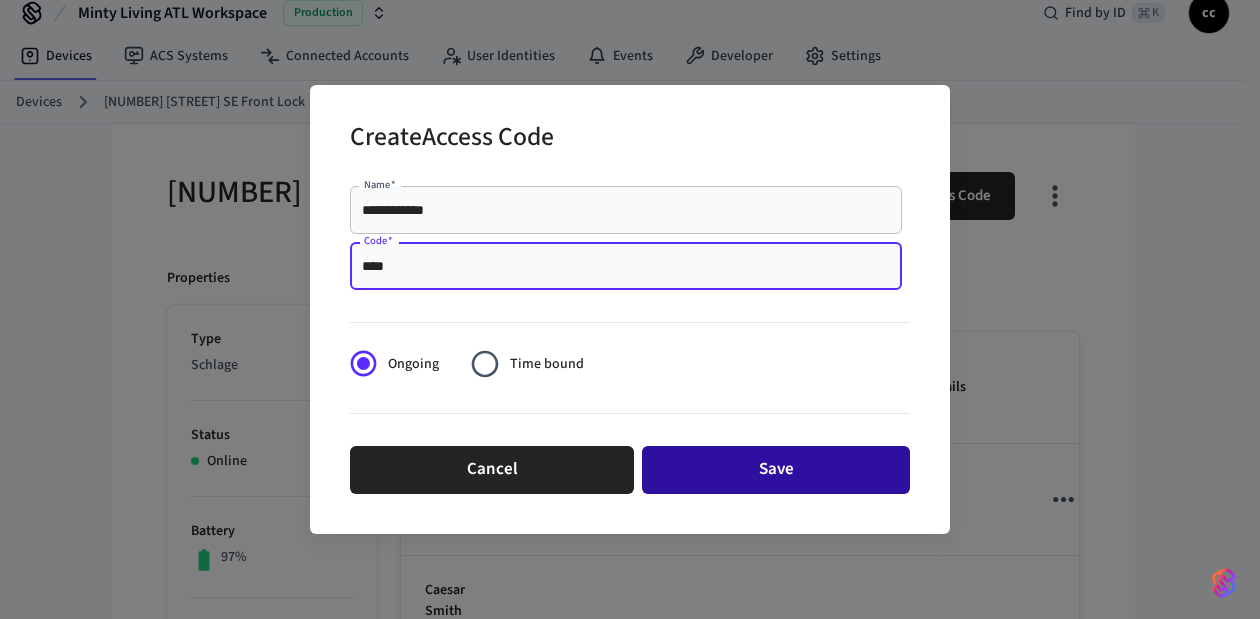 type on "****" 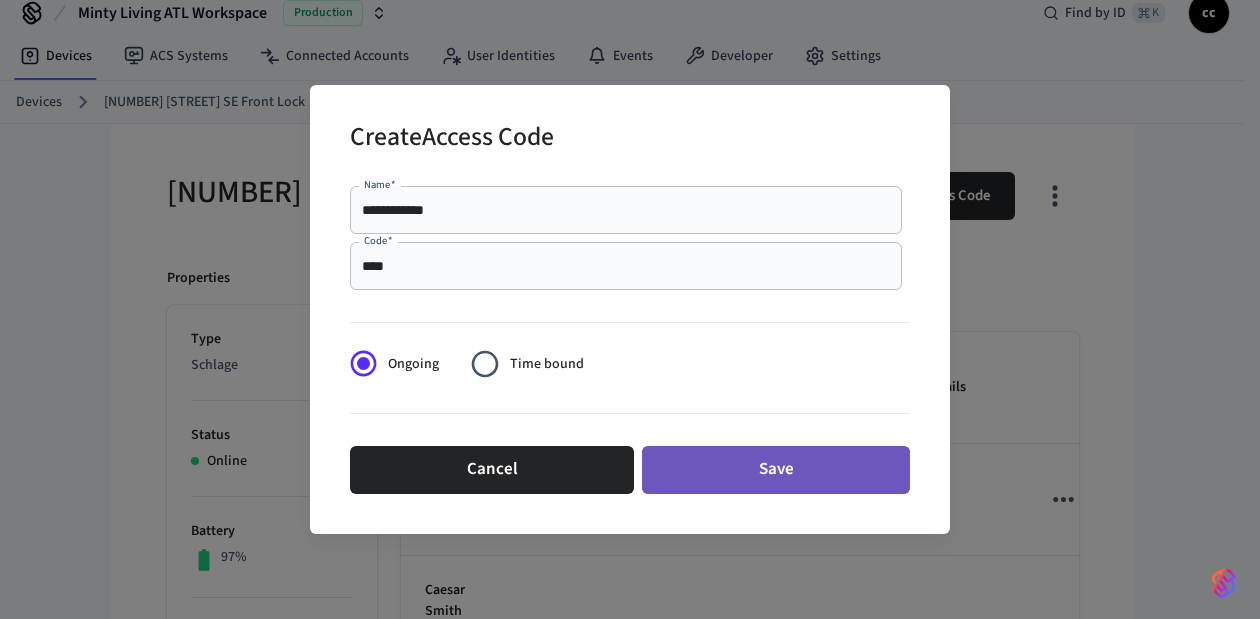 click on "Save" at bounding box center [776, 470] 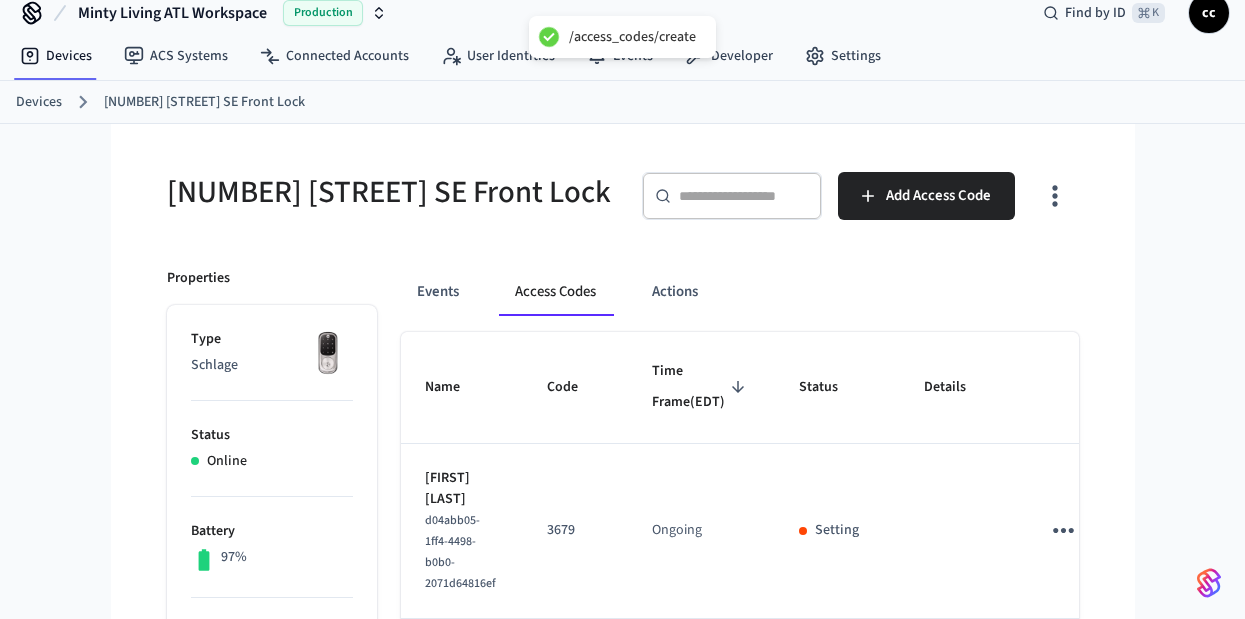 click on "[NUMBER] [STREET] St SE Front Lock ​ ​ Add Access Code Properties Type Schlage Status Online Battery 97% Lock Status Locked Location My home Capabilities access_code lock can remotely lock can remotely unlock can program online access codes ID 439be072-01d2-44ea-bc93-698eee3cb97c Paired on ( EDT ) [DATE] at [TIME] Connected account 9e880a48-dc7e-43ff-9e85-9fbcf92e261e Custom Metadata Events Access Codes Actions Name Code Time Frame  (EDT) Status Details [FIRST] [LAST] d04abb05-1ff4-4498-b0b0-2071d64816ef 3679 Ongoing Setting [FIRST] [LAST] 43350a58-32f2-45fd-96a8-a981c6d3fe92 6334 Ongoing Set [FIRST] [LAST] dc0aca6d-1aea-41cc-9535-02b185f743d3 2846 Ongoing Removing Minty Living  c27cf6b3-1514-4097-a97b-2197edc7c47b 1984 Ongoing Set Owner's Code bf153b62-2696-41ba-a69d-fd92ac23d987 0088 Ongoing Set Rows per page: 10 ** 1–5 of 5" at bounding box center [623, 787] 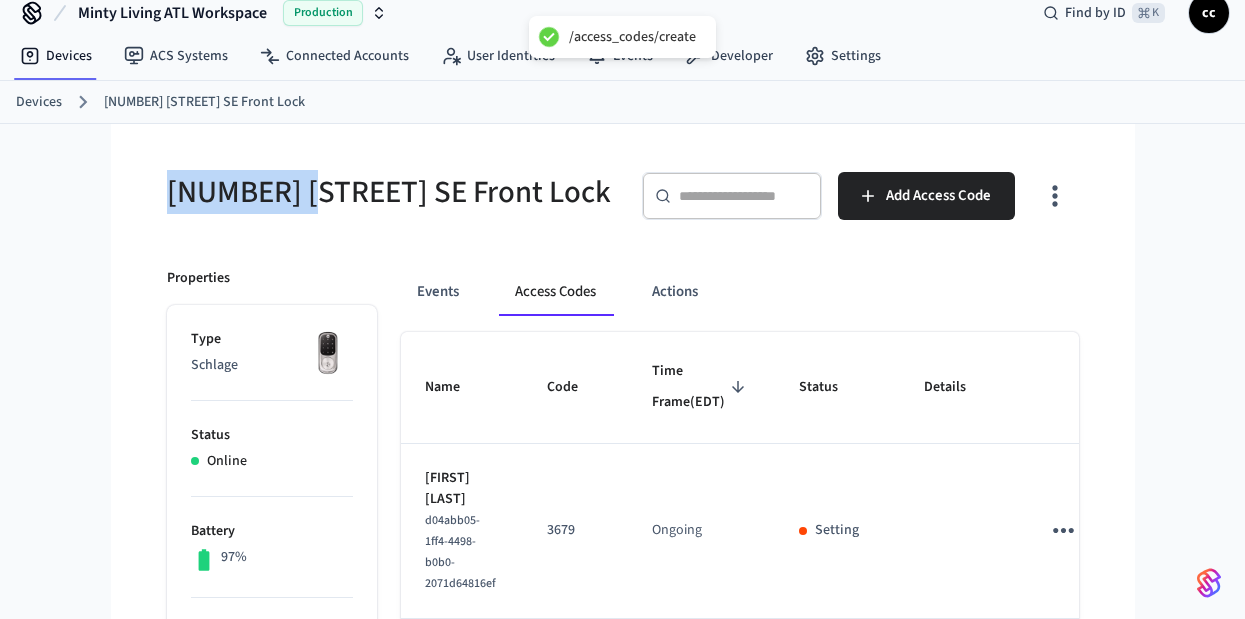 drag, startPoint x: 285, startPoint y: 196, endPoint x: 157, endPoint y: 191, distance: 128.09763 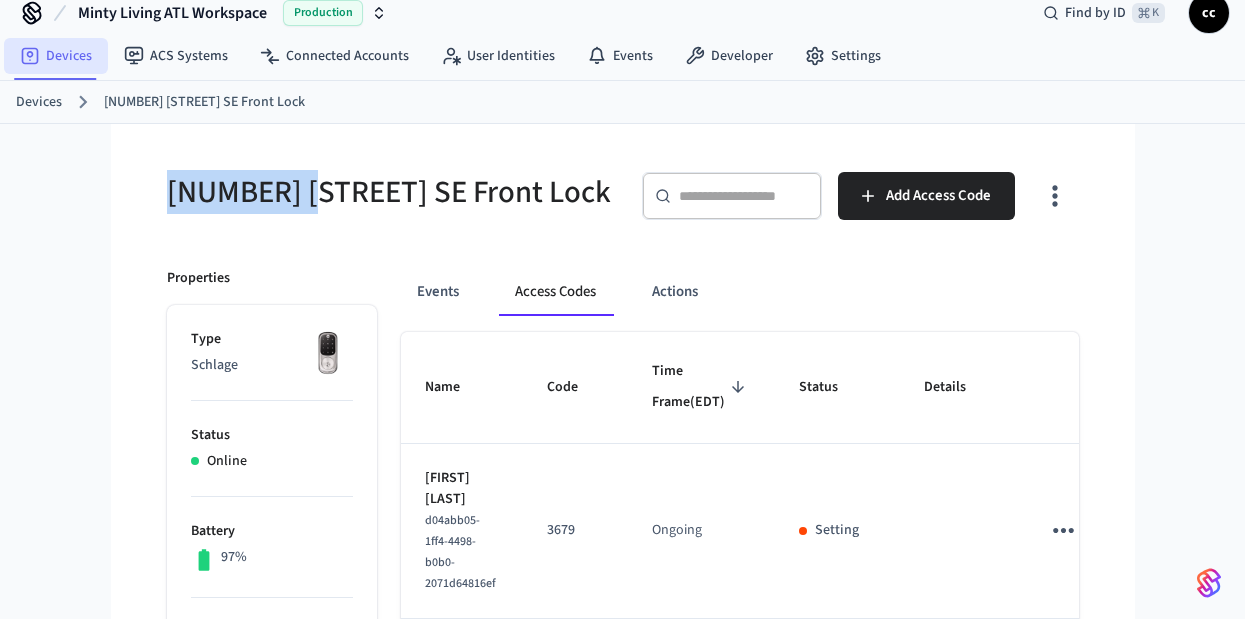 click on "Devices" at bounding box center (56, 56) 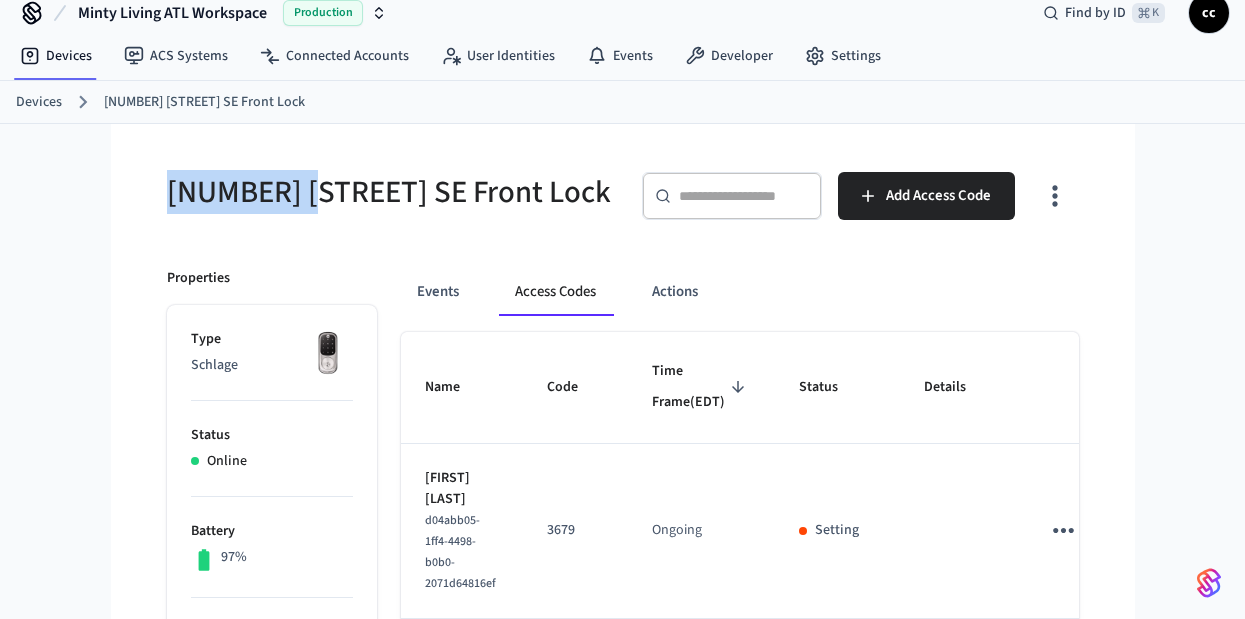 scroll, scrollTop: 0, scrollLeft: 0, axis: both 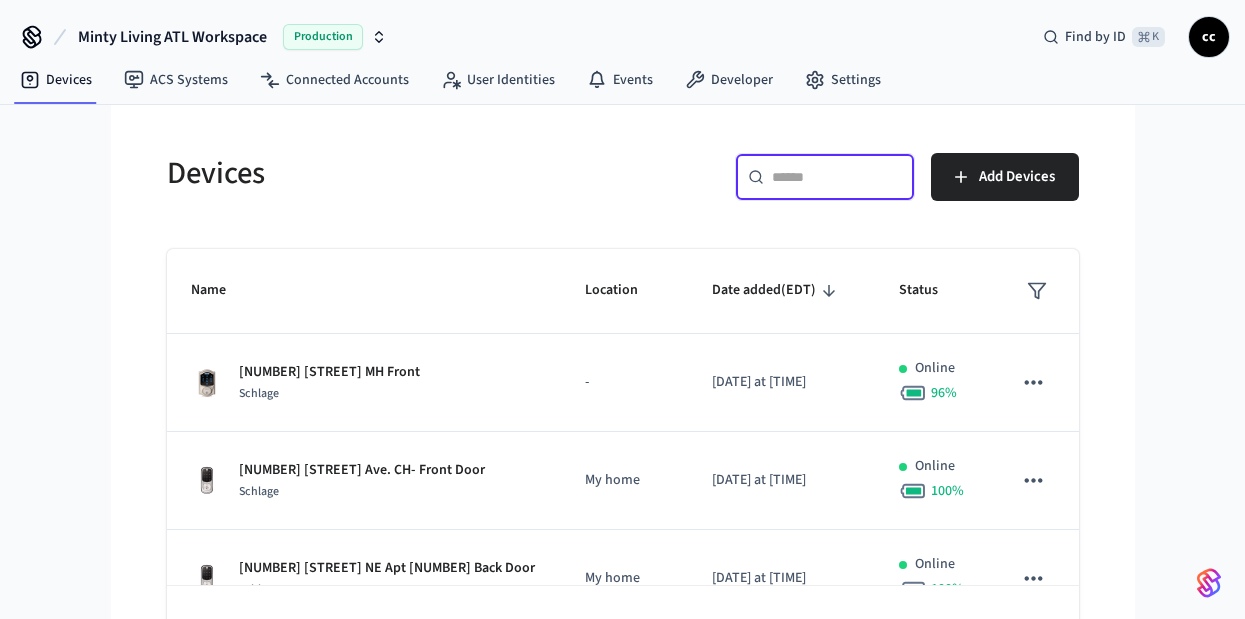 click at bounding box center [837, 177] 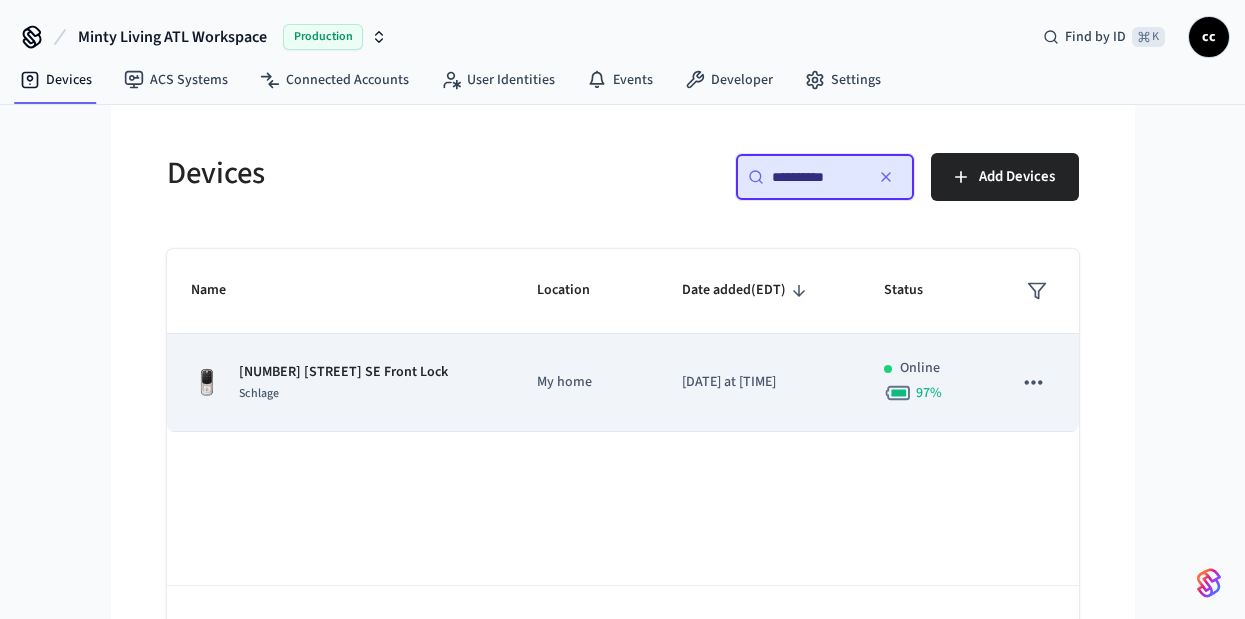 type on "*********" 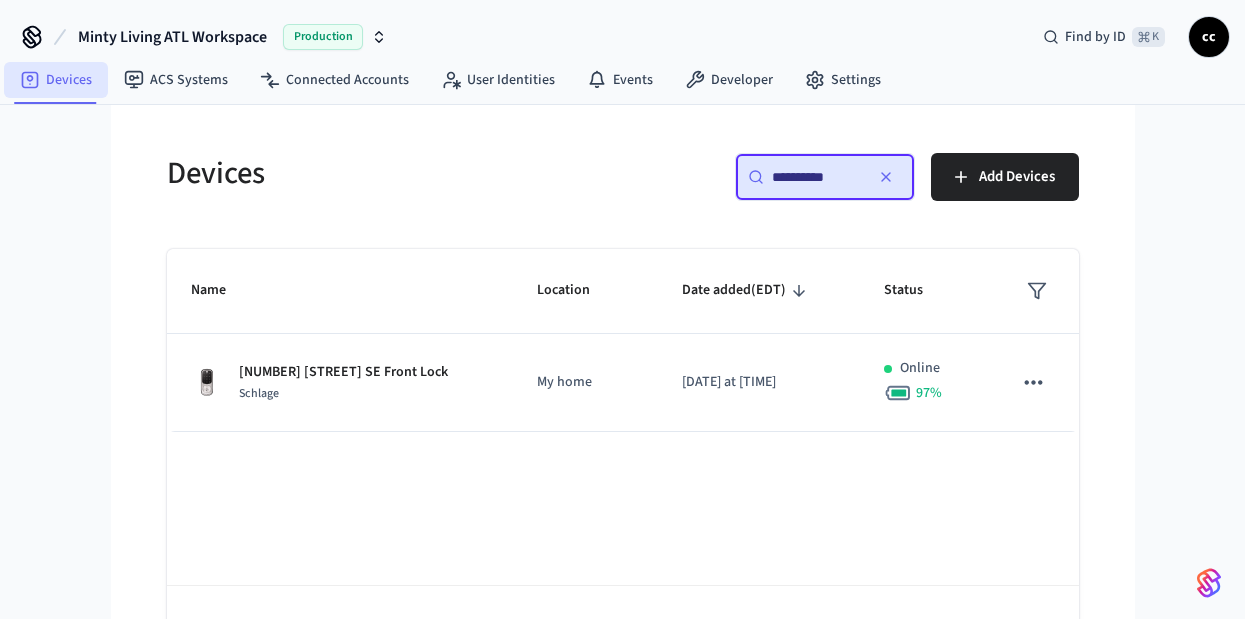 click on "Devices" at bounding box center [56, 80] 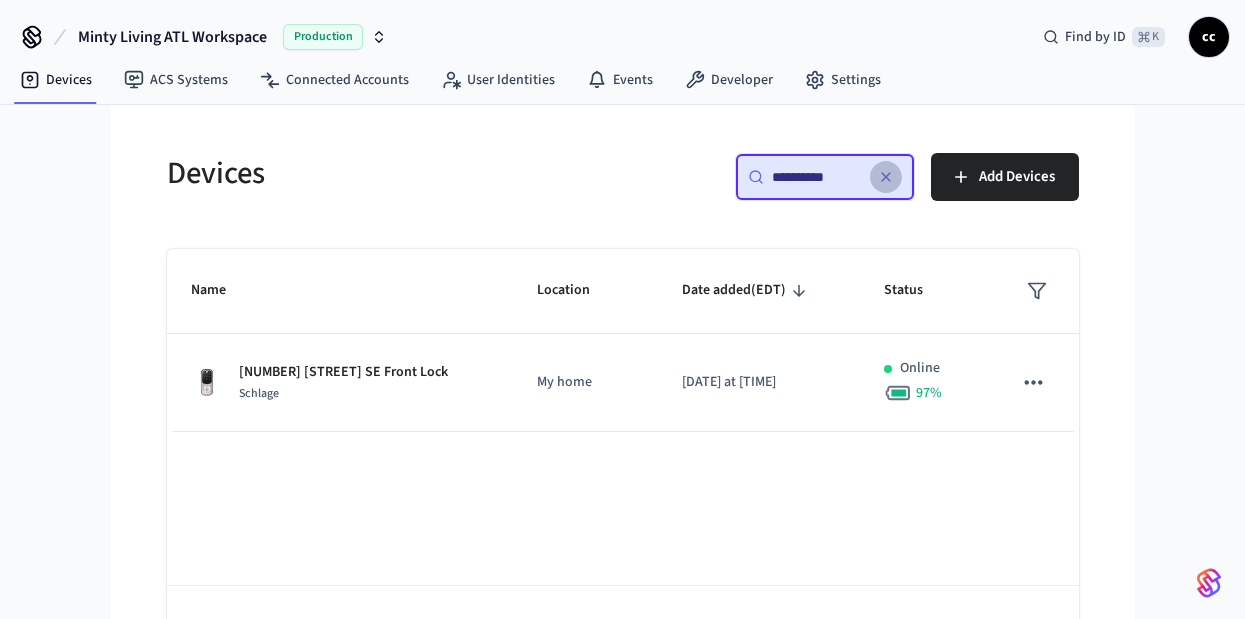 click at bounding box center (886, 177) 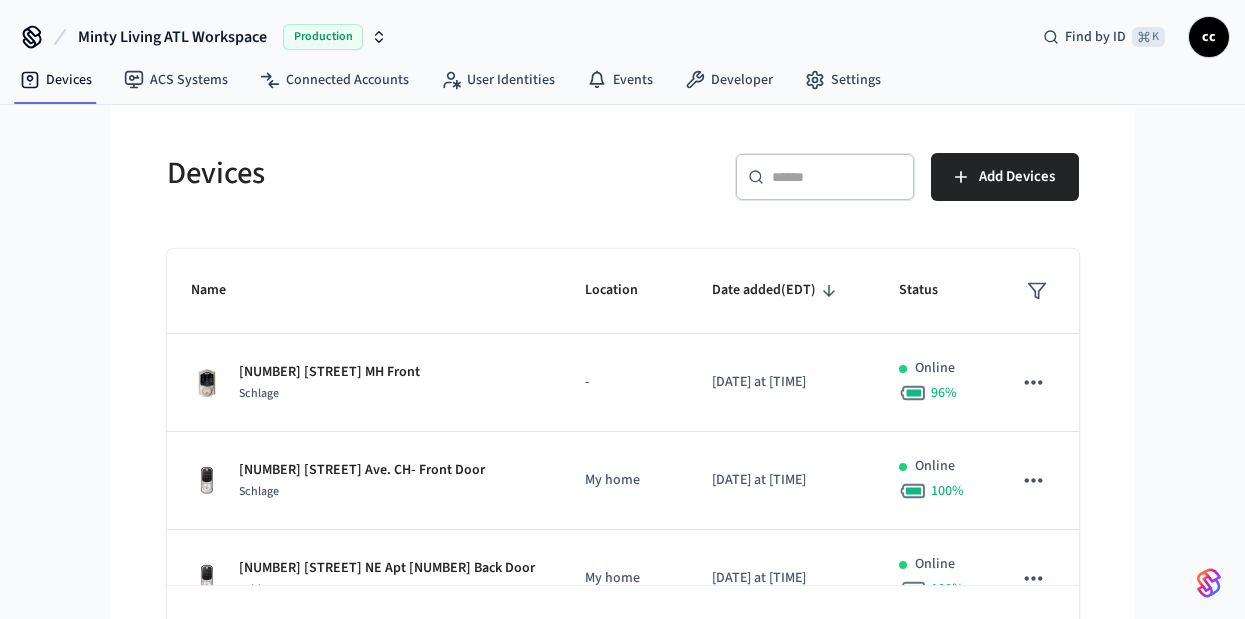 click at bounding box center (837, 177) 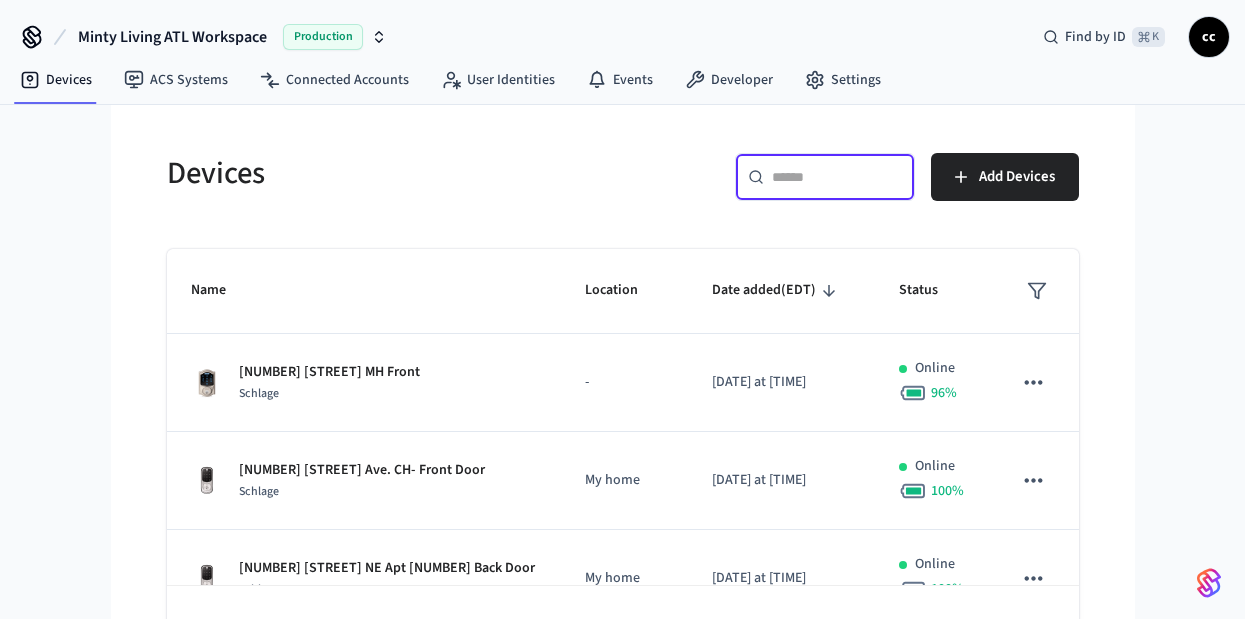 paste on "**********" 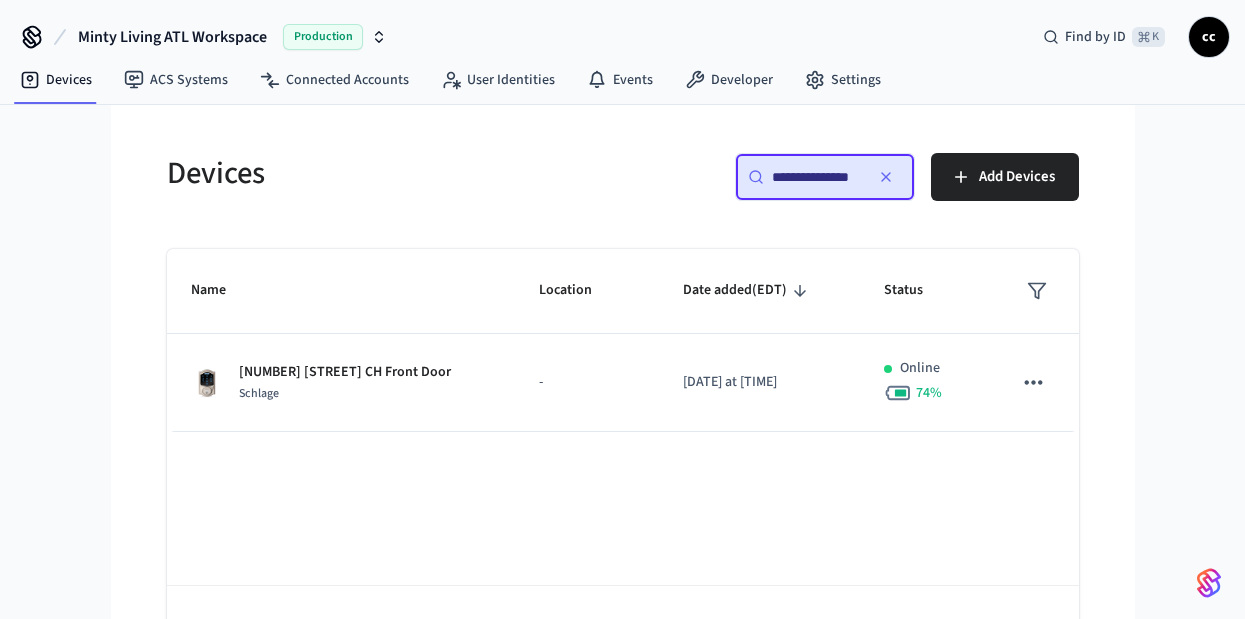 scroll, scrollTop: 0, scrollLeft: 0, axis: both 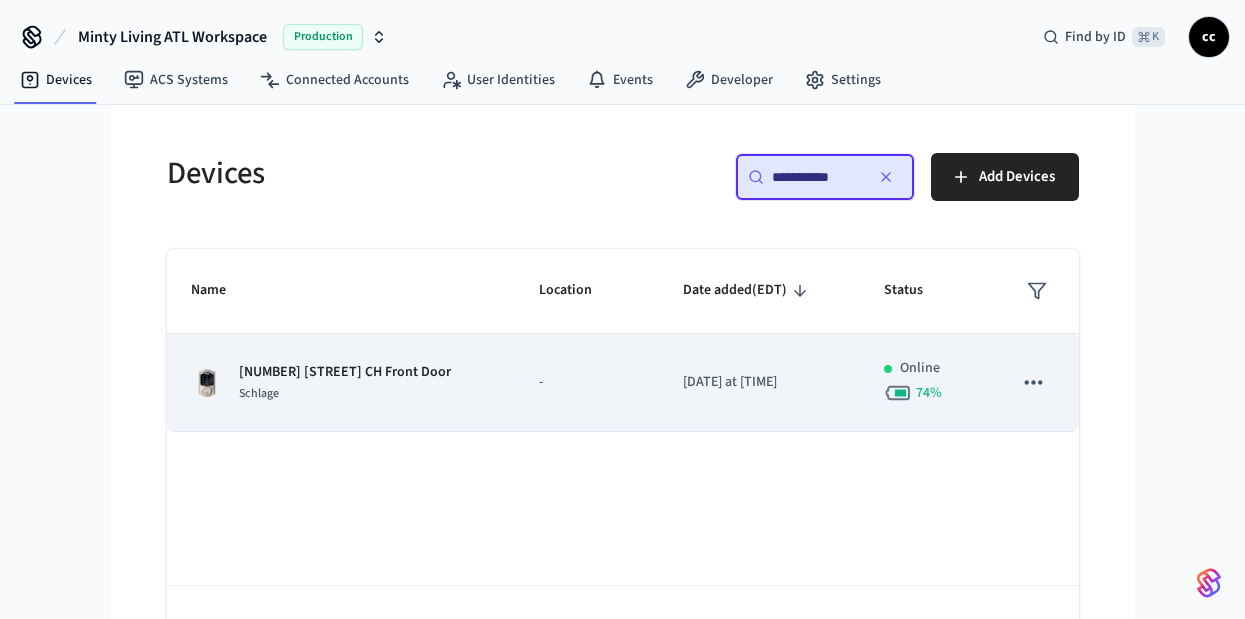 type on "**********" 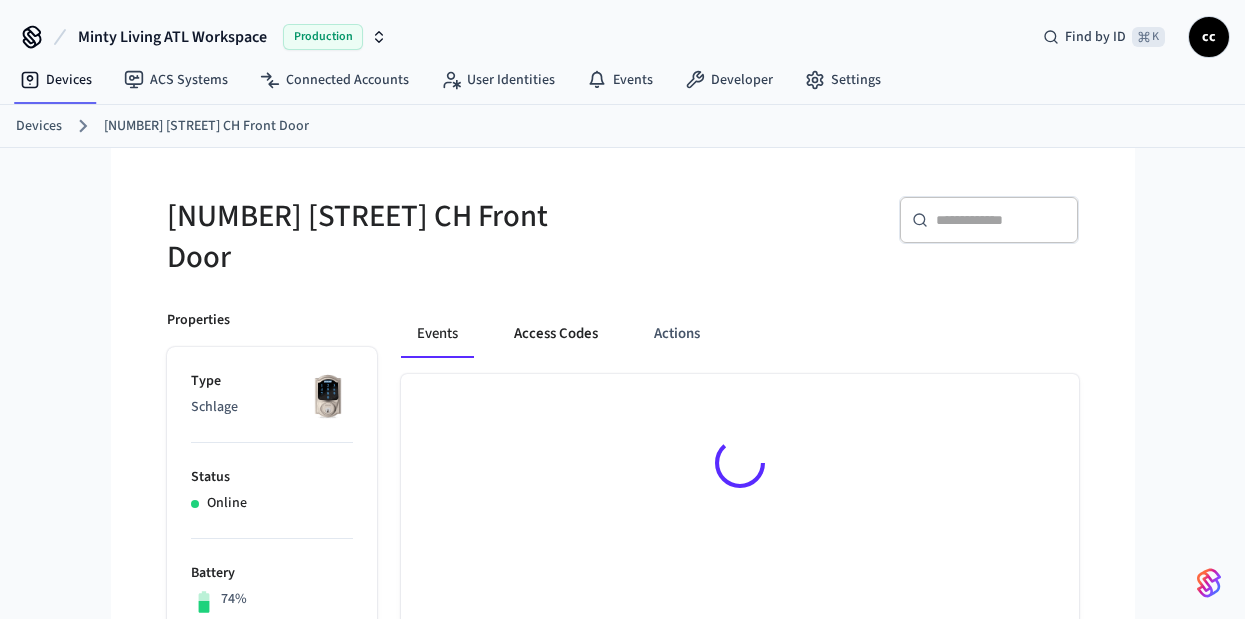click on "Access Codes" at bounding box center [556, 334] 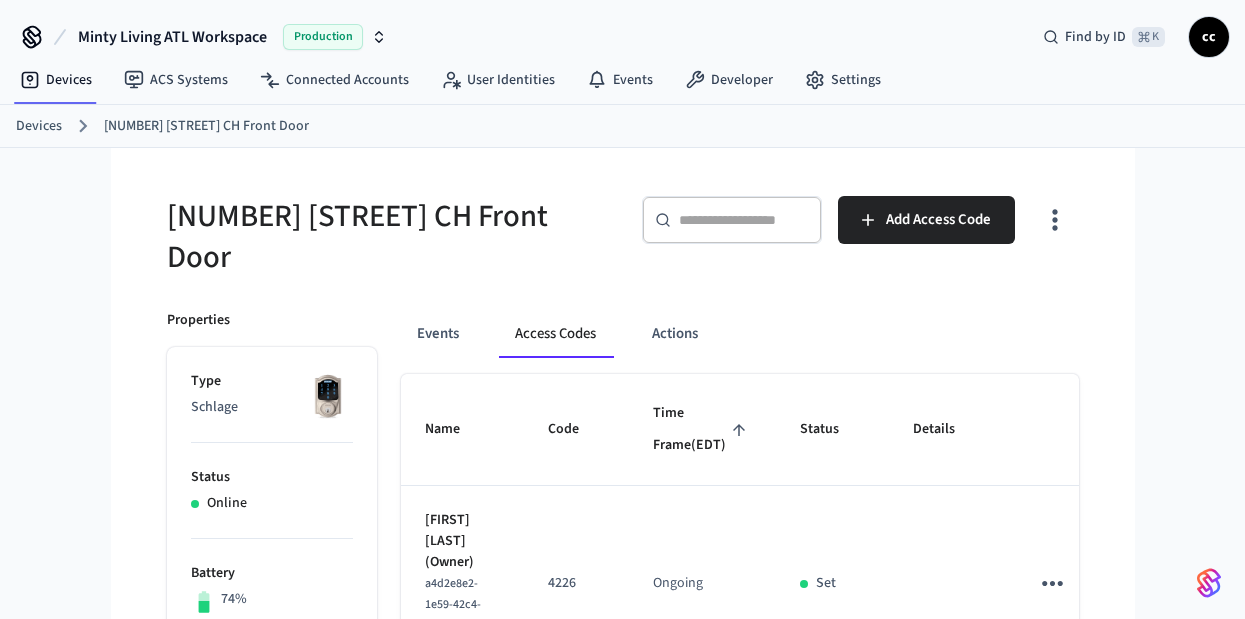 click on "Time Frame  (EDT)" at bounding box center [702, 429] 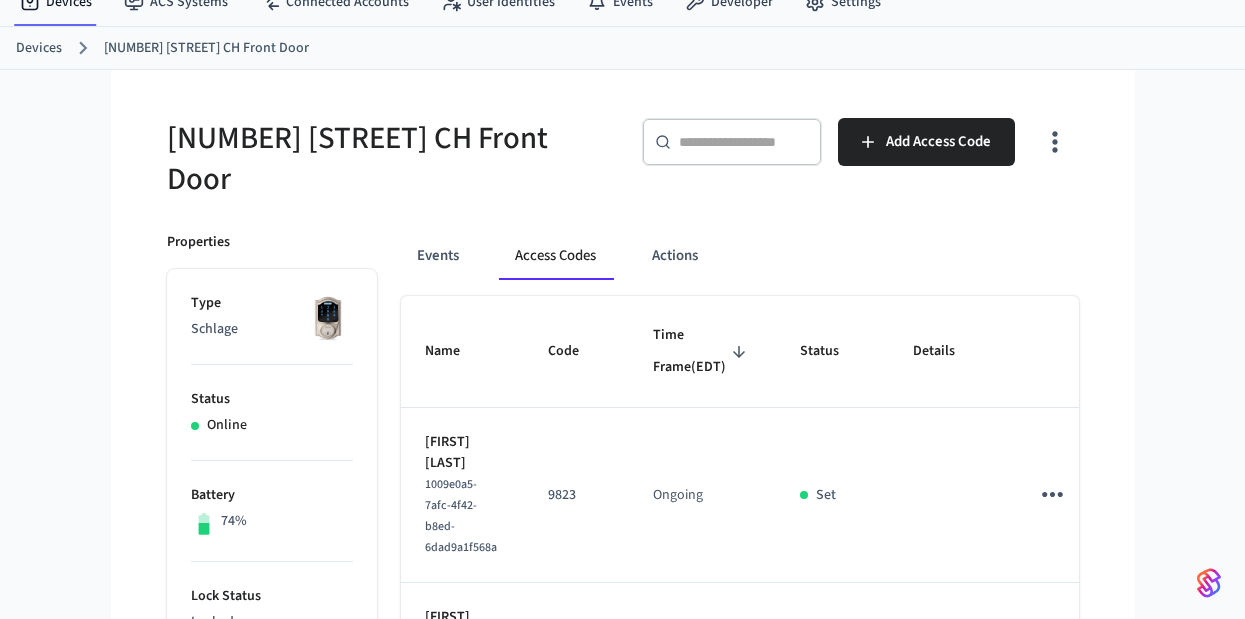 scroll, scrollTop: 0, scrollLeft: 0, axis: both 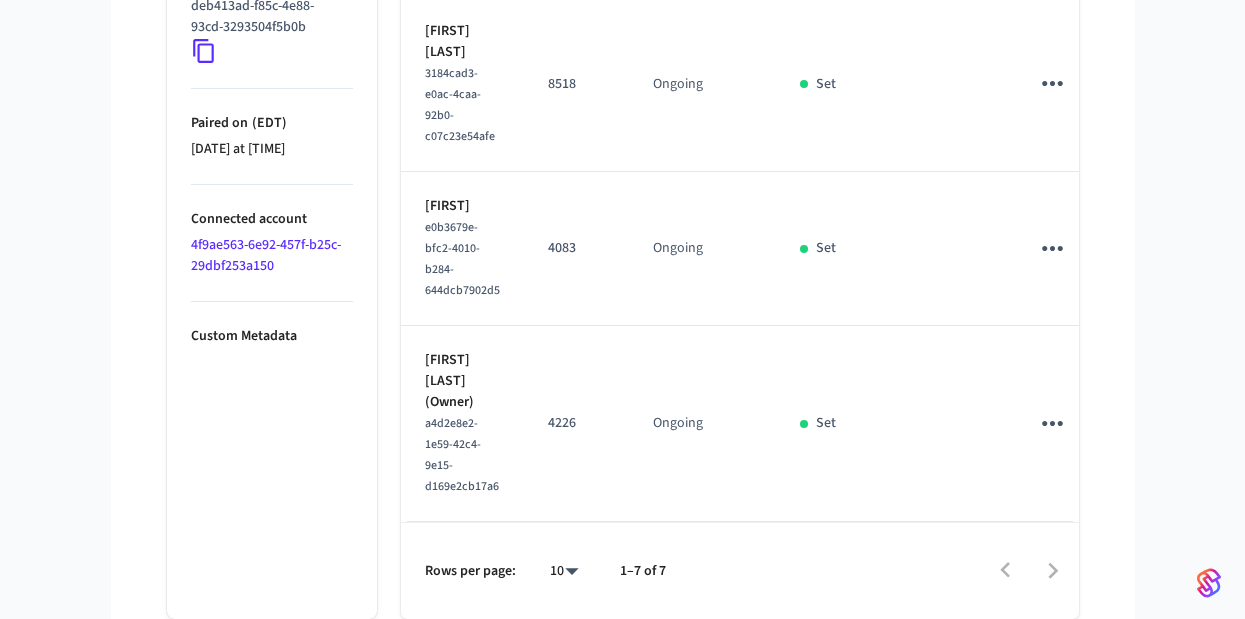 click 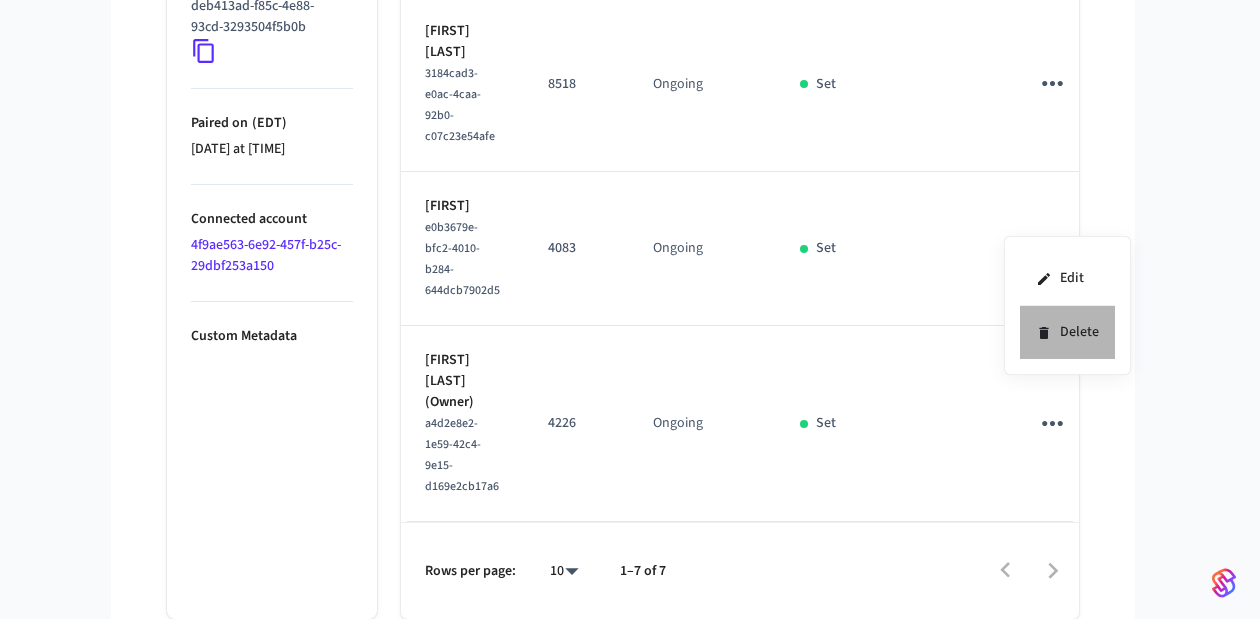 click on "Delete" at bounding box center (1067, 332) 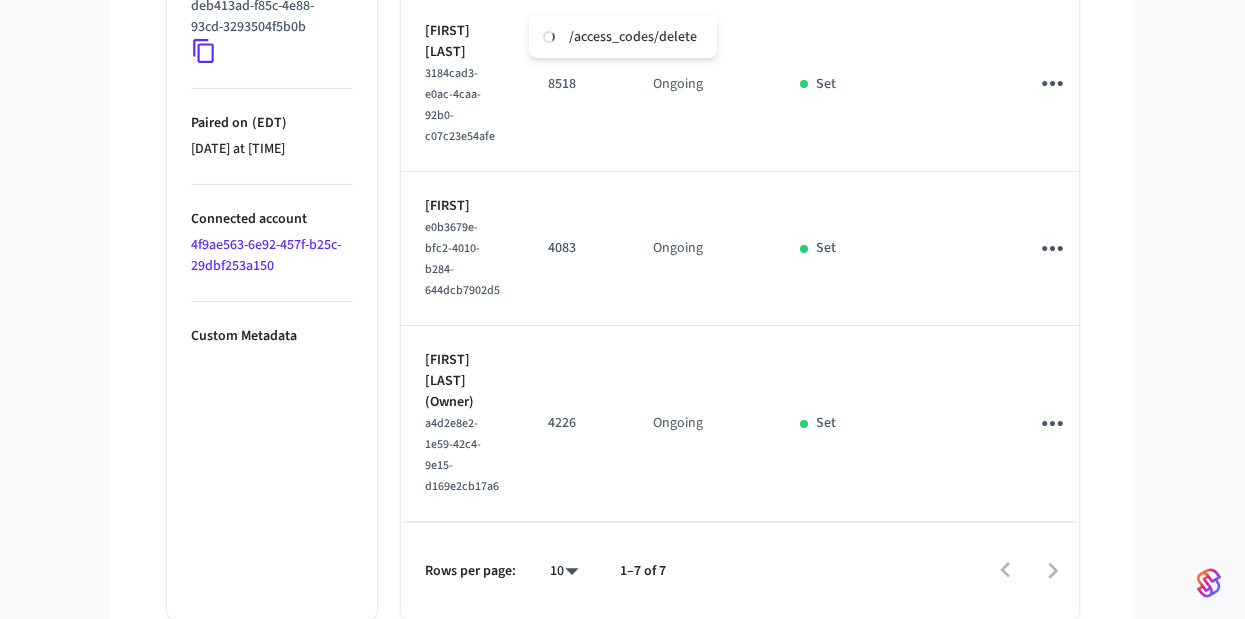 scroll, scrollTop: 1023, scrollLeft: 0, axis: vertical 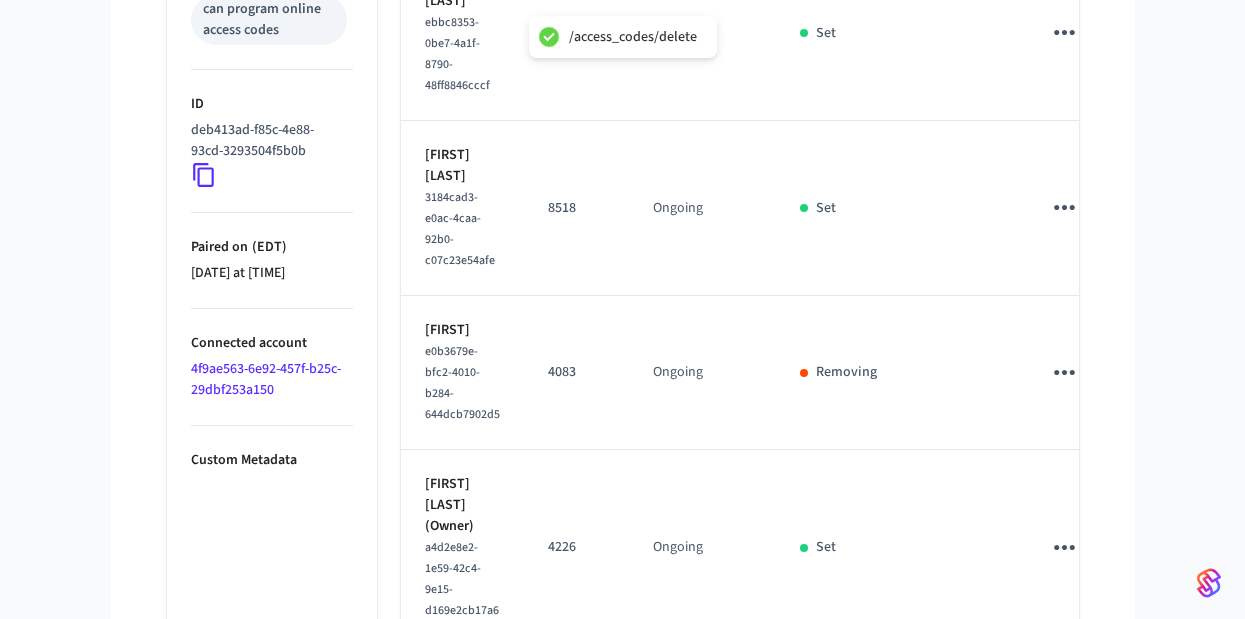 click at bounding box center (1064, 207) 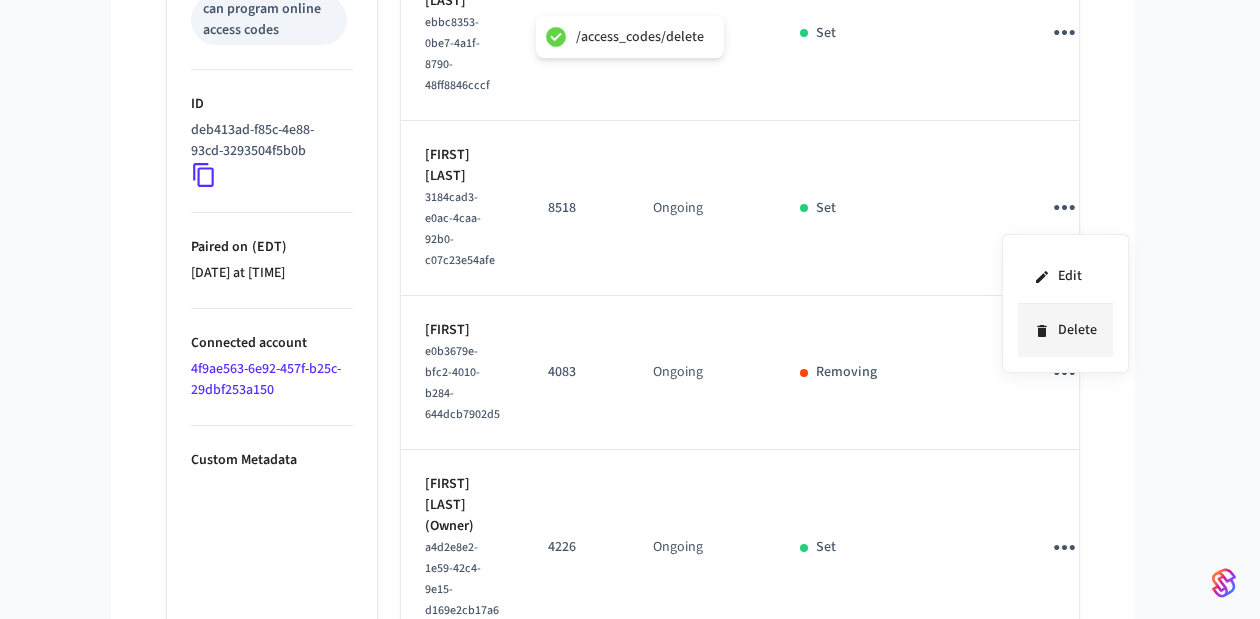 click 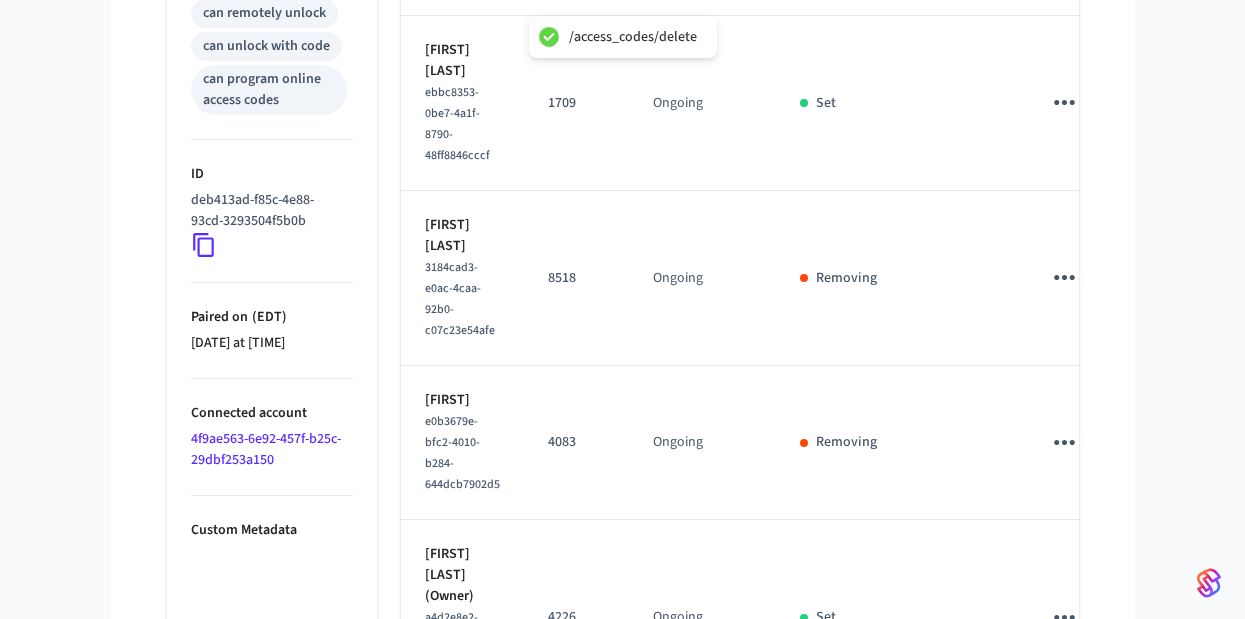 scroll, scrollTop: 866, scrollLeft: 0, axis: vertical 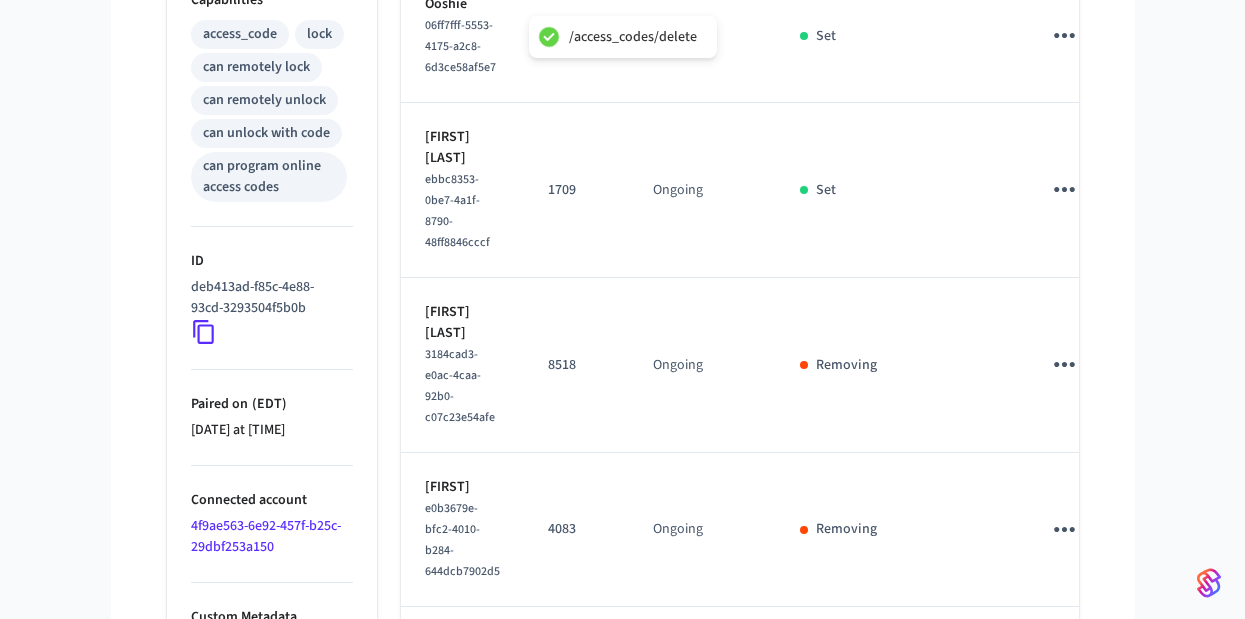 click 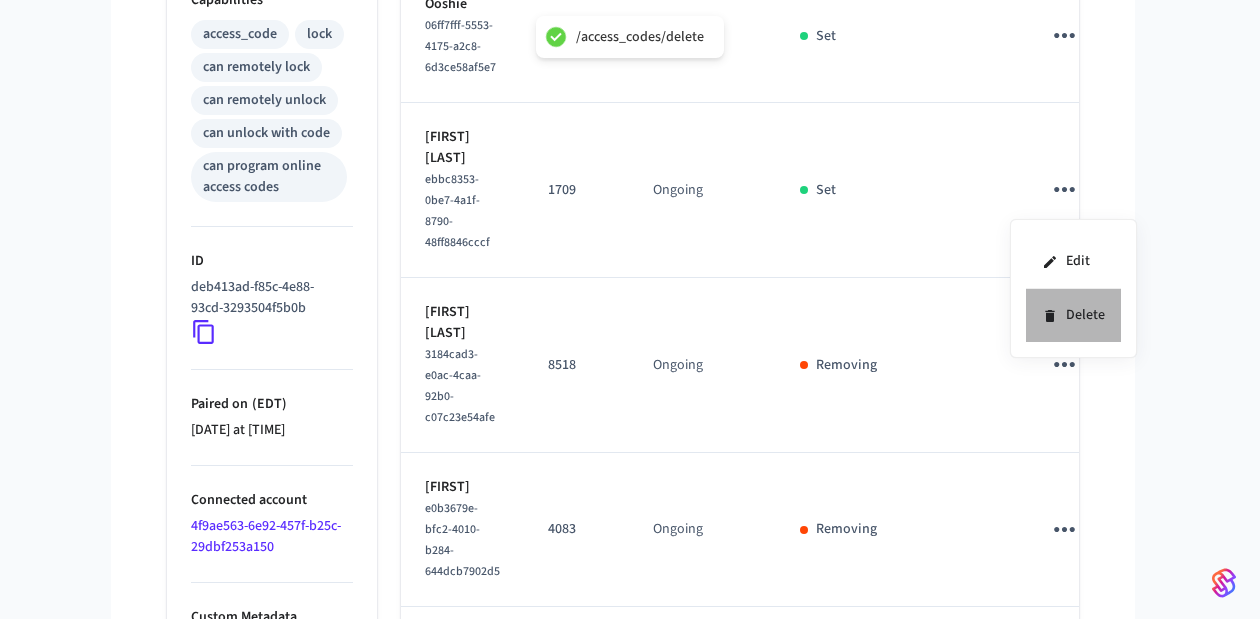 click on "Delete" at bounding box center [1073, 315] 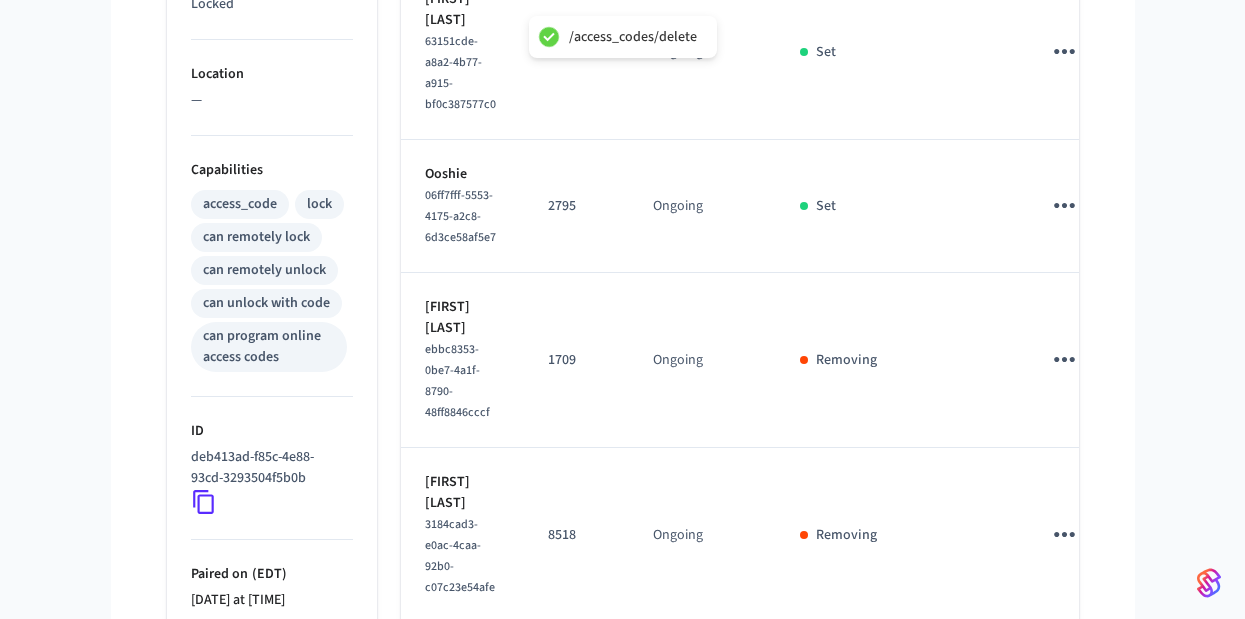 scroll, scrollTop: 675, scrollLeft: 0, axis: vertical 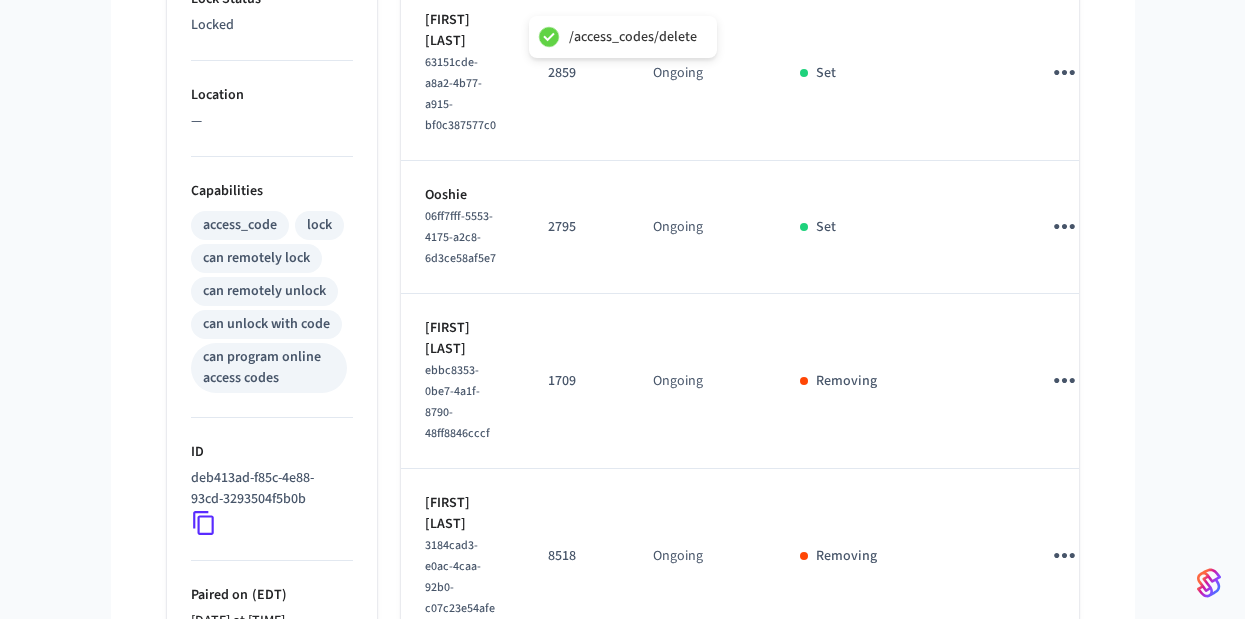 click 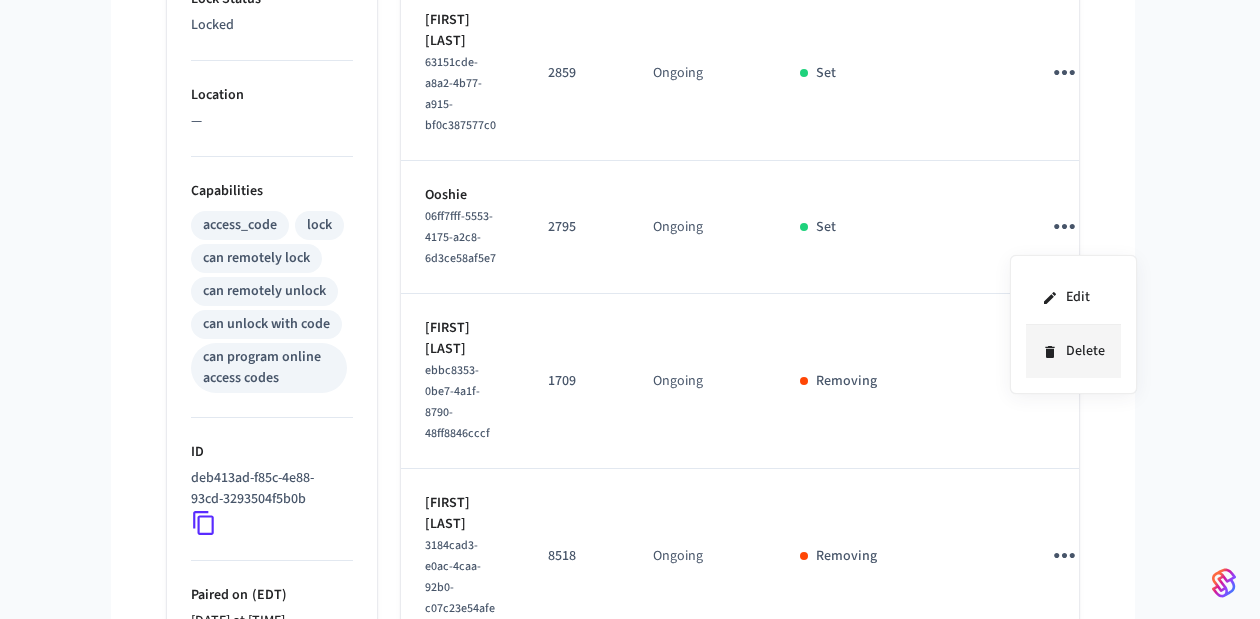 click on "Delete" at bounding box center [1073, 351] 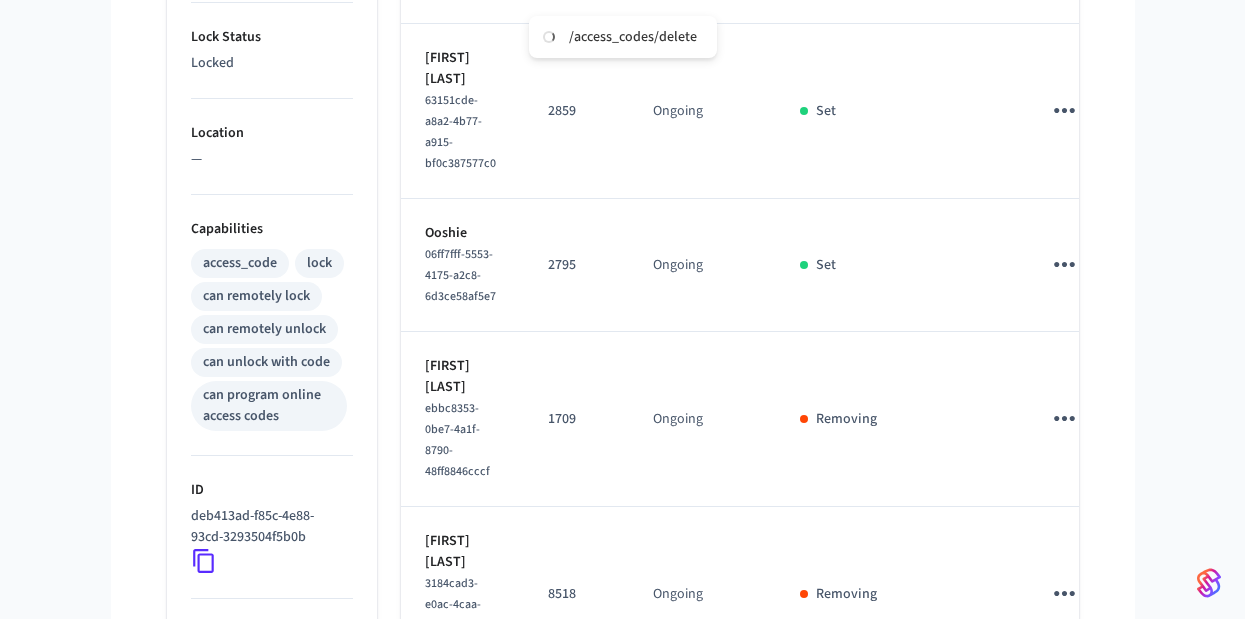 scroll, scrollTop: 365, scrollLeft: 0, axis: vertical 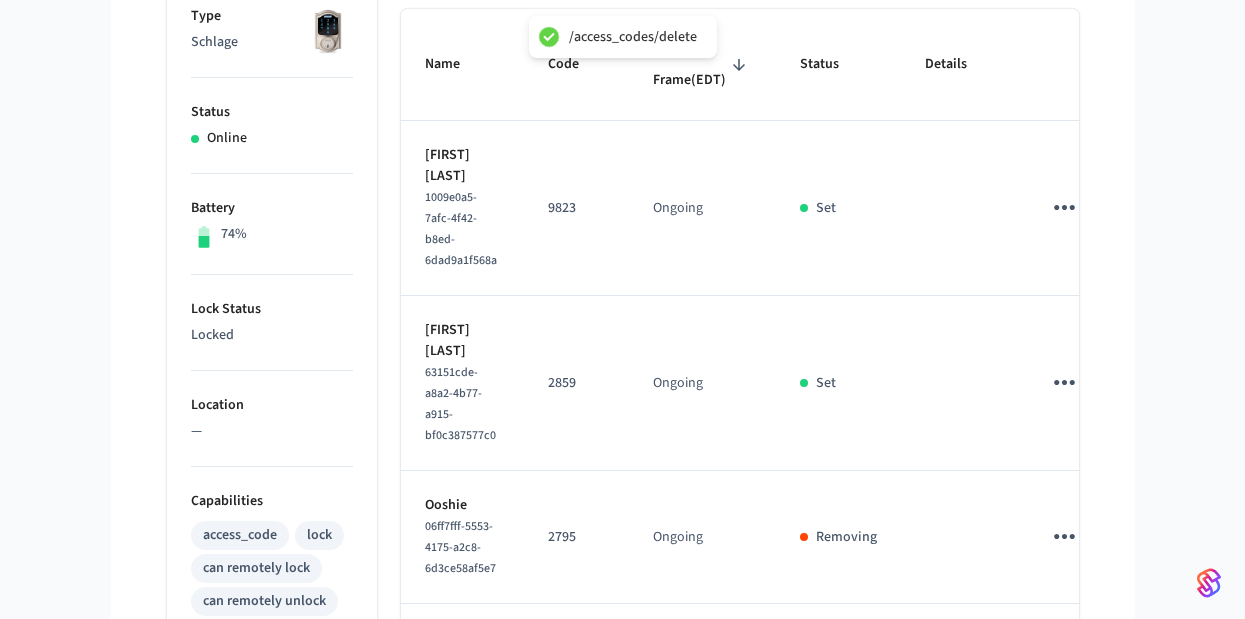 click 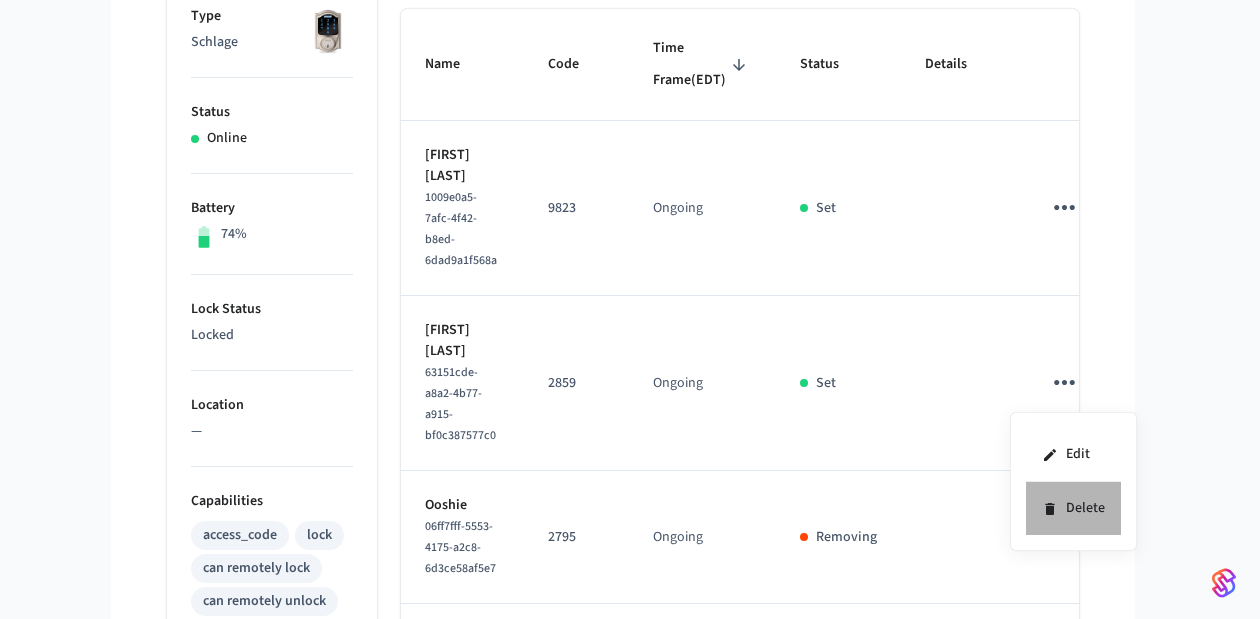 click on "Delete" at bounding box center (1073, 508) 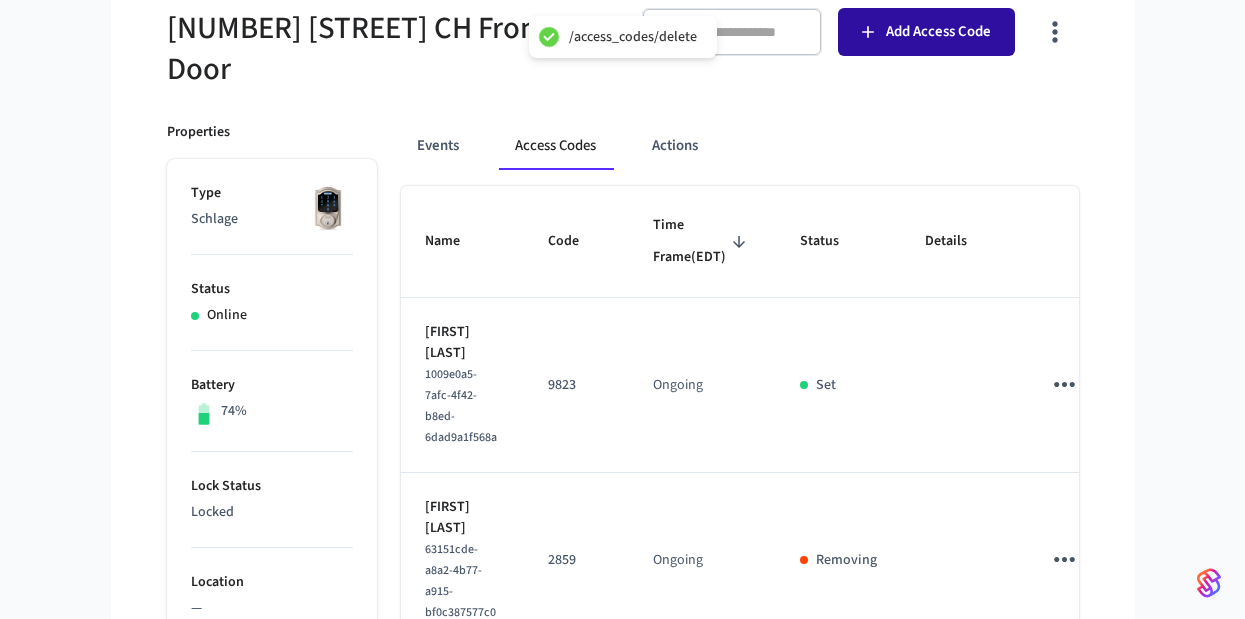 scroll, scrollTop: 187, scrollLeft: 0, axis: vertical 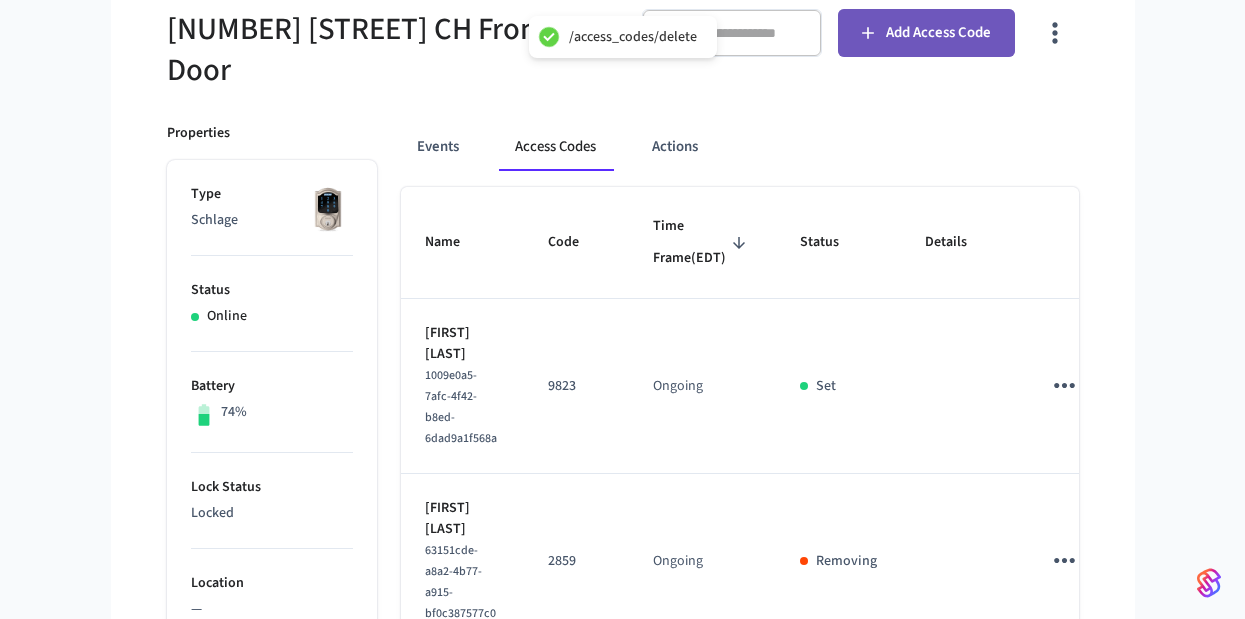 click on "Add Access Code" at bounding box center [926, 33] 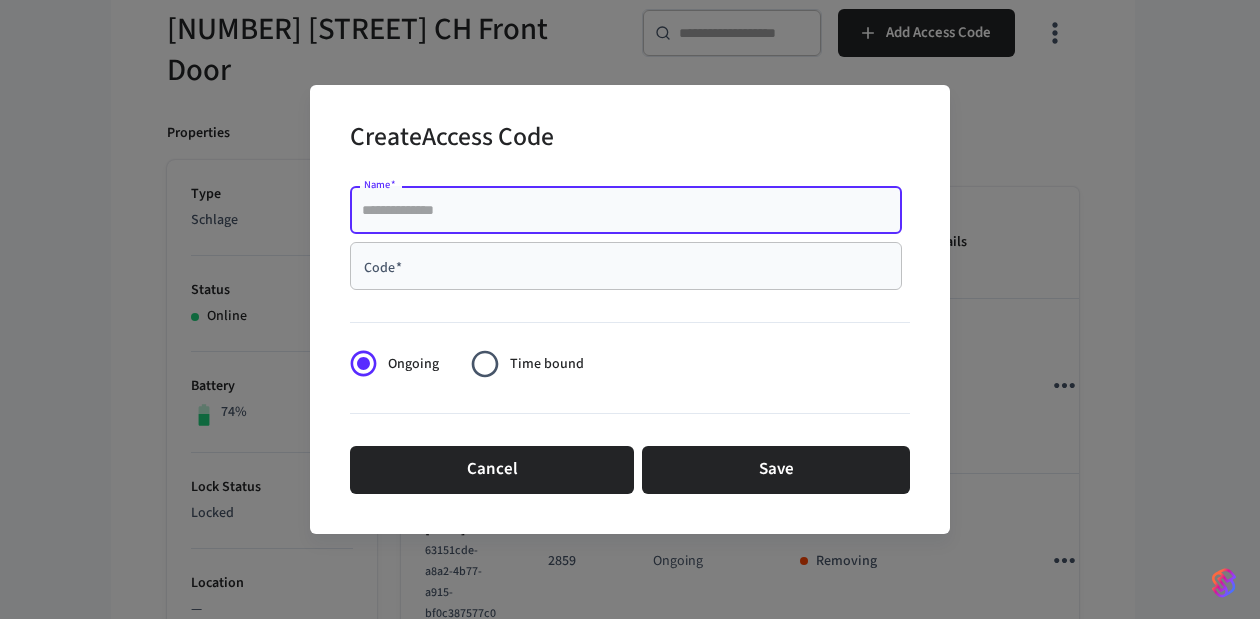 click on "Name   *" at bounding box center (626, 210) 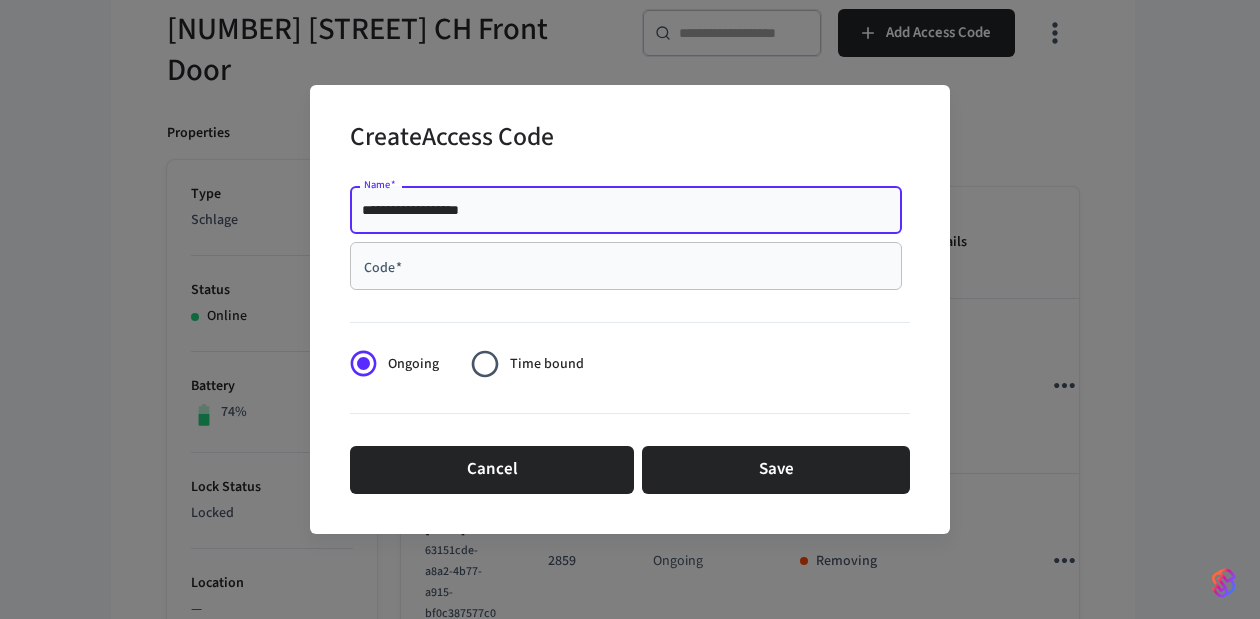 type on "**********" 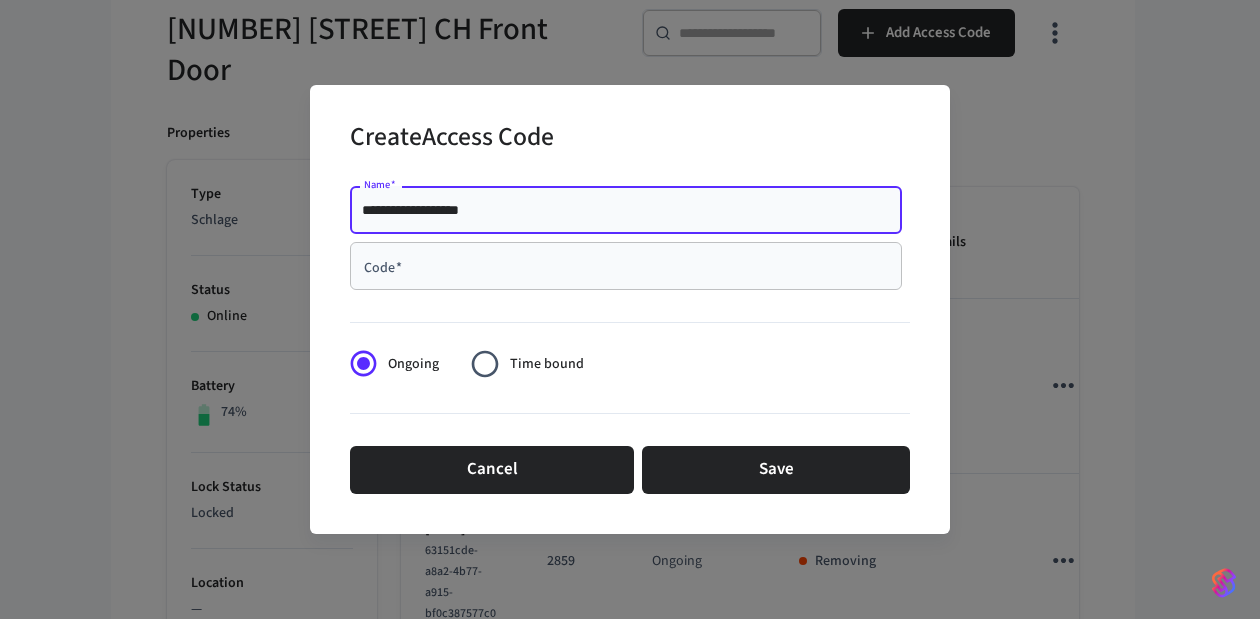 click on "Code   *" at bounding box center (626, 266) 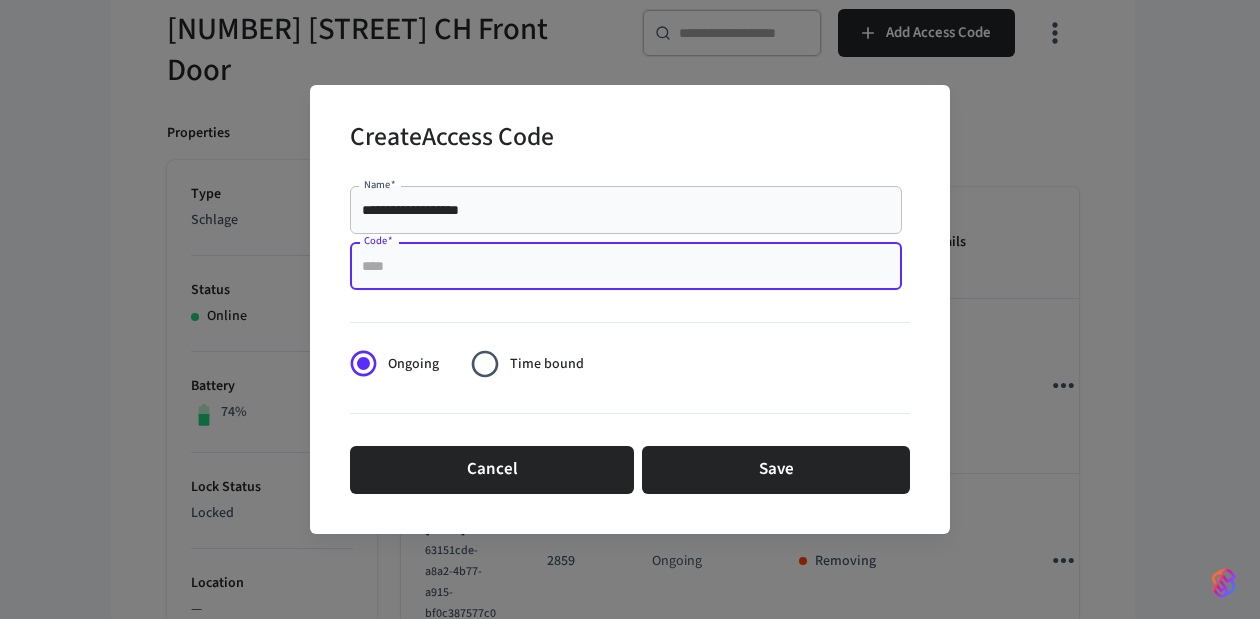 paste on "****" 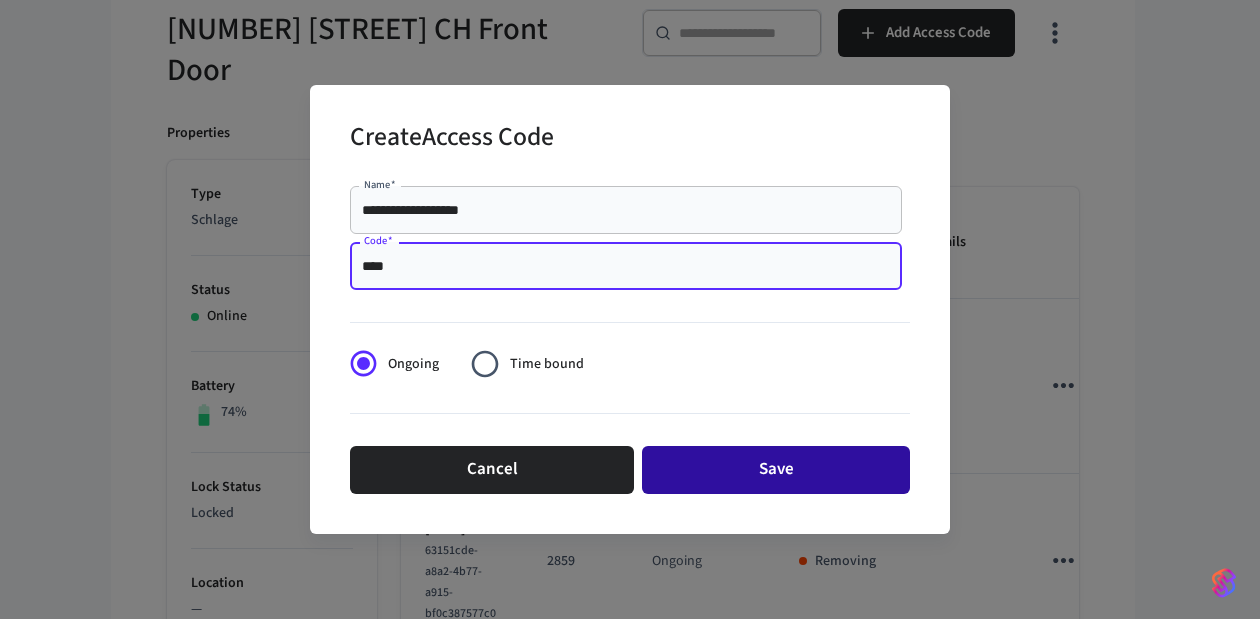 type on "****" 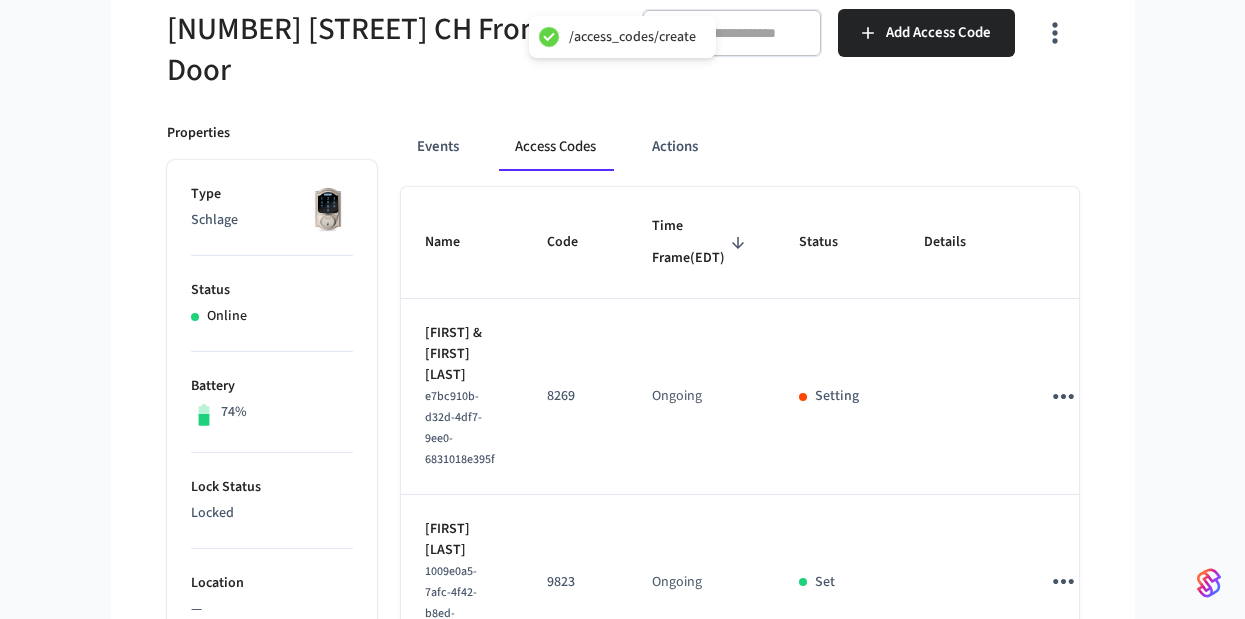 type 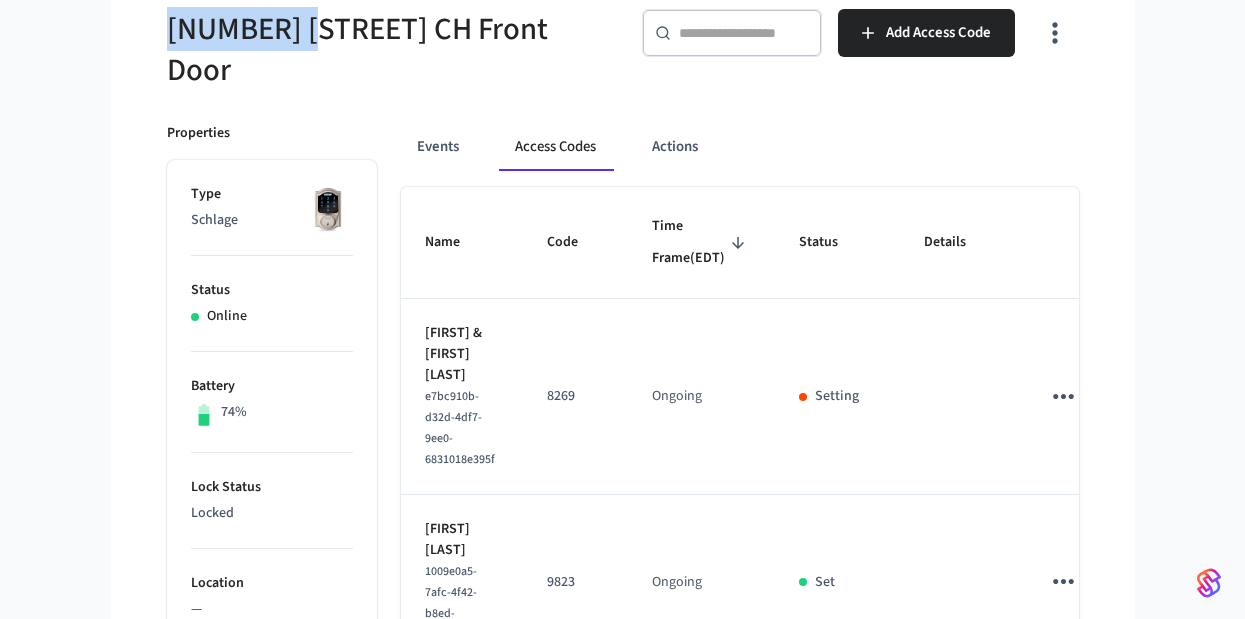 drag, startPoint x: 301, startPoint y: 27, endPoint x: 156, endPoint y: 31, distance: 145.05516 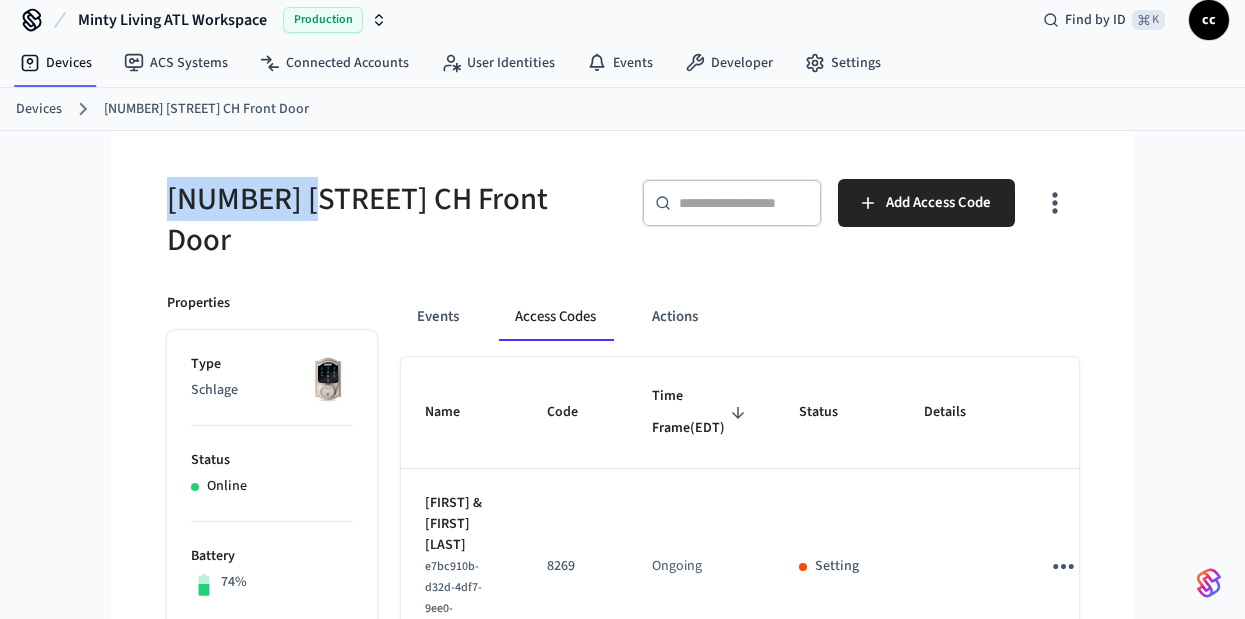 scroll, scrollTop: 0, scrollLeft: 0, axis: both 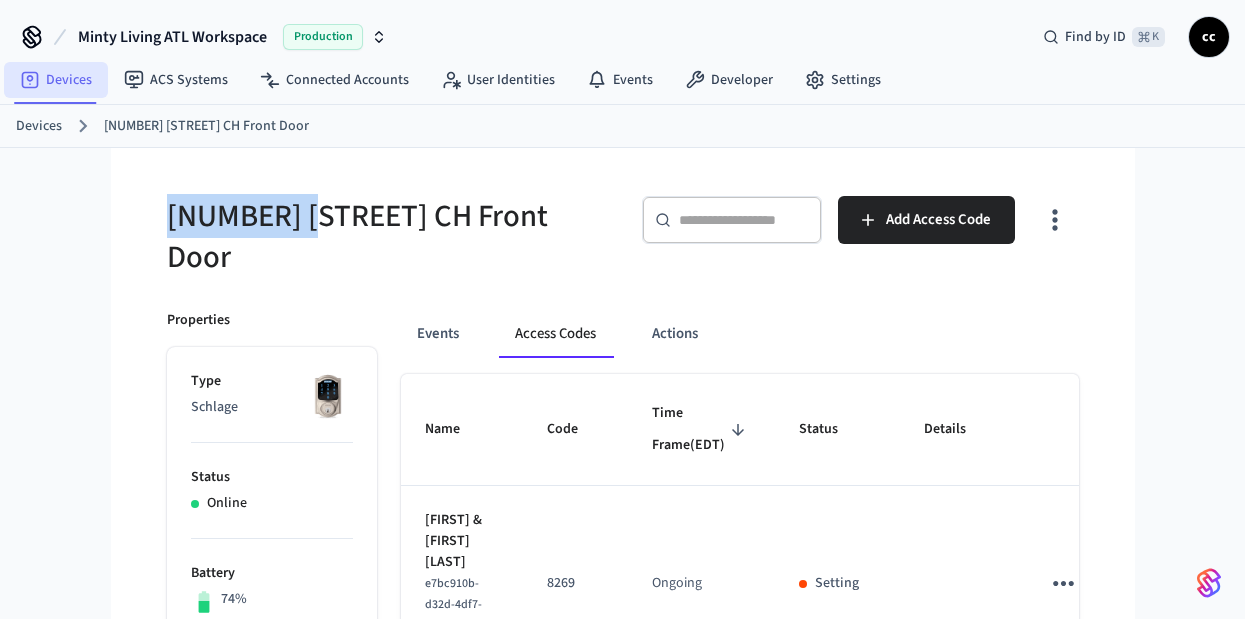 click on "Devices" at bounding box center (56, 80) 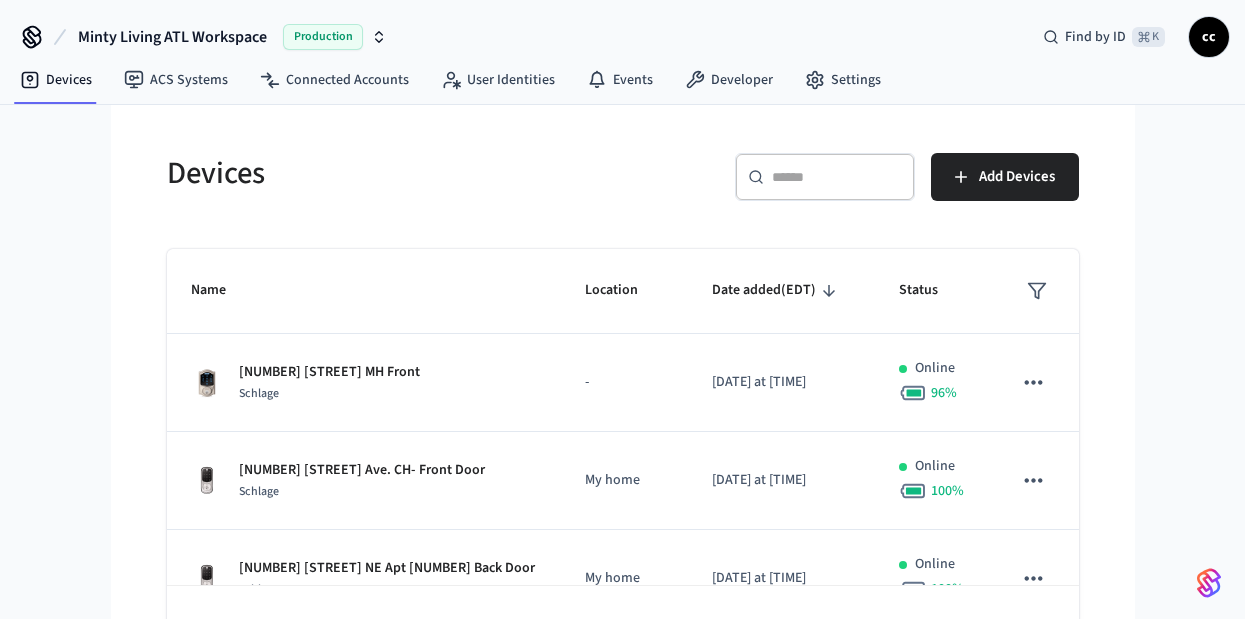 click on "​ ​" at bounding box center (825, 177) 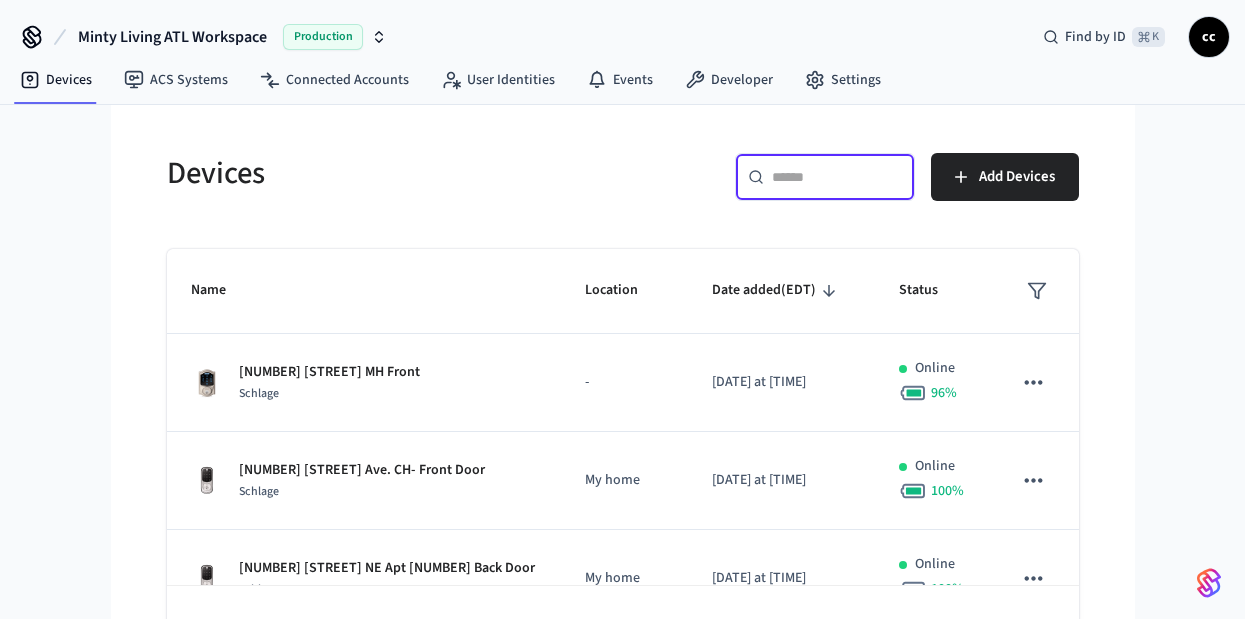 paste on "**********" 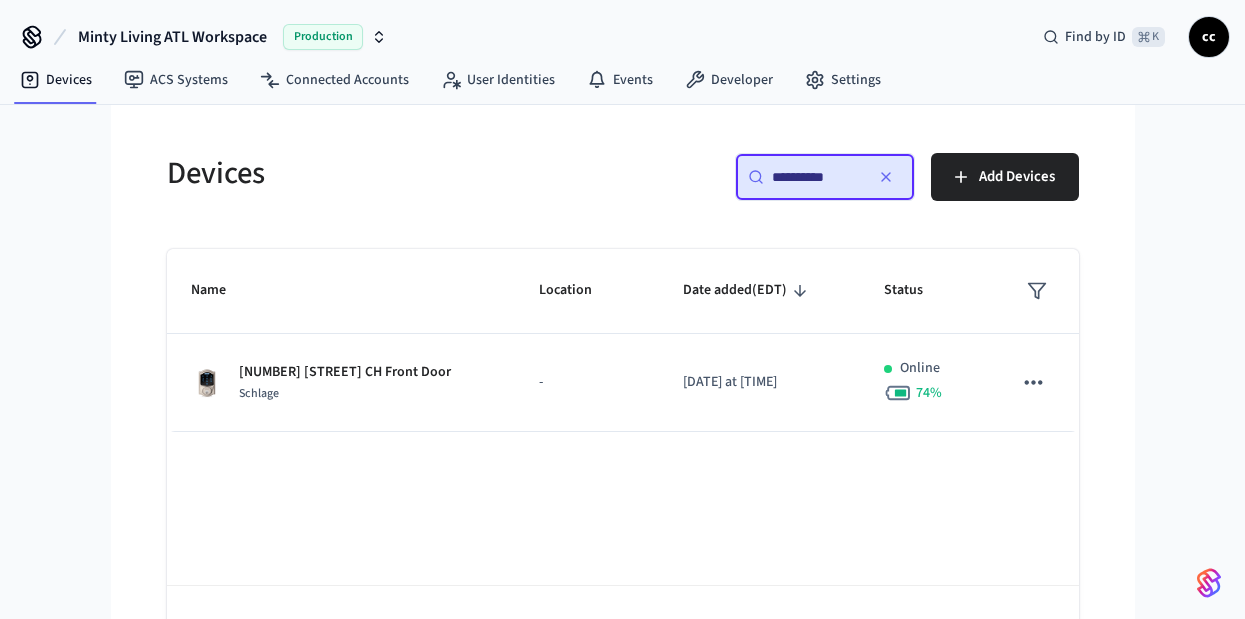 drag, startPoint x: 845, startPoint y: 176, endPoint x: 740, endPoint y: 175, distance: 105.00476 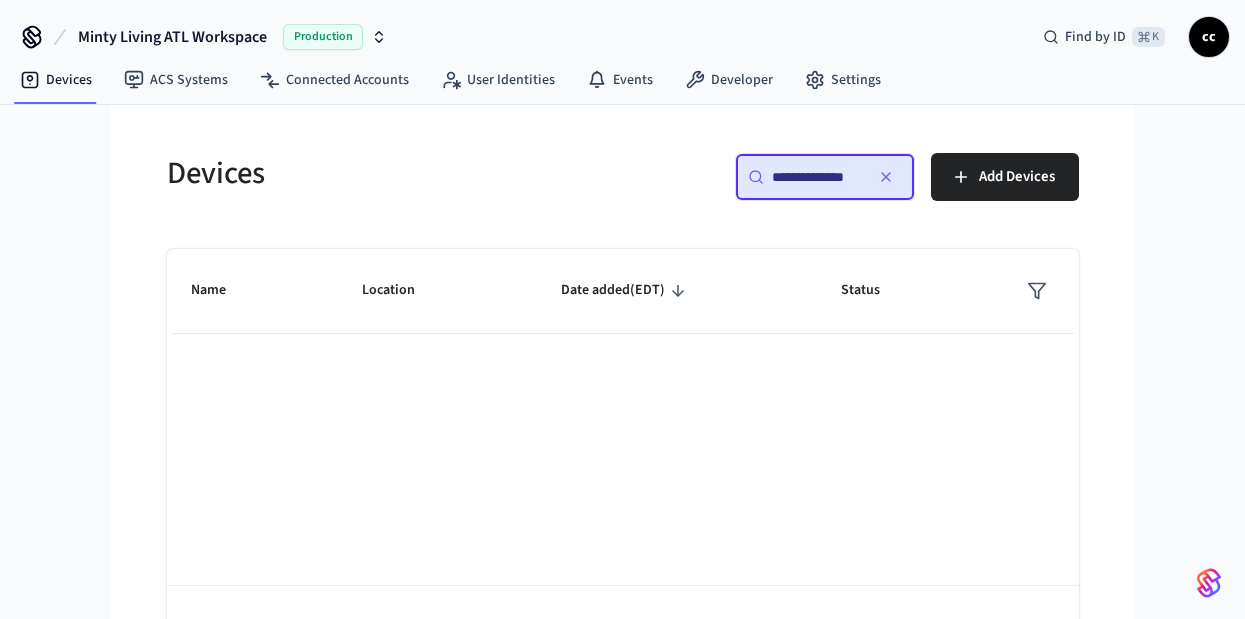 scroll, scrollTop: 0, scrollLeft: 1, axis: horizontal 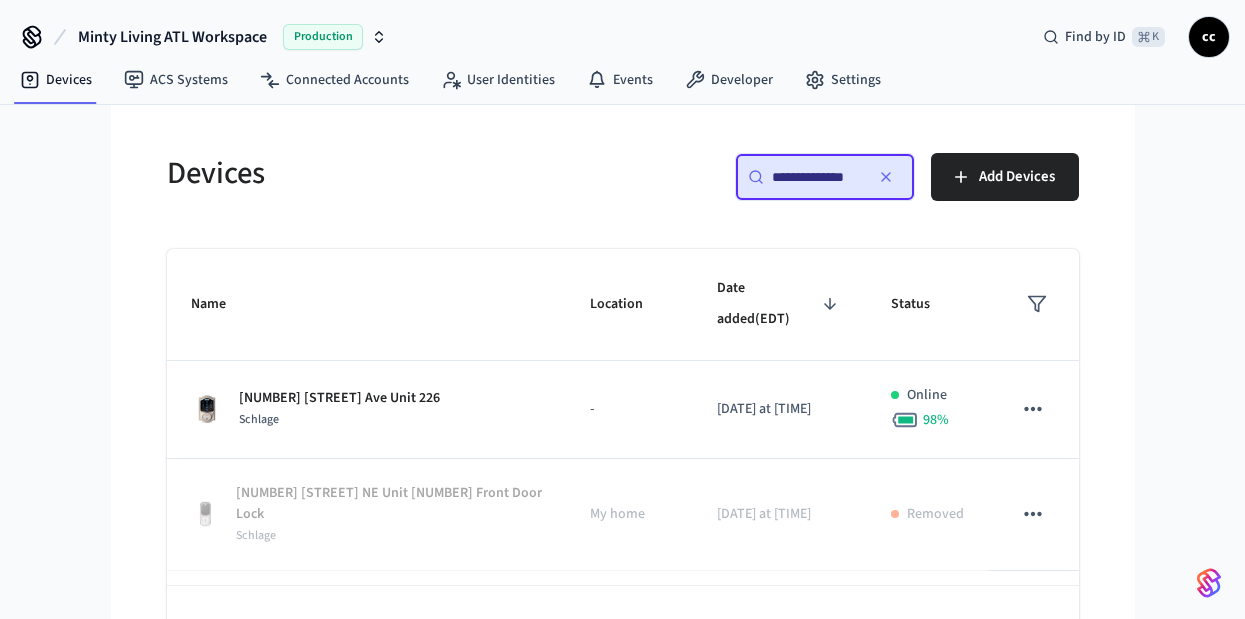 type on "**********" 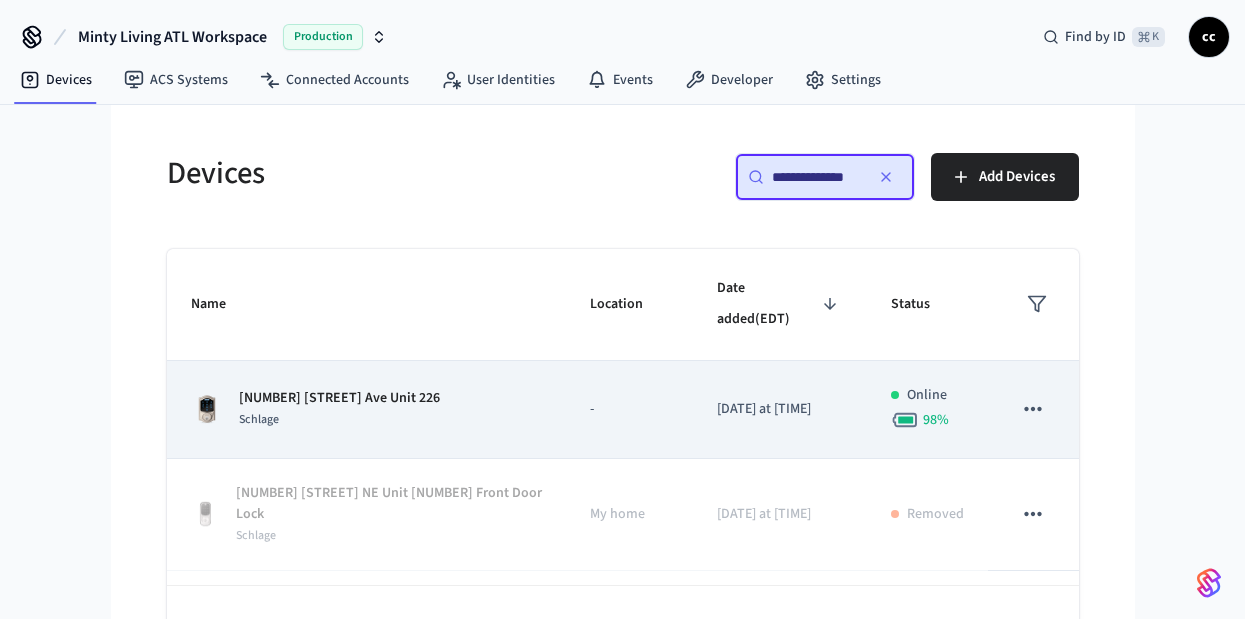 click on "[NUMBER] [STREET] Ave Unit 226" at bounding box center (339, 398) 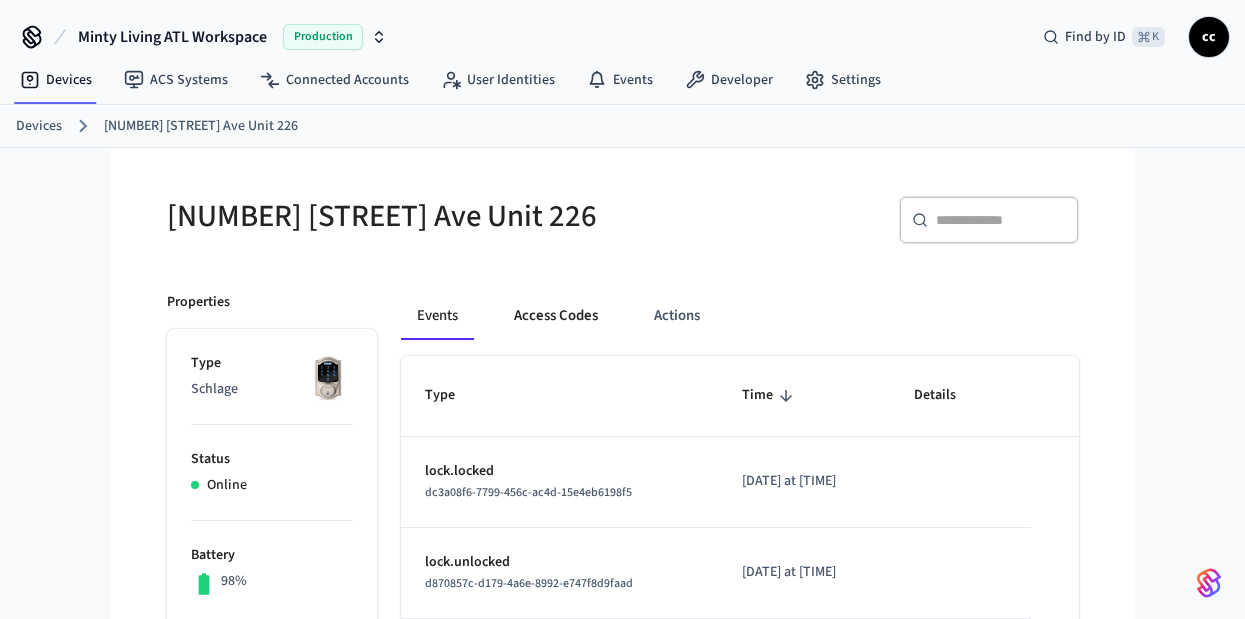 drag, startPoint x: 572, startPoint y: 329, endPoint x: 582, endPoint y: 334, distance: 11.18034 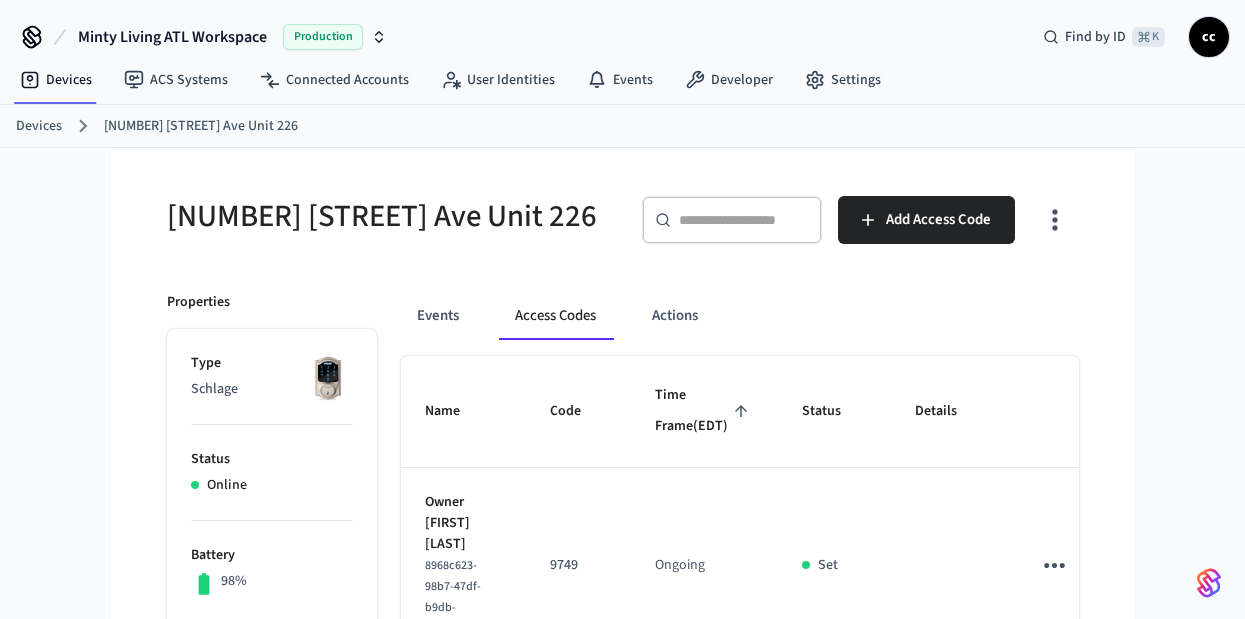 click on "Time Frame  (EDT)" at bounding box center [704, 411] 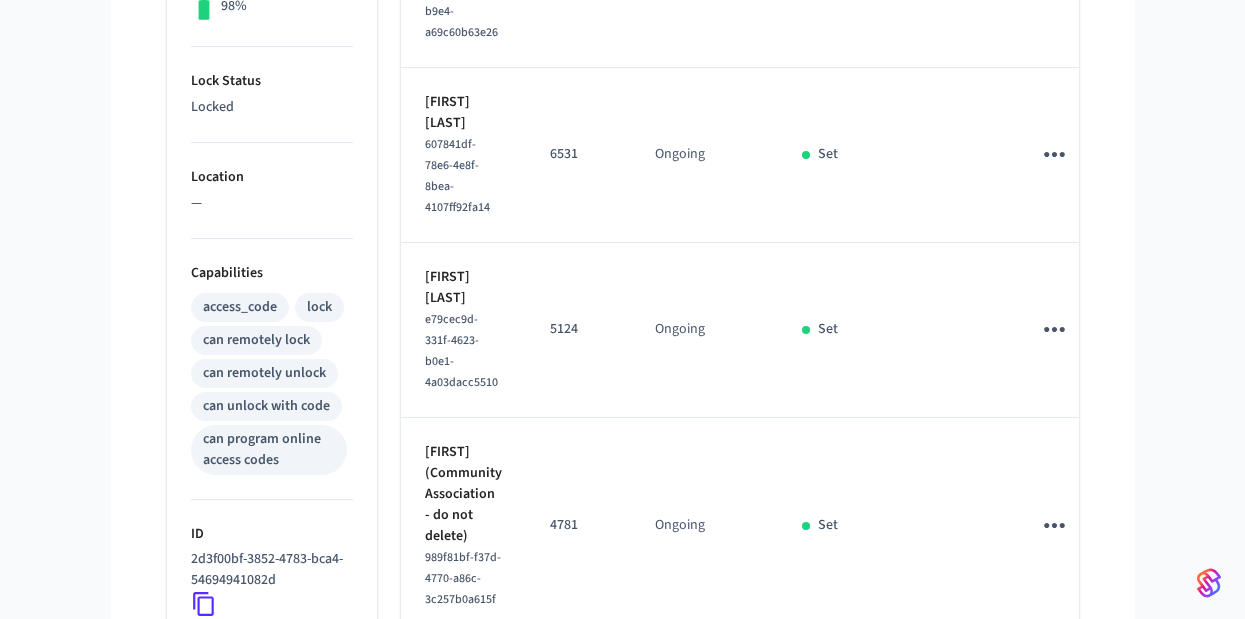 scroll, scrollTop: 634, scrollLeft: 0, axis: vertical 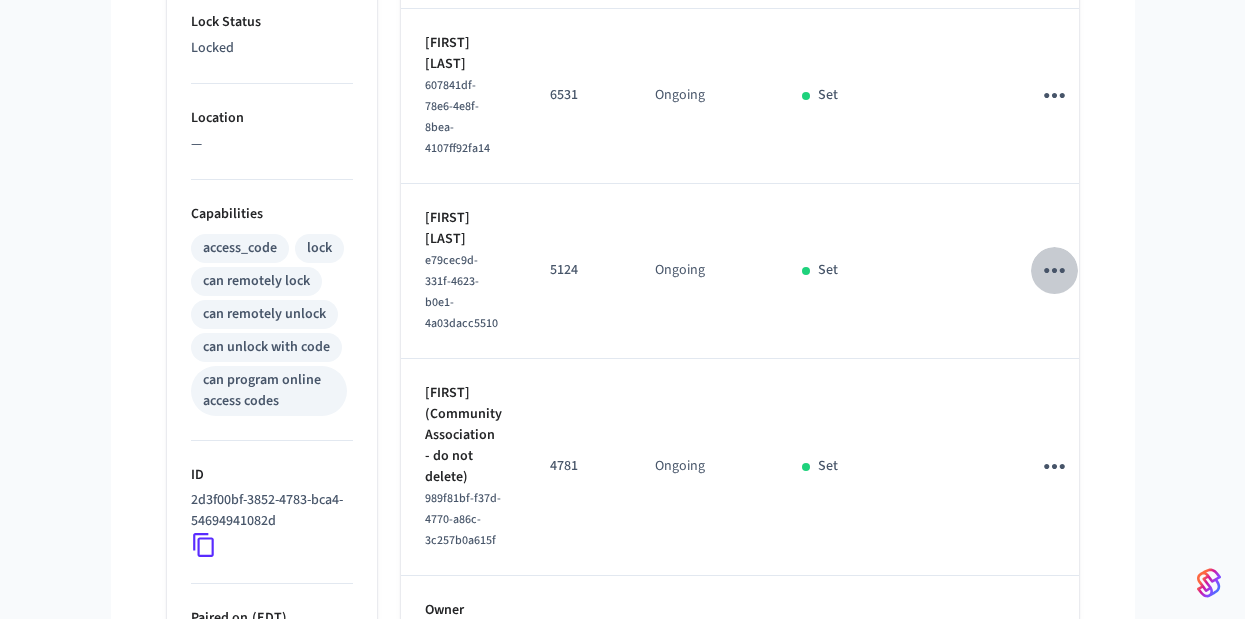 click 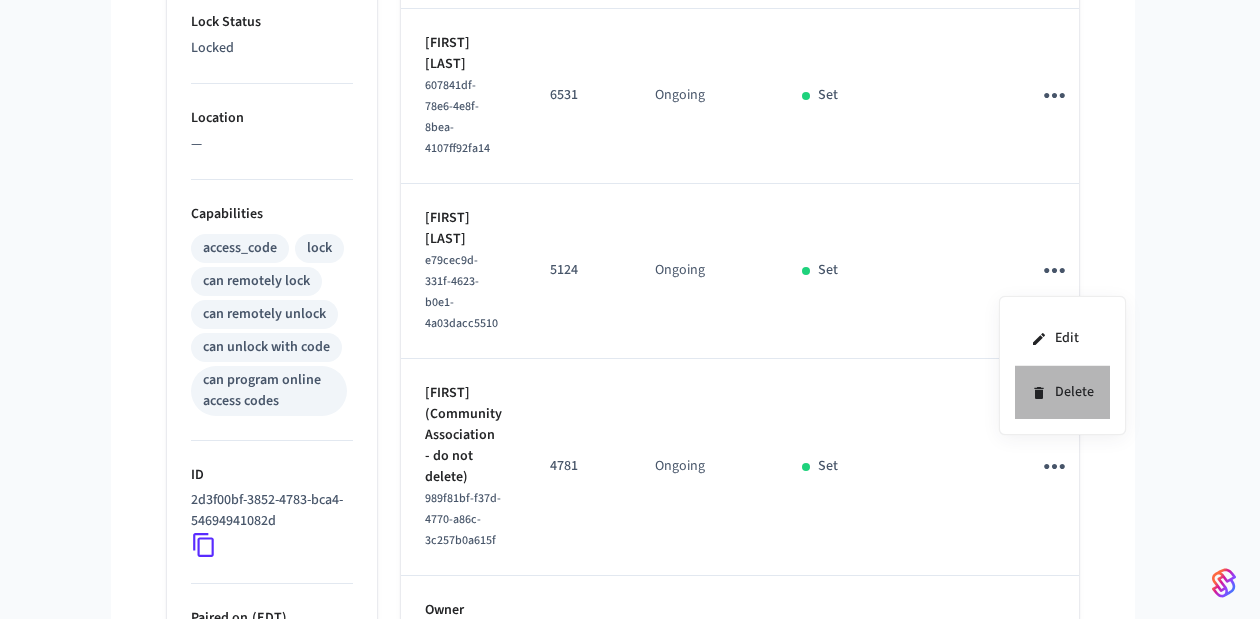 click on "Delete" at bounding box center [1062, 392] 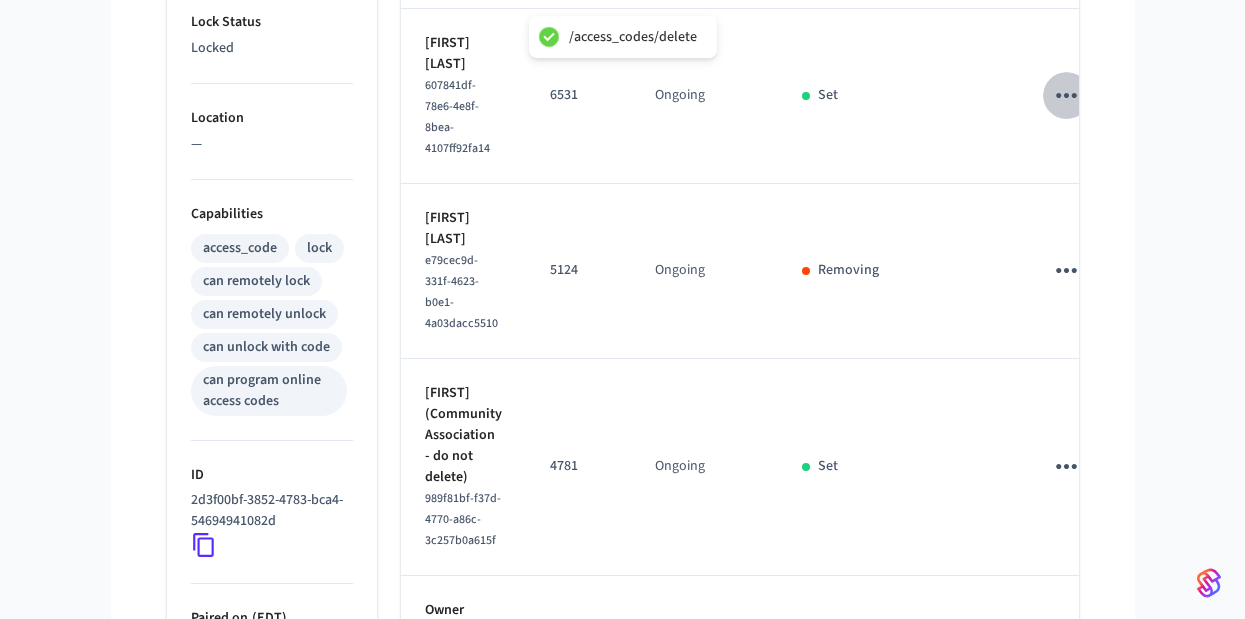 click at bounding box center (1066, 95) 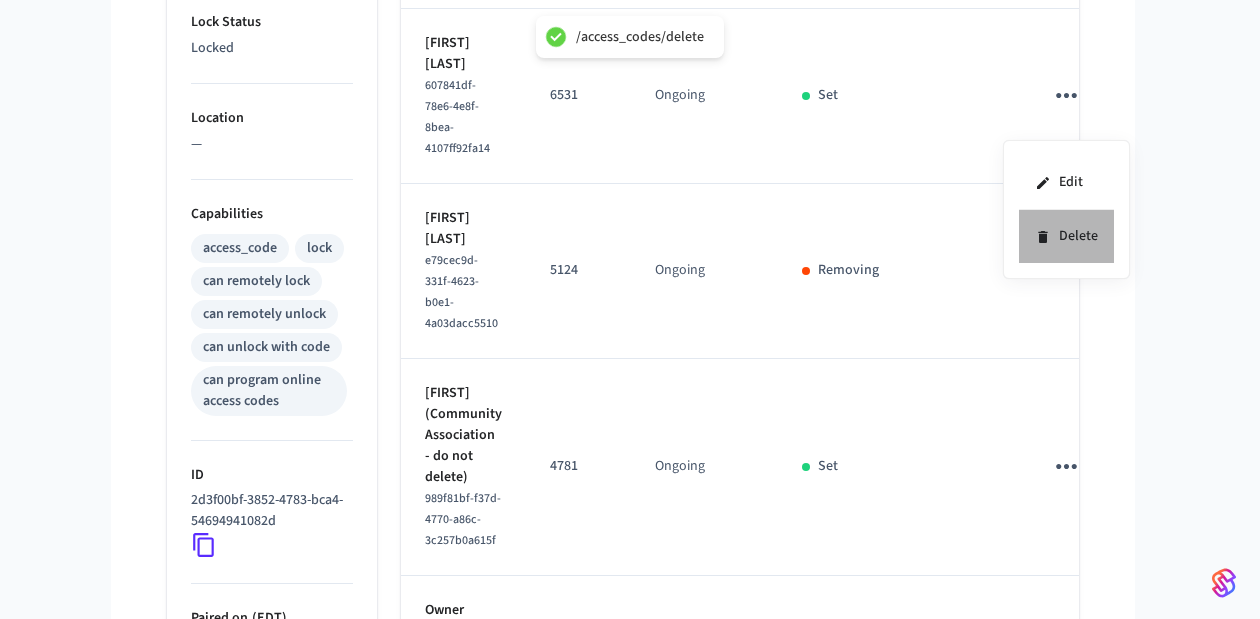 click 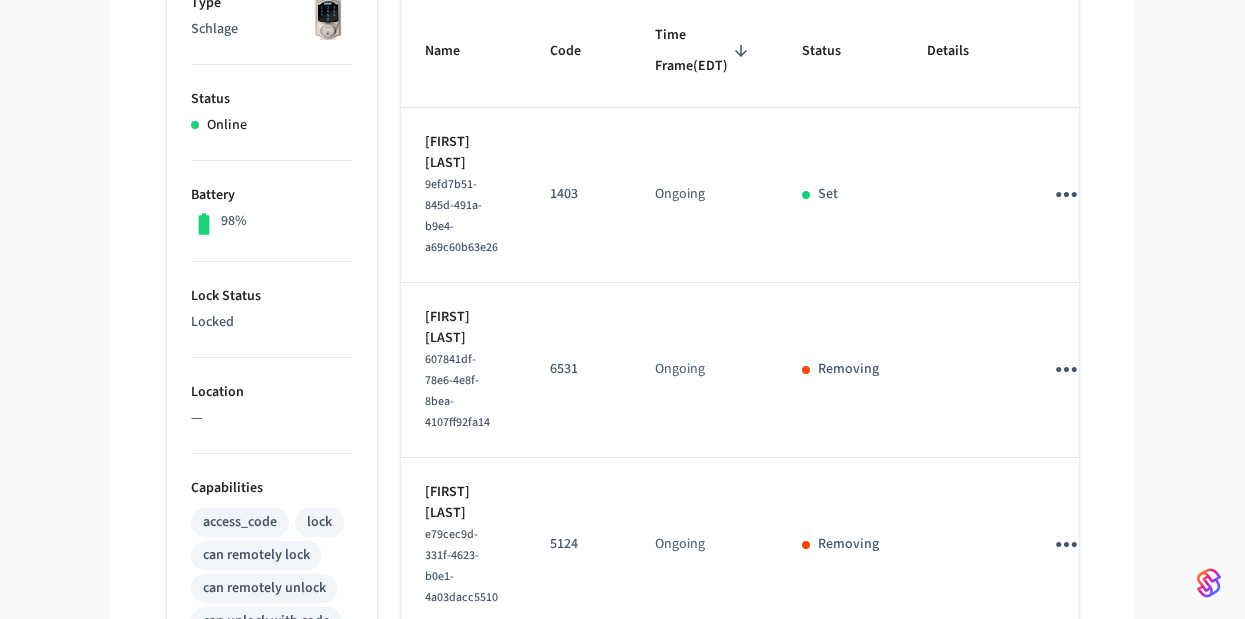 scroll, scrollTop: 152, scrollLeft: 0, axis: vertical 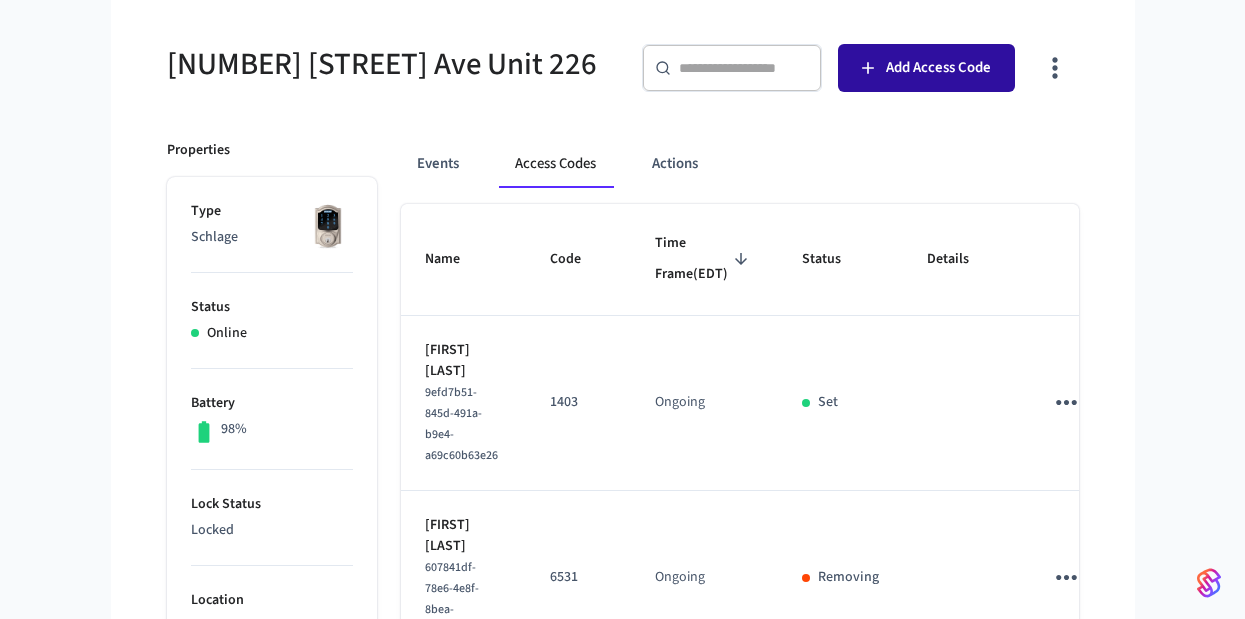 click on "Add Access Code" at bounding box center (938, 68) 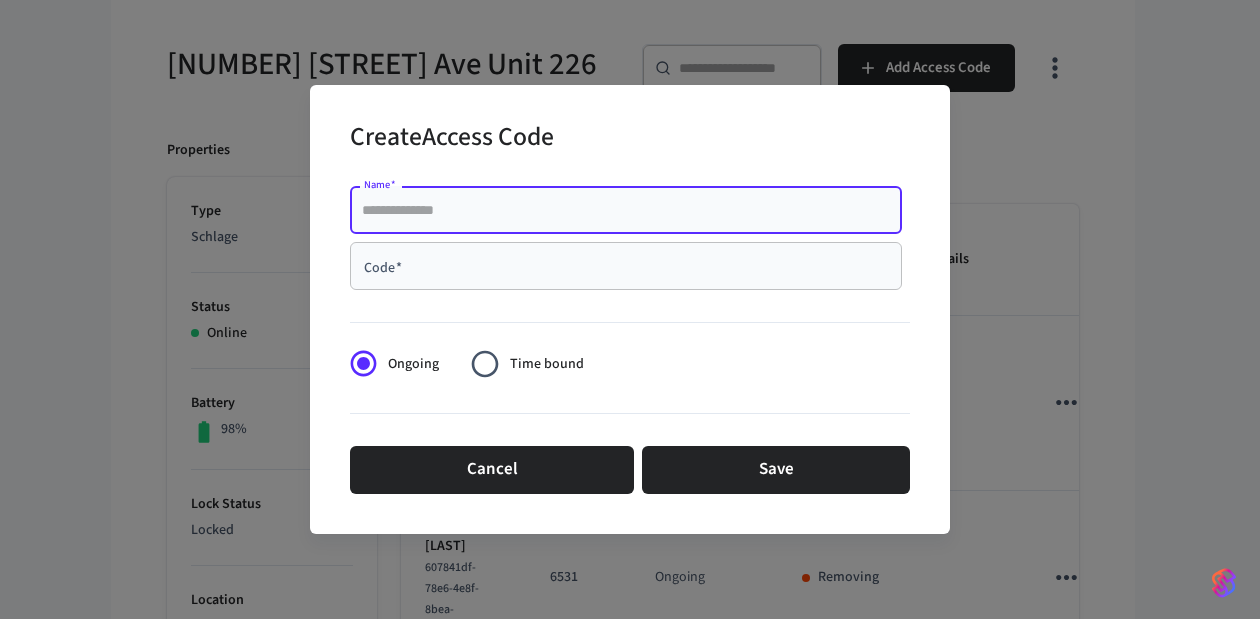 click on "Name   *" at bounding box center (626, 210) 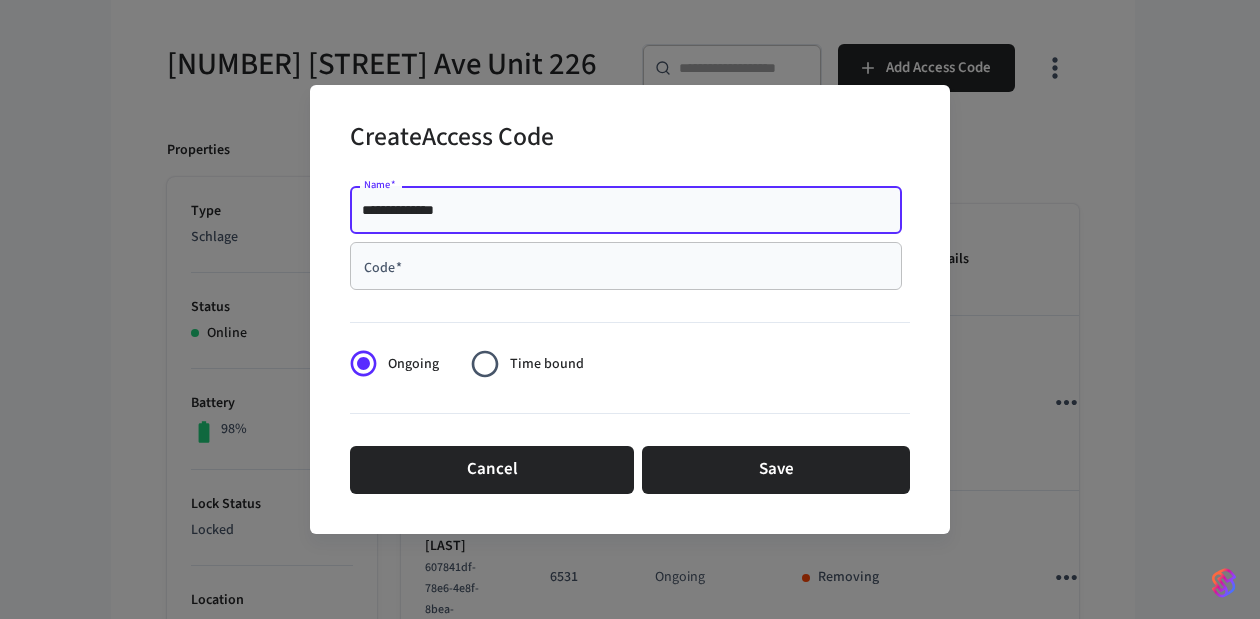 type on "**********" 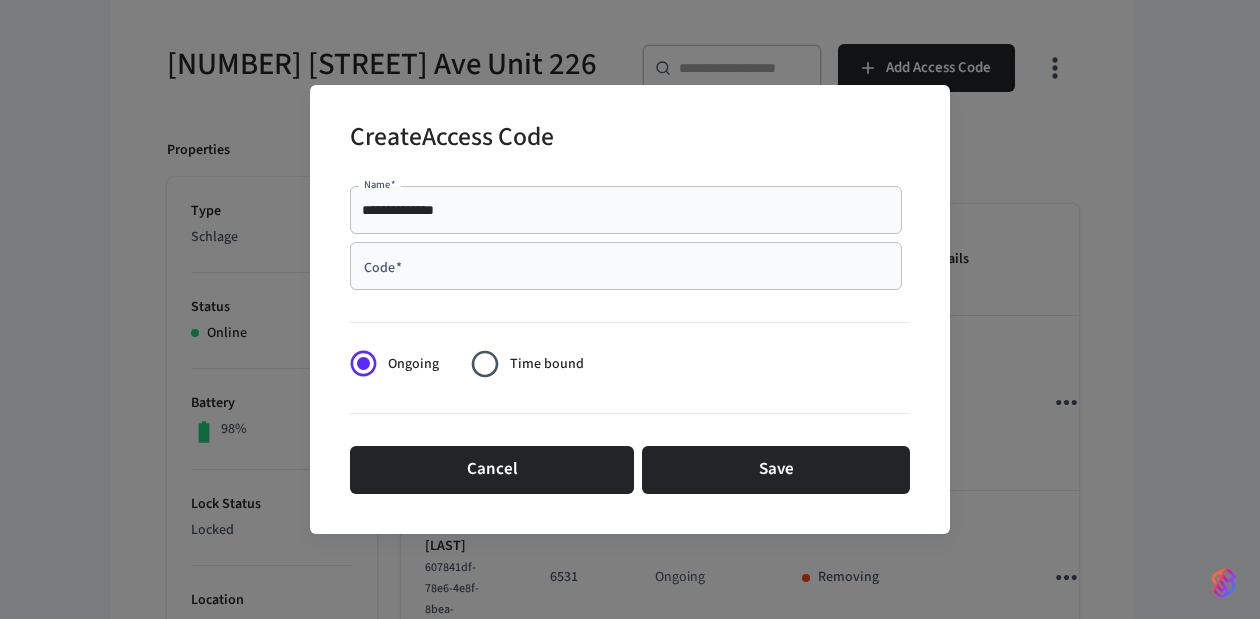 click on "Code   * Code   *" at bounding box center (626, 266) 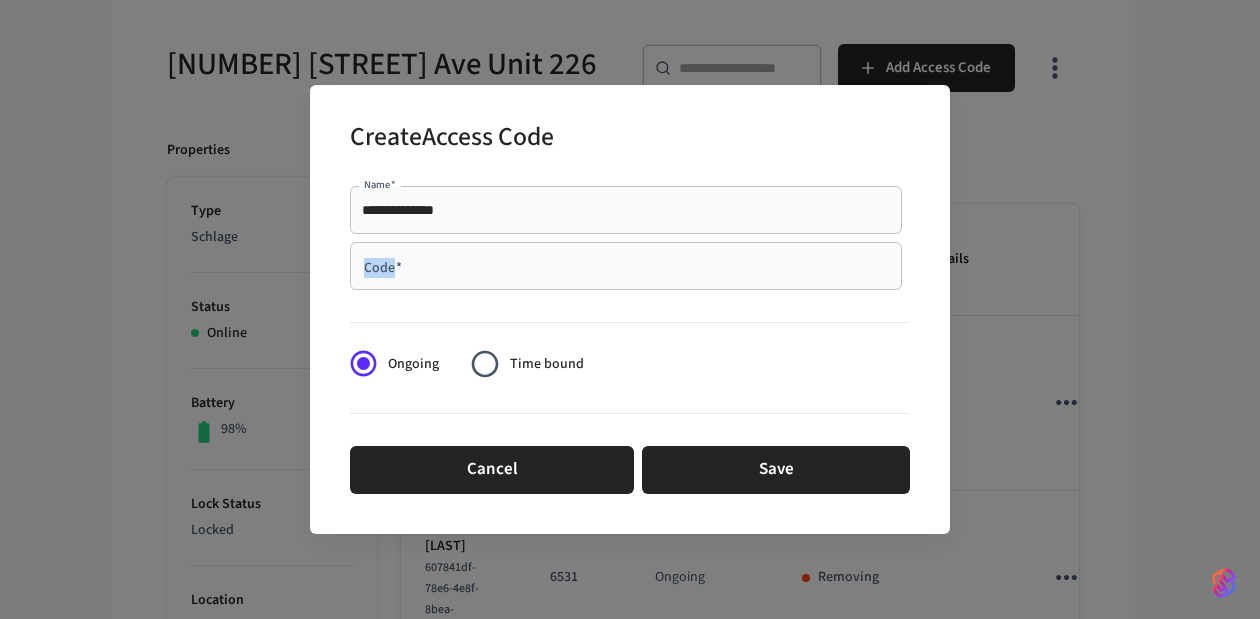 click on "Code   * Code   *" at bounding box center (626, 266) 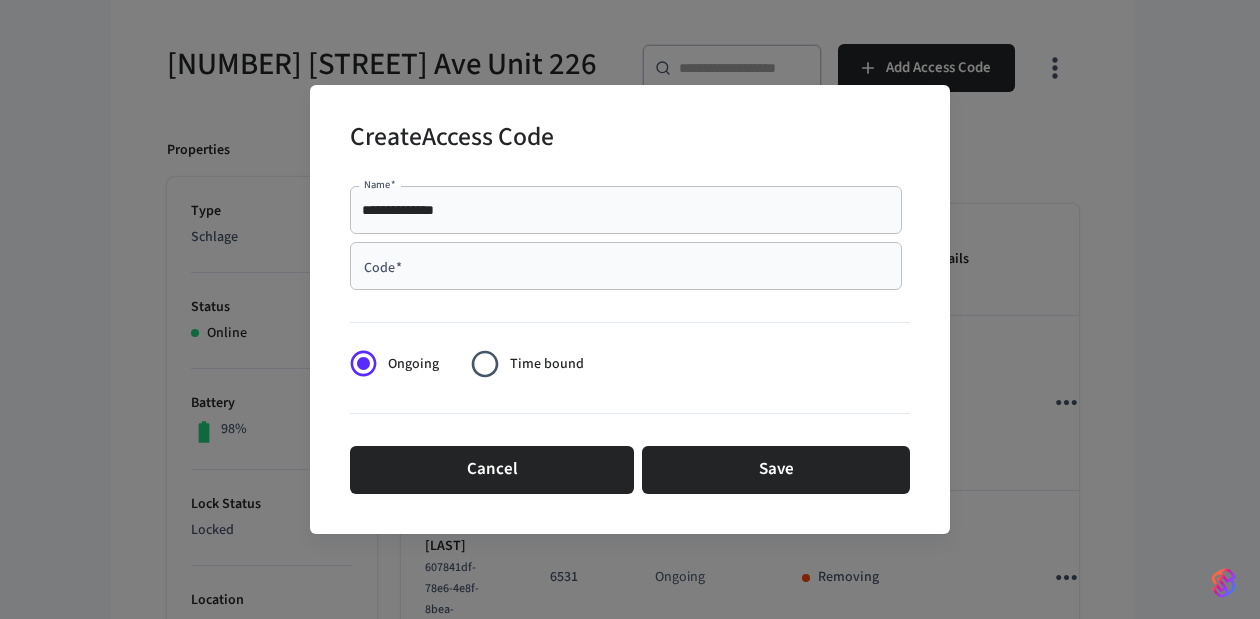 click on "Code   *" at bounding box center (626, 266) 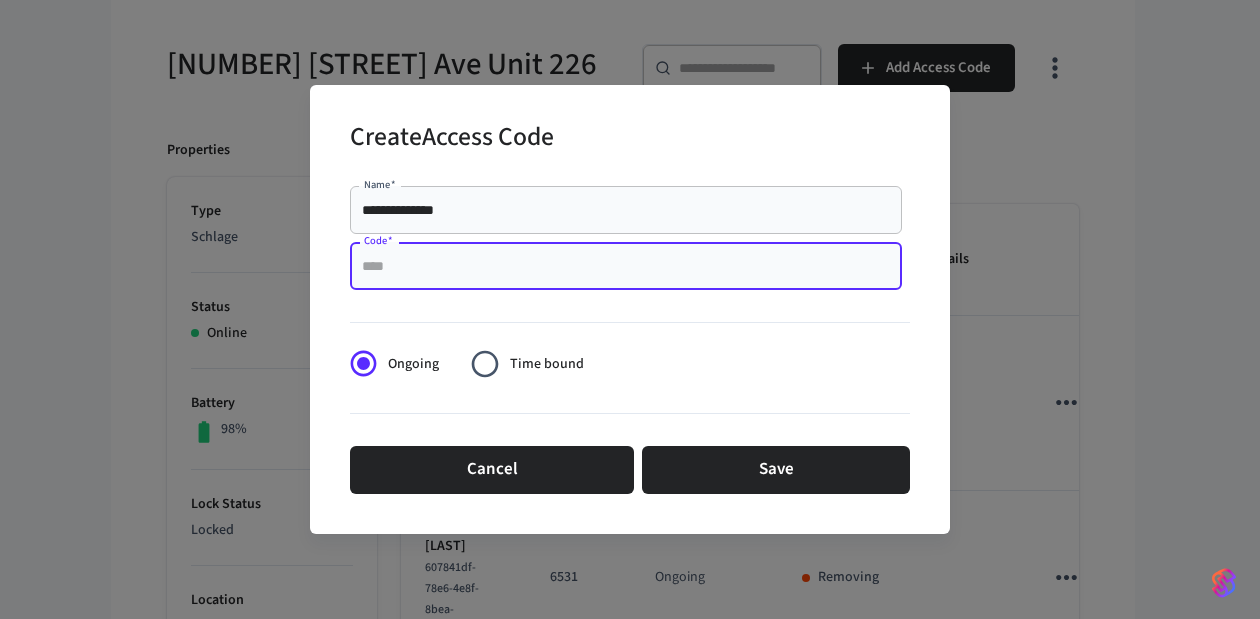paste on "****" 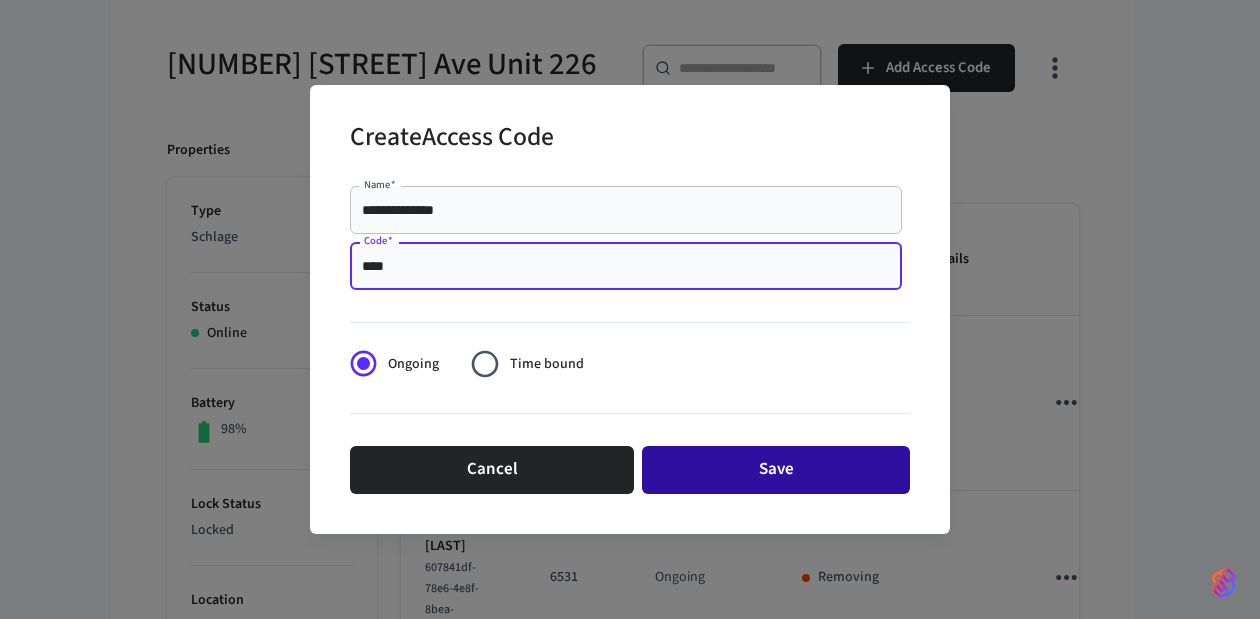 type on "****" 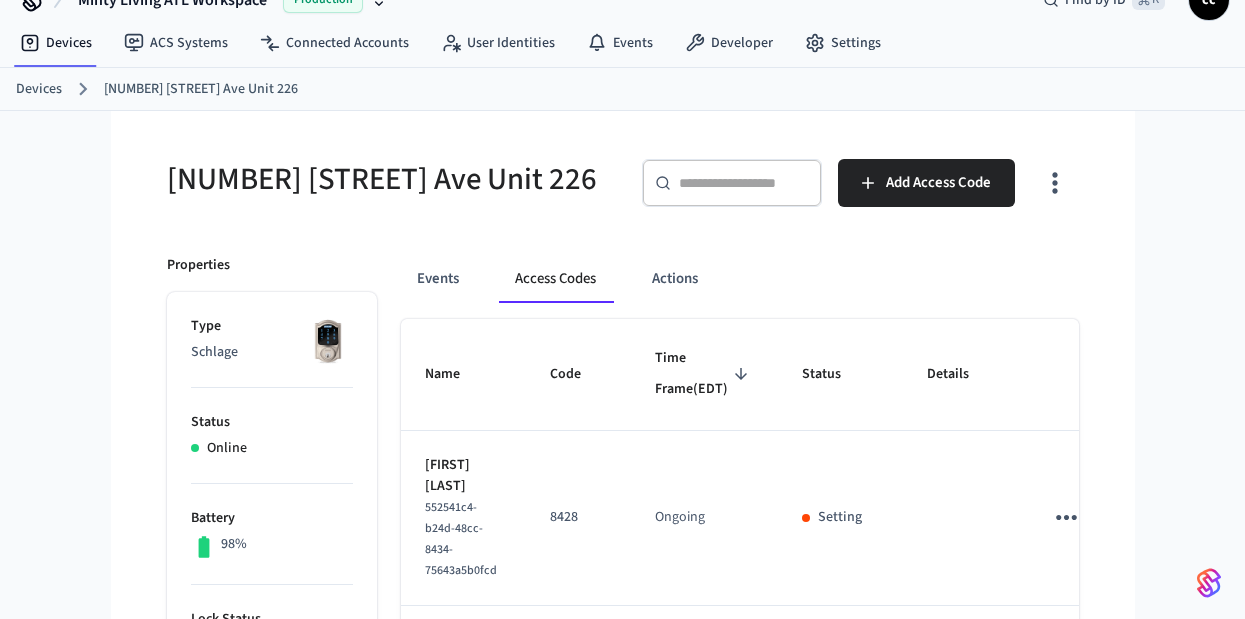 scroll, scrollTop: 0, scrollLeft: 0, axis: both 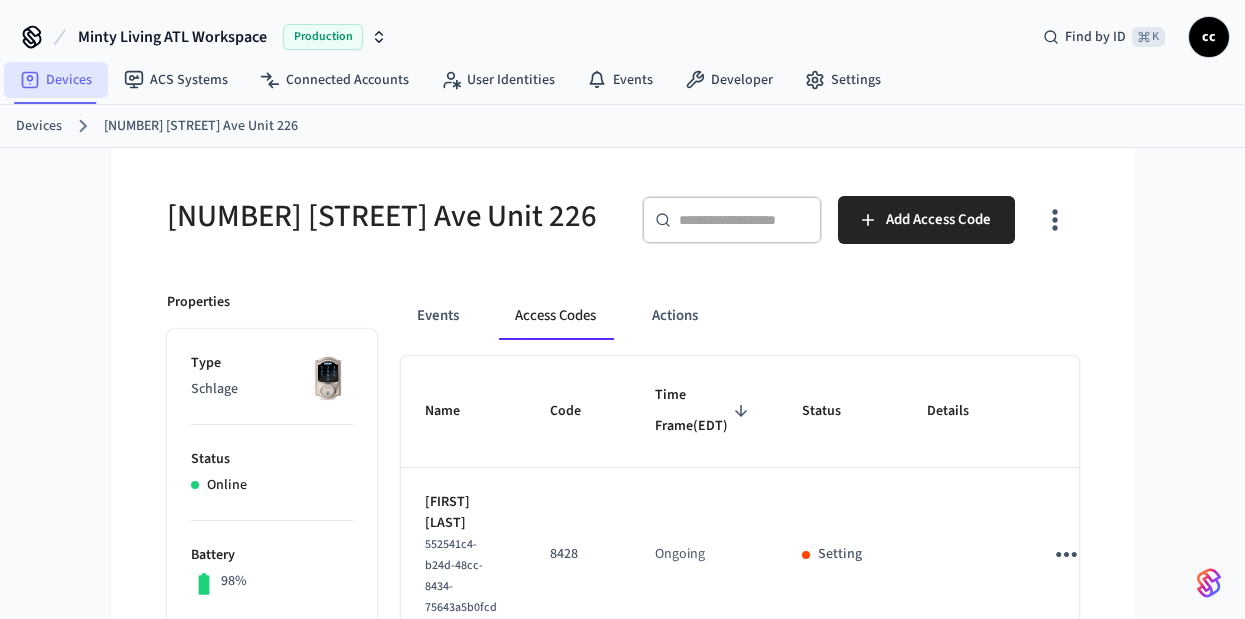 click on "Devices" at bounding box center [56, 80] 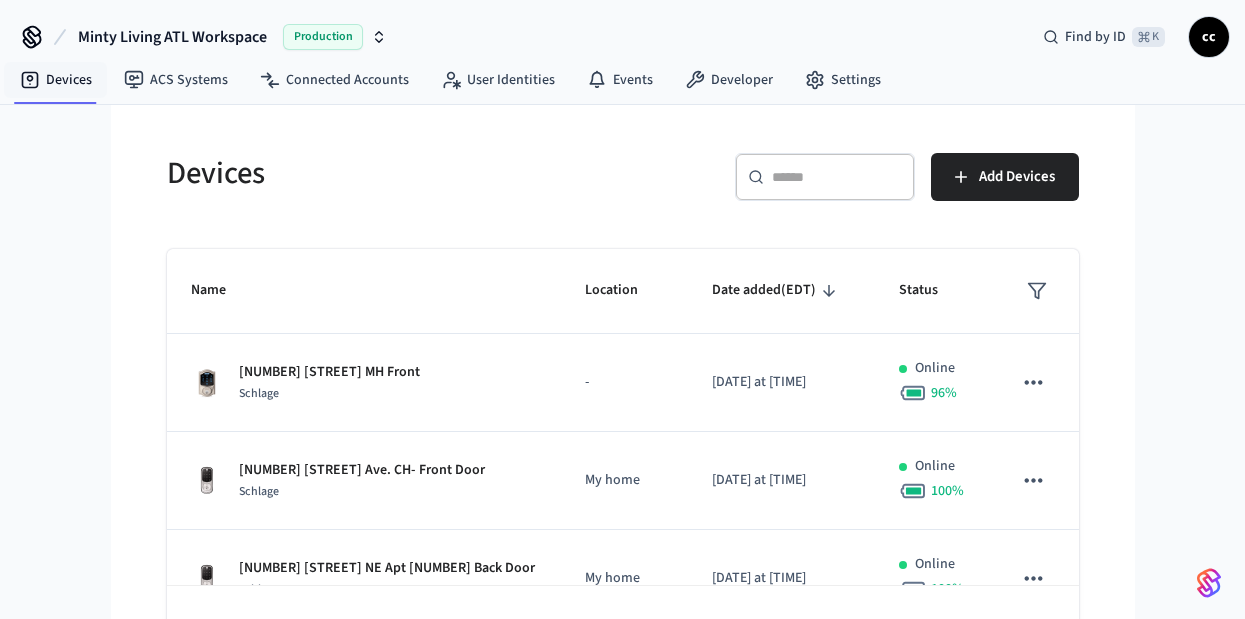 click at bounding box center (837, 177) 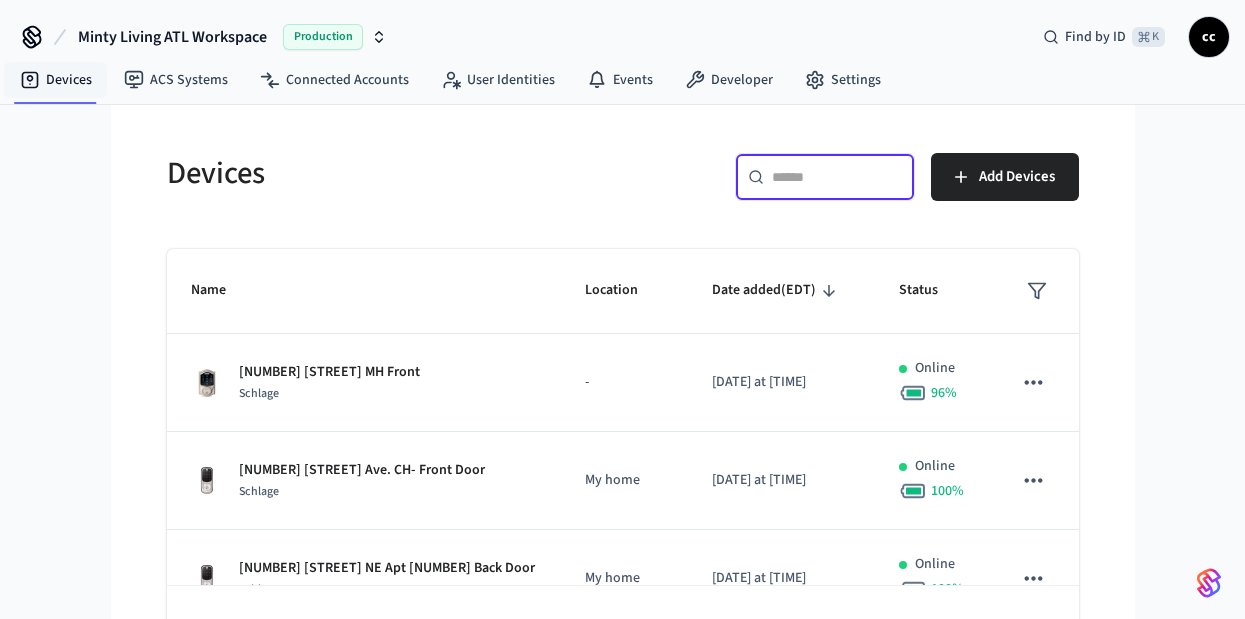 paste on "**********" 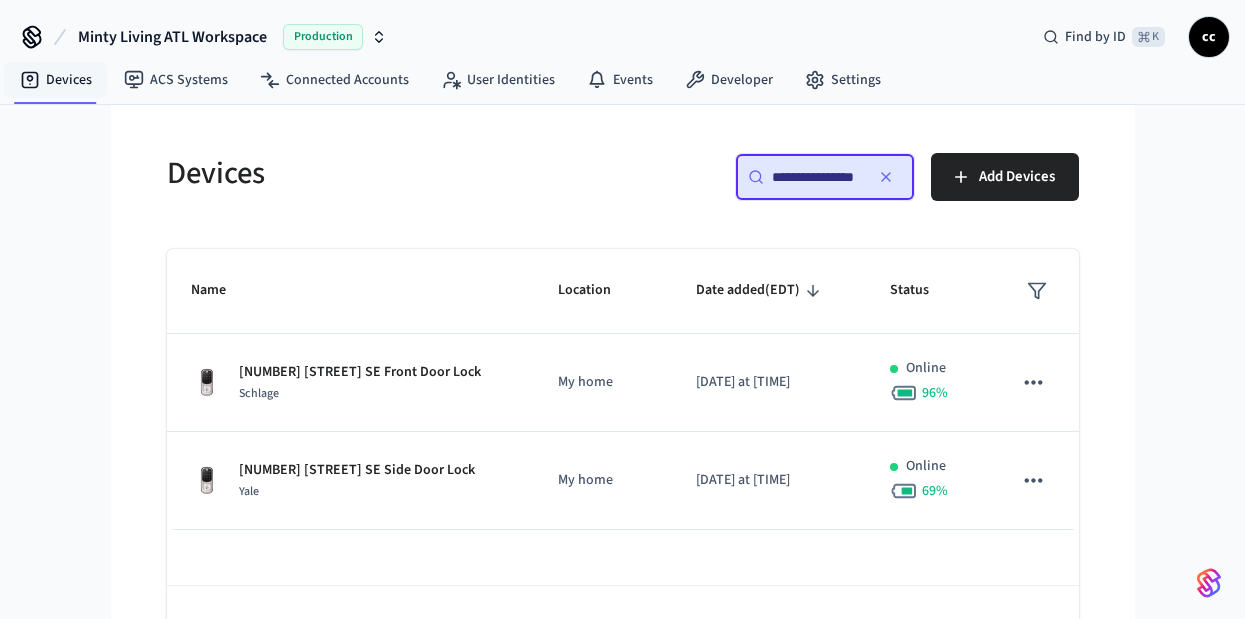 scroll, scrollTop: 0, scrollLeft: 0, axis: both 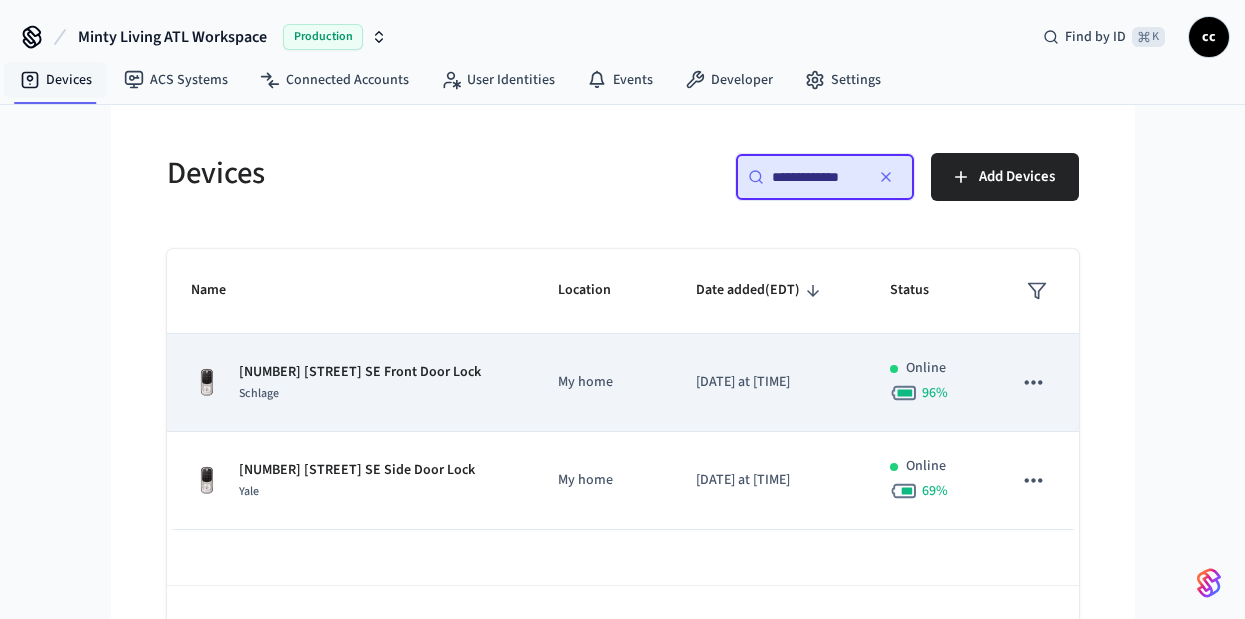 type on "**********" 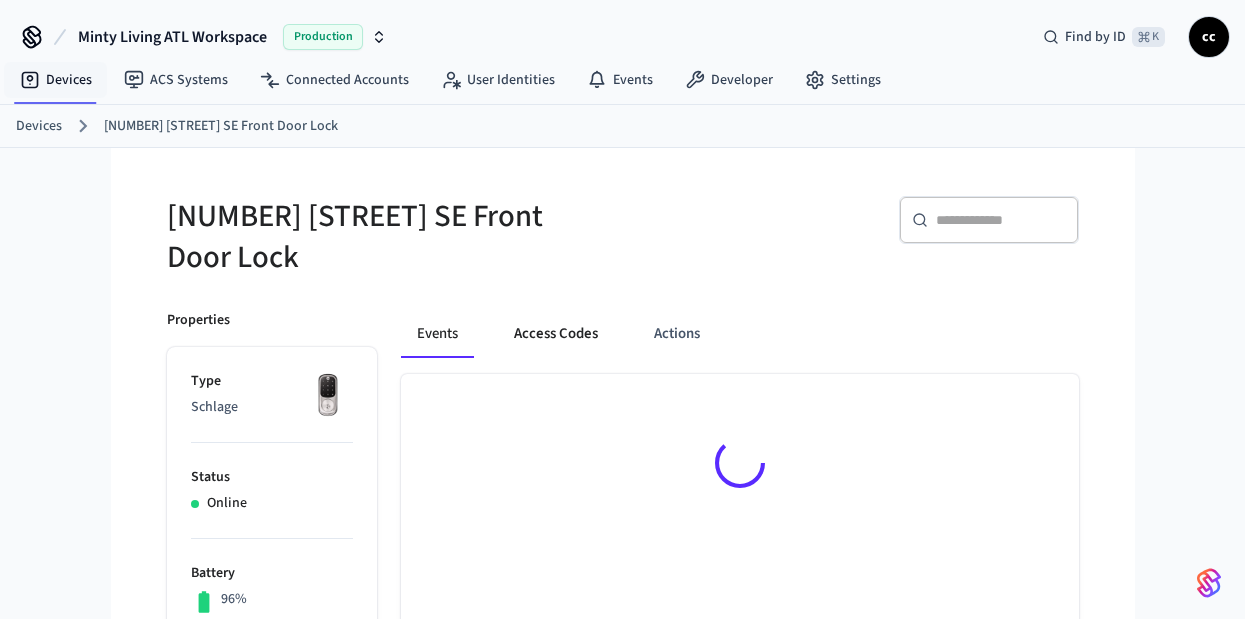 click on "Access Codes" at bounding box center (556, 334) 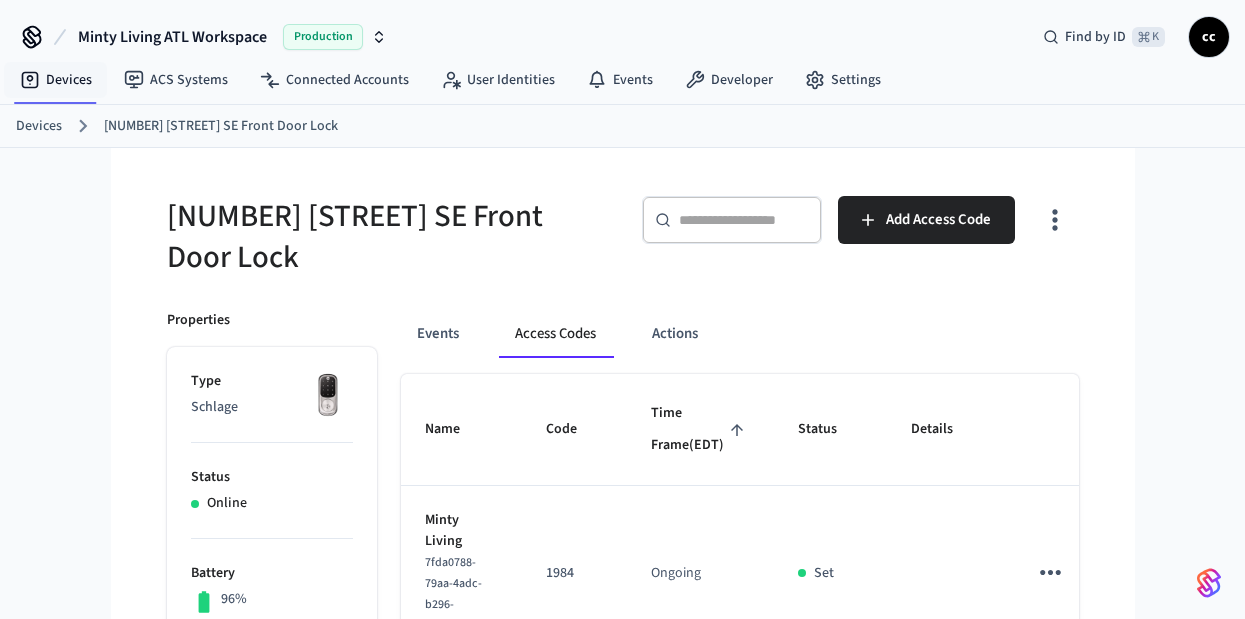 click on "Time Frame  (EDT)" at bounding box center (700, 429) 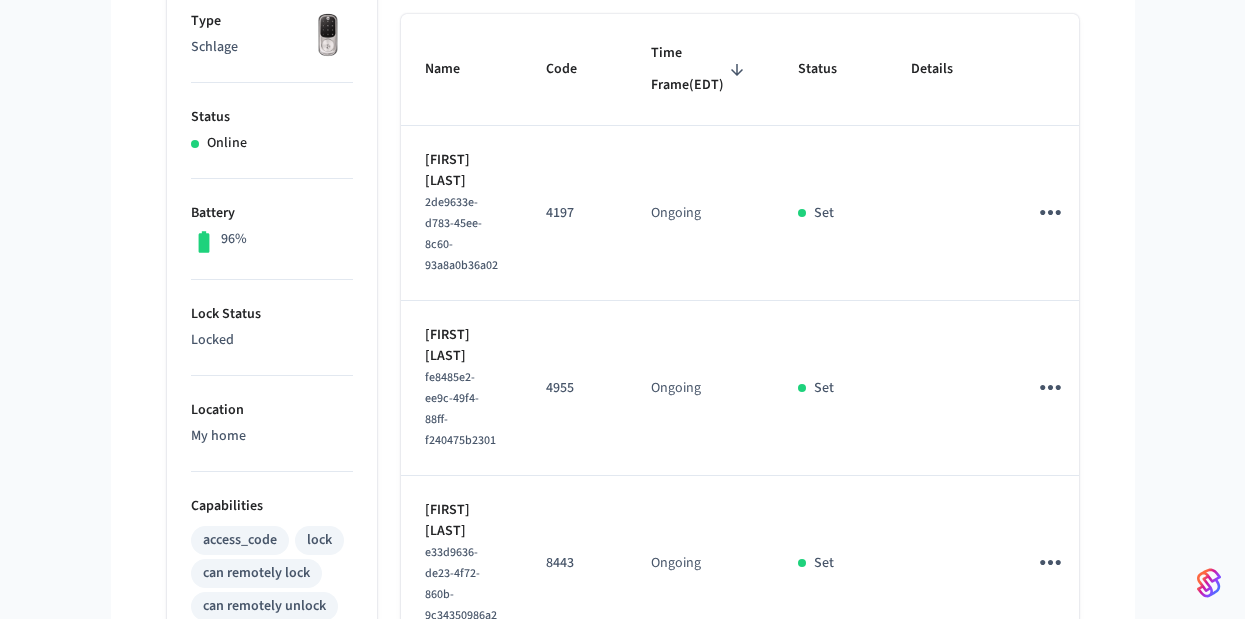 scroll, scrollTop: 0, scrollLeft: 0, axis: both 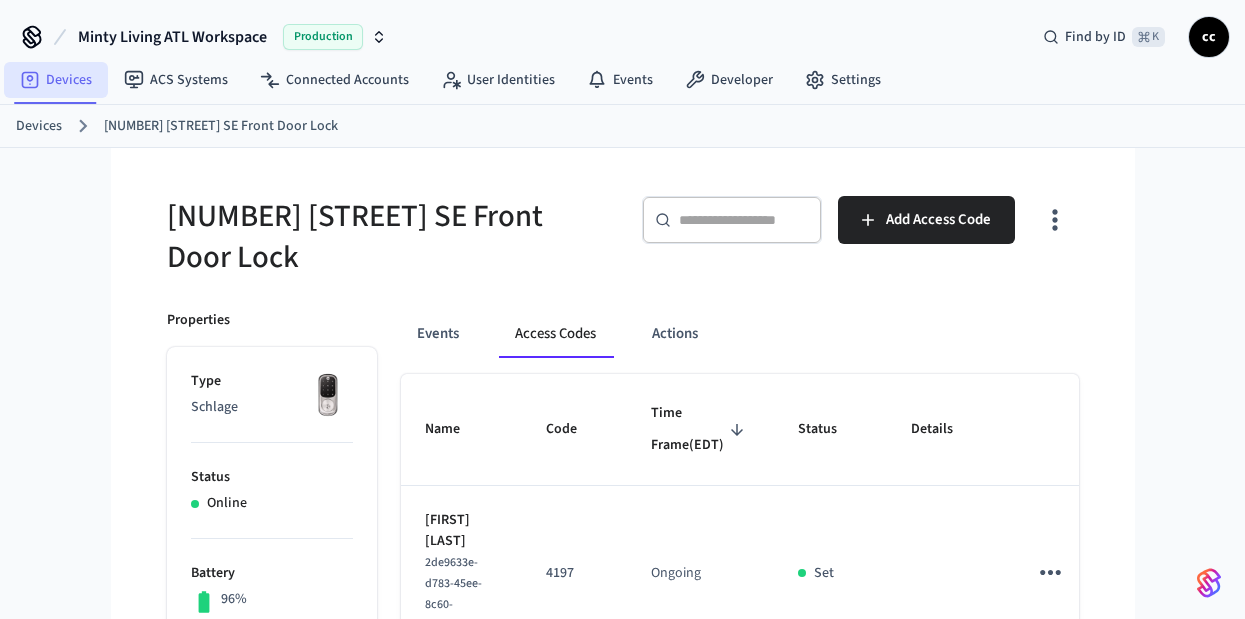 click on "Devices" at bounding box center [56, 80] 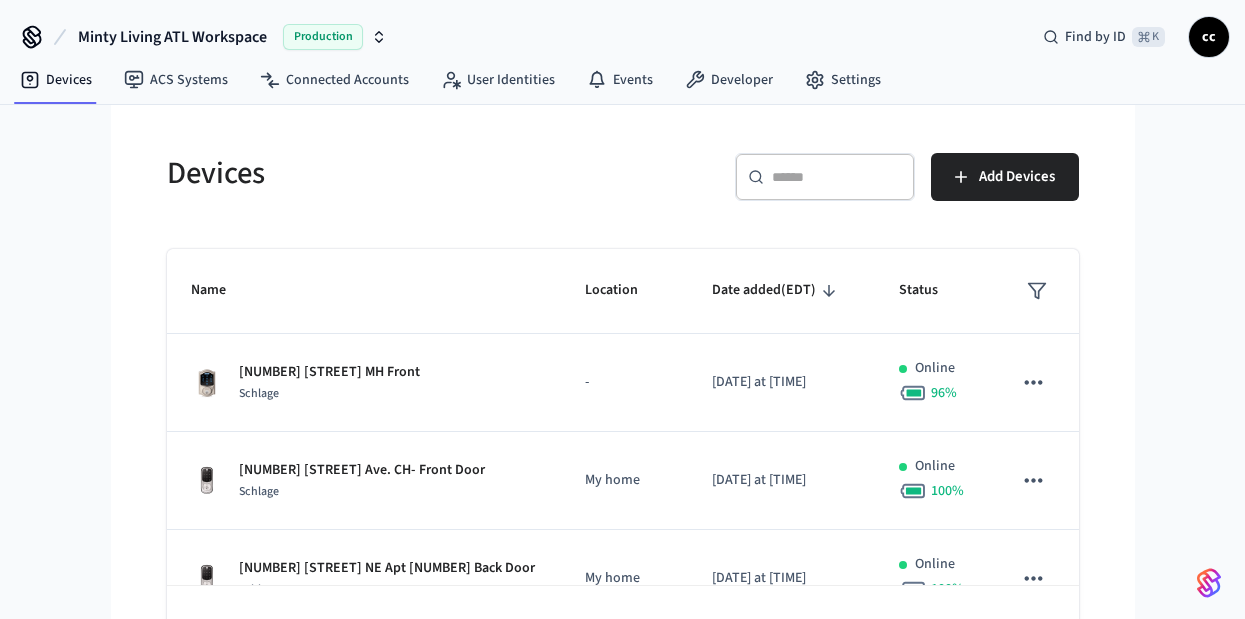 click on "​ ​" at bounding box center (825, 177) 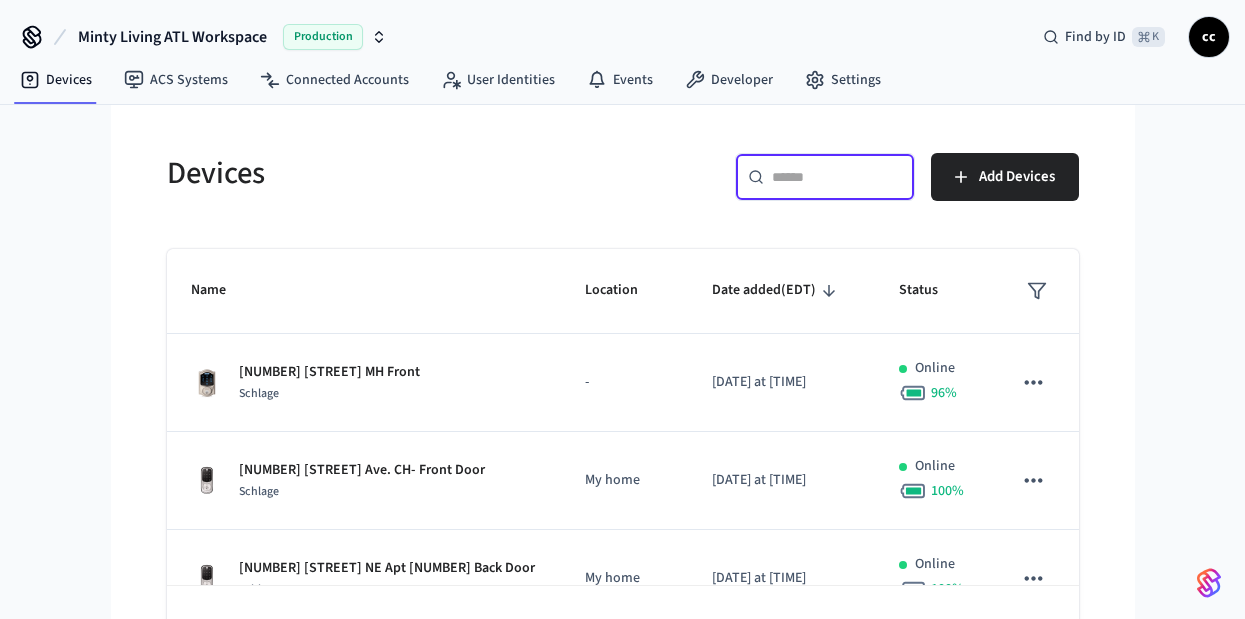 paste on "**********" 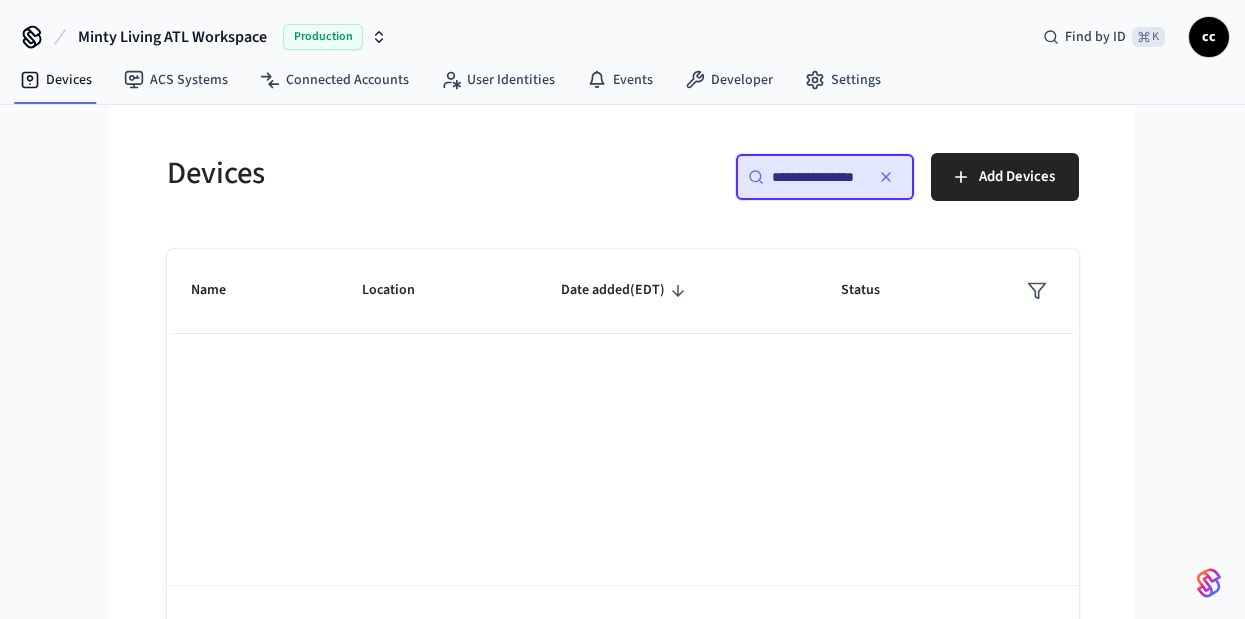 scroll, scrollTop: 0, scrollLeft: 0, axis: both 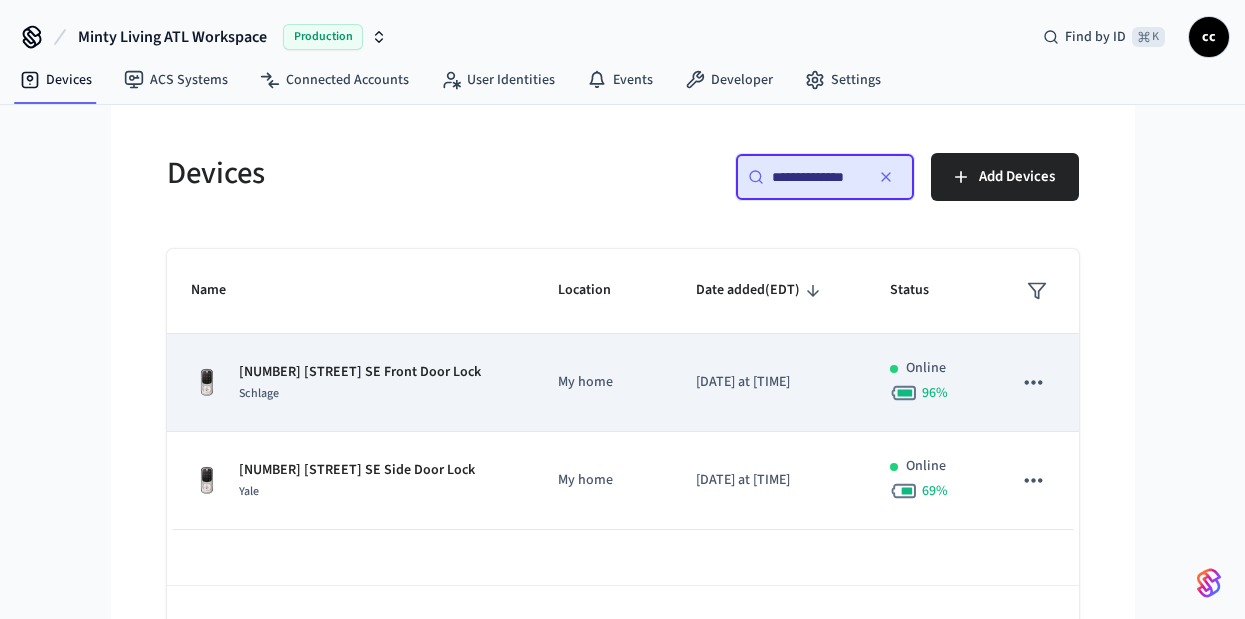 type on "**********" 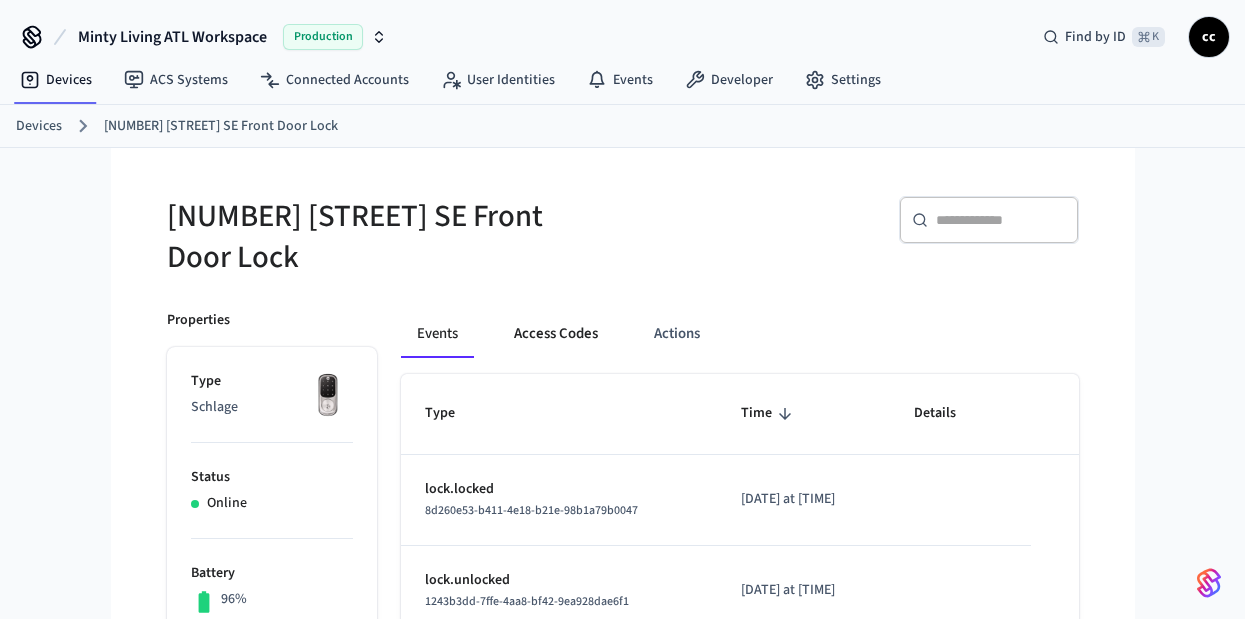 click on "Access Codes" at bounding box center (556, 334) 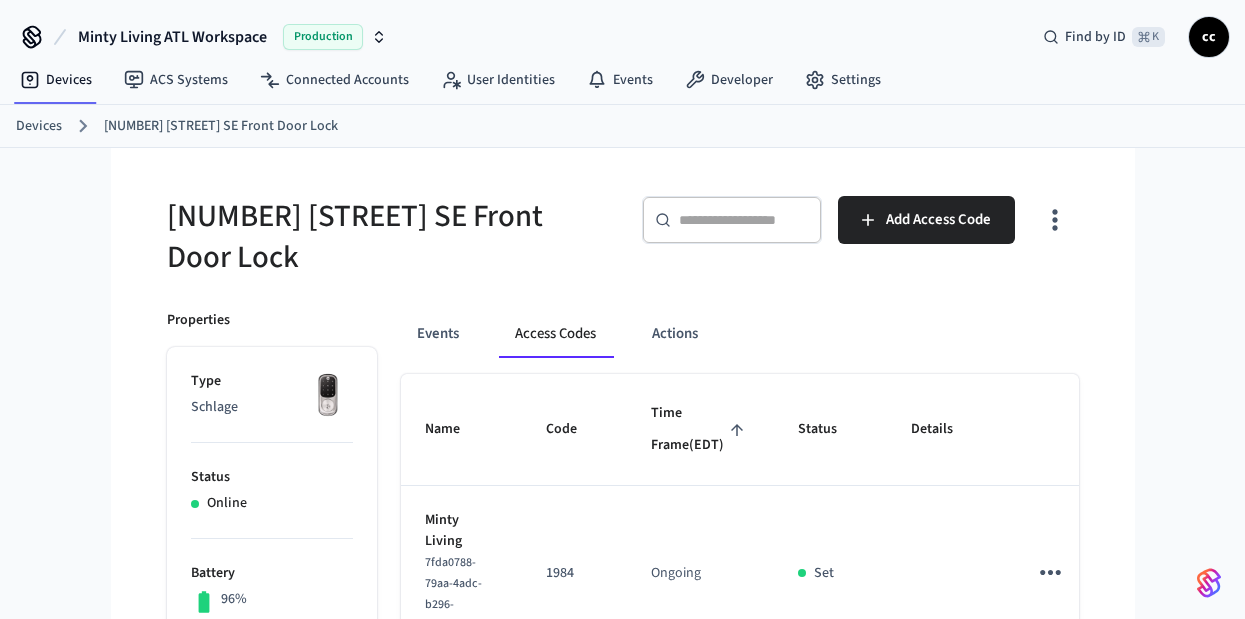click on "Time Frame  (EDT)" at bounding box center (700, 429) 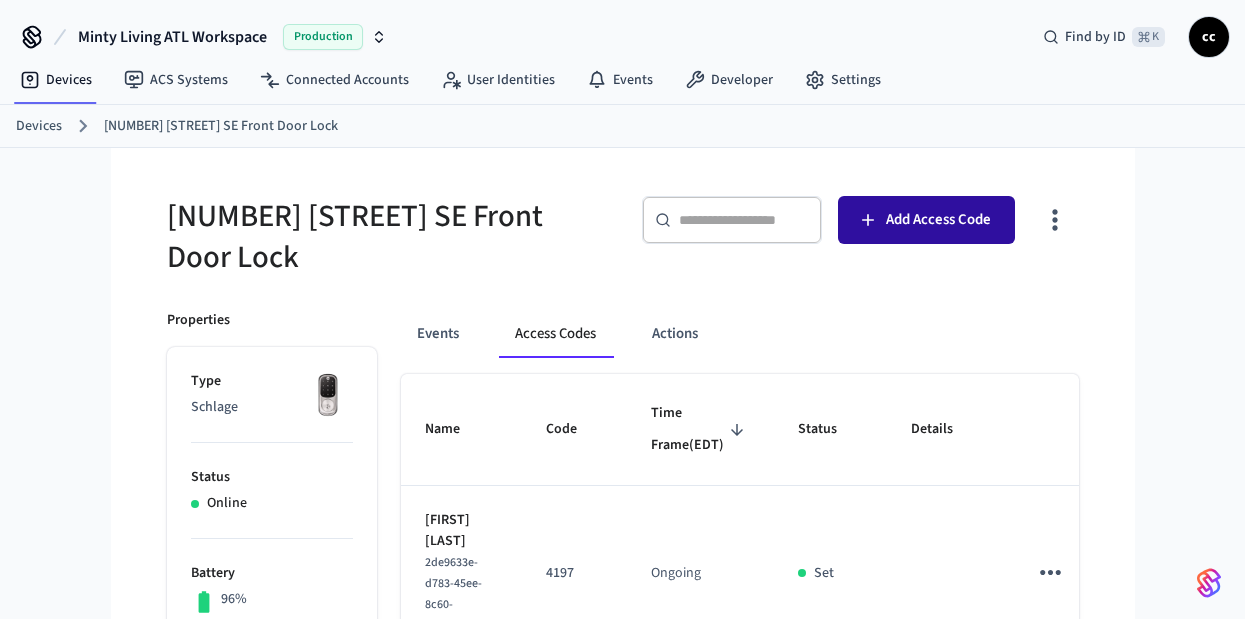 click 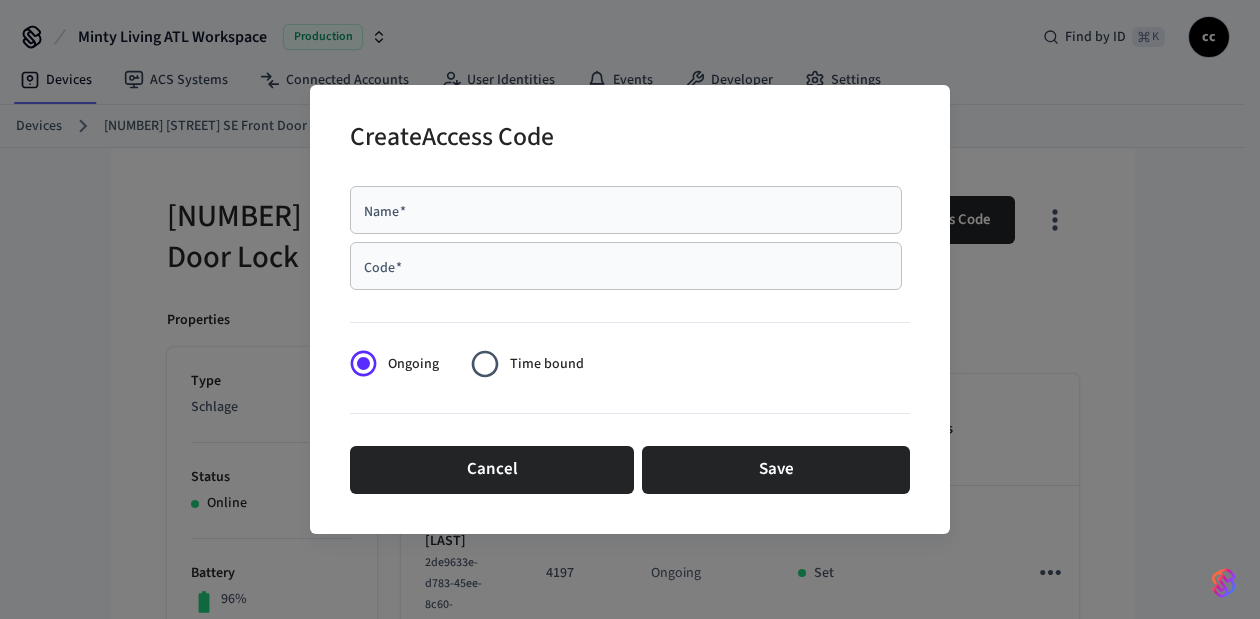 click on "Name   *" at bounding box center (626, 210) 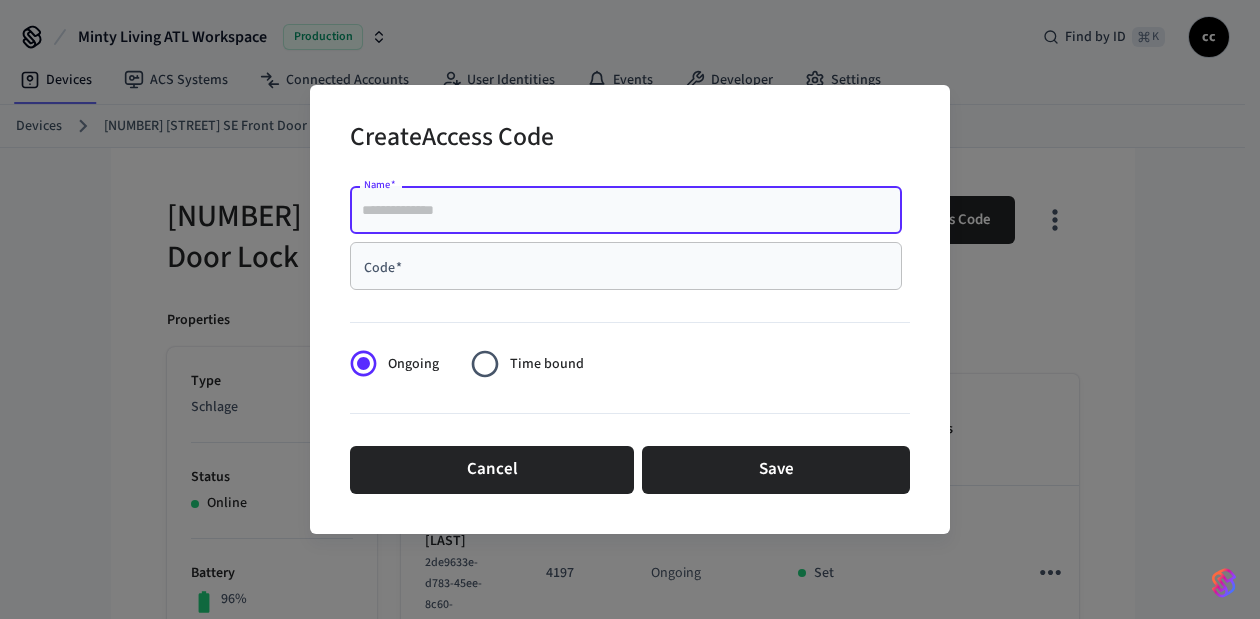 paste on "********" 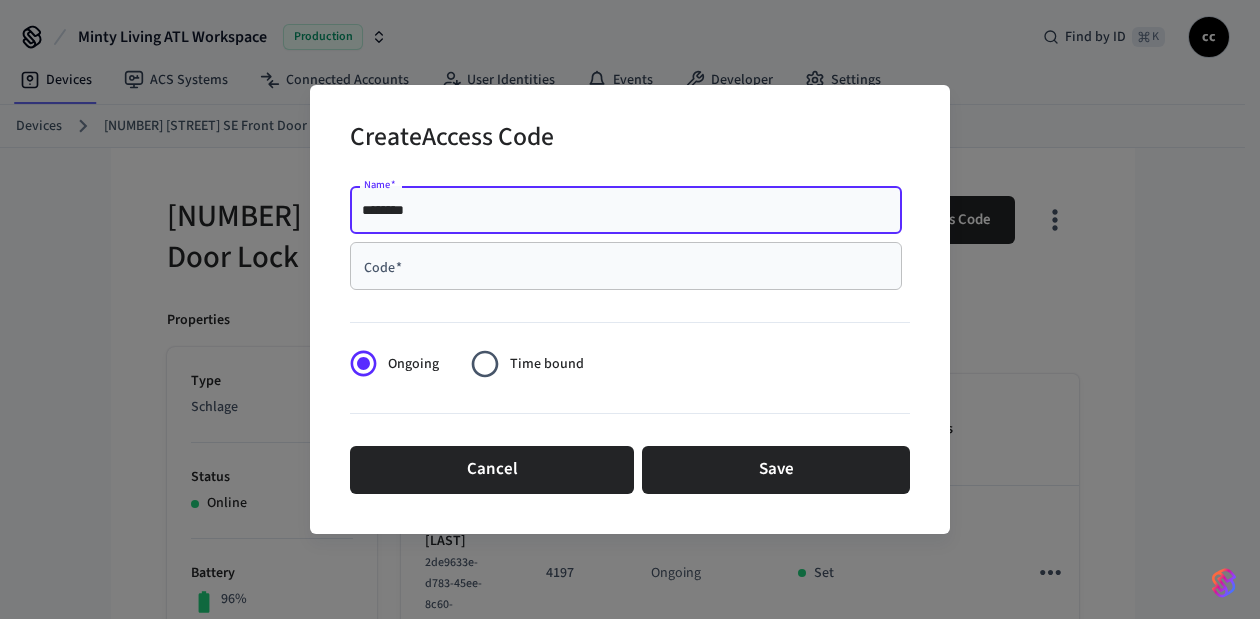 type on "********" 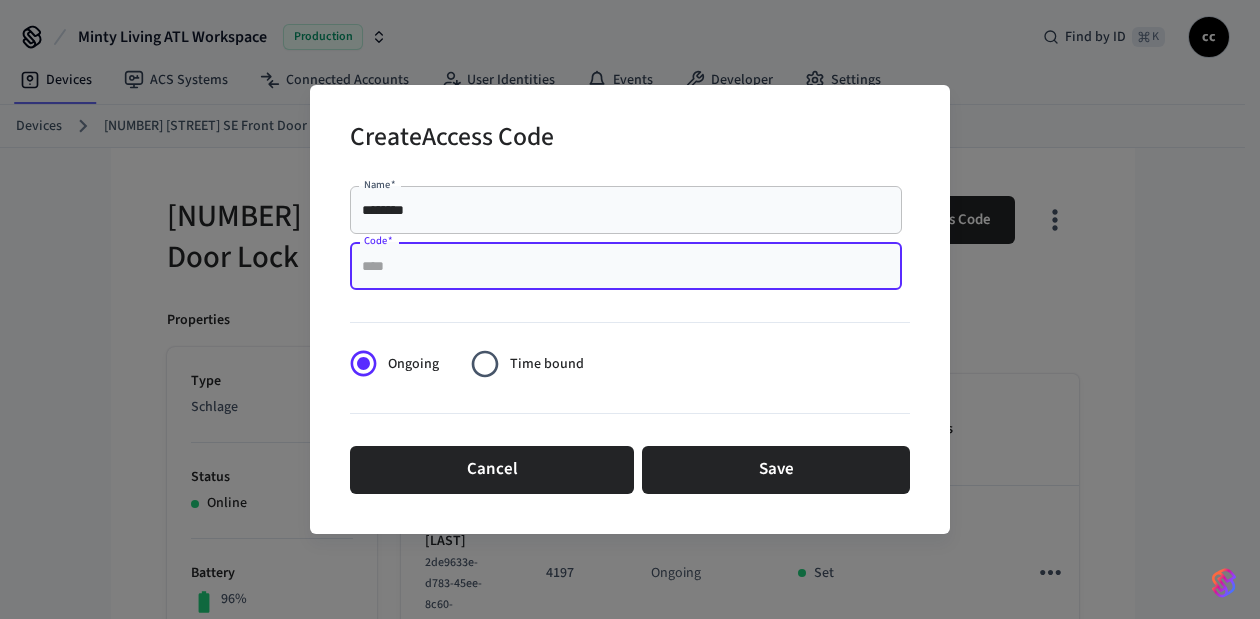 click on "Code   *" at bounding box center [626, 266] 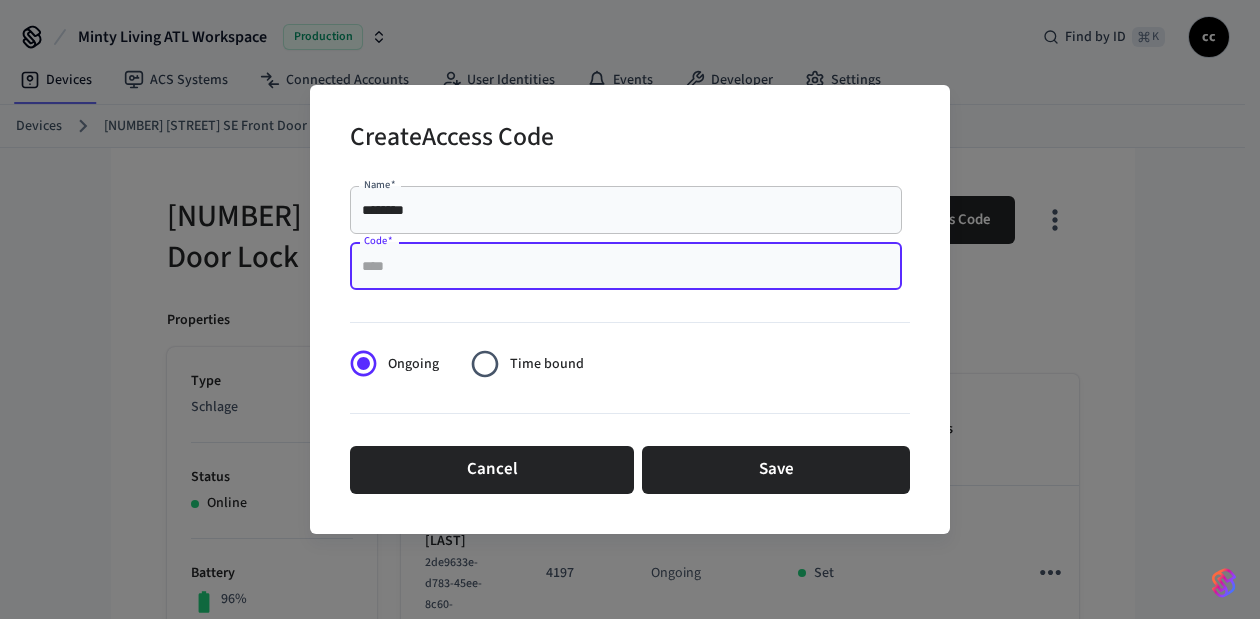 paste on "****" 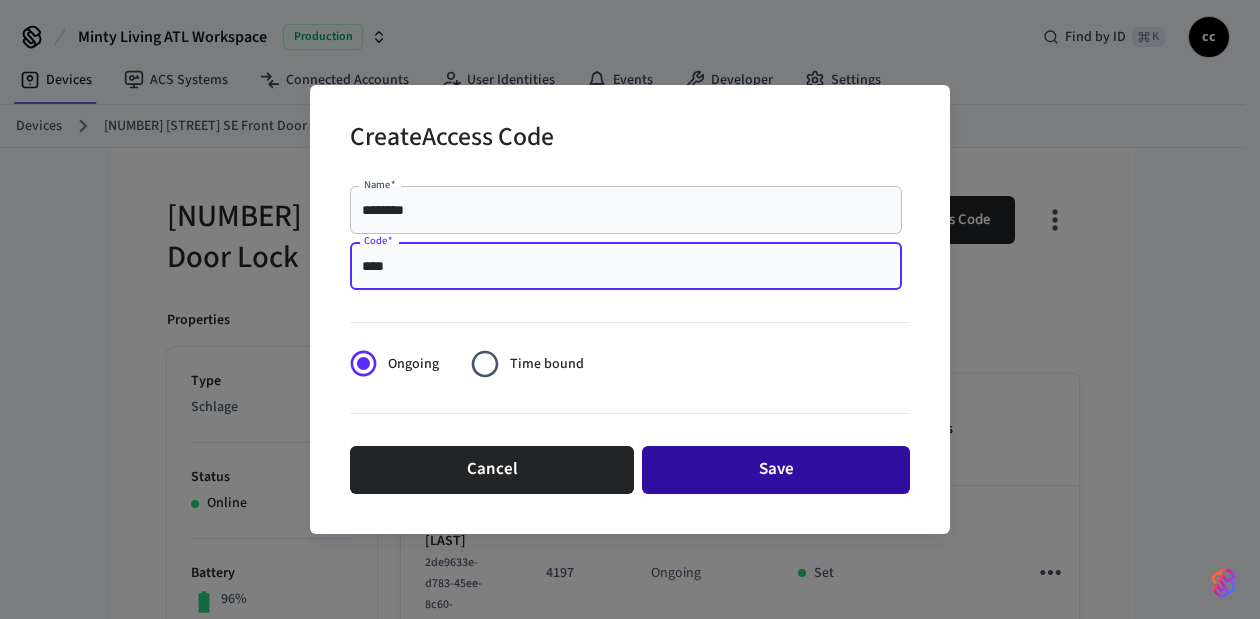 type on "****" 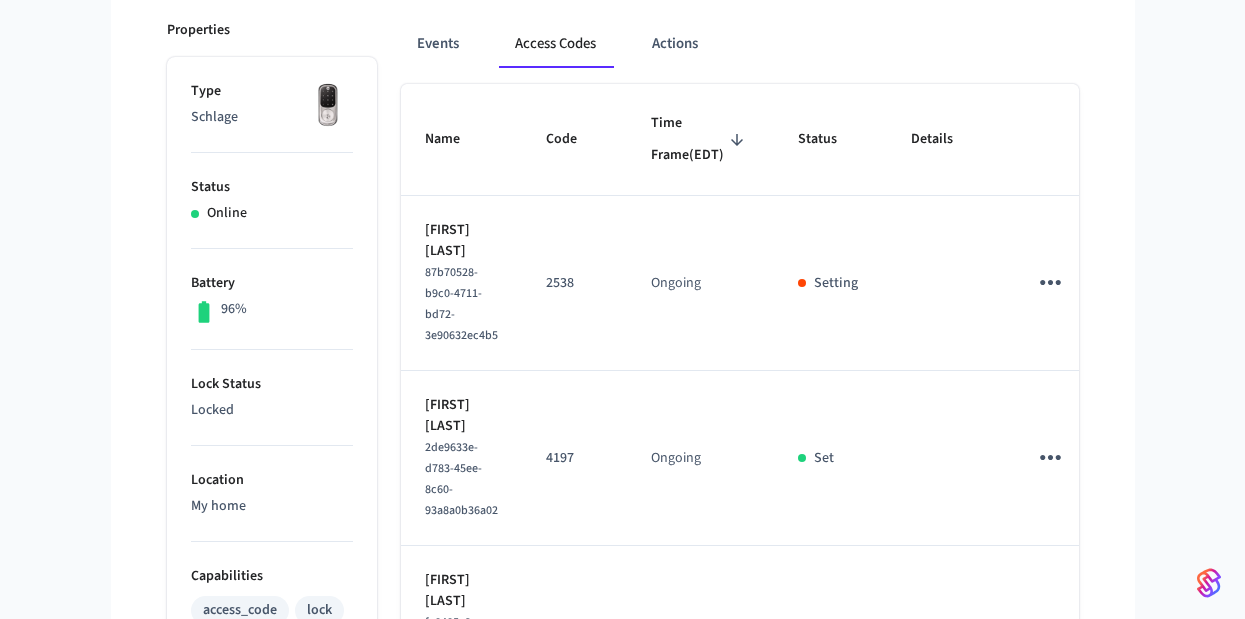 scroll, scrollTop: 0, scrollLeft: 0, axis: both 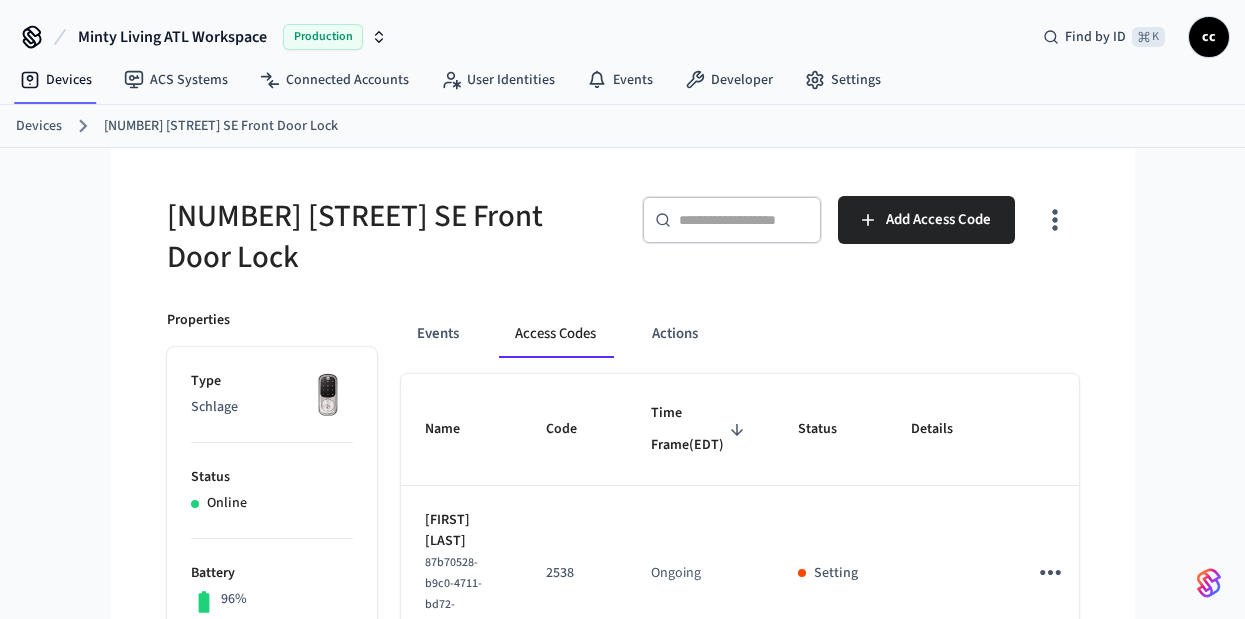 type 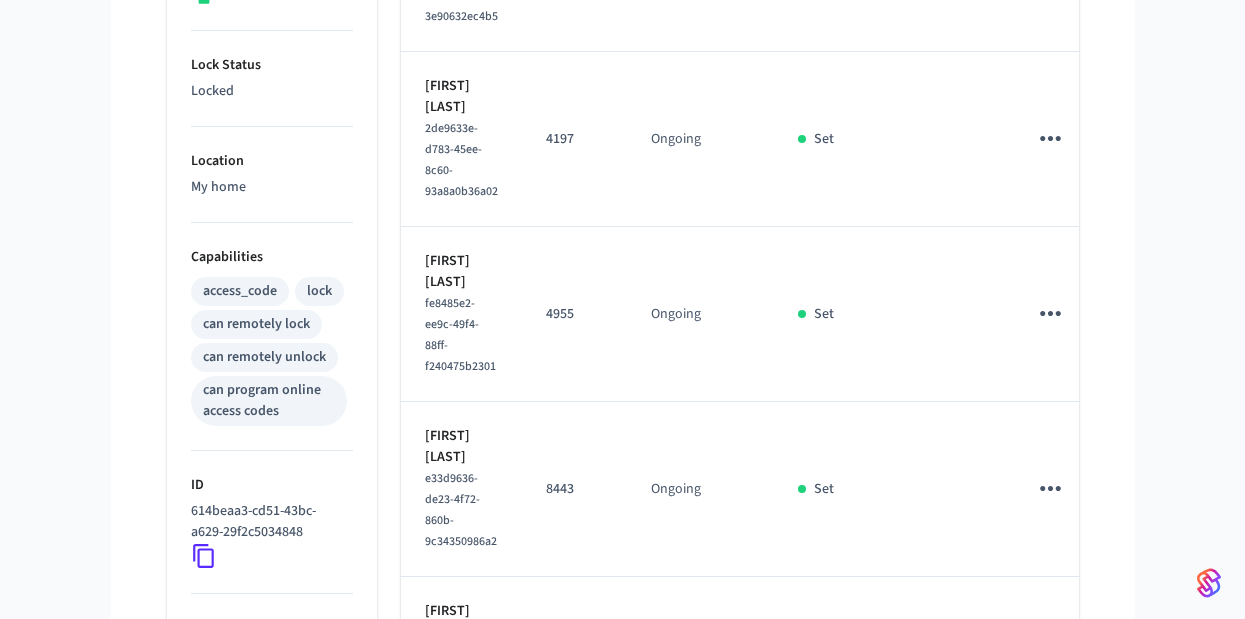 scroll, scrollTop: 617, scrollLeft: 0, axis: vertical 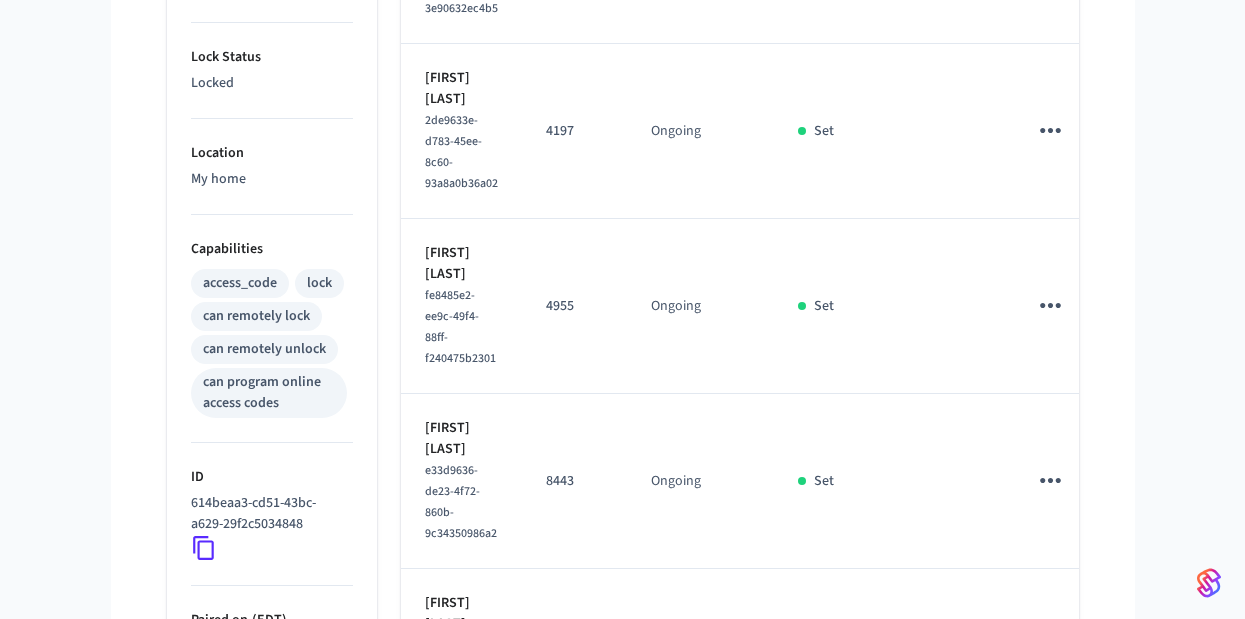 click 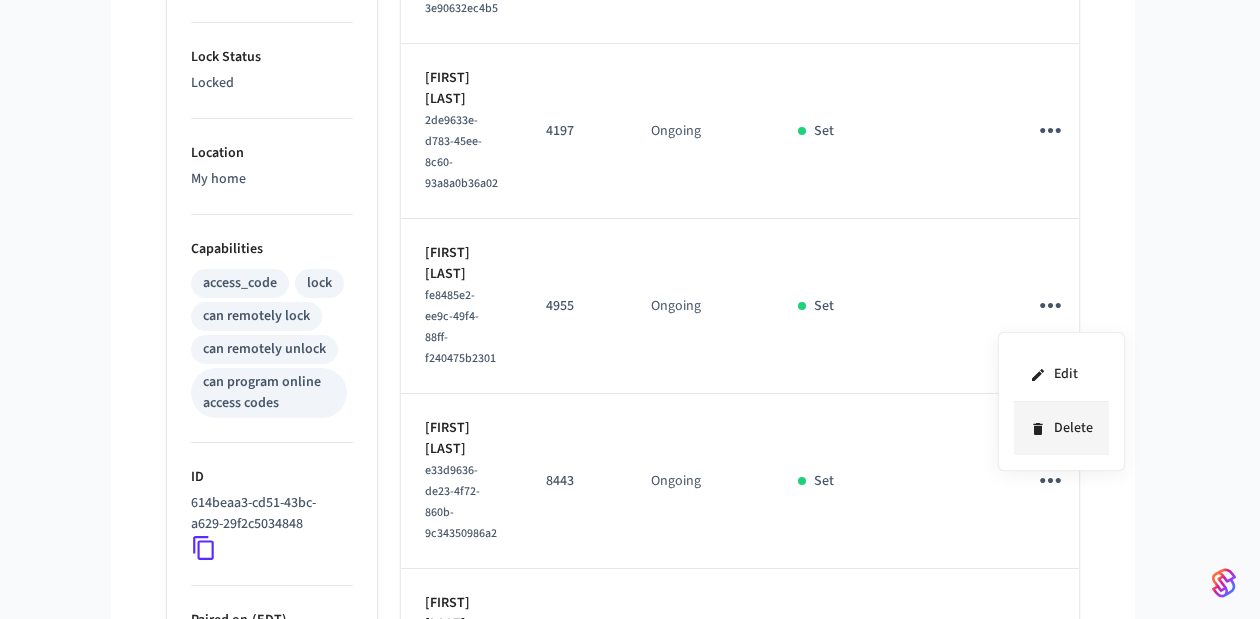 click on "Delete" at bounding box center [1061, 428] 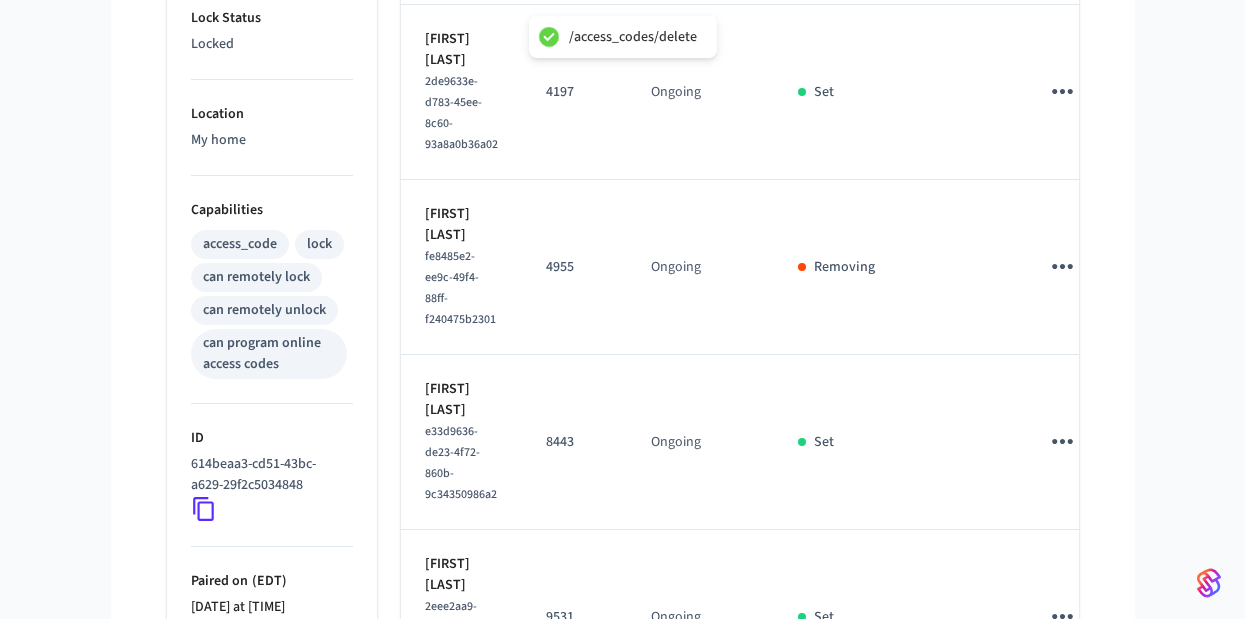 scroll, scrollTop: 756, scrollLeft: 0, axis: vertical 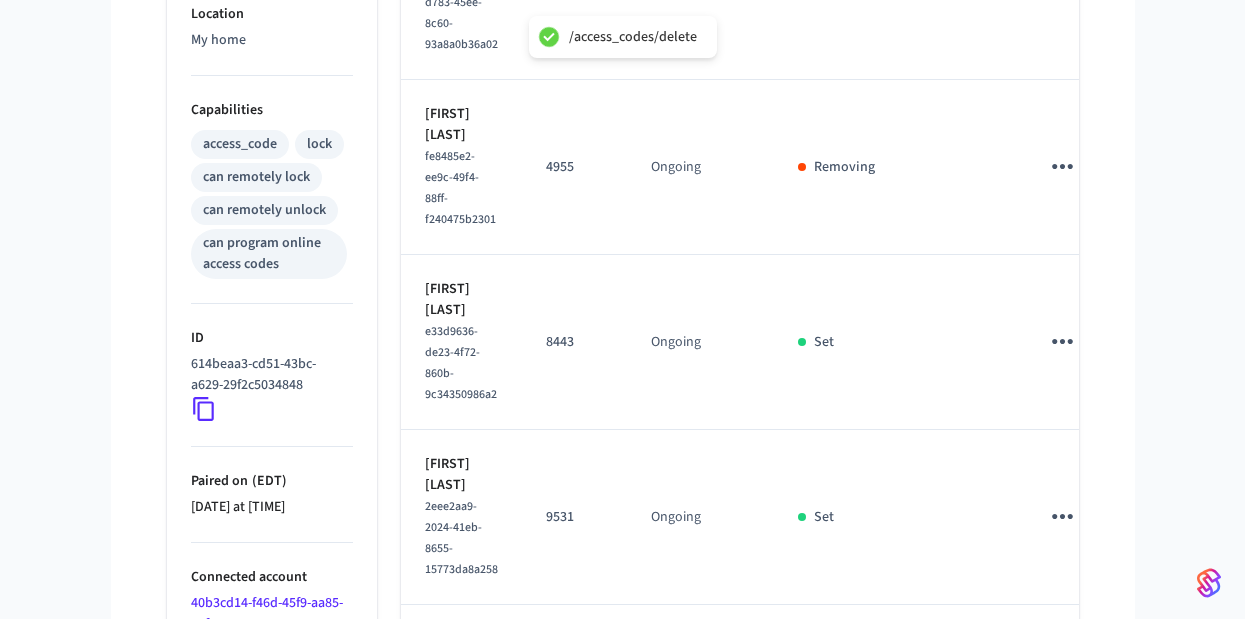 click 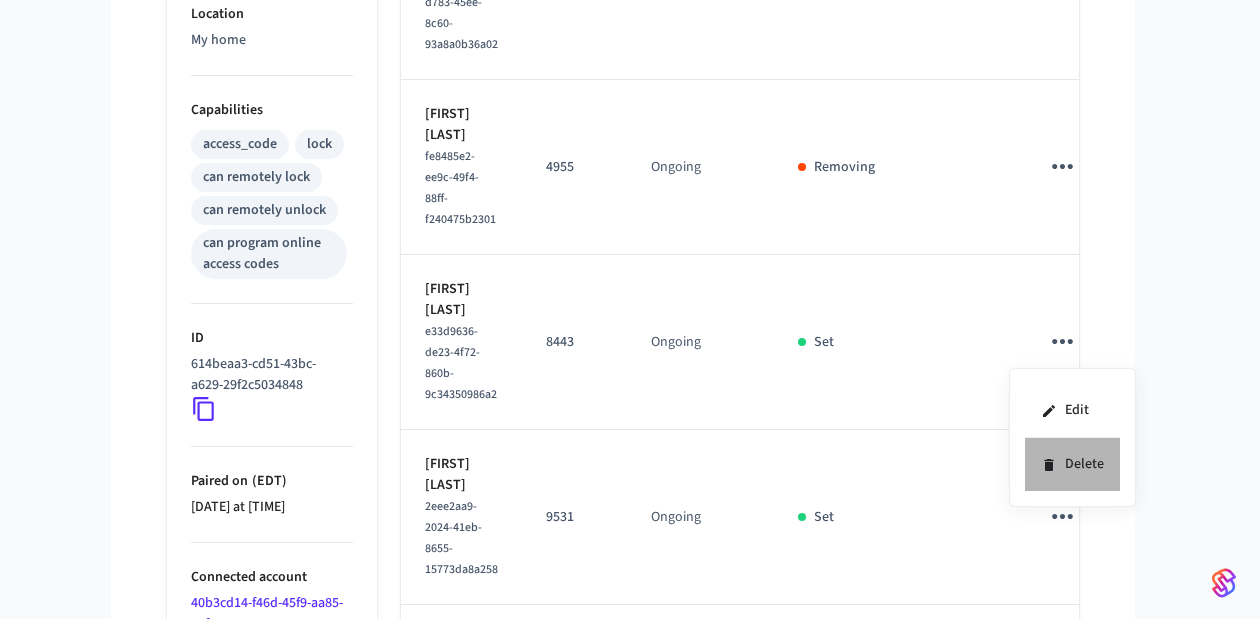 click on "Delete" at bounding box center (1072, 464) 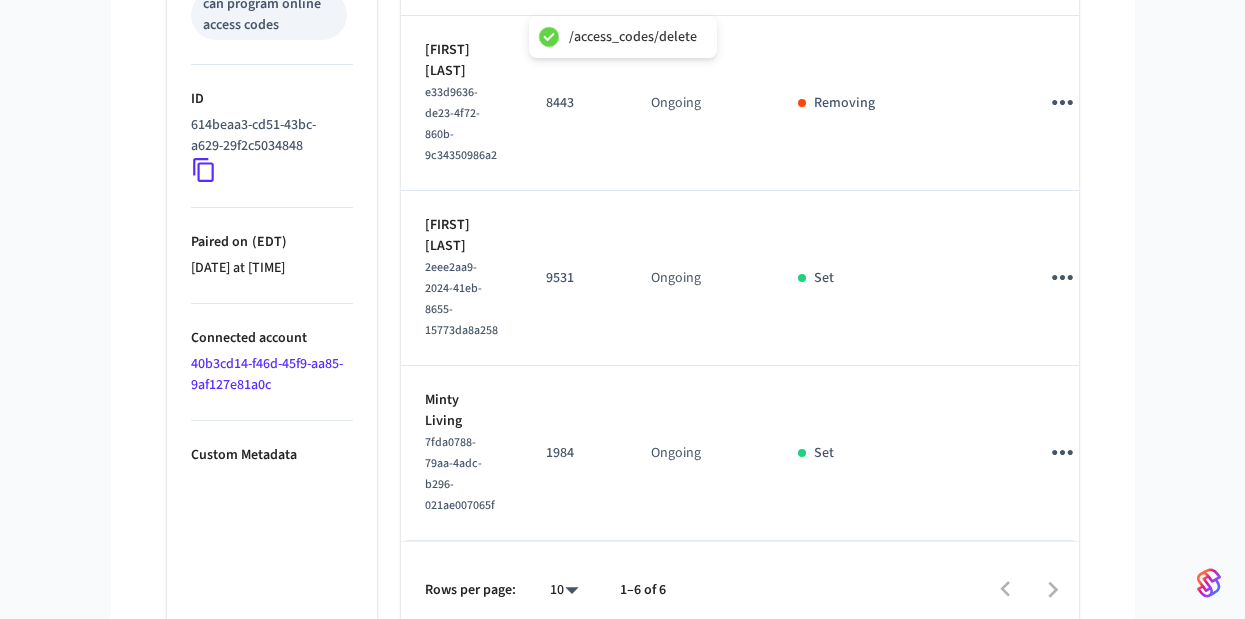 scroll, scrollTop: 997, scrollLeft: 0, axis: vertical 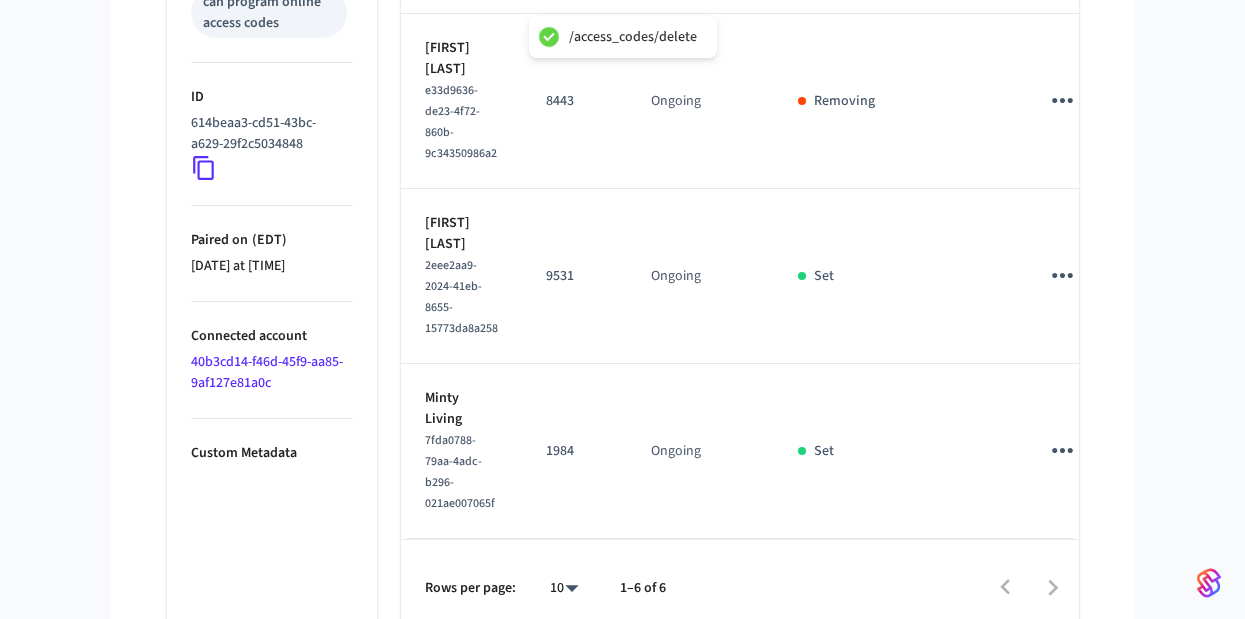 click 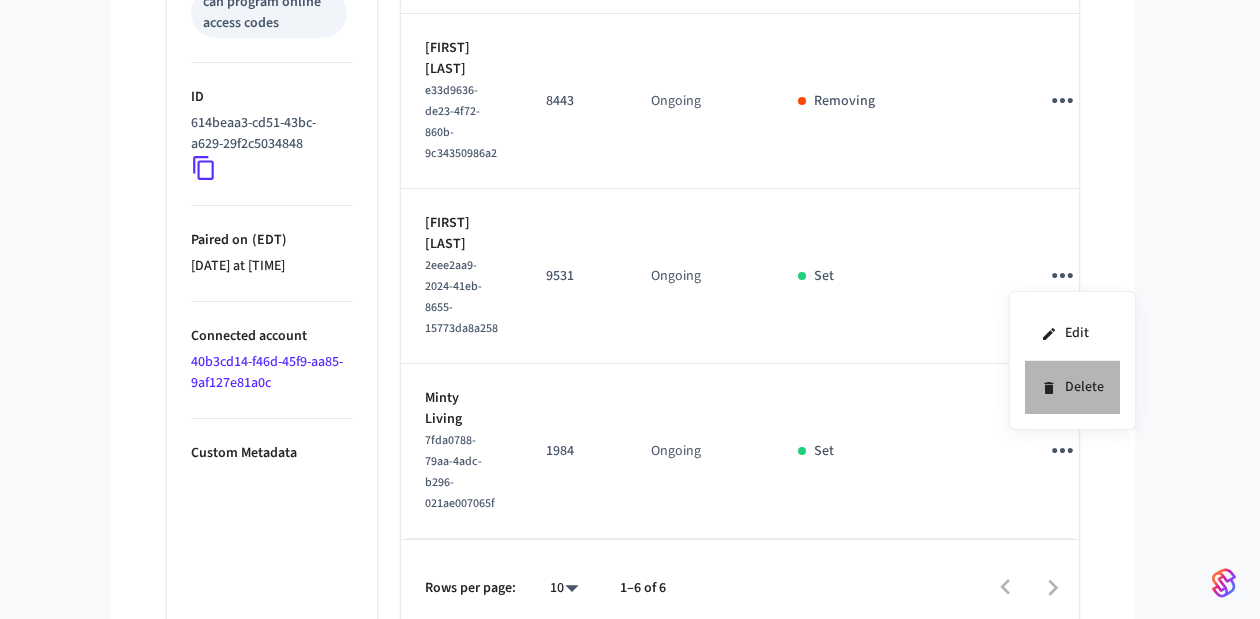 click 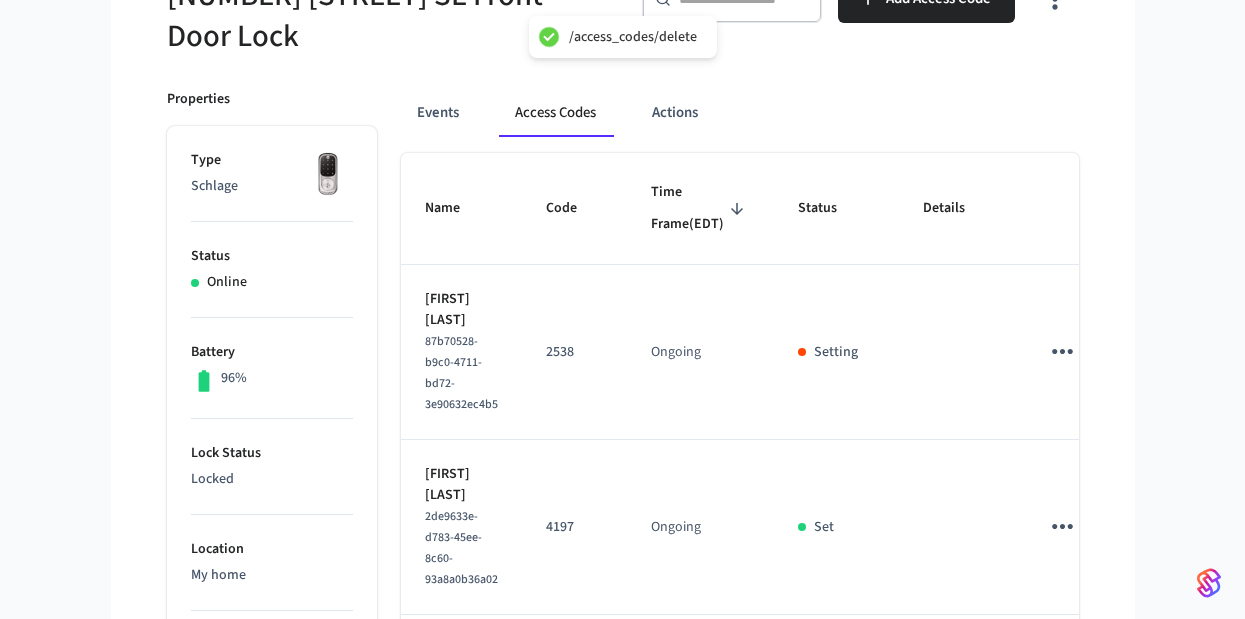 scroll, scrollTop: 0, scrollLeft: 0, axis: both 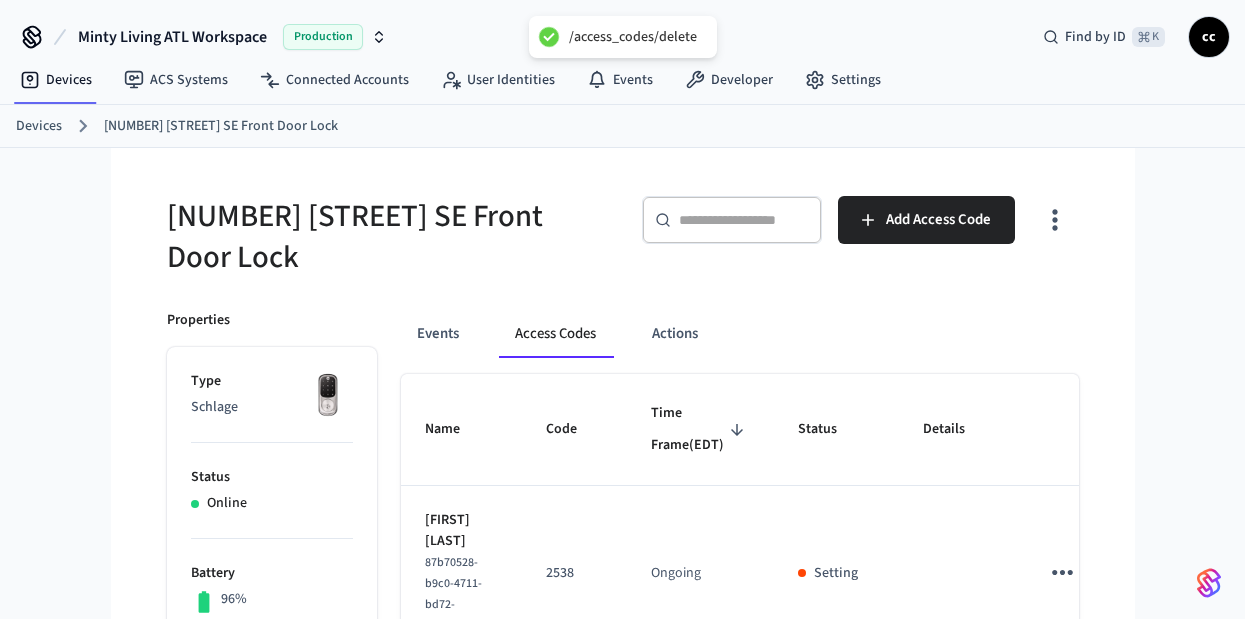 type 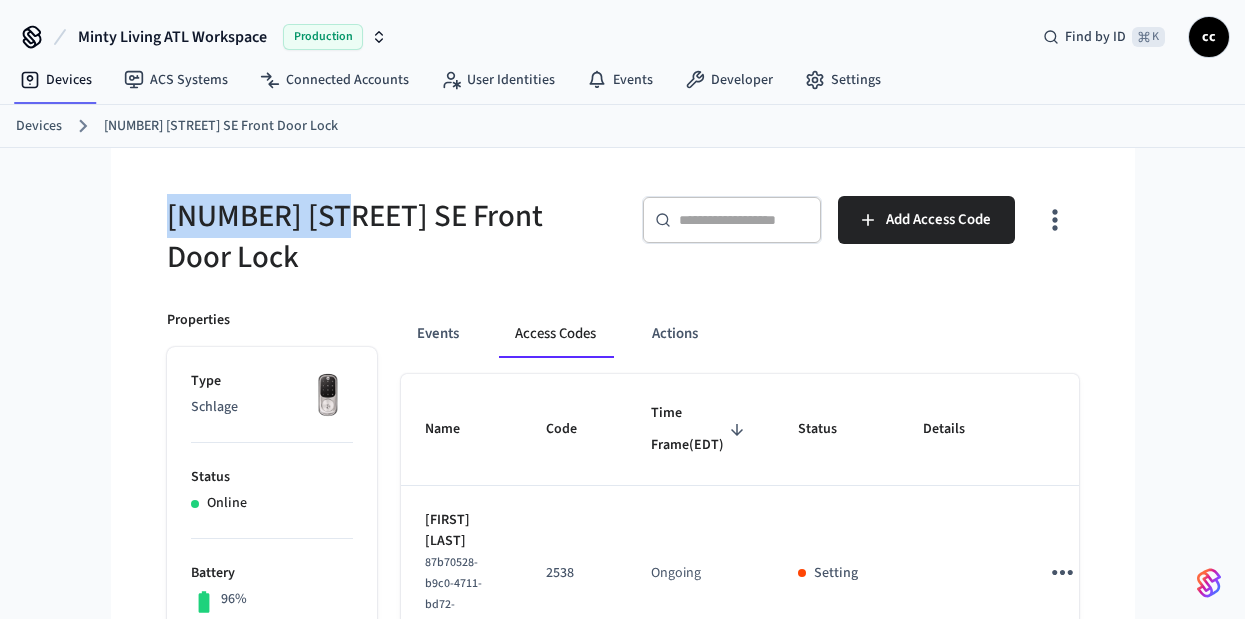 drag, startPoint x: 308, startPoint y: 211, endPoint x: 158, endPoint y: 218, distance: 150.16324 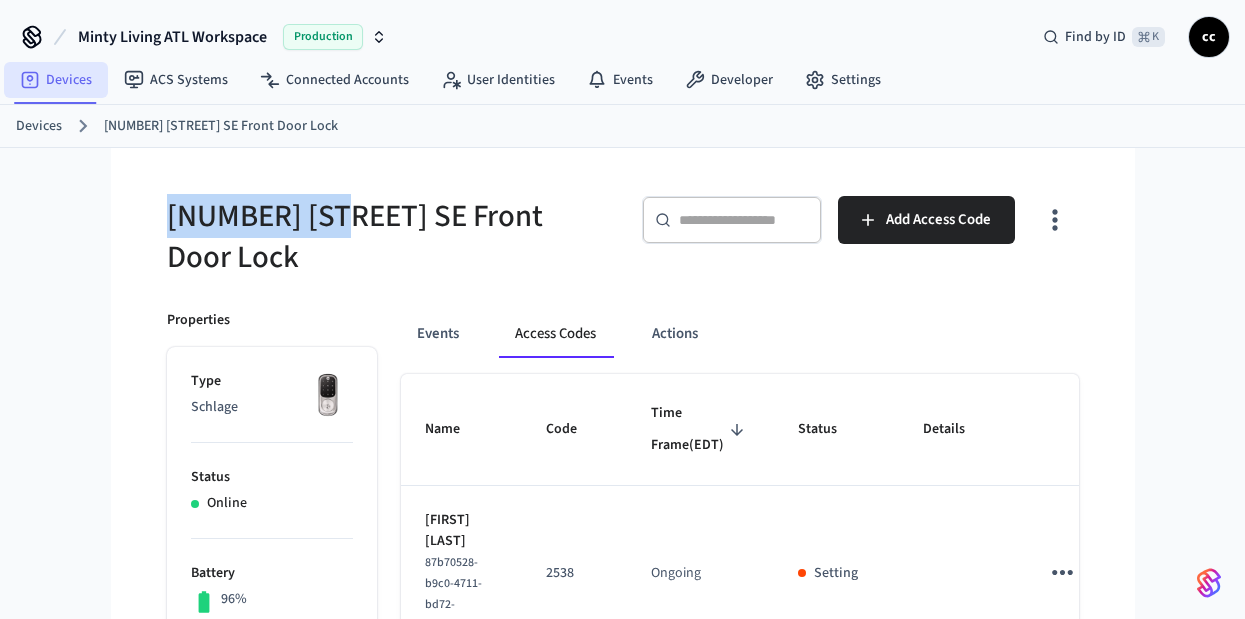 click on "Devices" at bounding box center (56, 80) 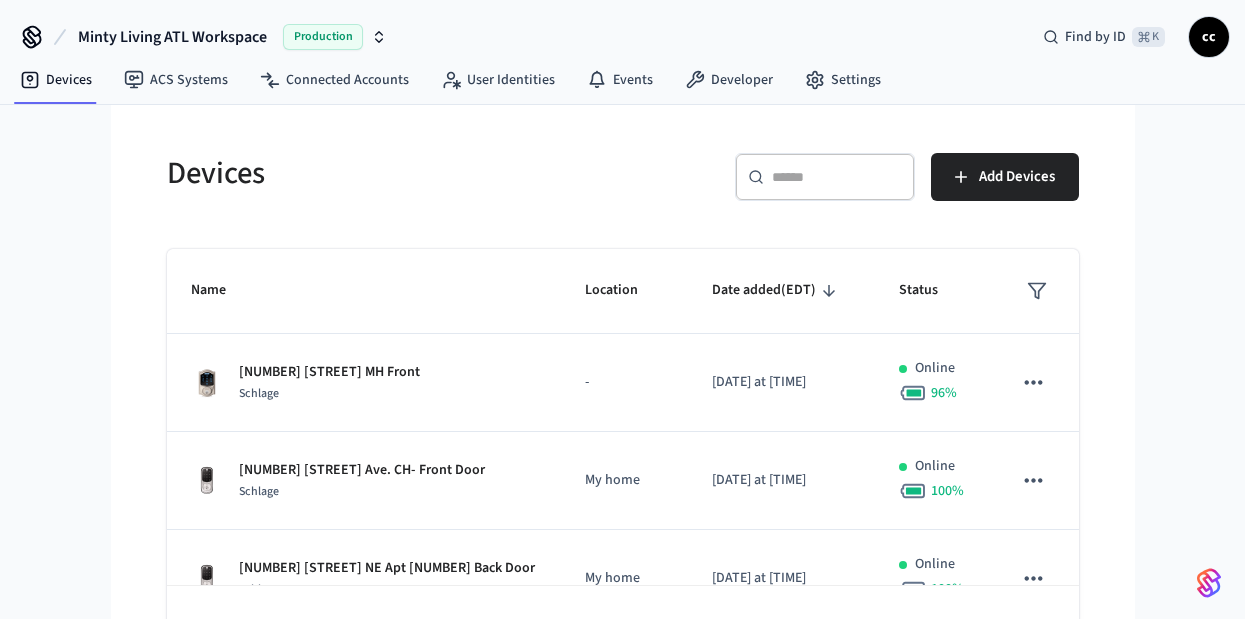 click at bounding box center (837, 177) 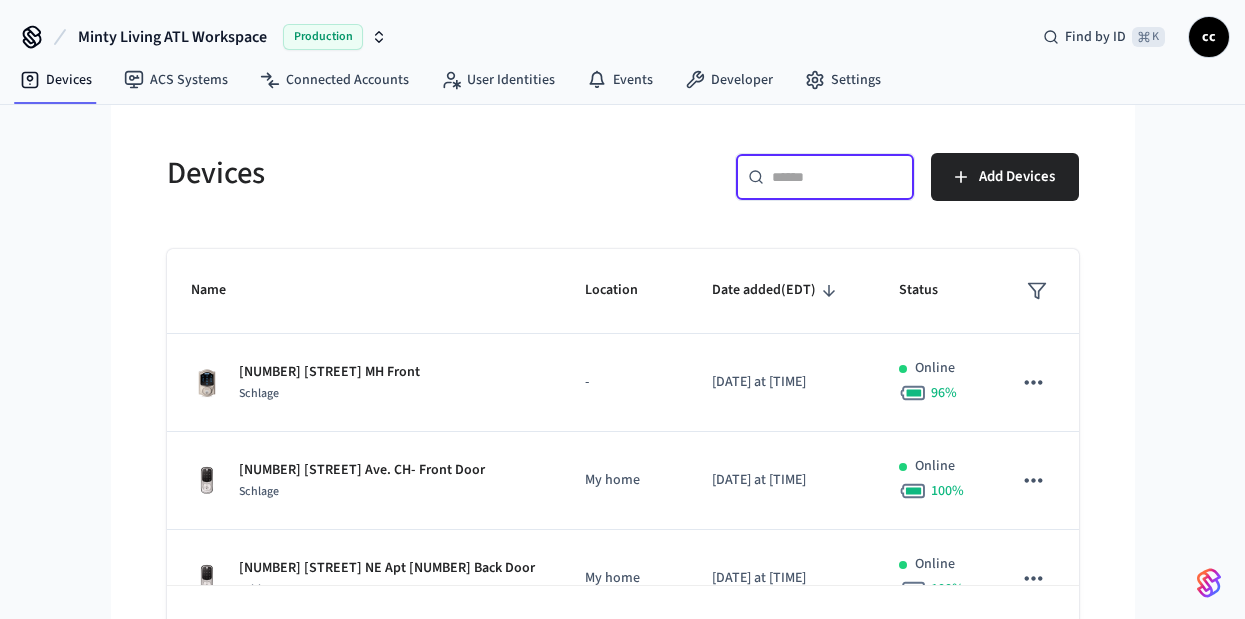 paste on "**********" 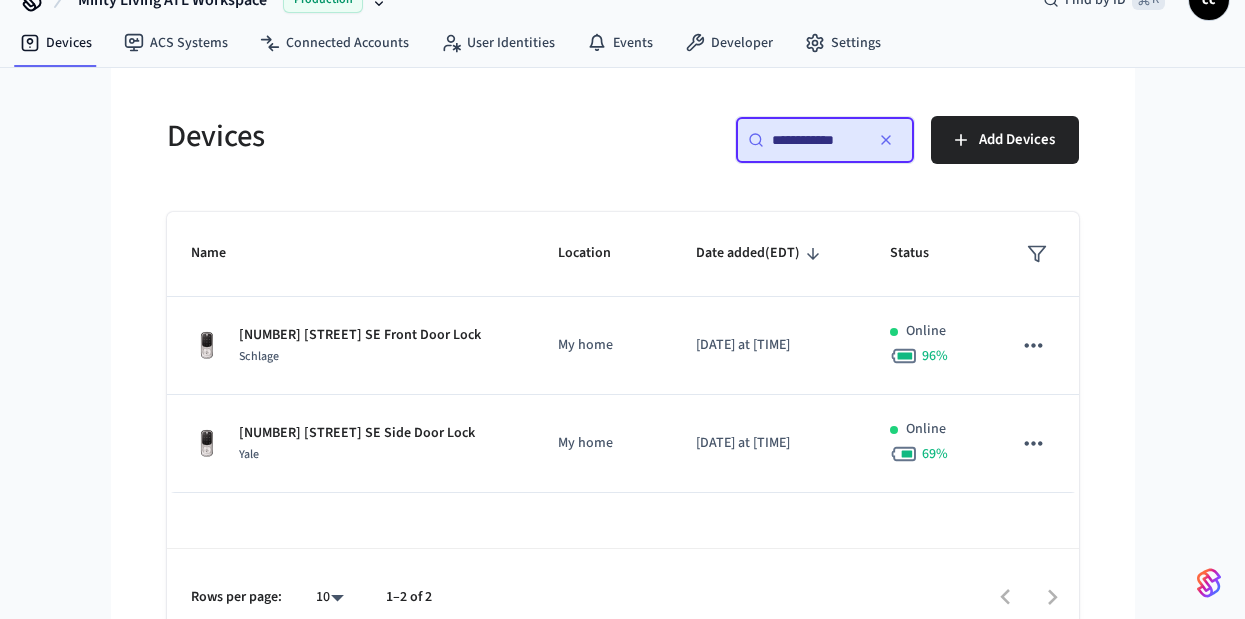 scroll, scrollTop: 63, scrollLeft: 0, axis: vertical 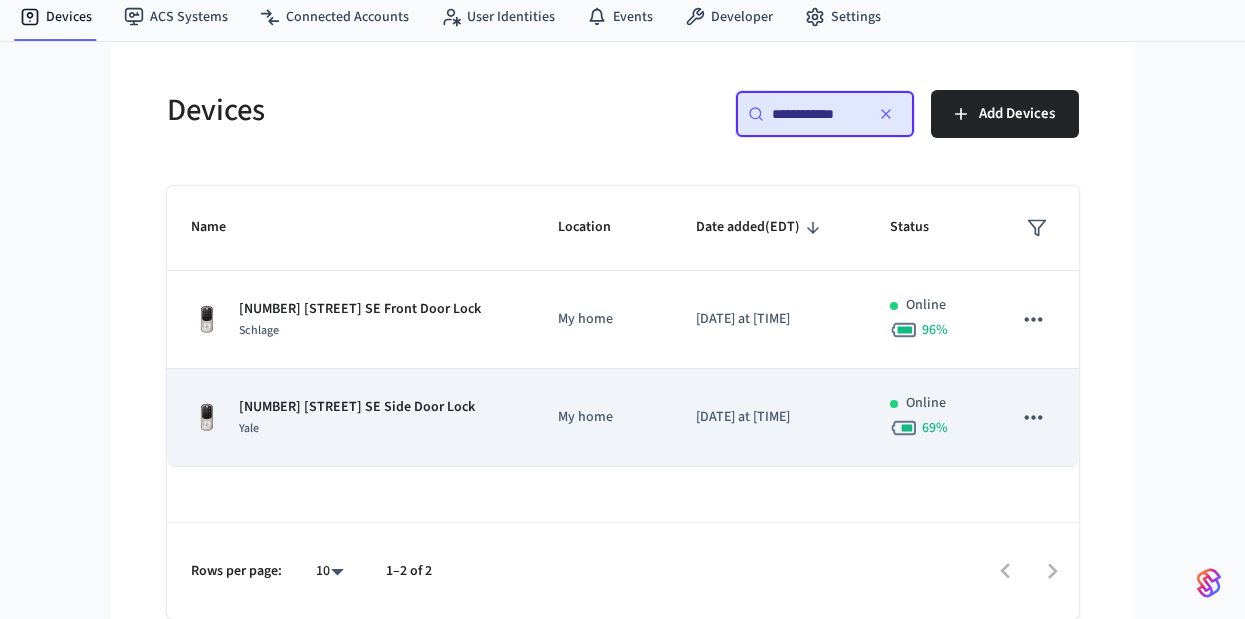 type on "**********" 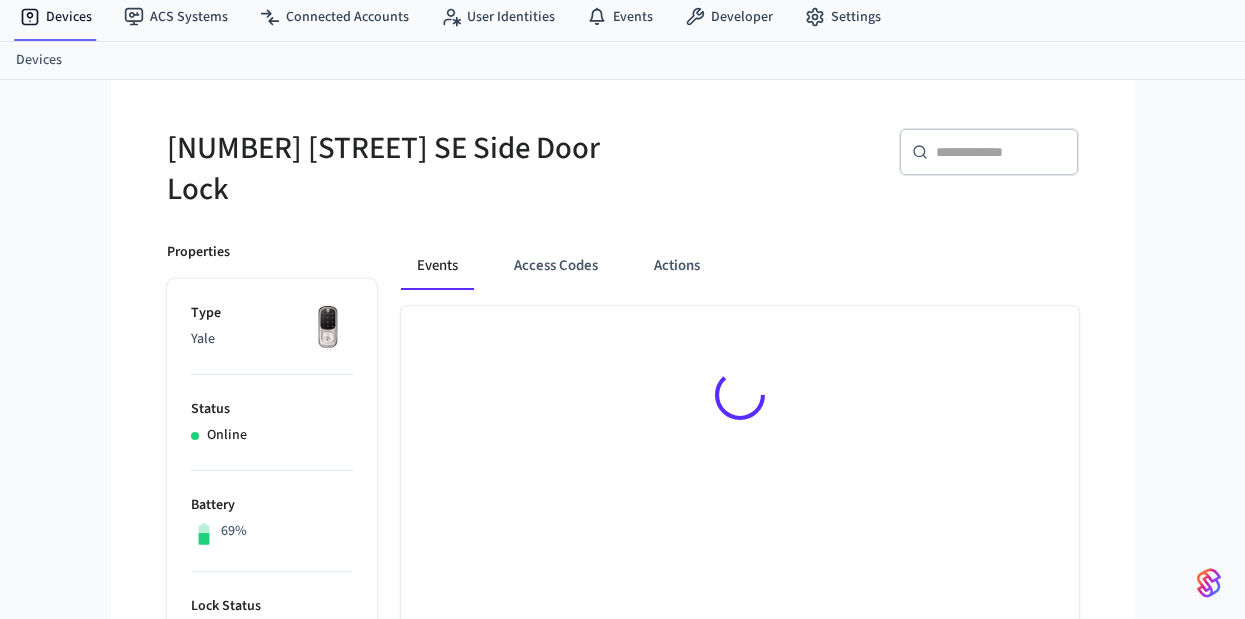 scroll, scrollTop: 0, scrollLeft: 0, axis: both 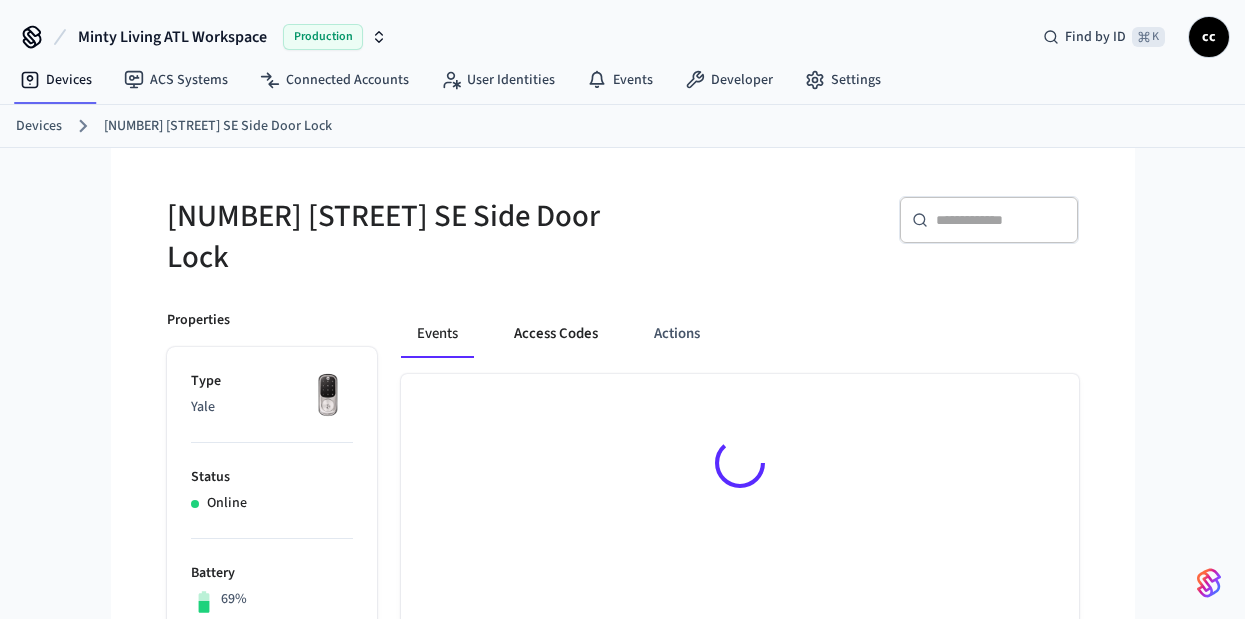click on "Access Codes" at bounding box center [556, 334] 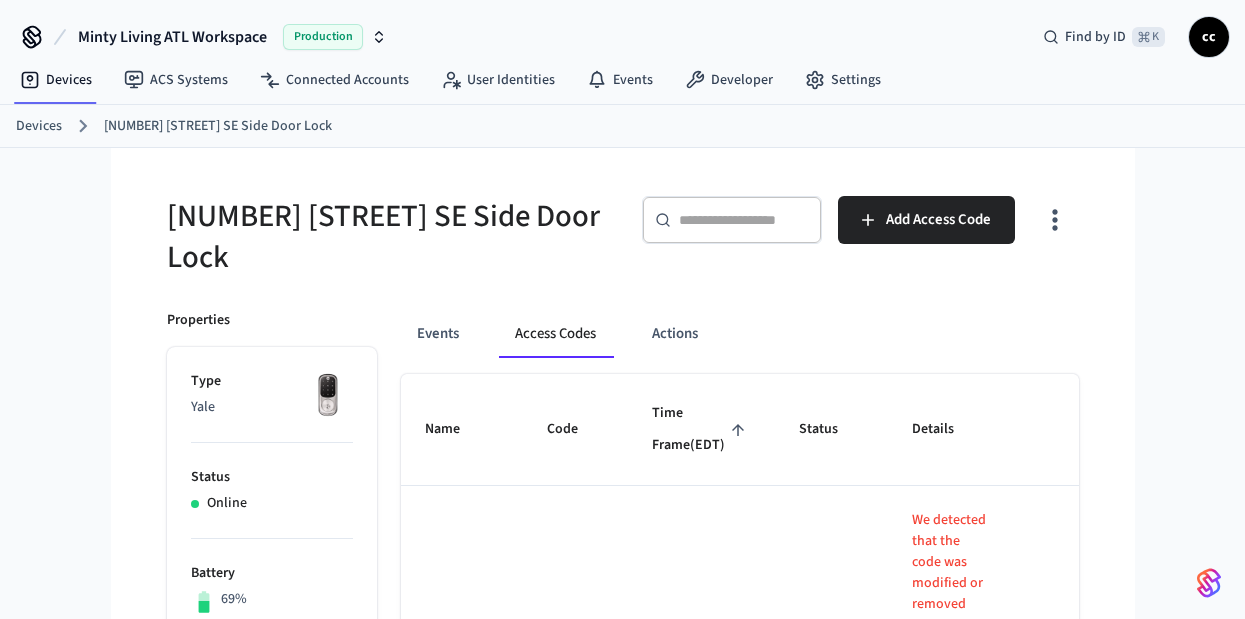 click on "Time Frame  (EDT)" at bounding box center [701, 429] 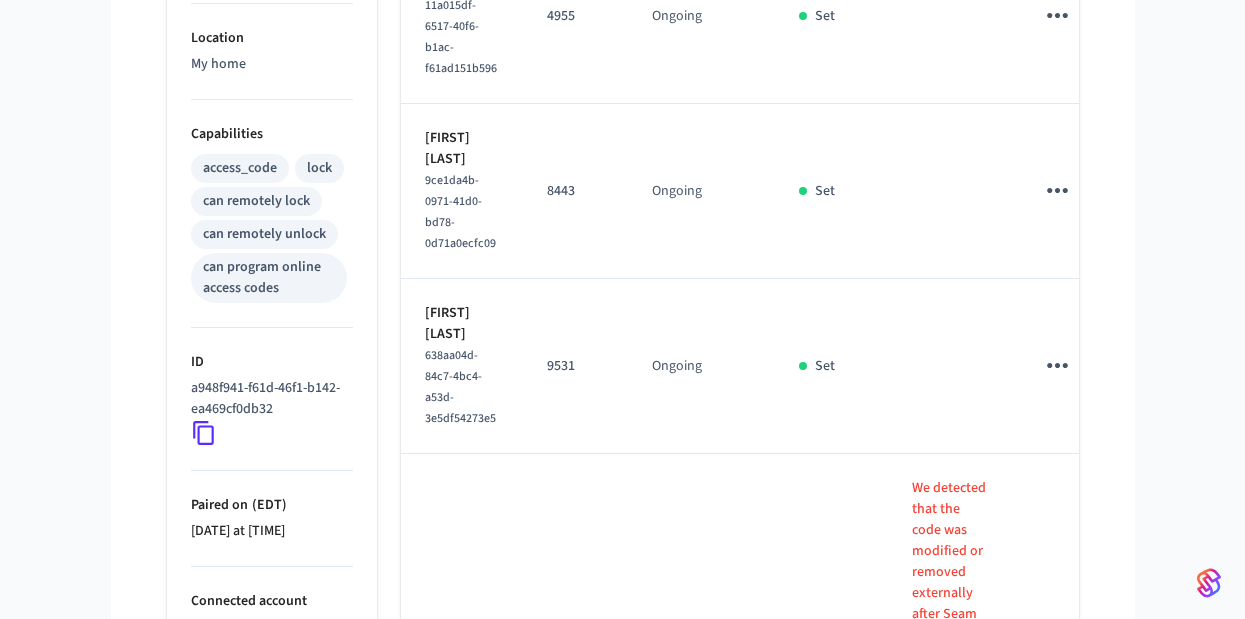 scroll, scrollTop: 753, scrollLeft: 0, axis: vertical 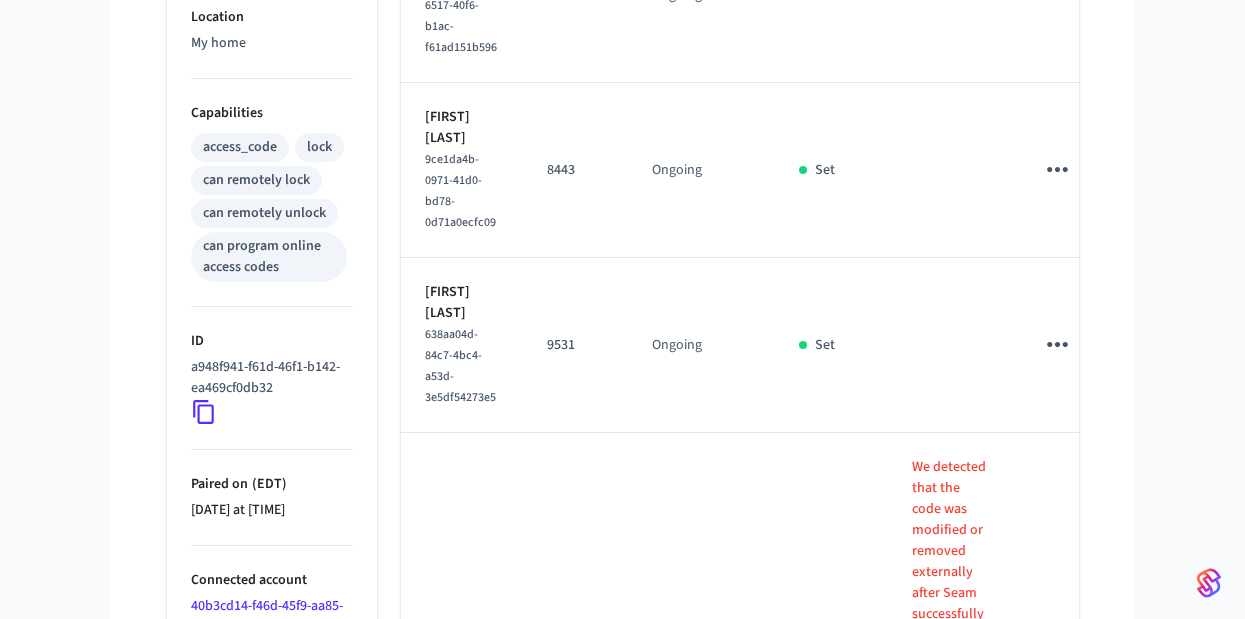 click 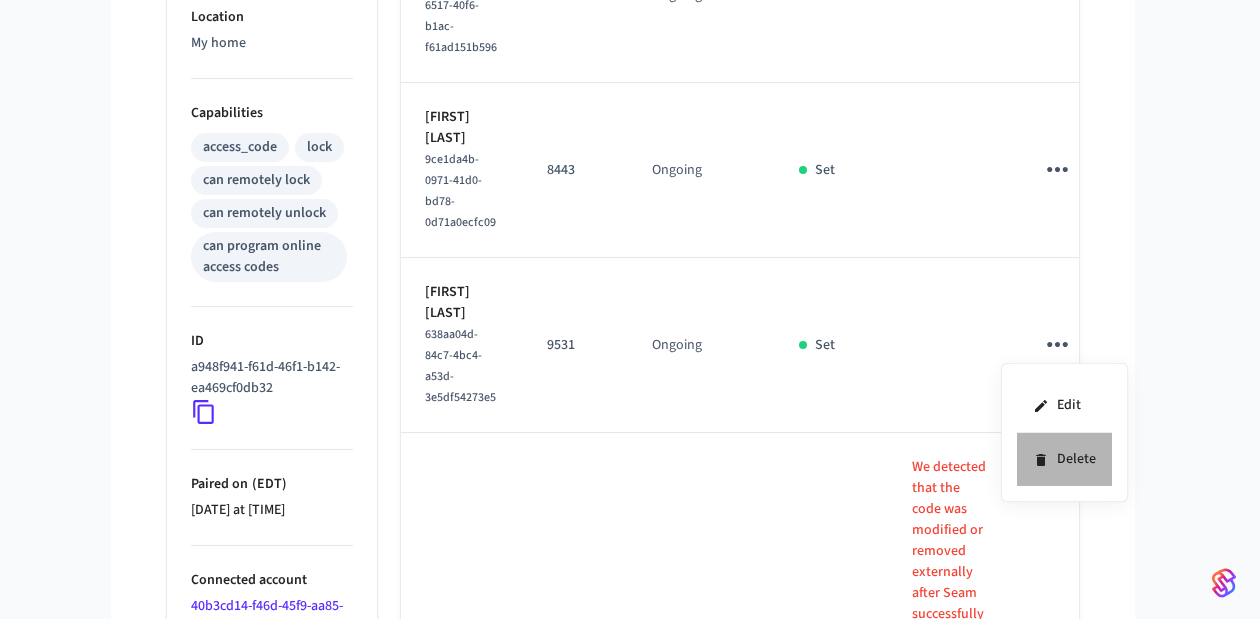 click on "Delete" at bounding box center (1064, 459) 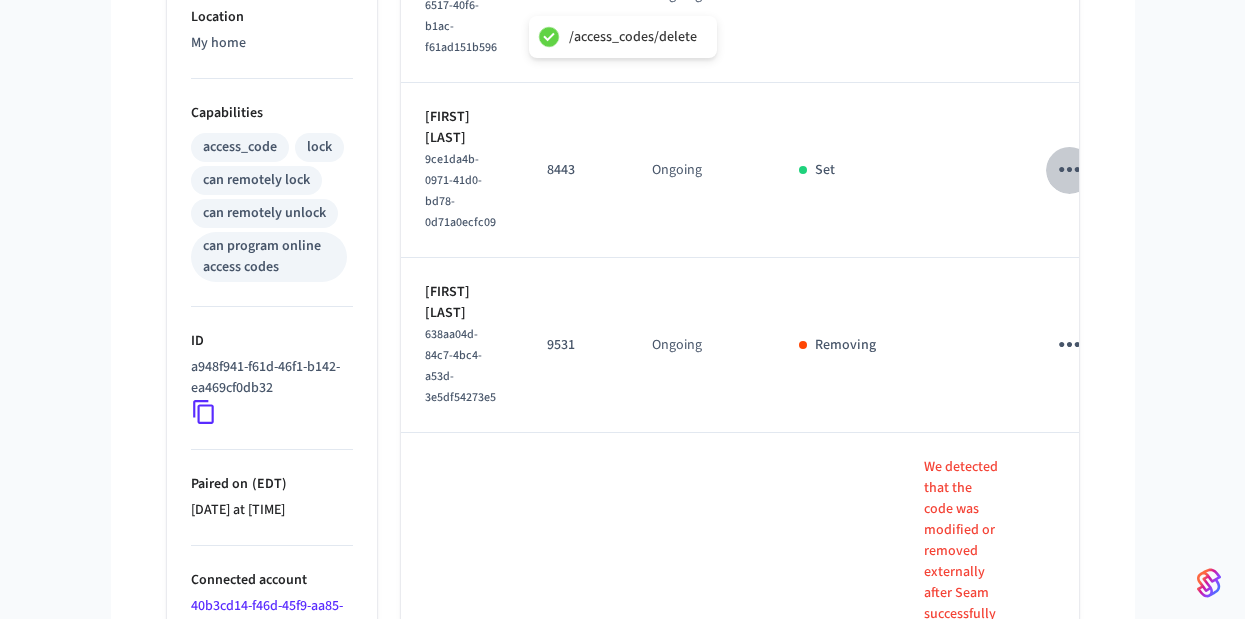 click 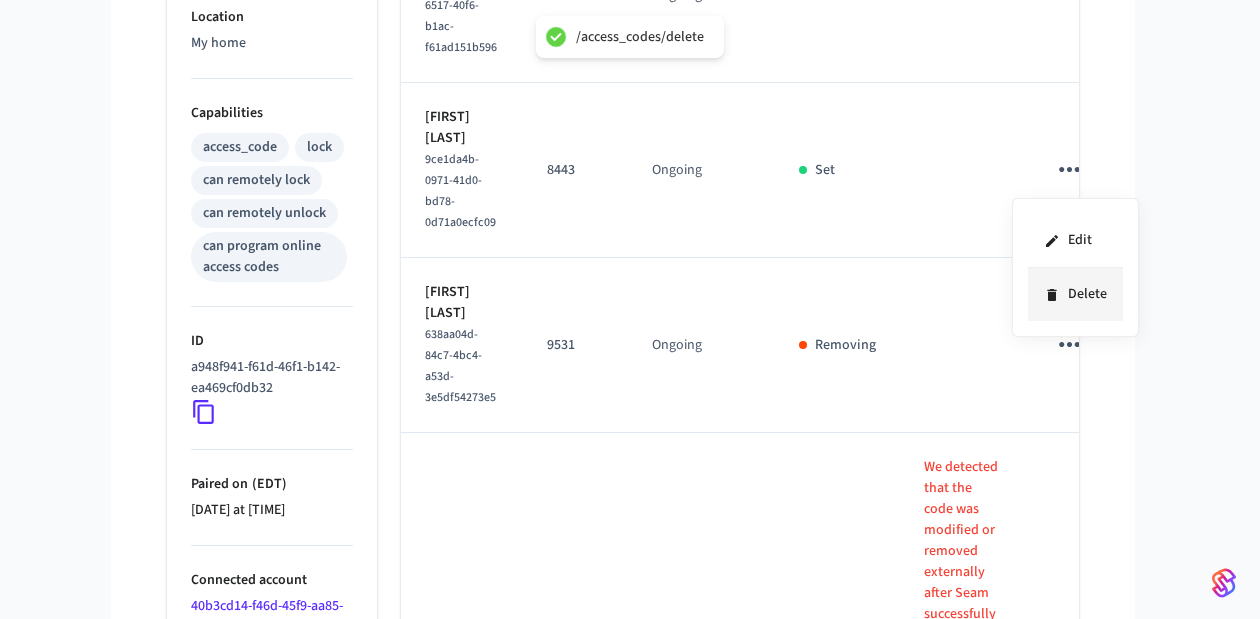 click on "Delete" at bounding box center (1075, 294) 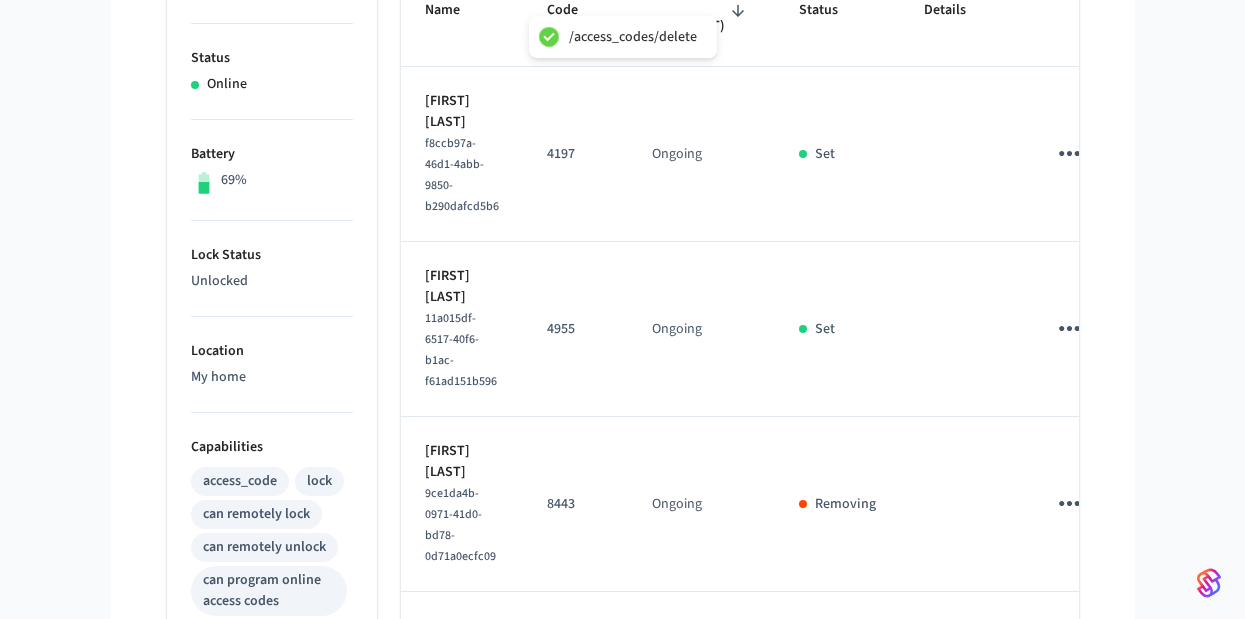 scroll, scrollTop: 415, scrollLeft: 0, axis: vertical 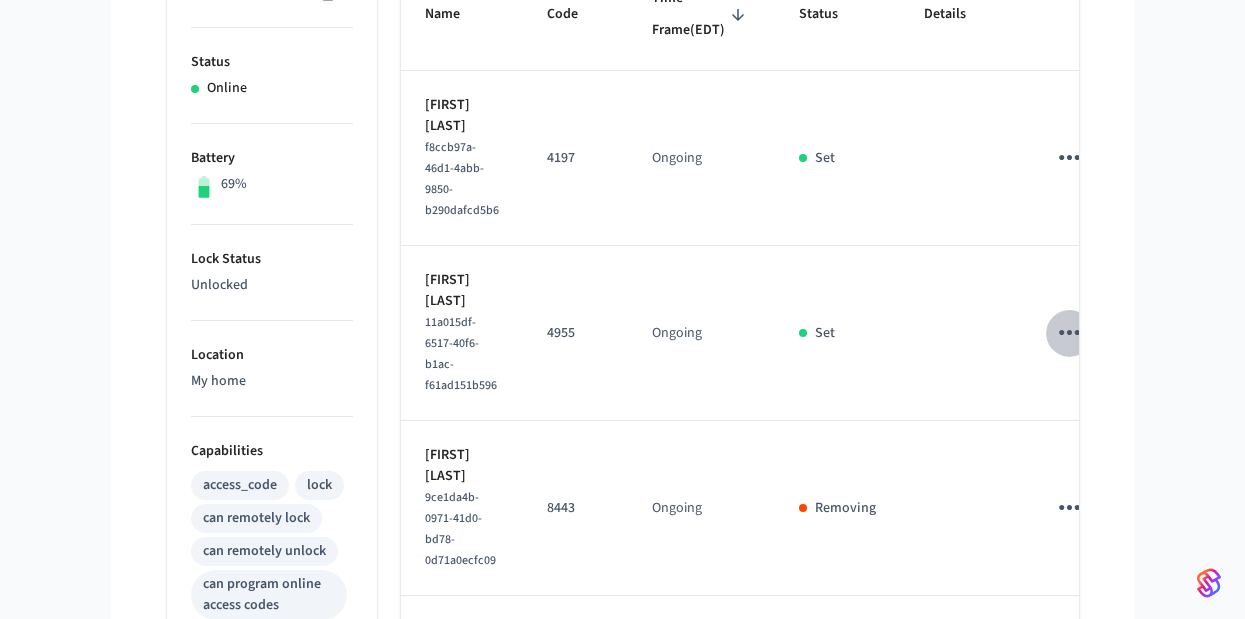 click 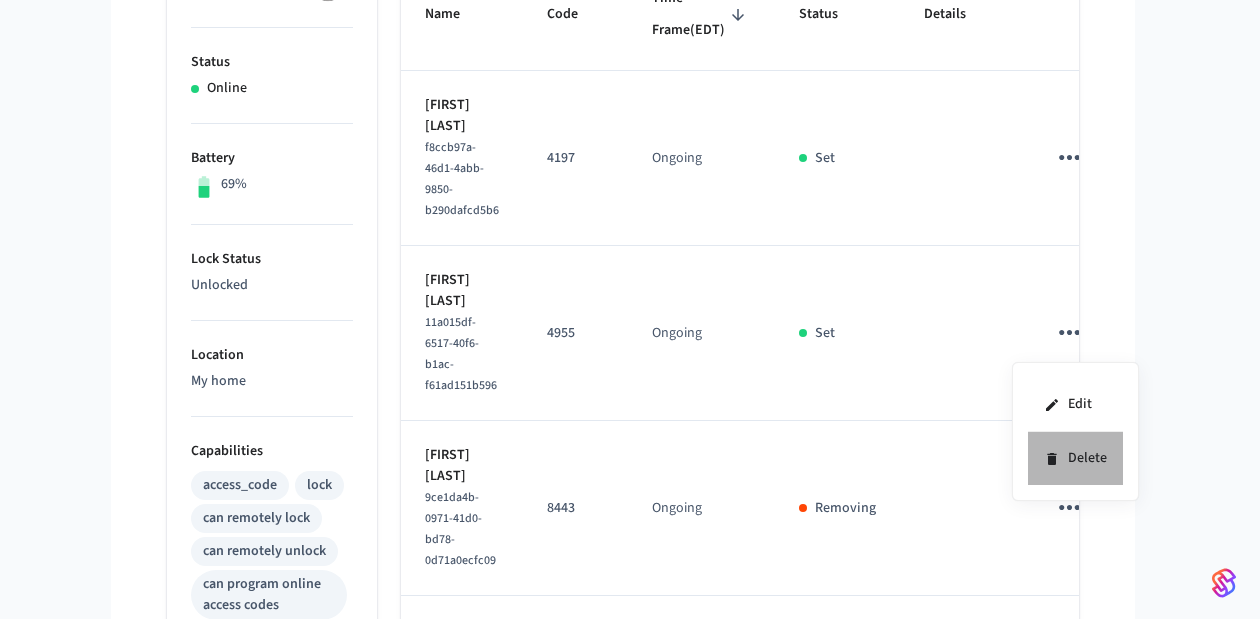 click on "Delete" at bounding box center (1075, 458) 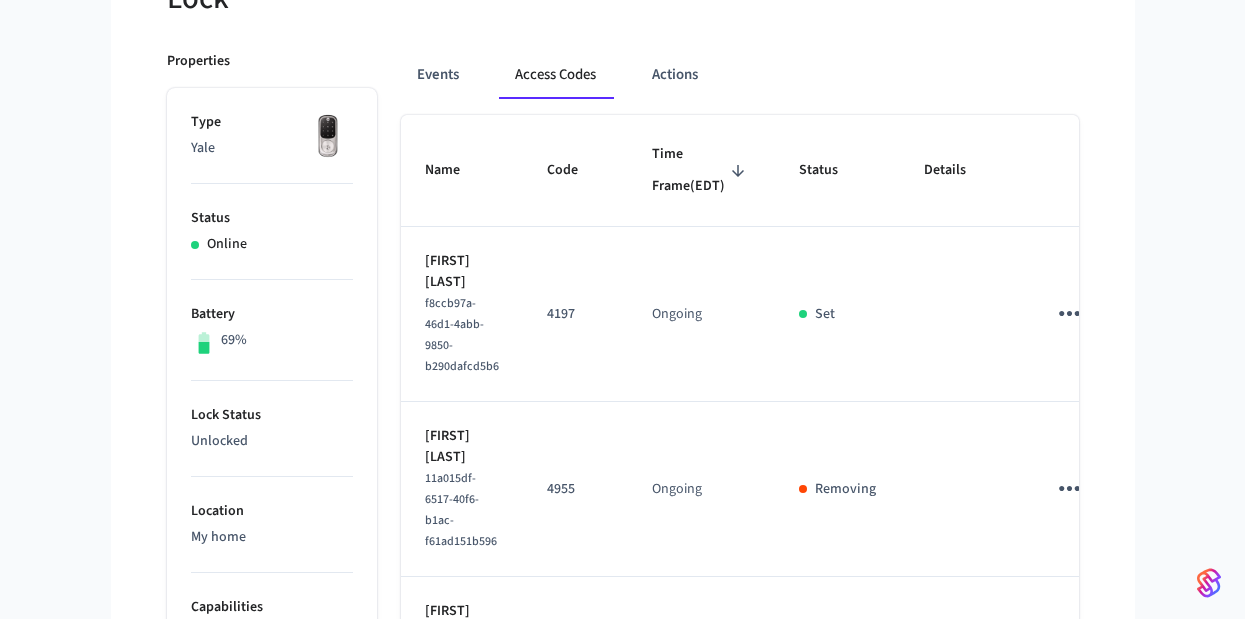 scroll, scrollTop: 0, scrollLeft: 0, axis: both 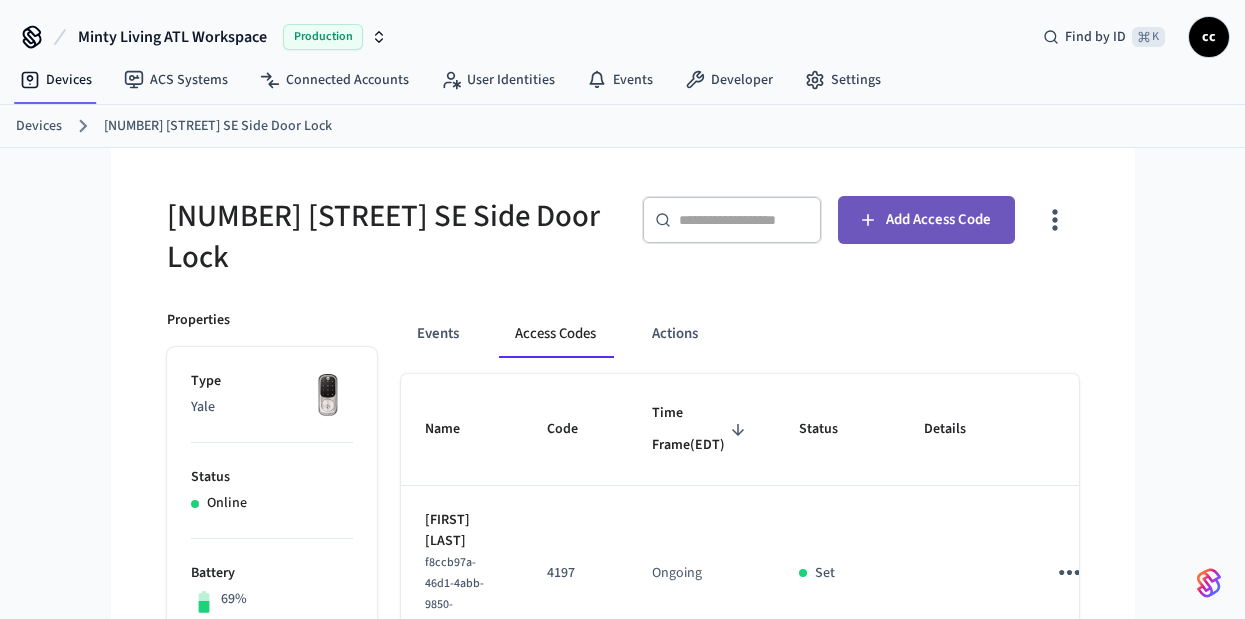 click on "Add Access Code" at bounding box center [926, 220] 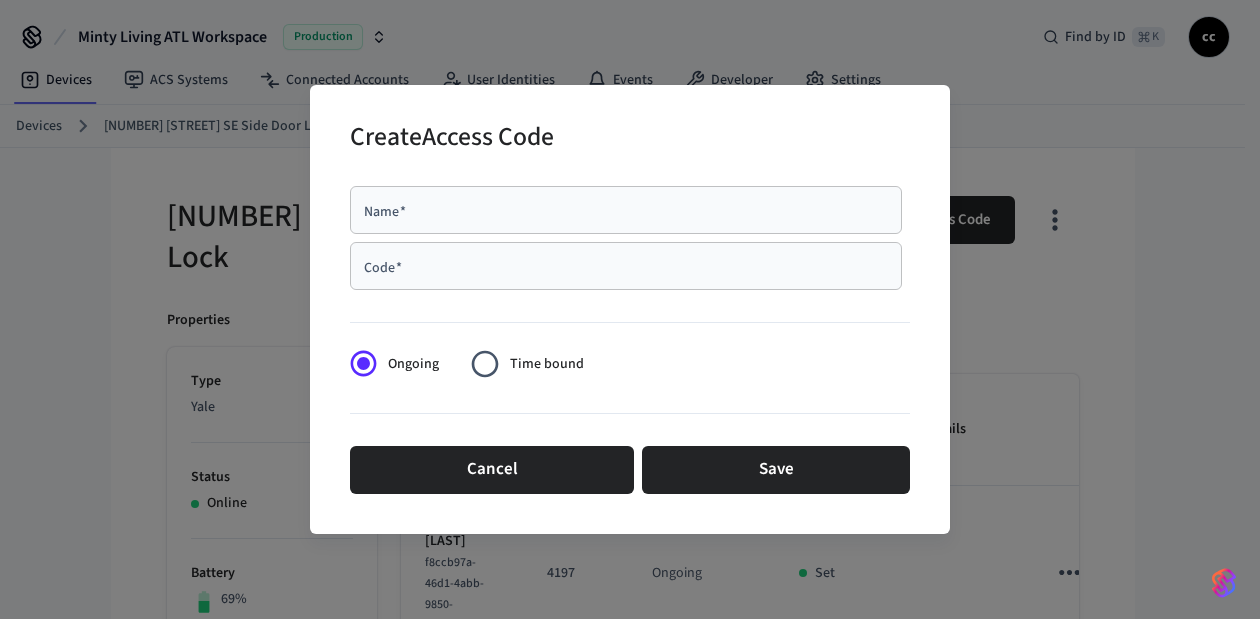 click on "Name   *" at bounding box center (626, 210) 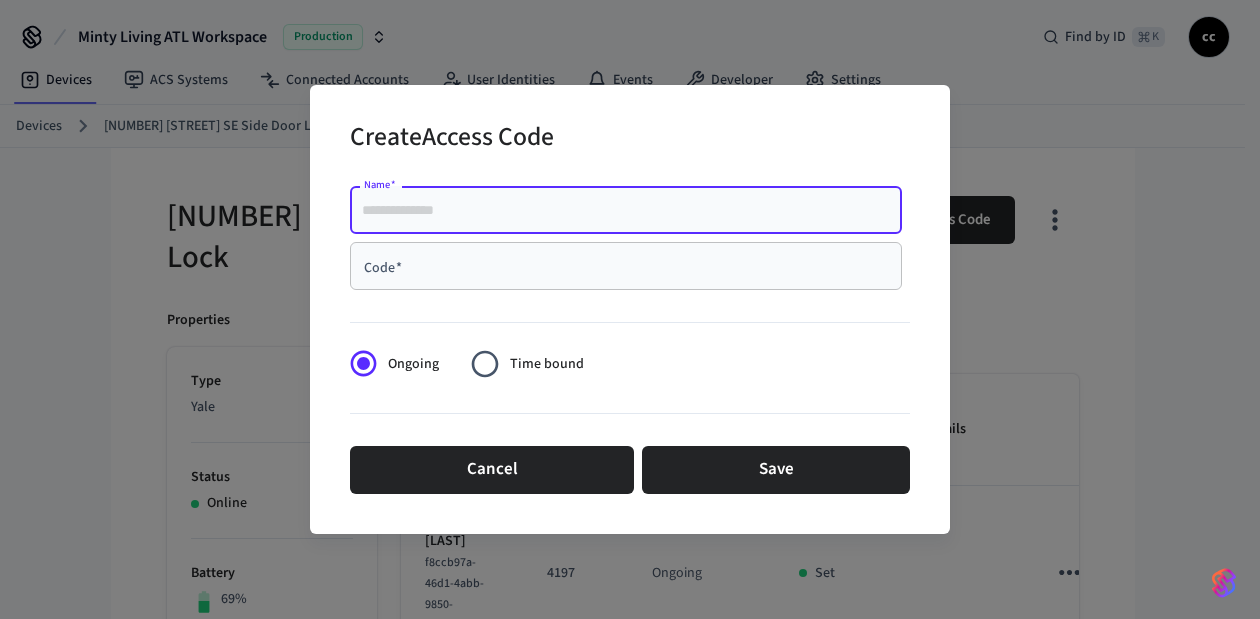 paste on "********" 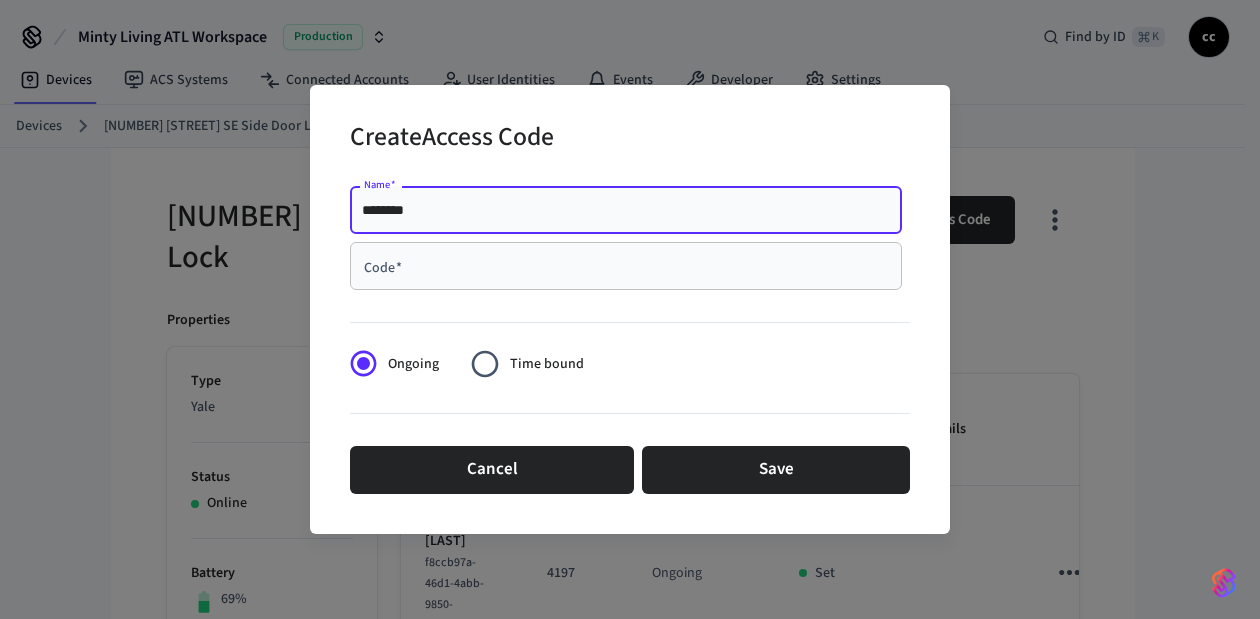 type on "********" 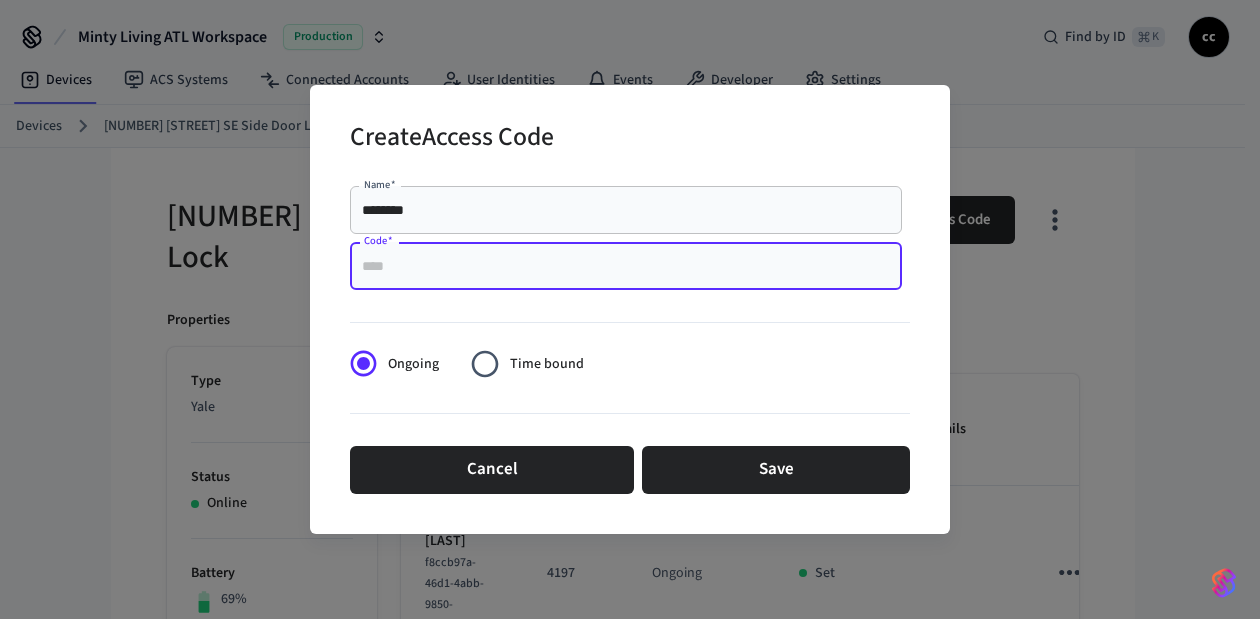 click on "Code   *" at bounding box center (626, 266) 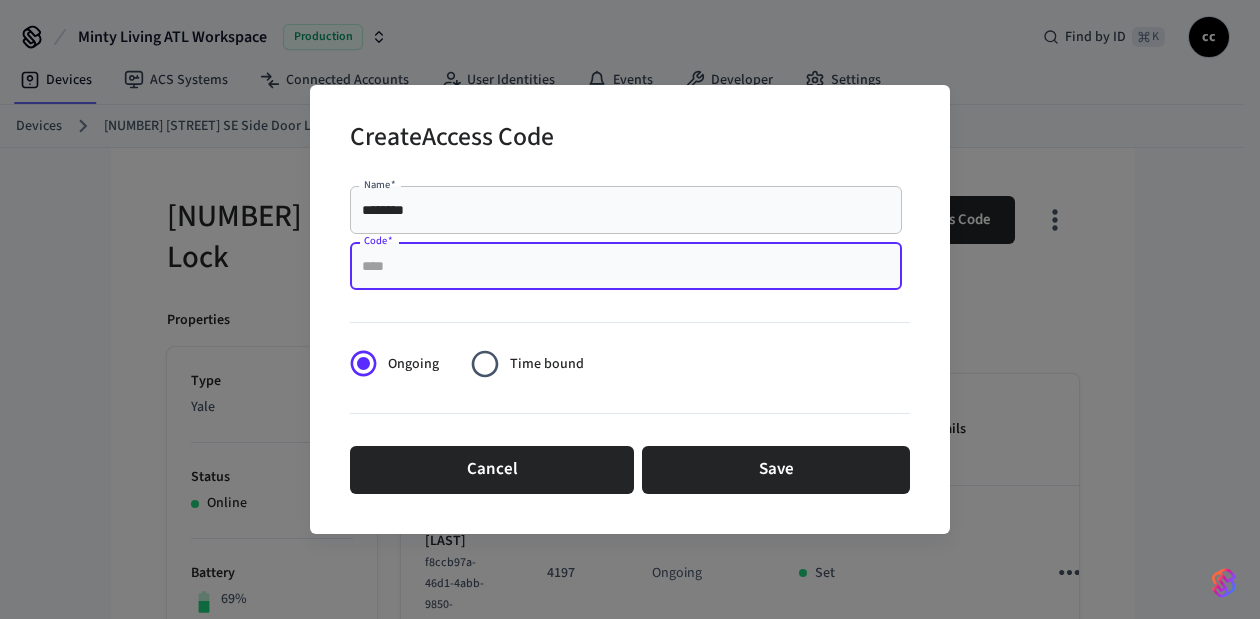 paste on "****" 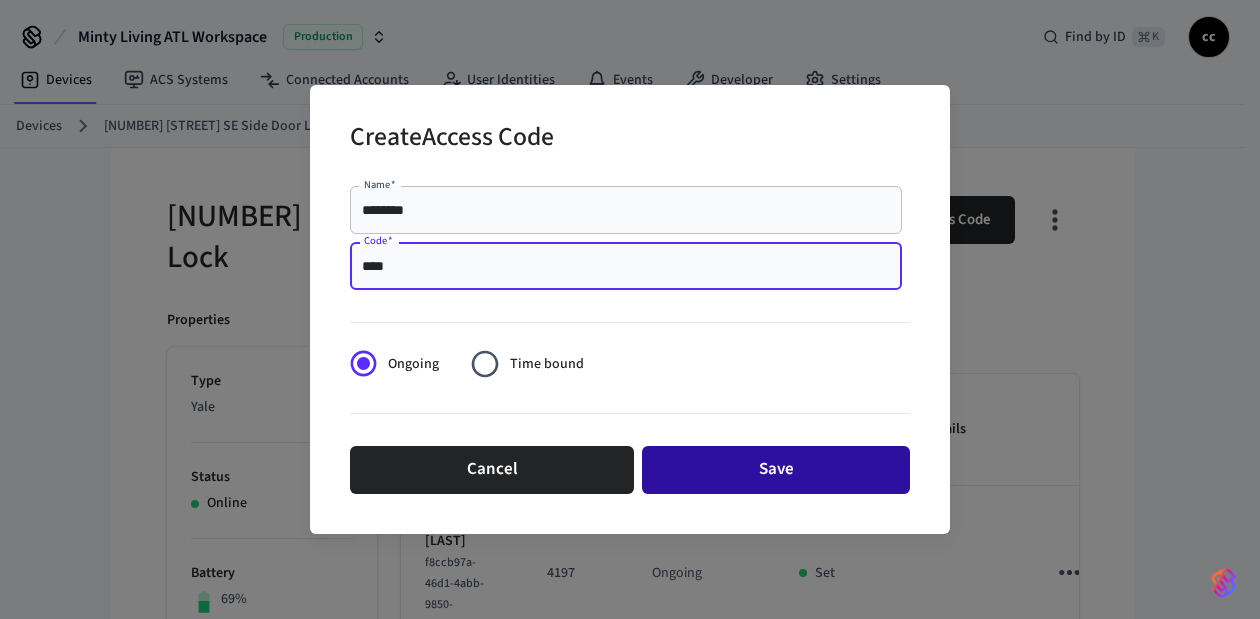 type on "****" 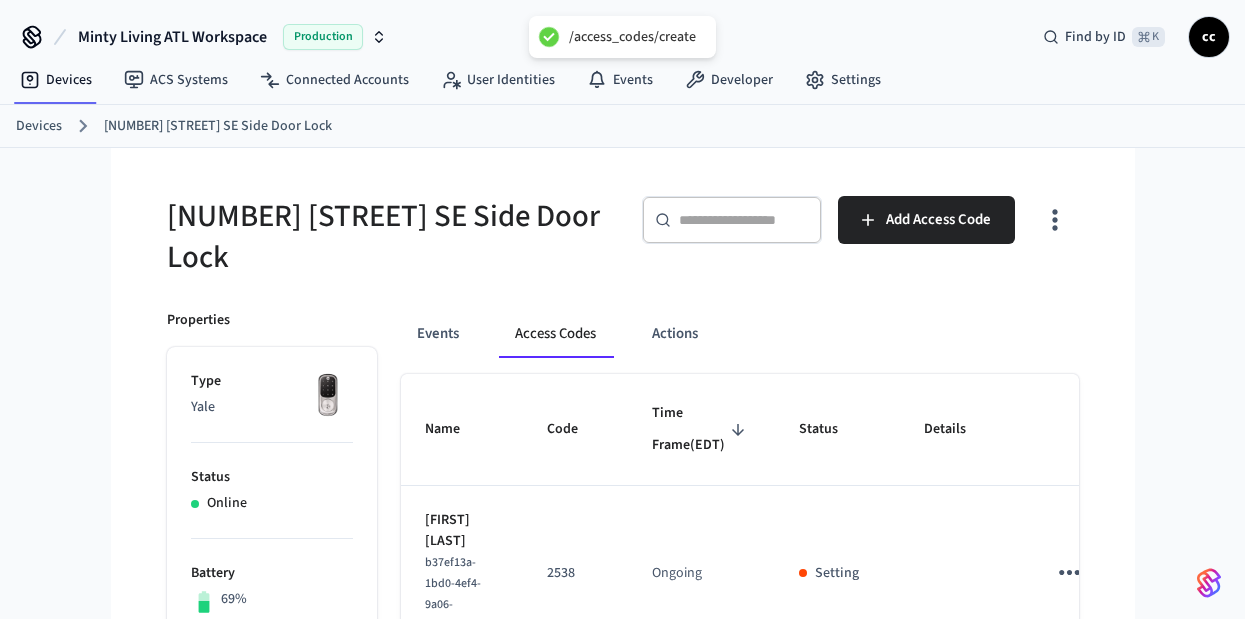 type 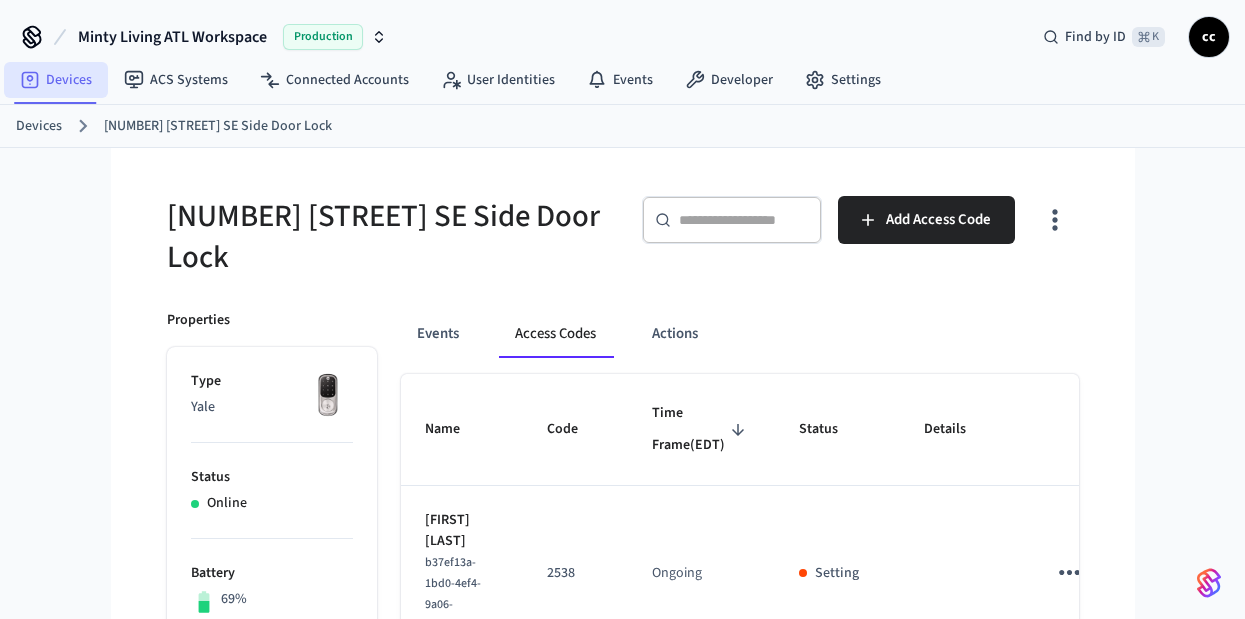 click on "Devices" at bounding box center [56, 80] 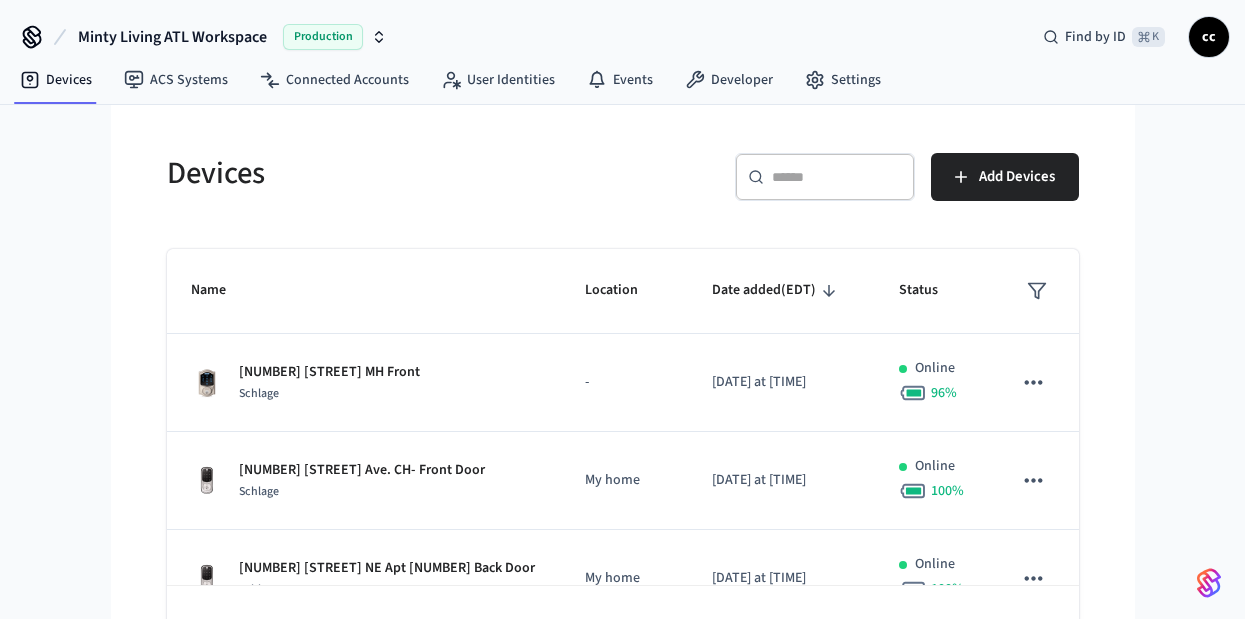 click at bounding box center [837, 177] 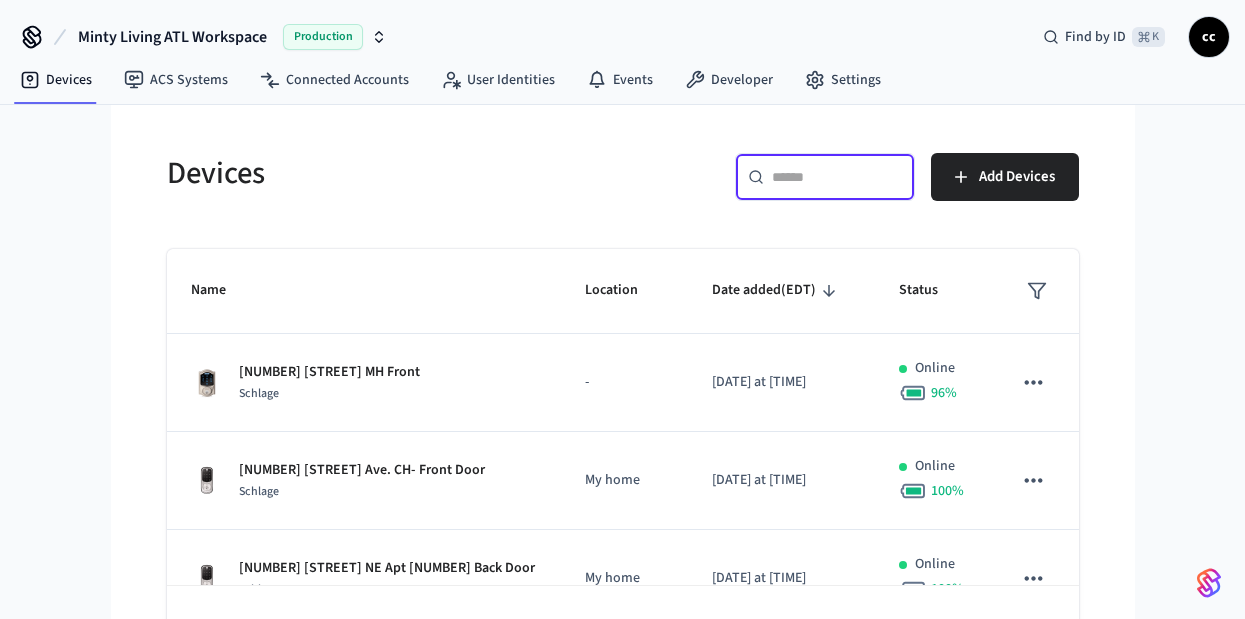 paste on "**********" 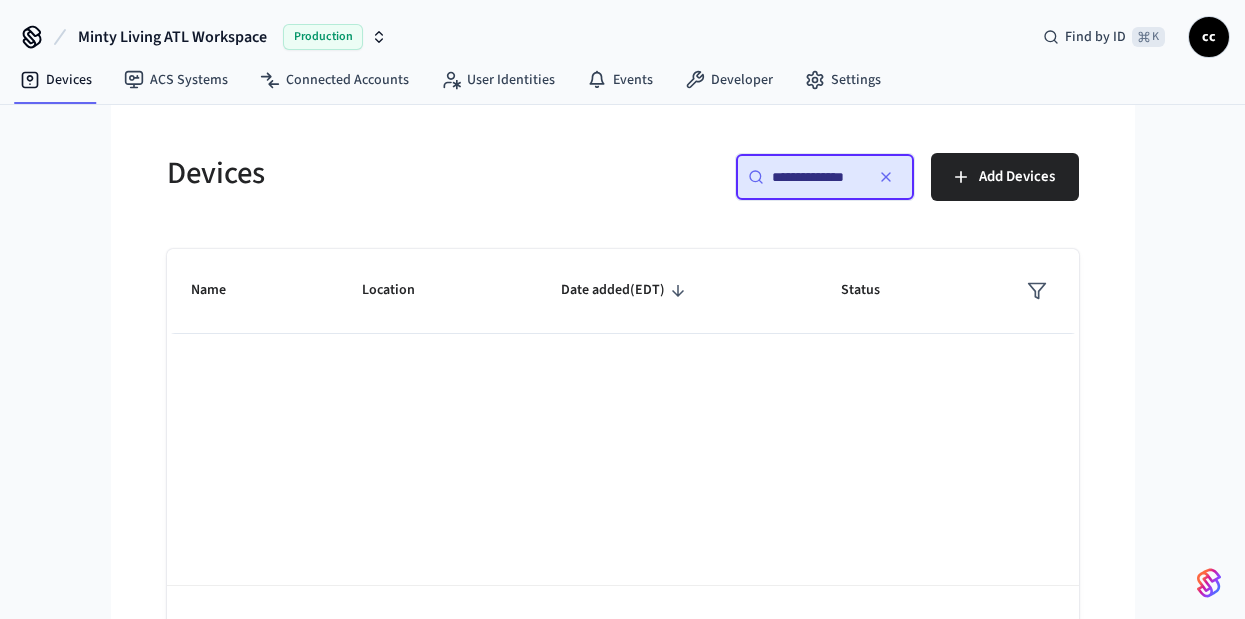 scroll, scrollTop: 0, scrollLeft: 0, axis: both 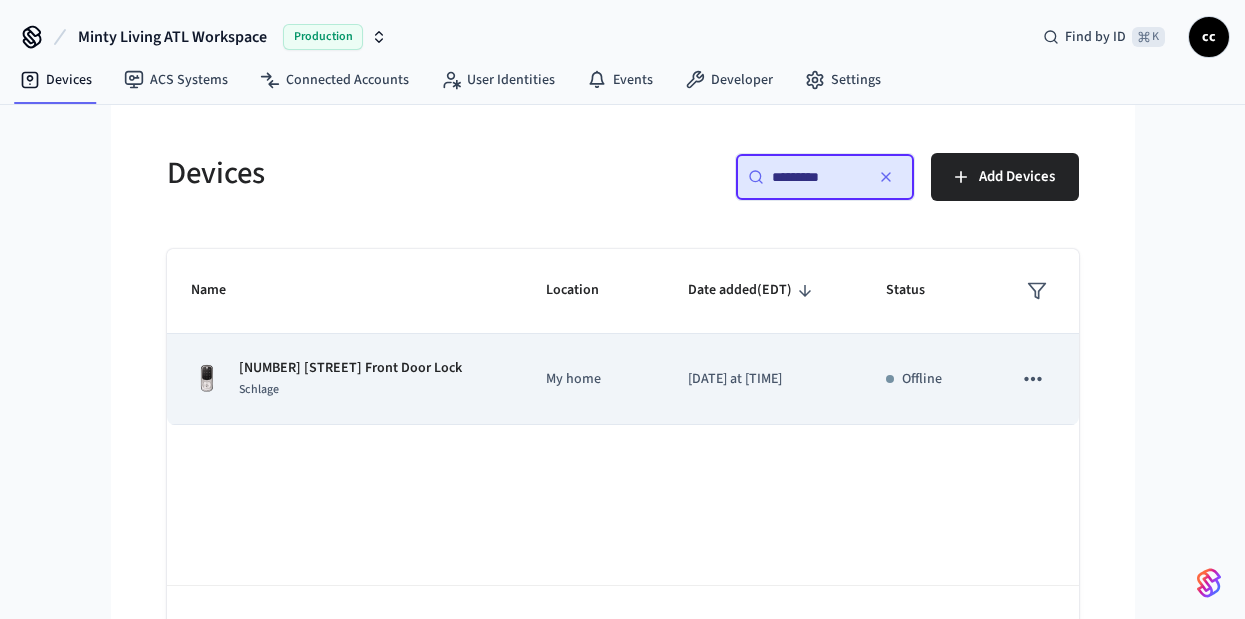 type on "*********" 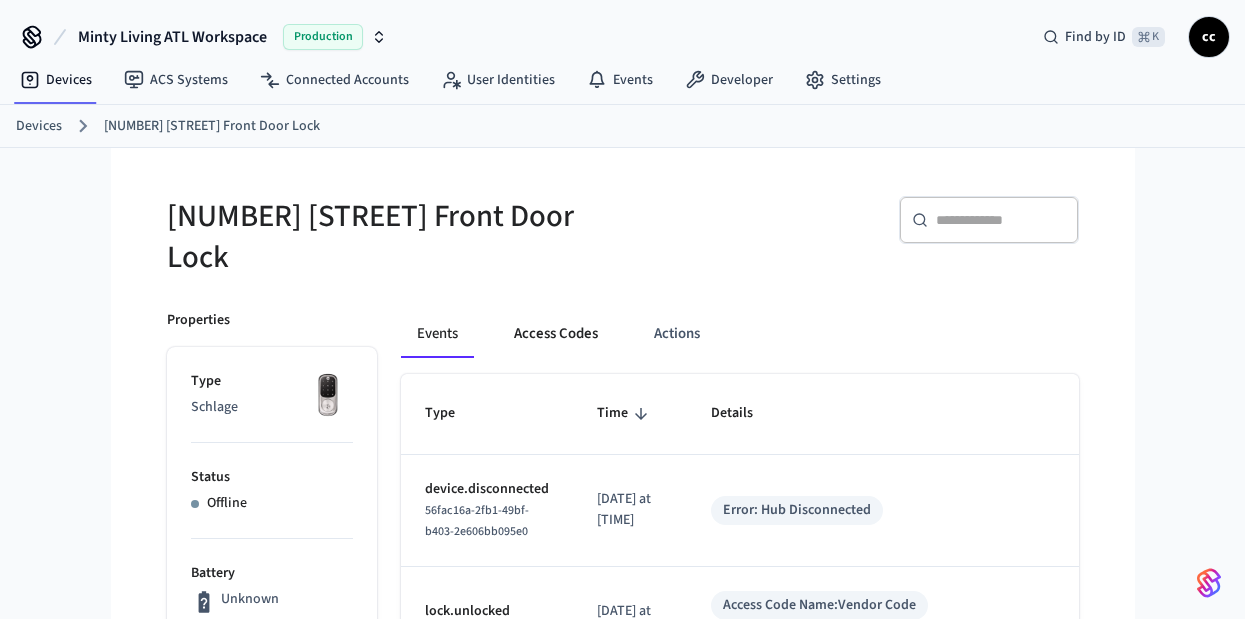 click on "Access Codes" at bounding box center [556, 334] 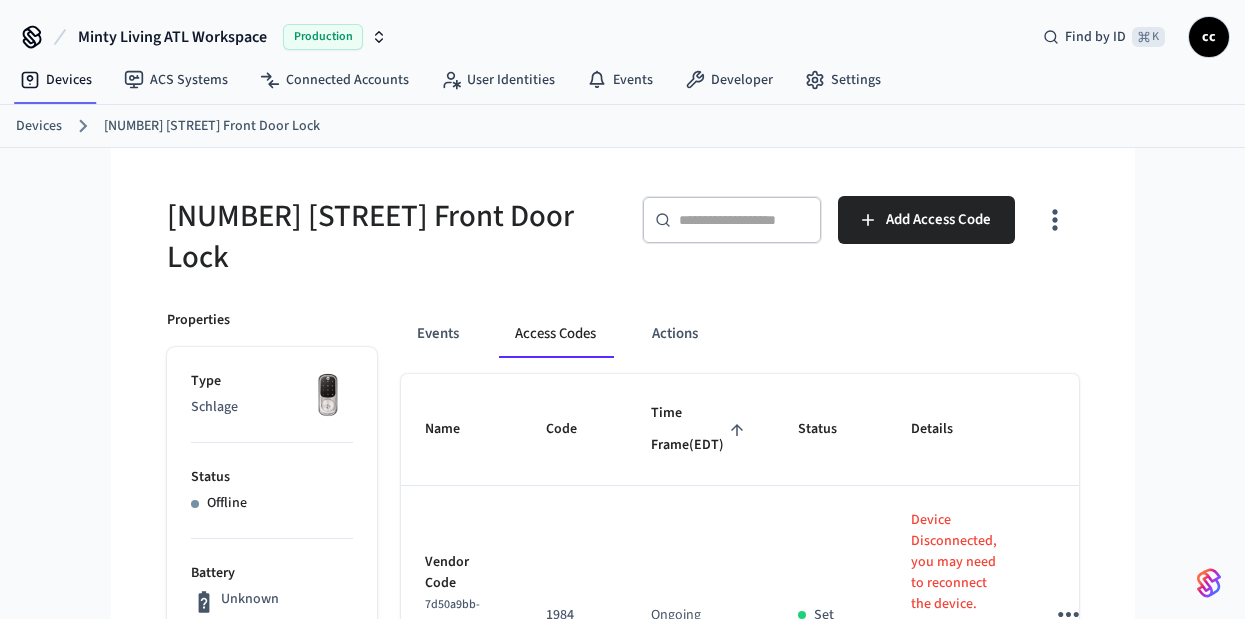 click on "Access Codes" at bounding box center [555, 334] 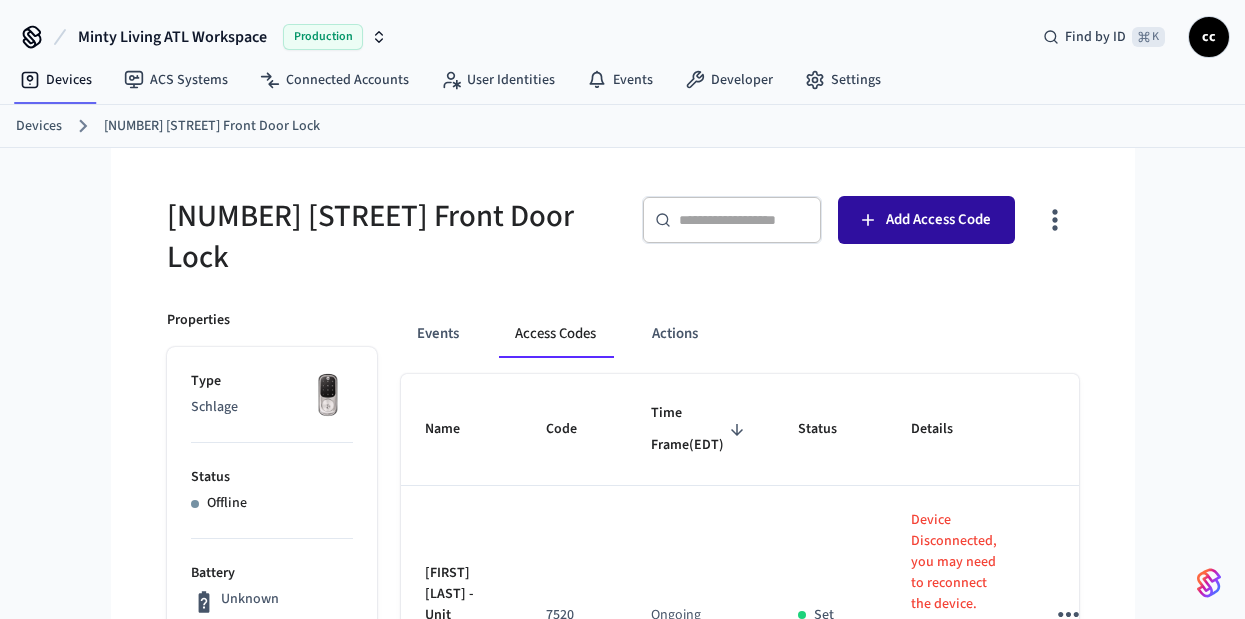 click on "Add Access Code" at bounding box center (938, 220) 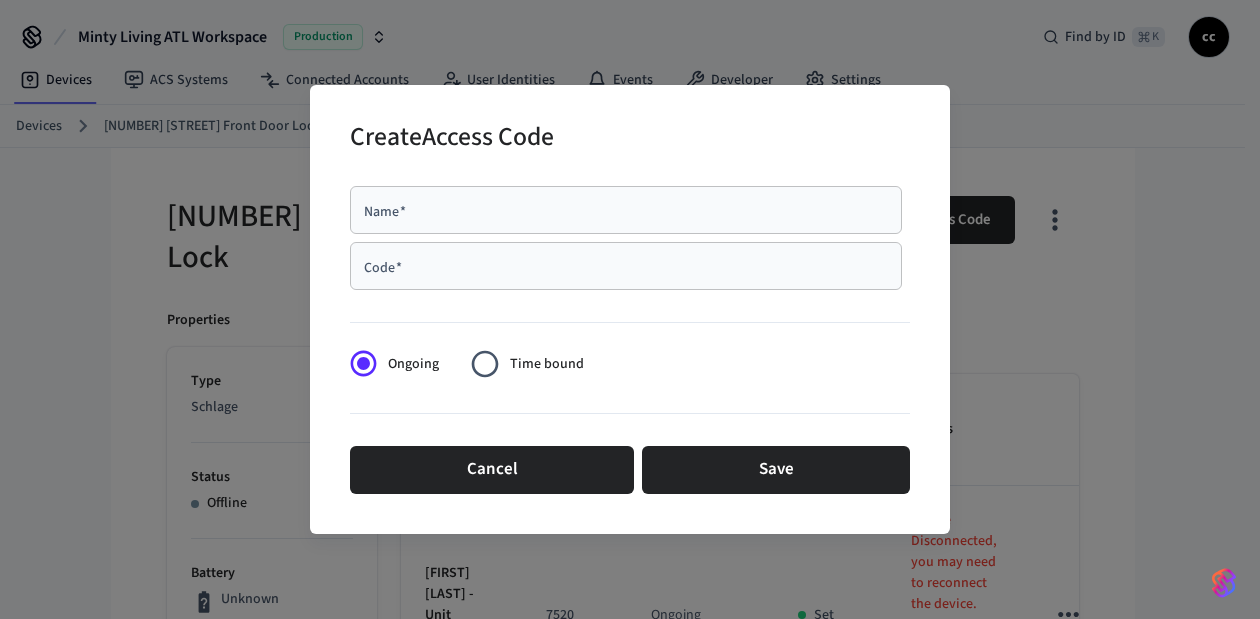 click on "Name   *" at bounding box center (626, 210) 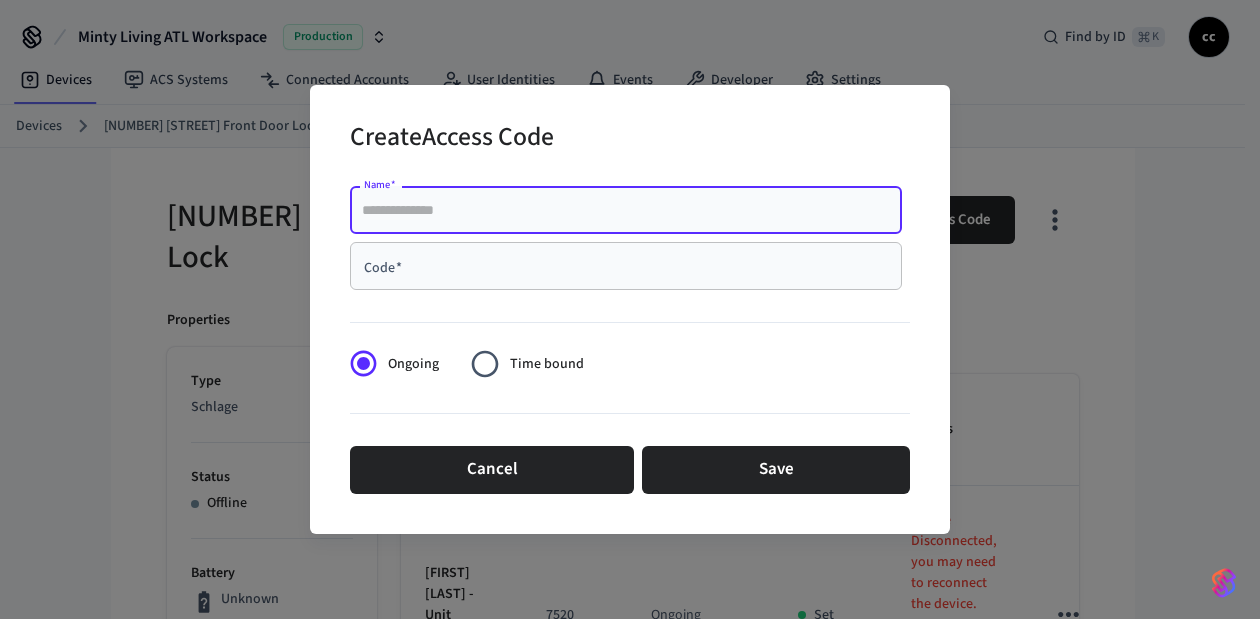 paste on "**********" 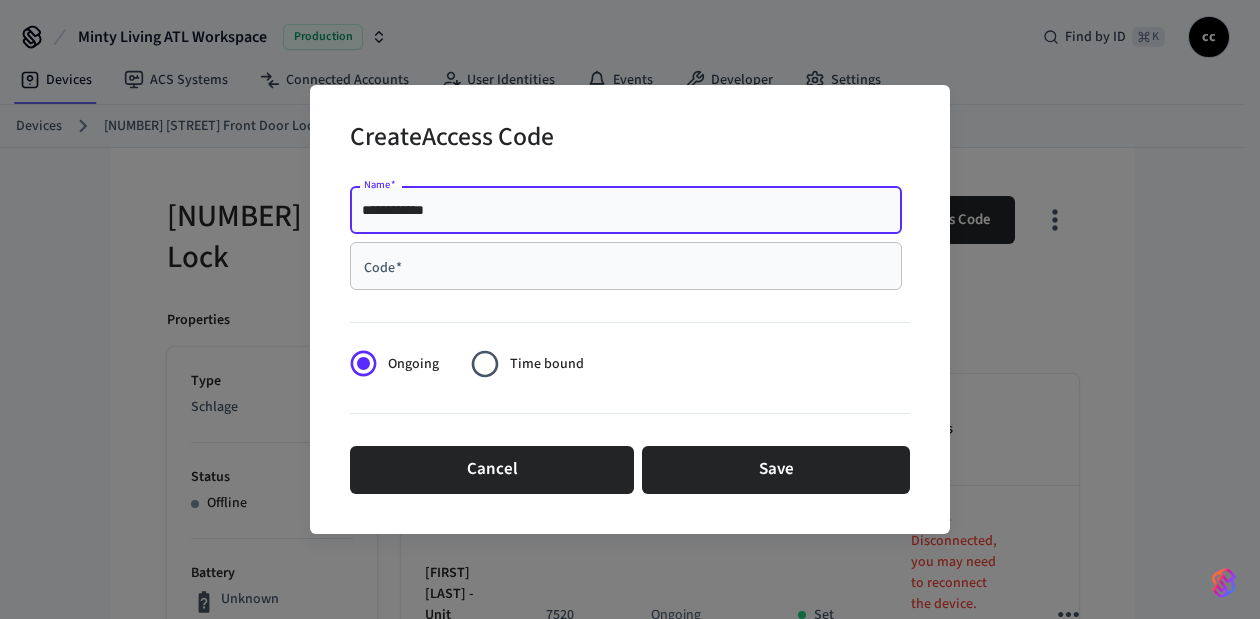 type on "**********" 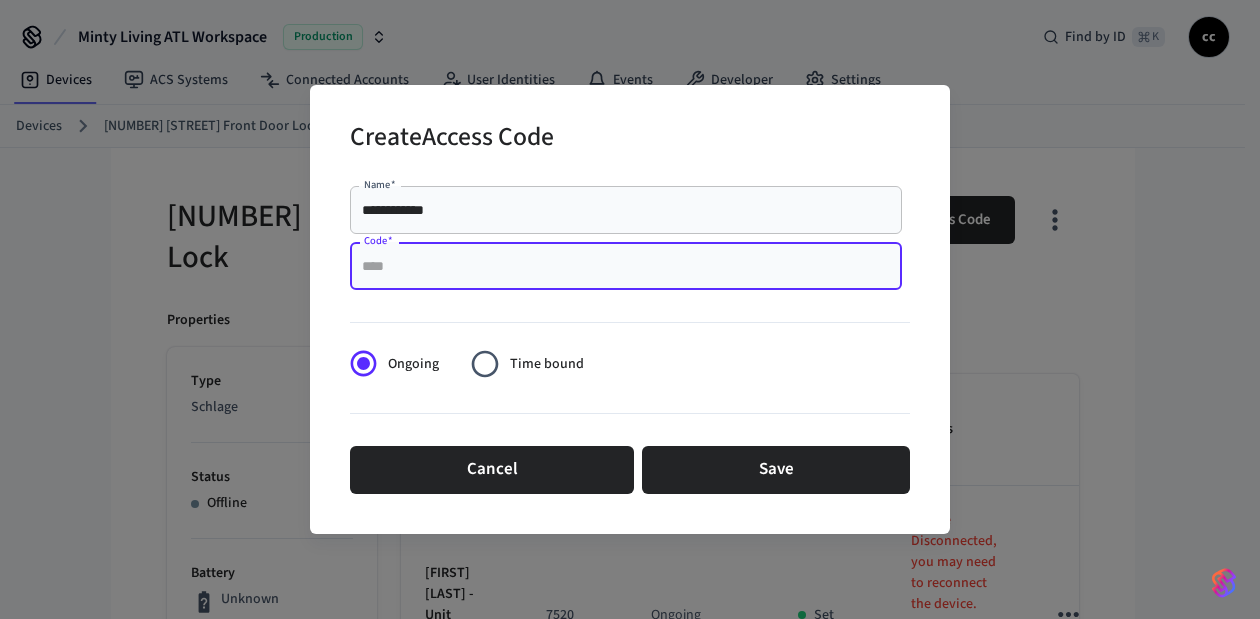 paste on "****" 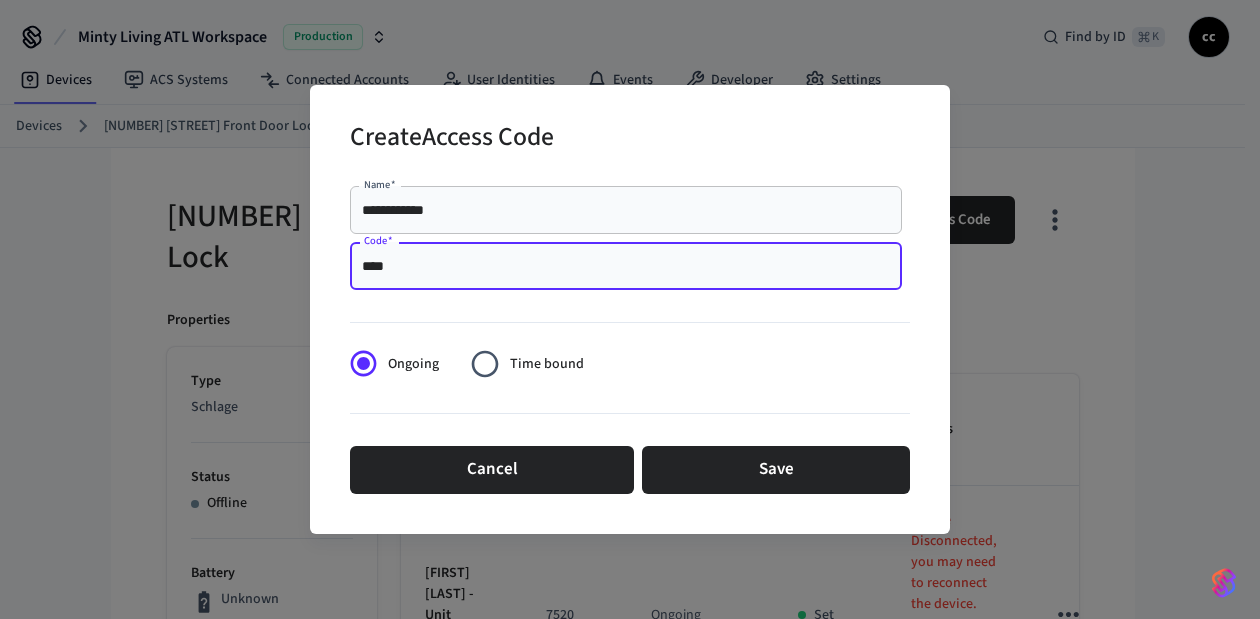type on "****" 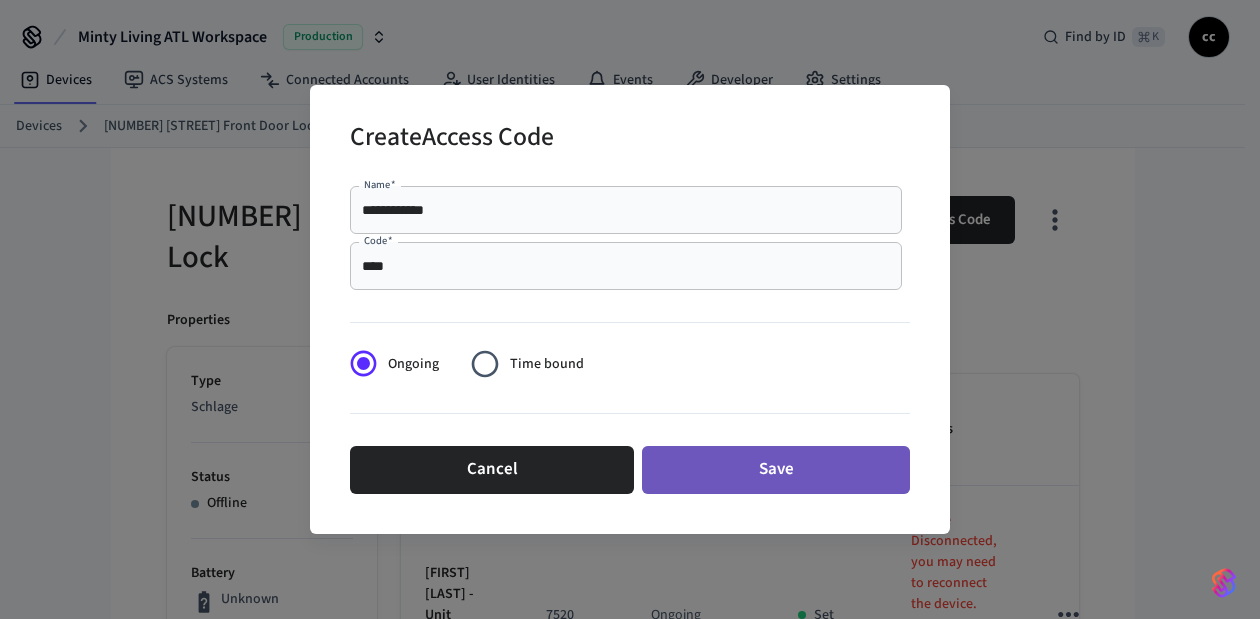 click on "Save" at bounding box center (776, 470) 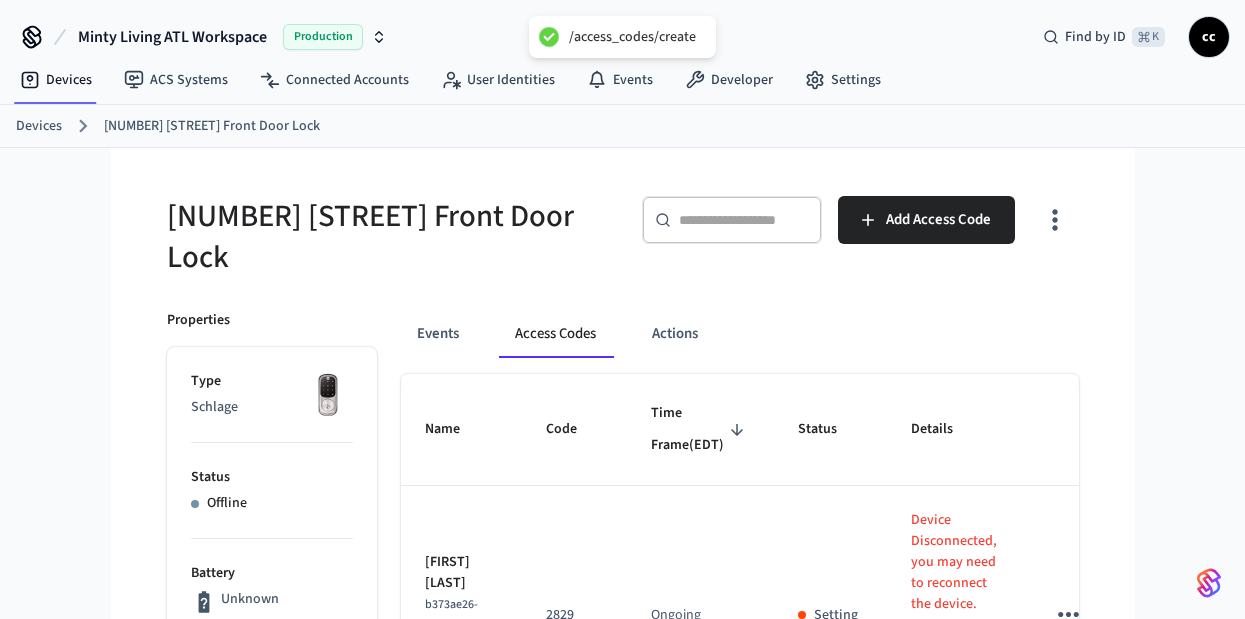 click on "Time Frame  (EDT)" at bounding box center [700, 429] 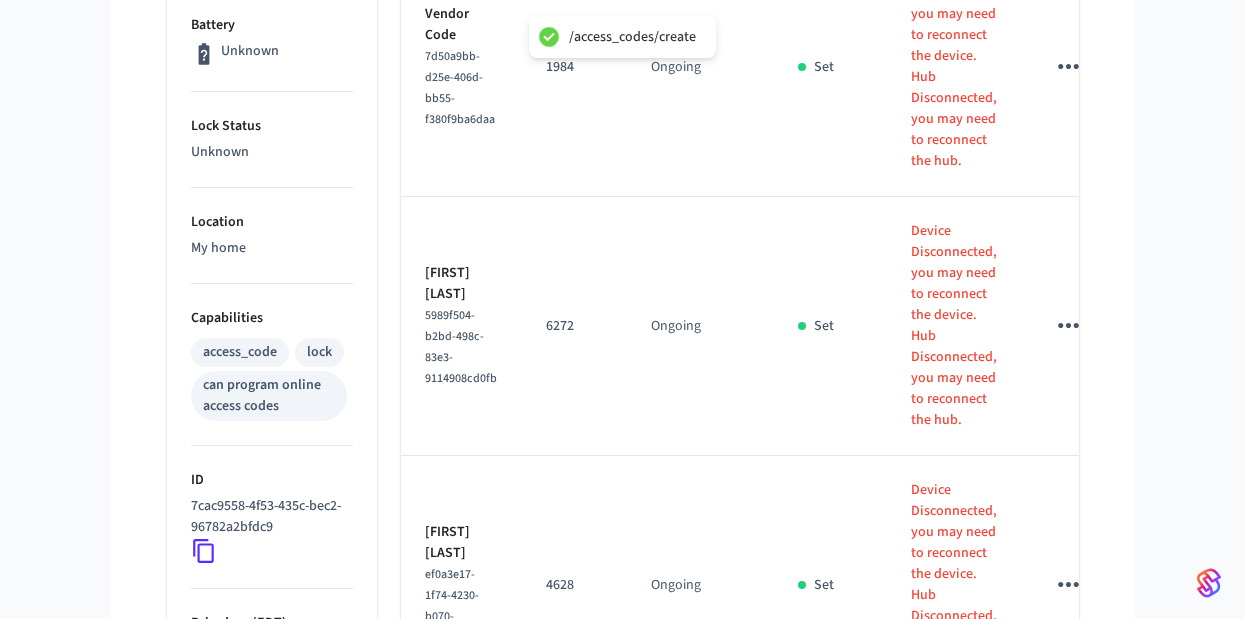 scroll, scrollTop: 691, scrollLeft: 0, axis: vertical 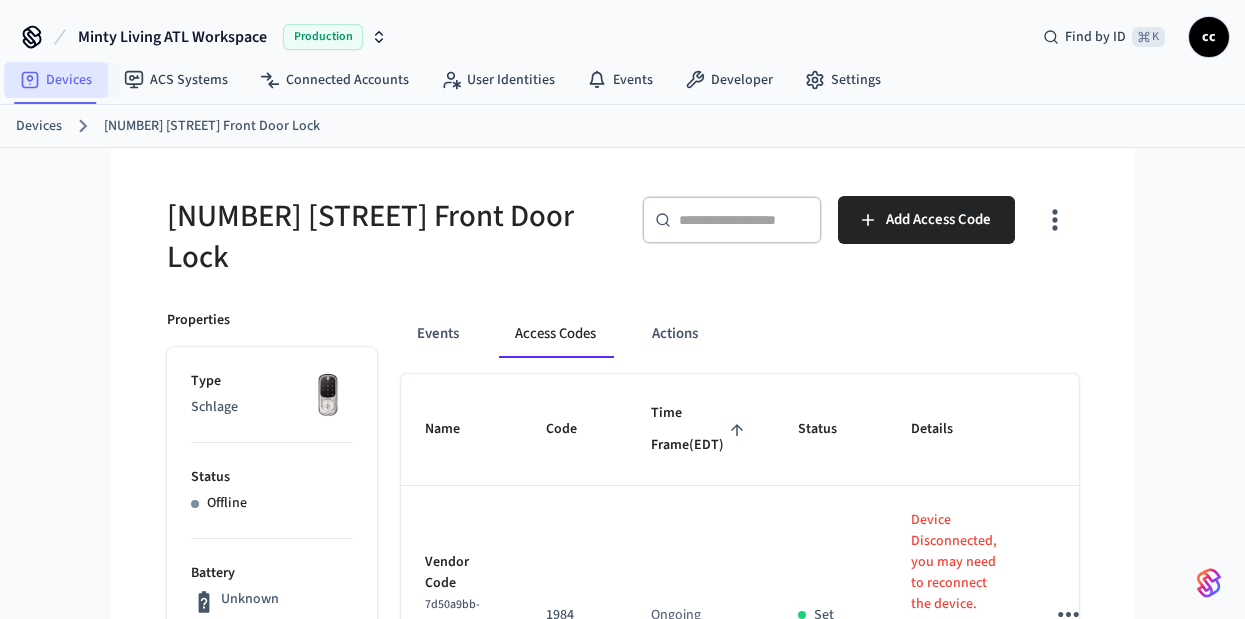 click on "Devices" at bounding box center [56, 80] 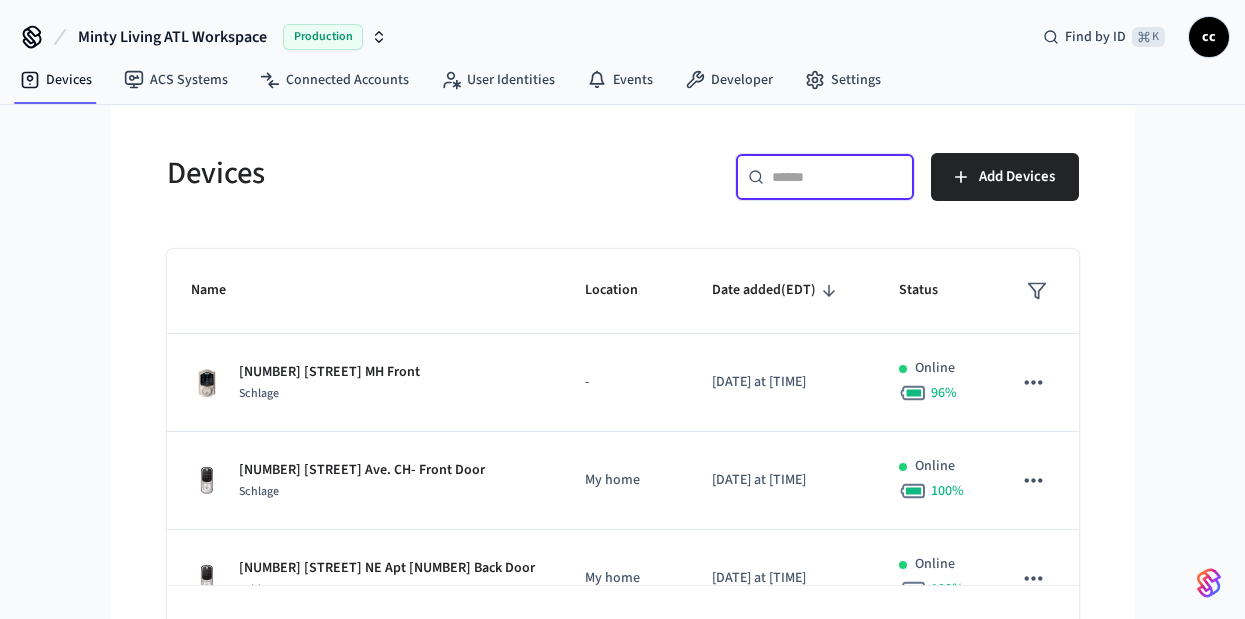 click at bounding box center [837, 177] 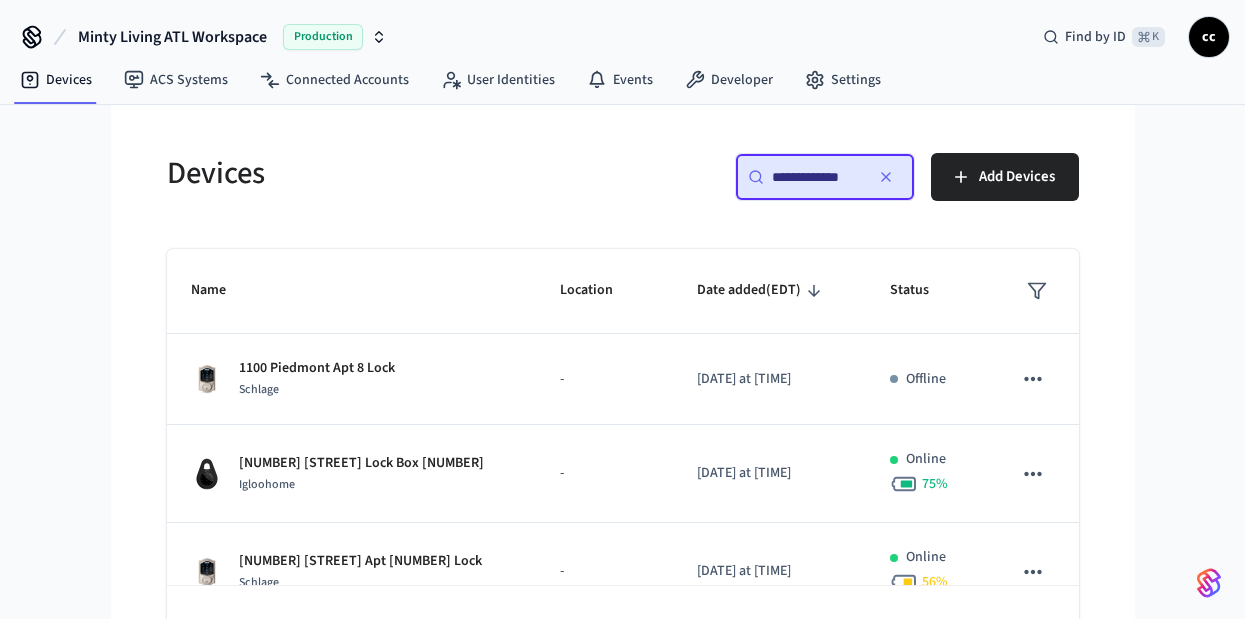 scroll, scrollTop: 0, scrollLeft: 0, axis: both 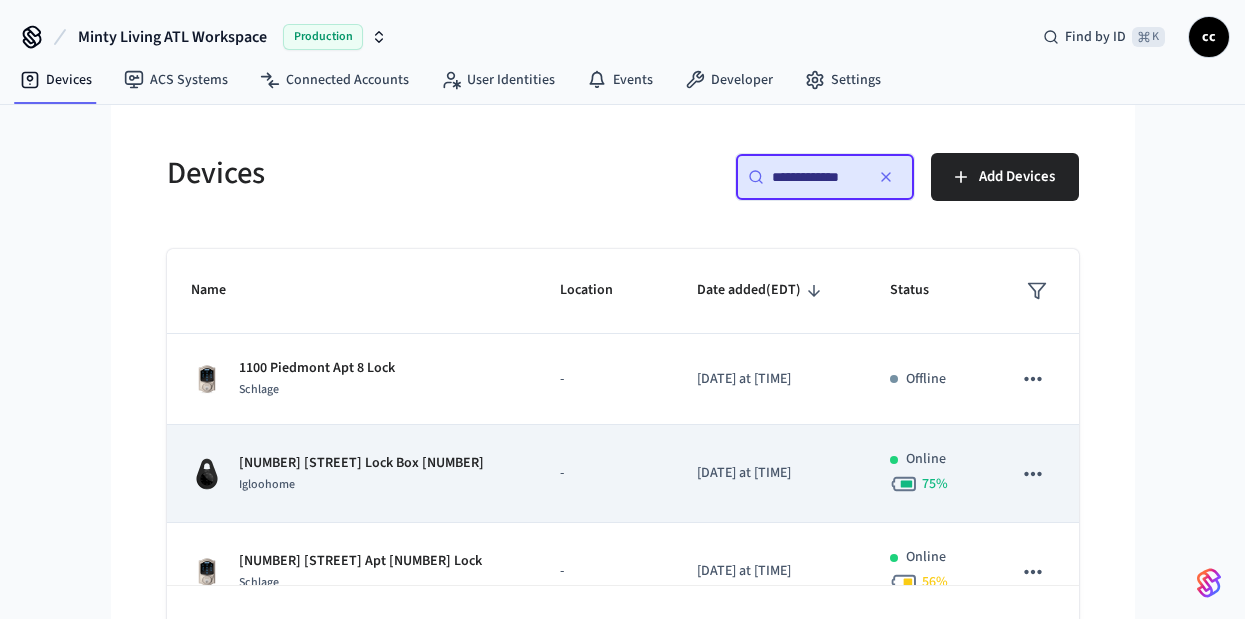 type on "**********" 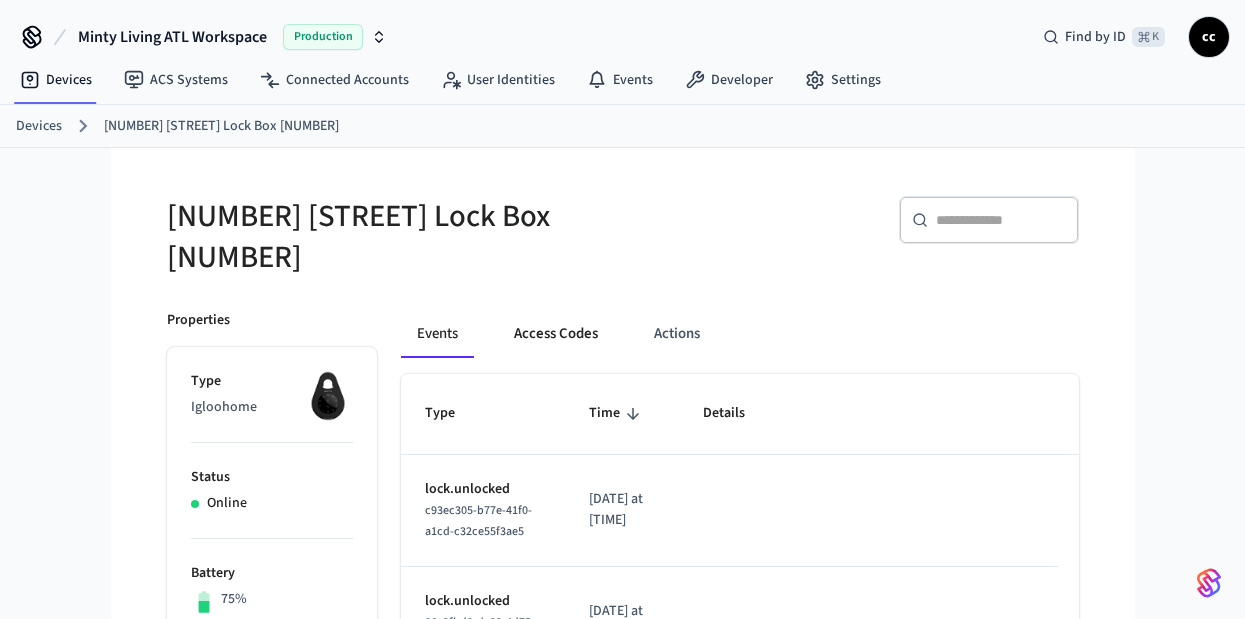 click on "Access Codes" at bounding box center [556, 334] 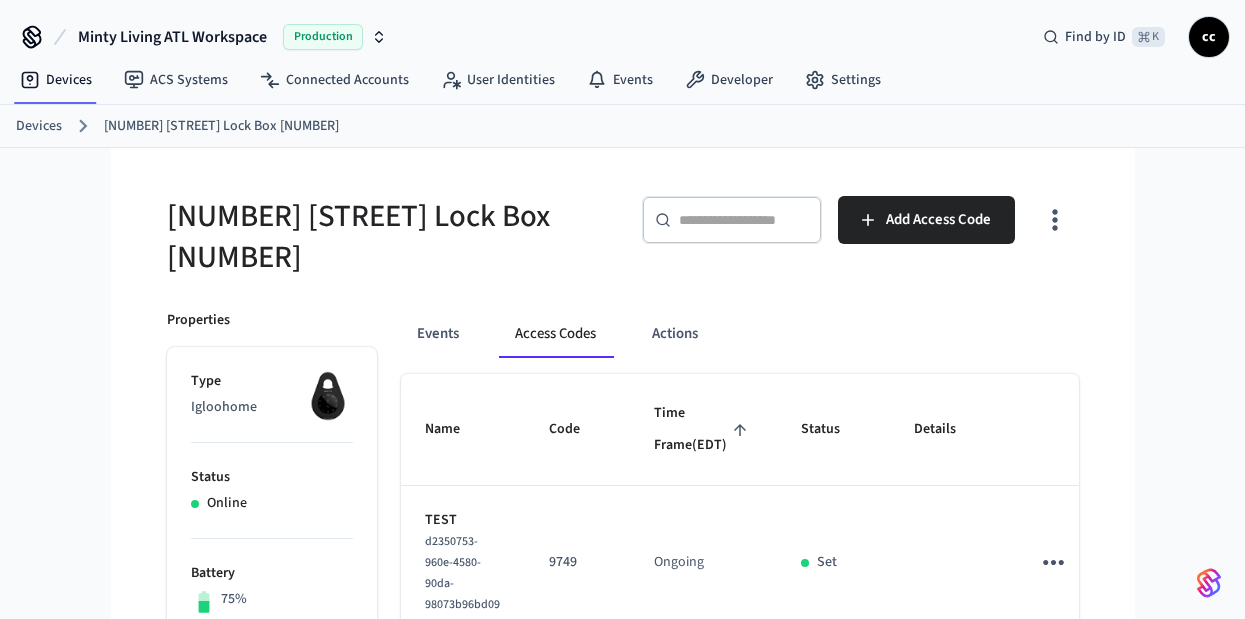 click on "Time Frame  (EDT)" at bounding box center [703, 429] 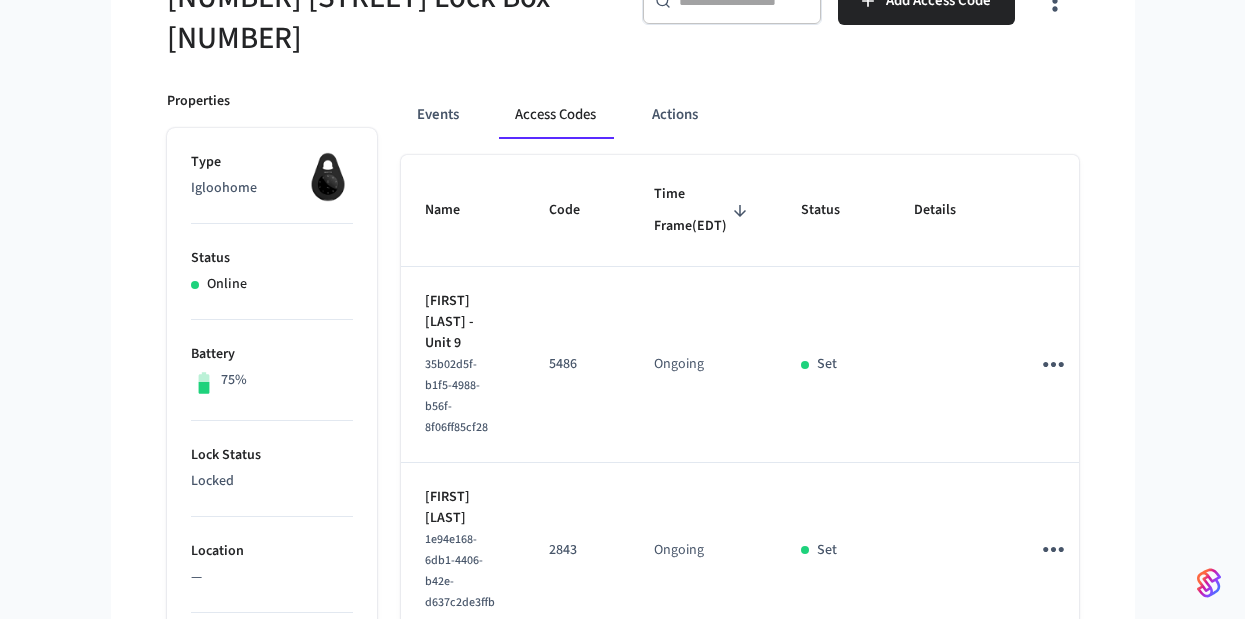 scroll, scrollTop: 221, scrollLeft: 0, axis: vertical 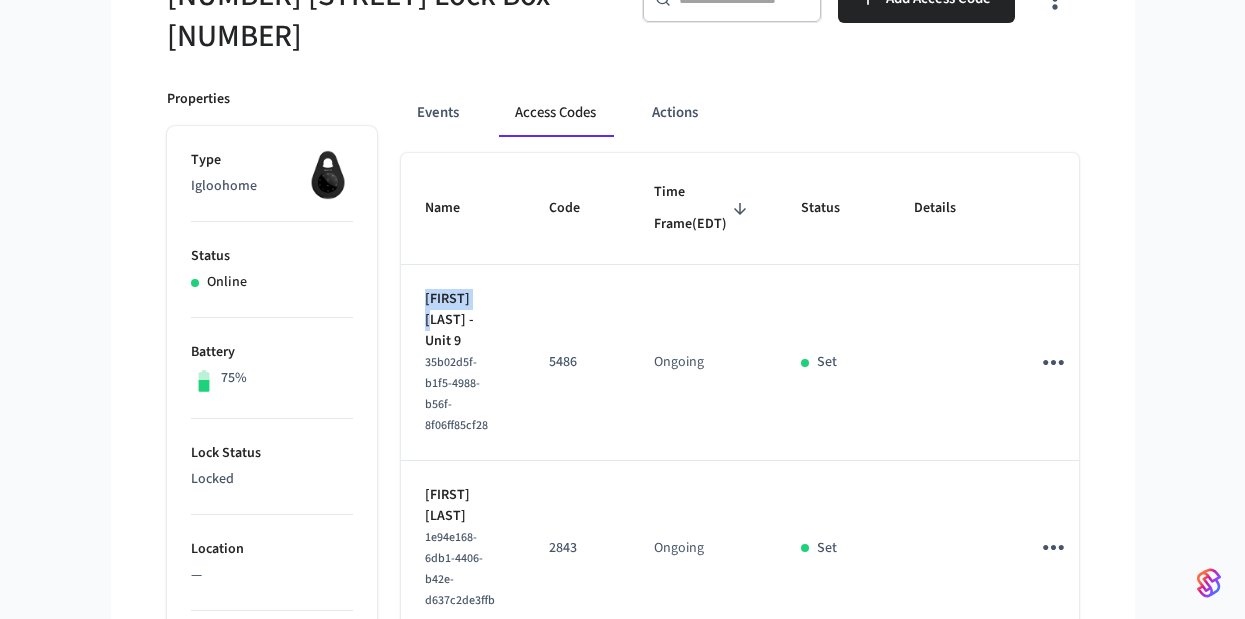 drag, startPoint x: 483, startPoint y: 313, endPoint x: 405, endPoint y: 311, distance: 78.025635 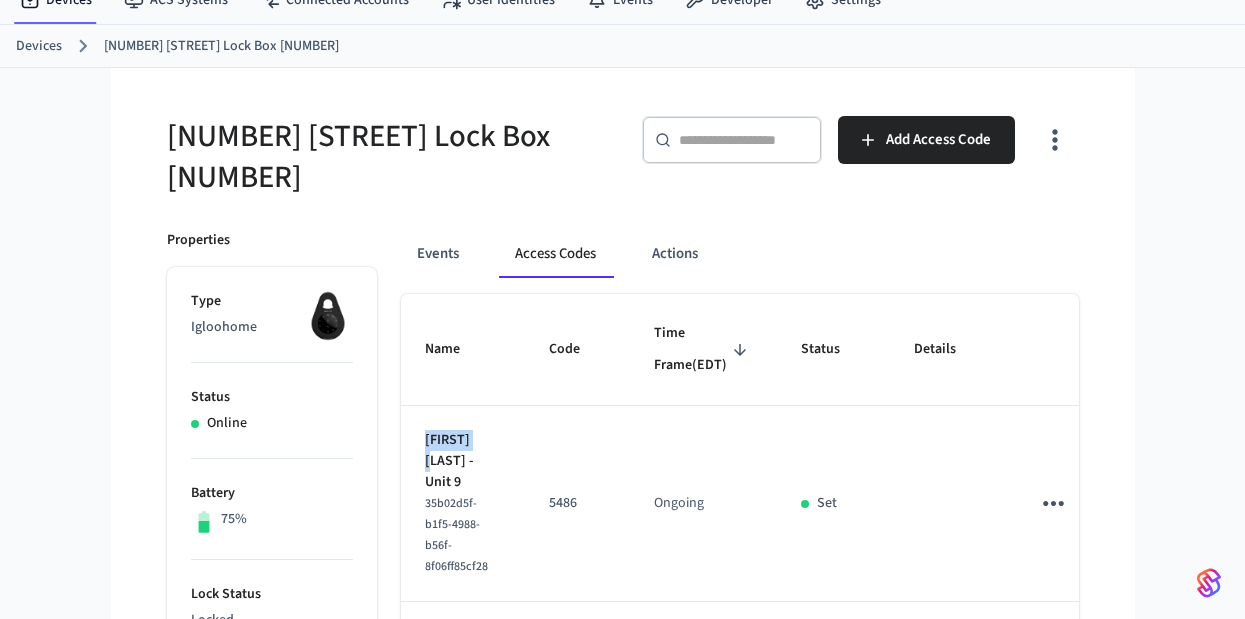 scroll, scrollTop: 0, scrollLeft: 0, axis: both 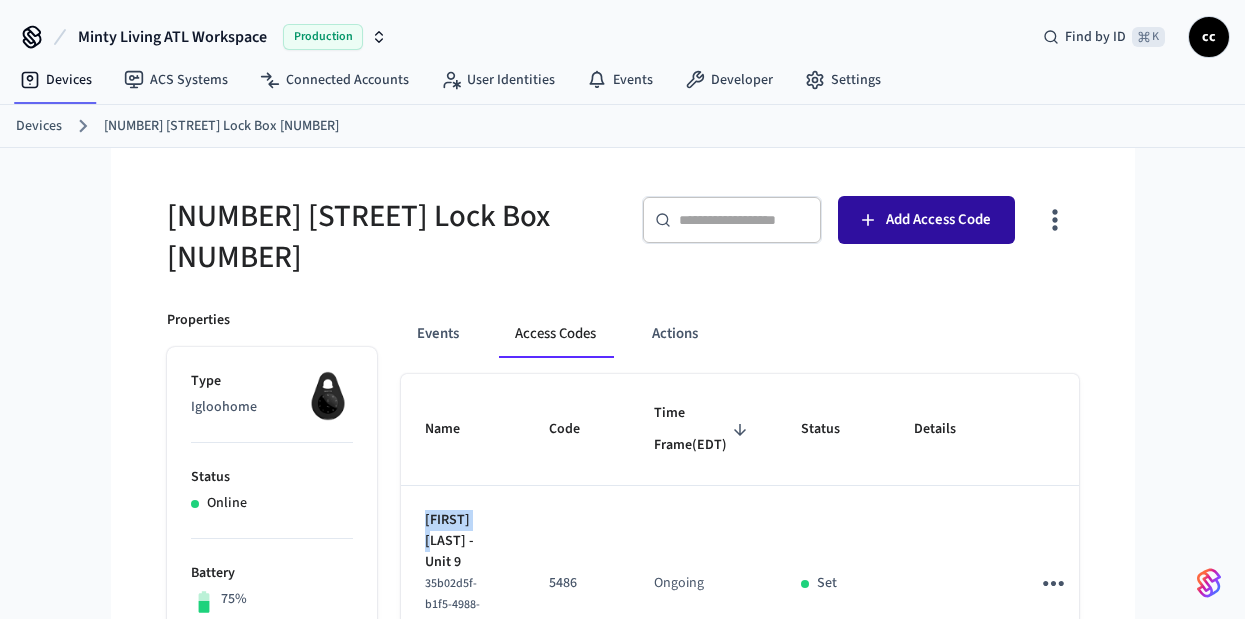 click on "Add Access Code" at bounding box center [938, 220] 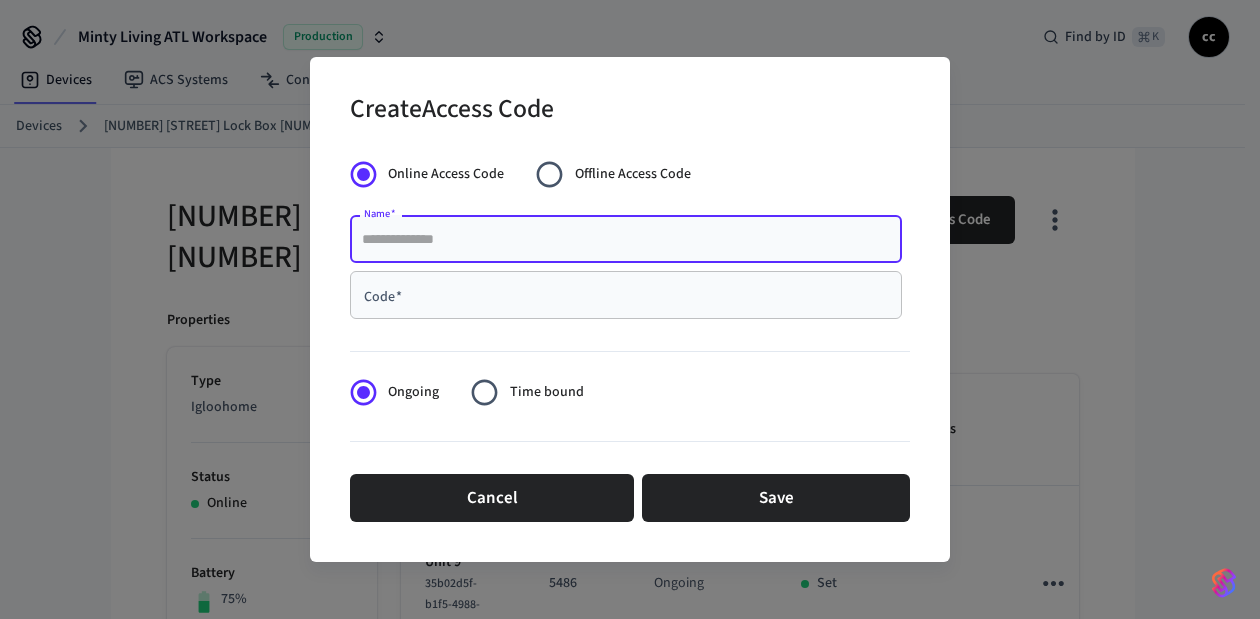 click on "Name   *" at bounding box center [626, 239] 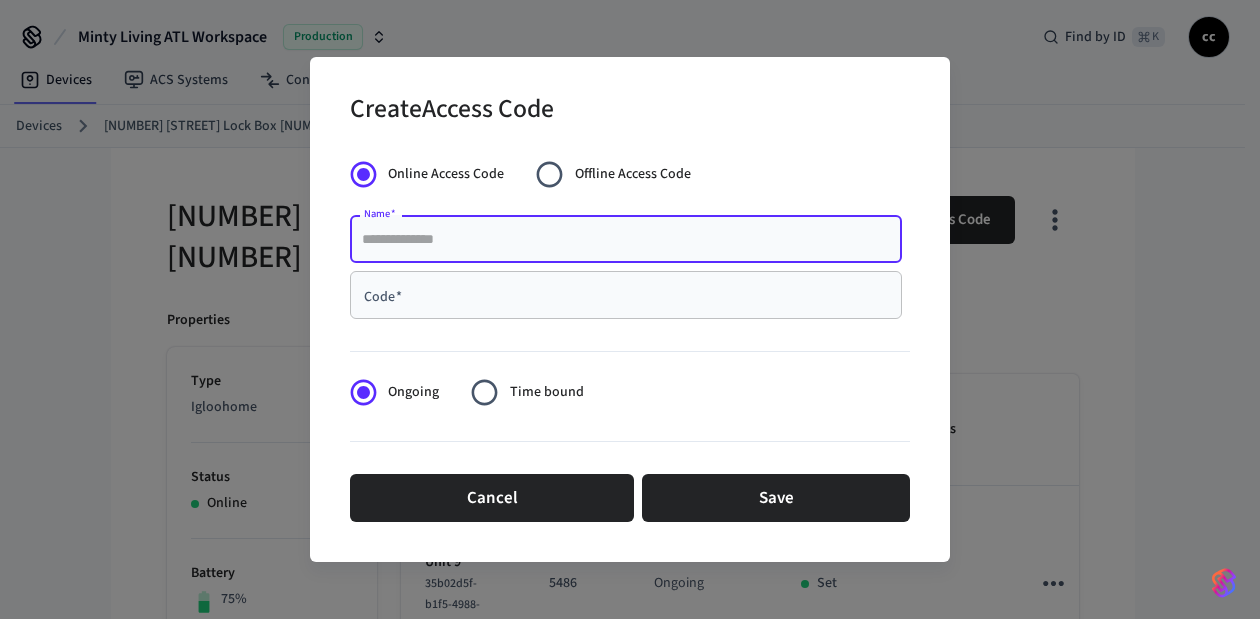 paste on "**********" 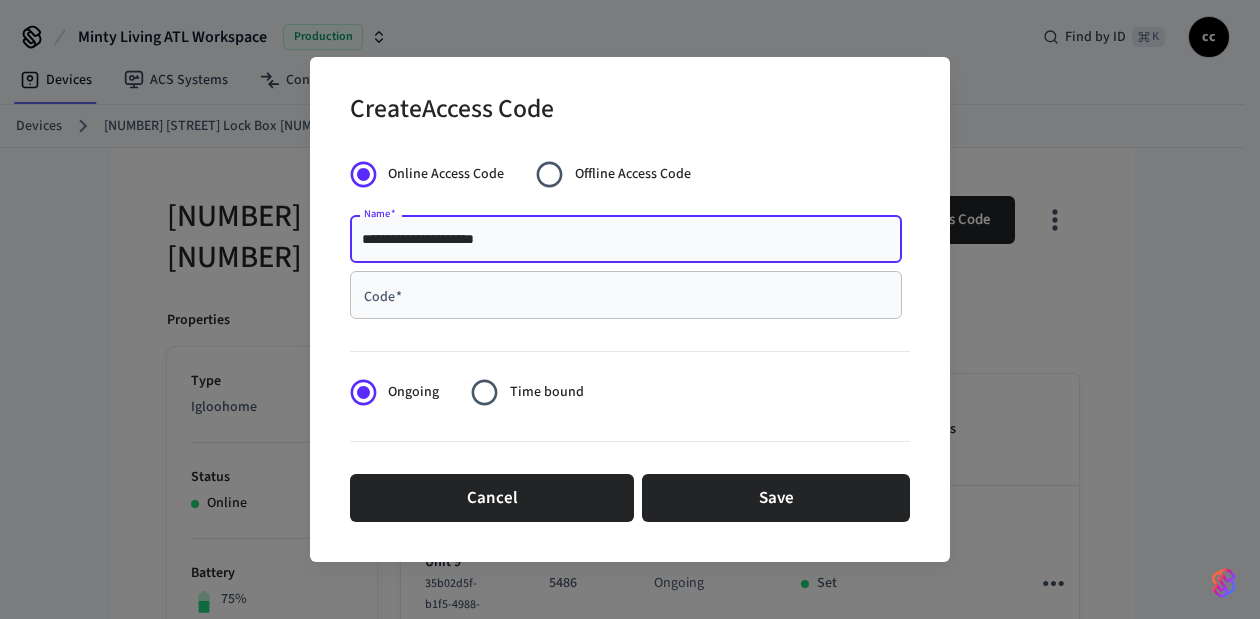 type on "**********" 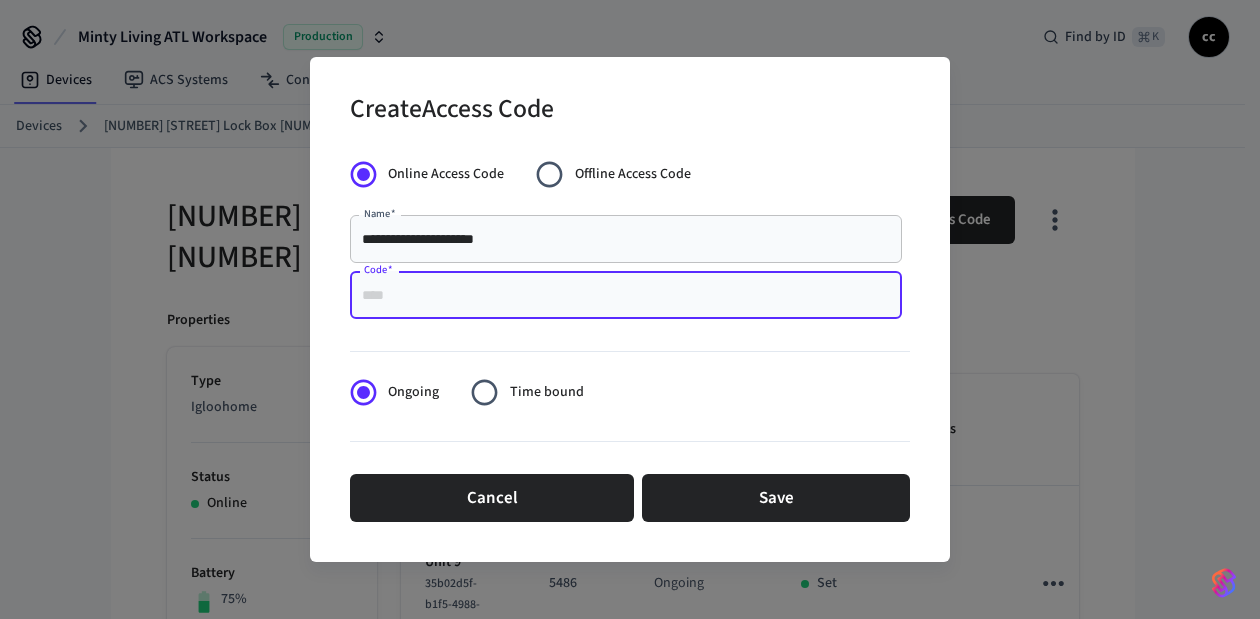 paste on "****" 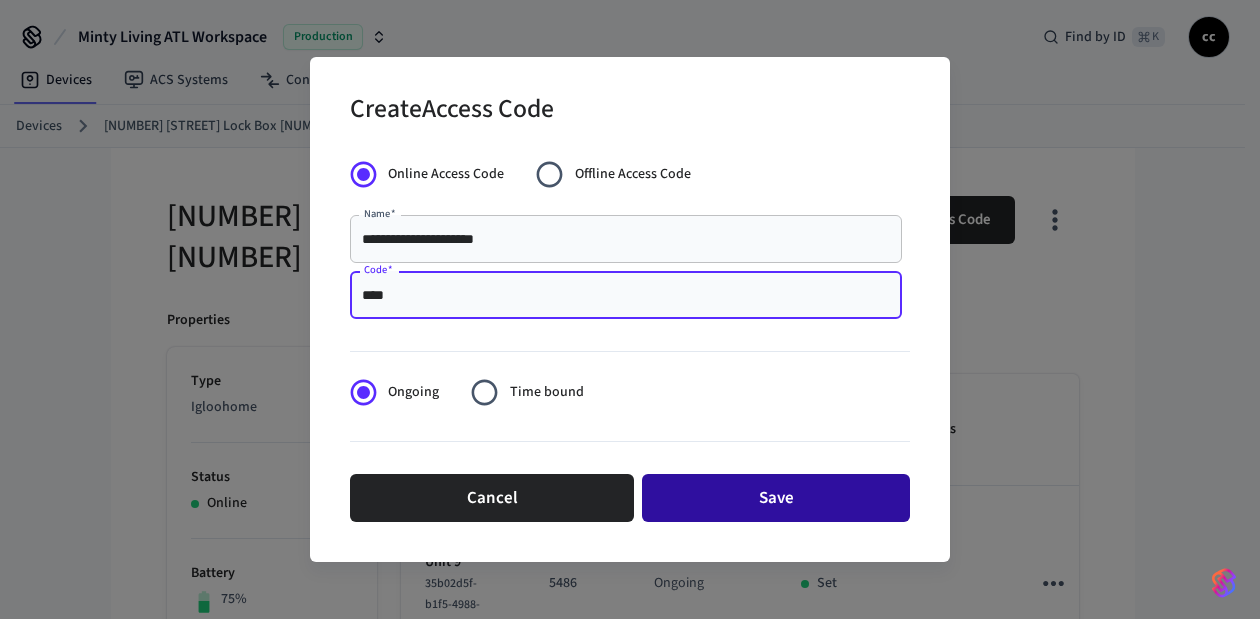type on "****" 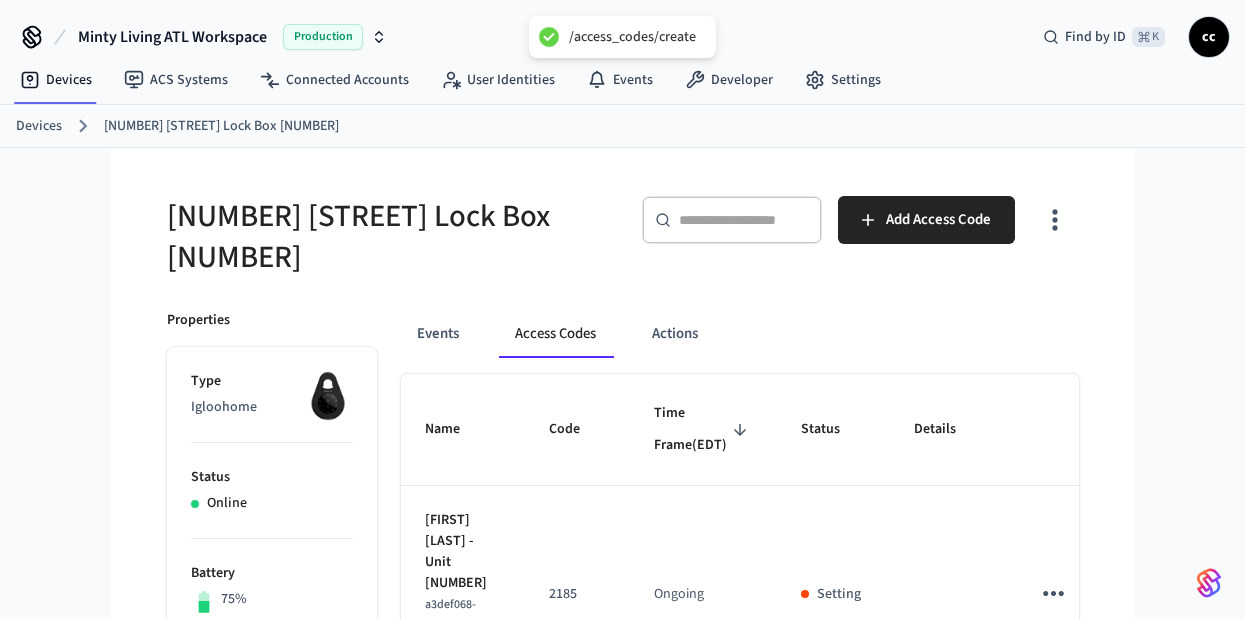type 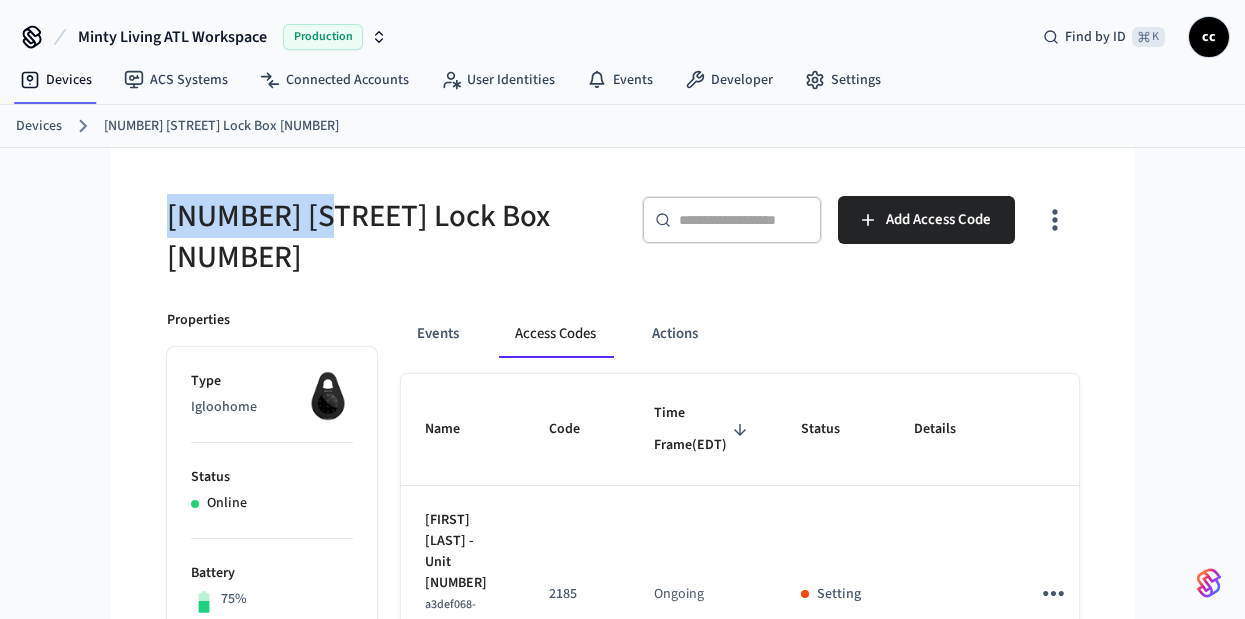 drag, startPoint x: 338, startPoint y: 225, endPoint x: 122, endPoint y: 140, distance: 232.12282 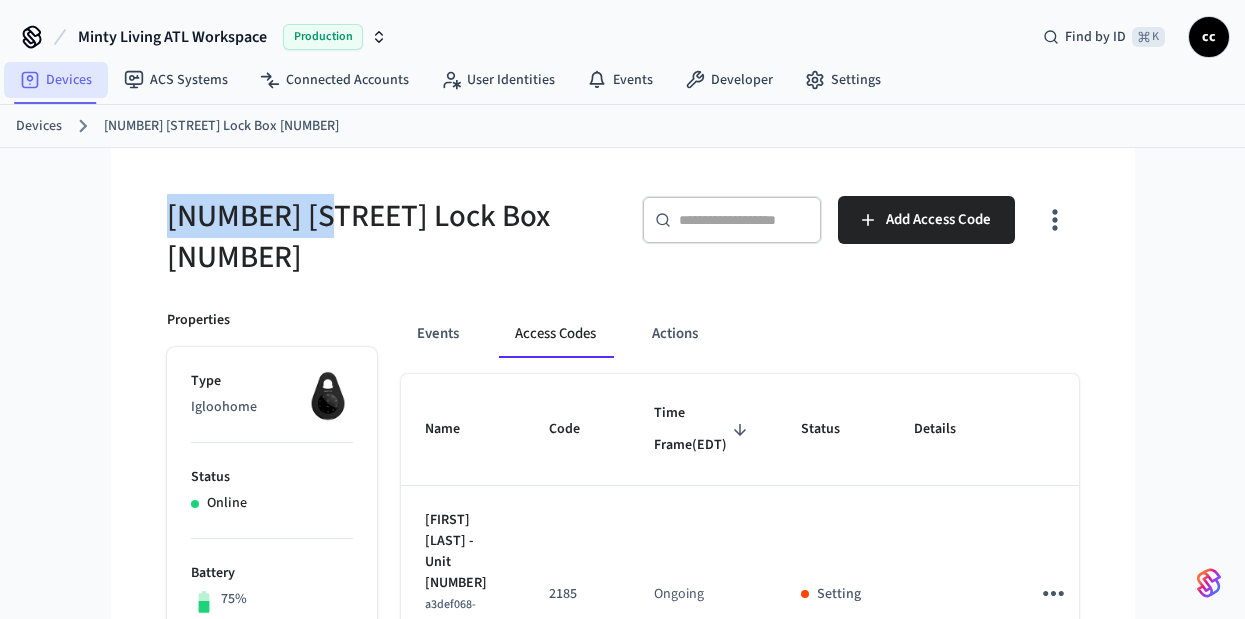 click on "Devices" at bounding box center [56, 80] 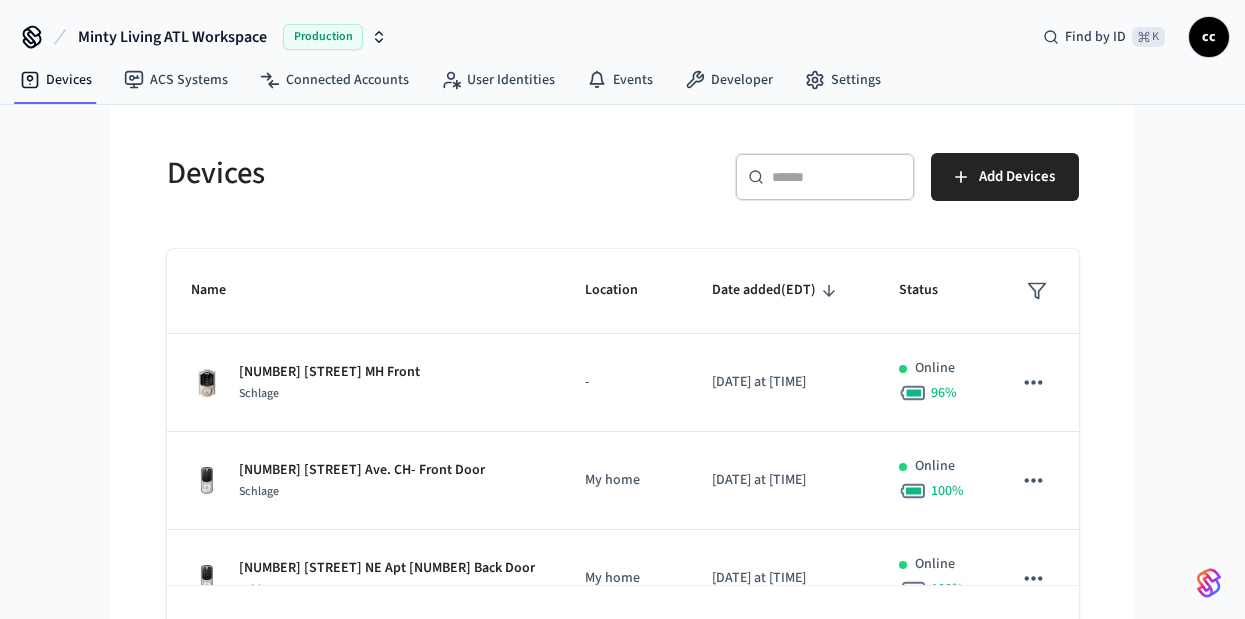click at bounding box center [837, 177] 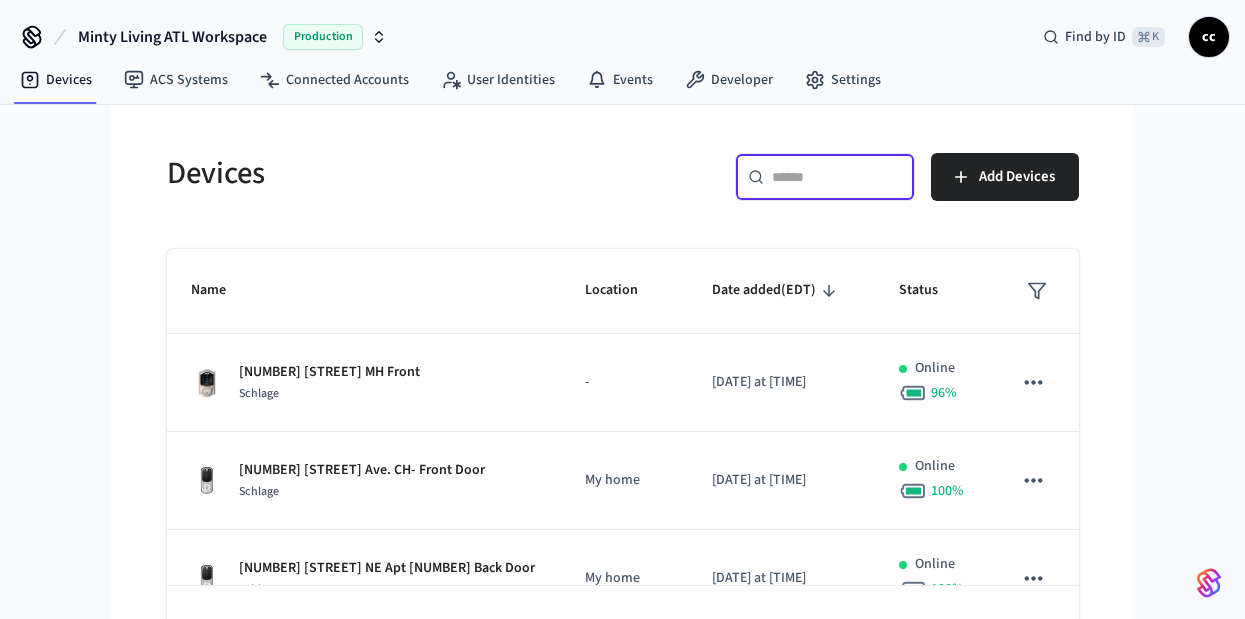 paste on "**********" 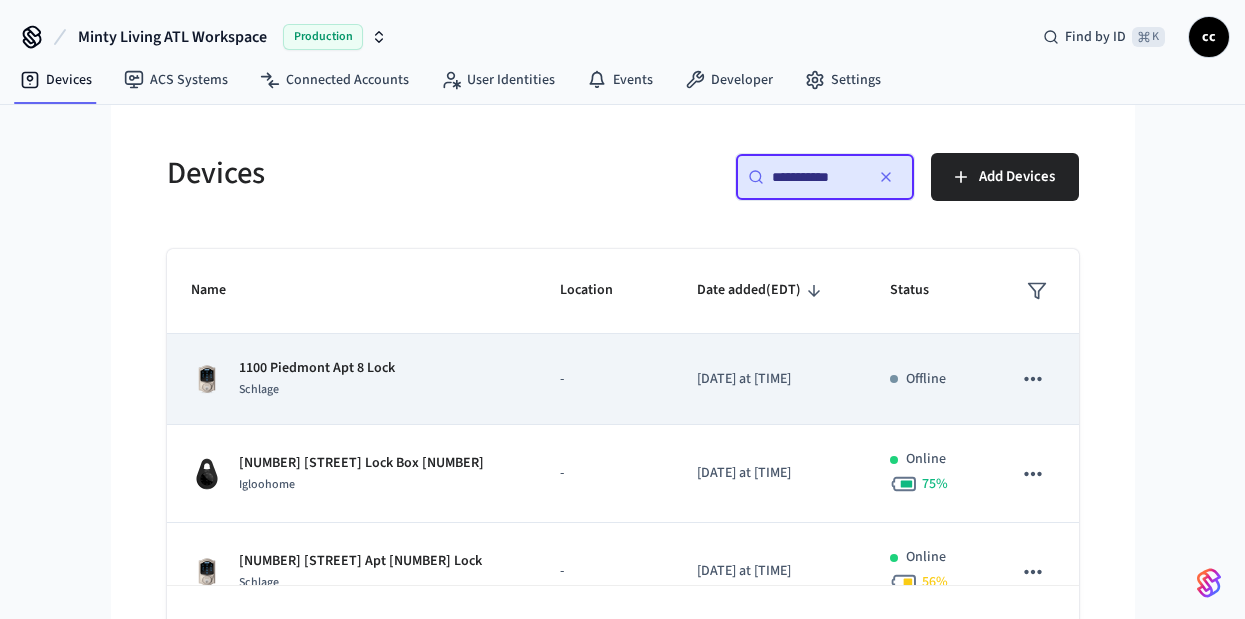 type on "**********" 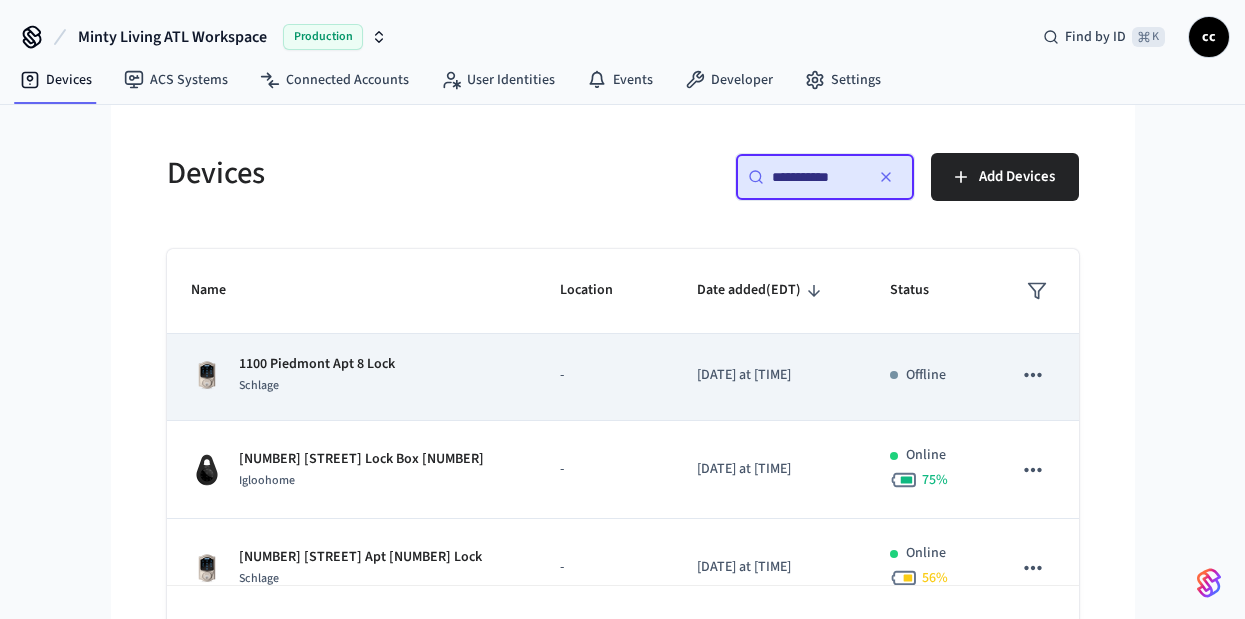 scroll, scrollTop: 0, scrollLeft: 0, axis: both 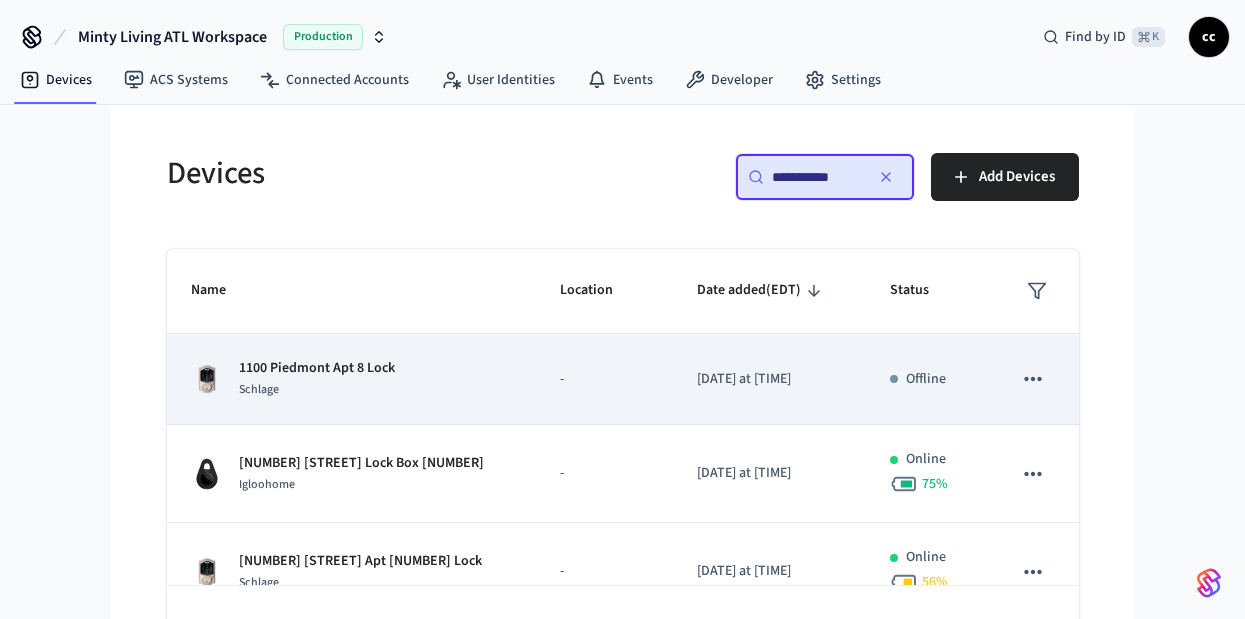 click on "1100 Piedmont Apt 8 Lock Schlage" at bounding box center [351, 379] 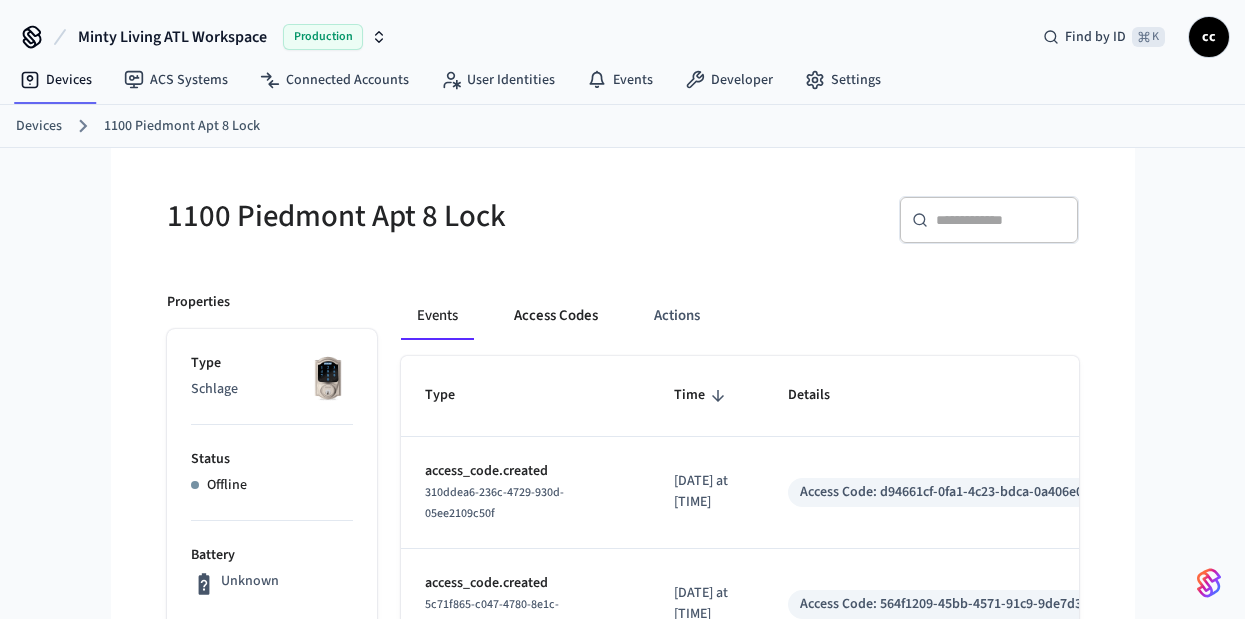 click on "Access Codes" at bounding box center [556, 316] 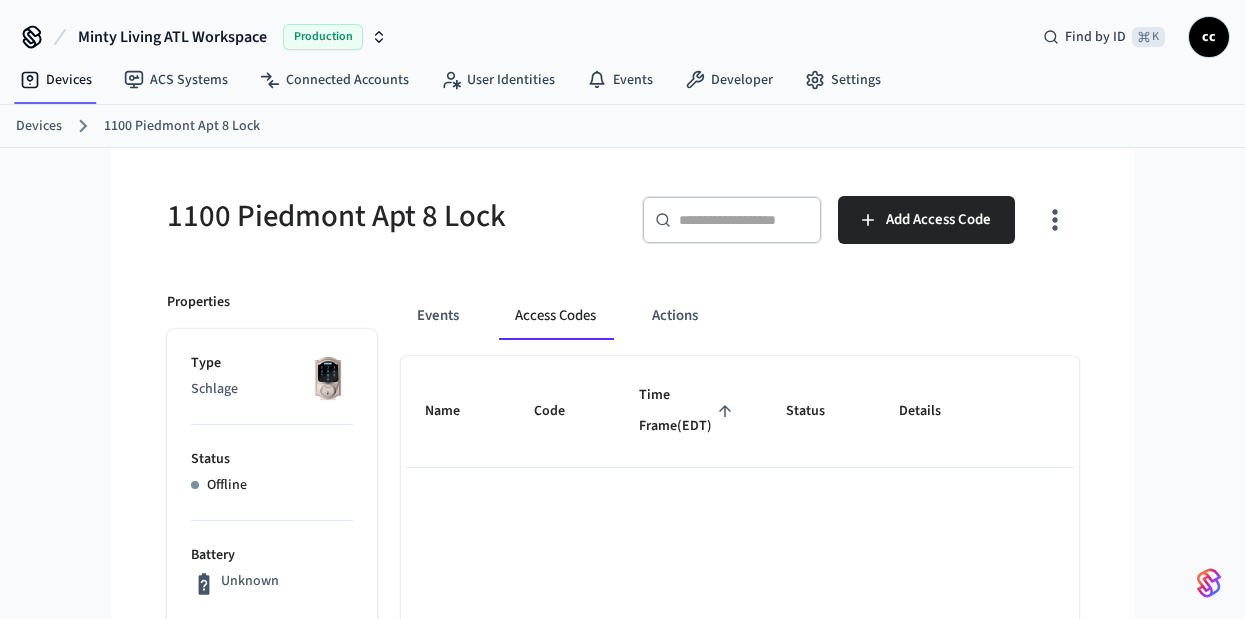 click on "Time Frame  (EDT)" at bounding box center [688, 411] 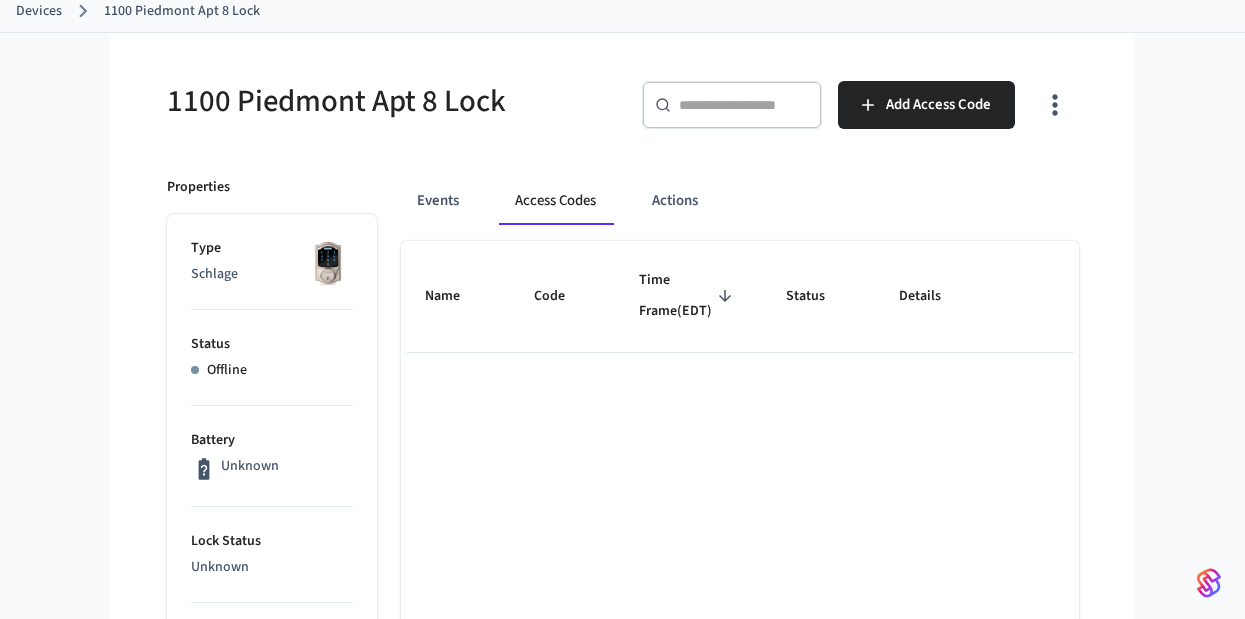 scroll, scrollTop: 26, scrollLeft: 0, axis: vertical 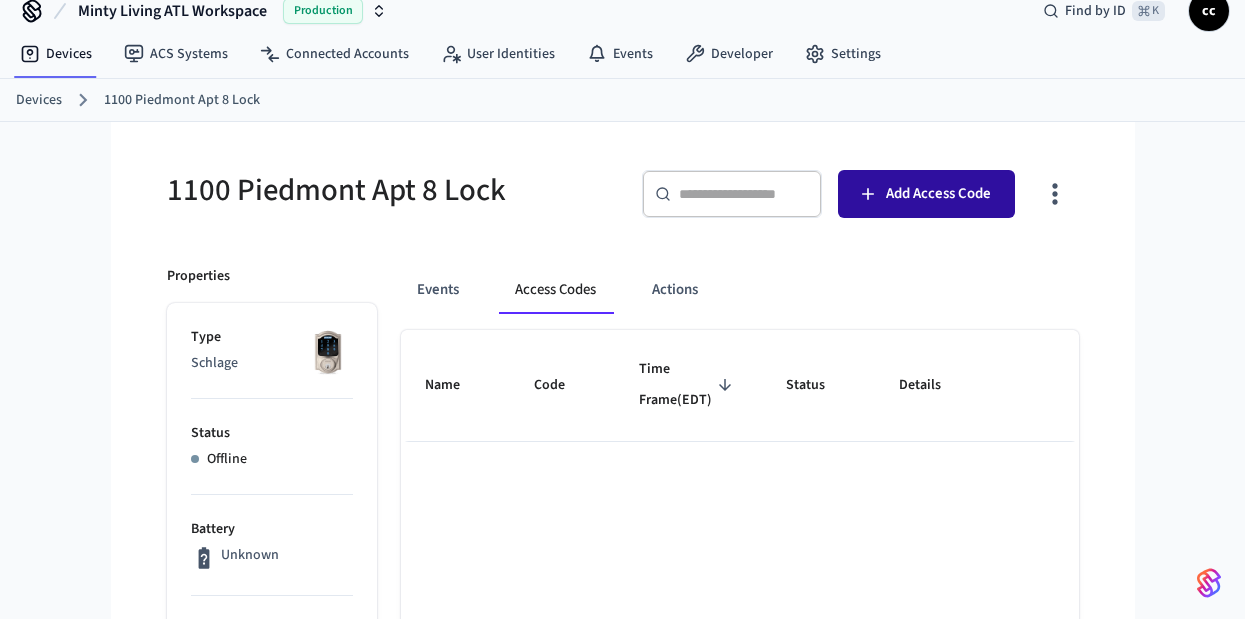 click 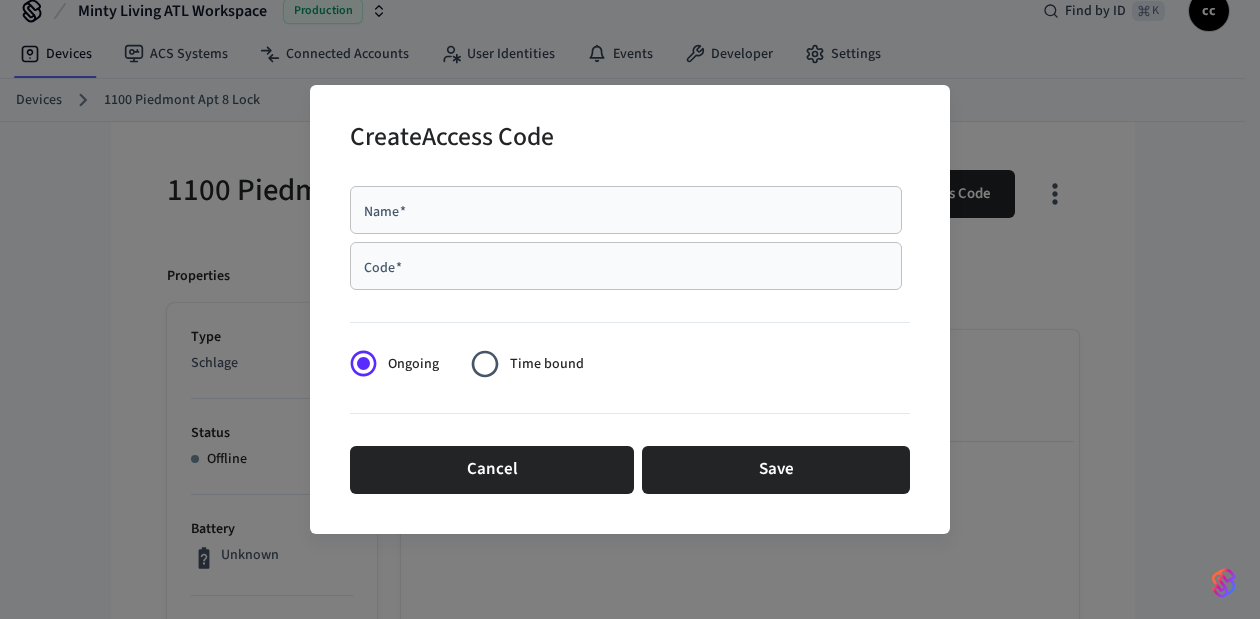 click on "Name   *" at bounding box center (626, 210) 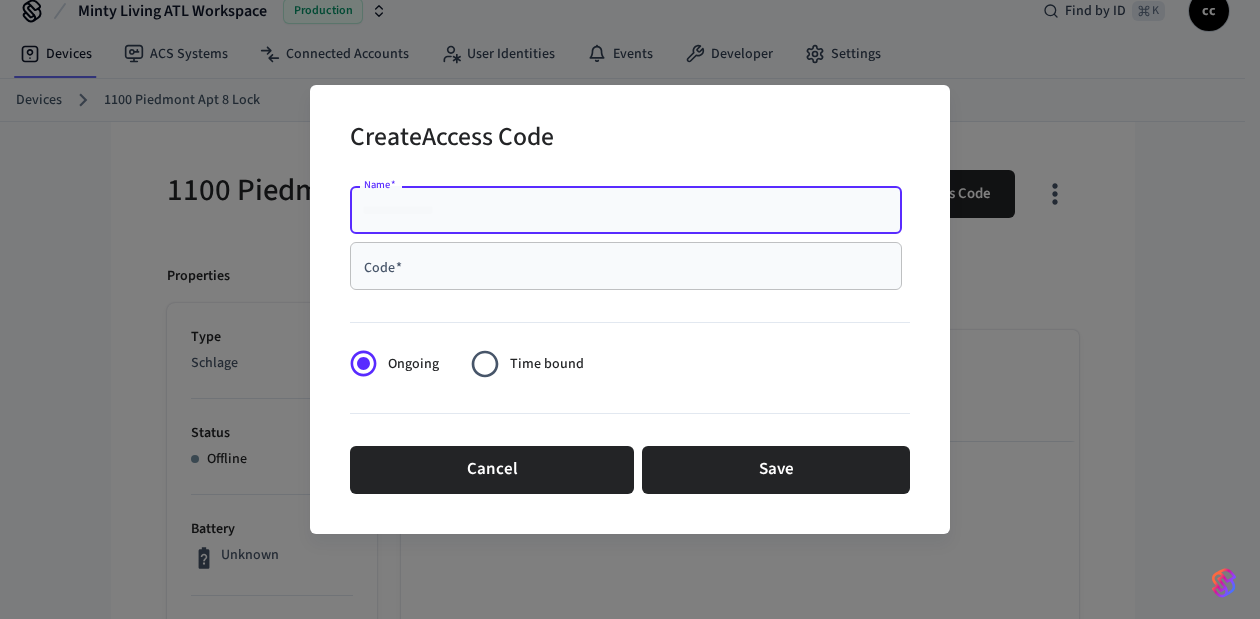 paste on "**********" 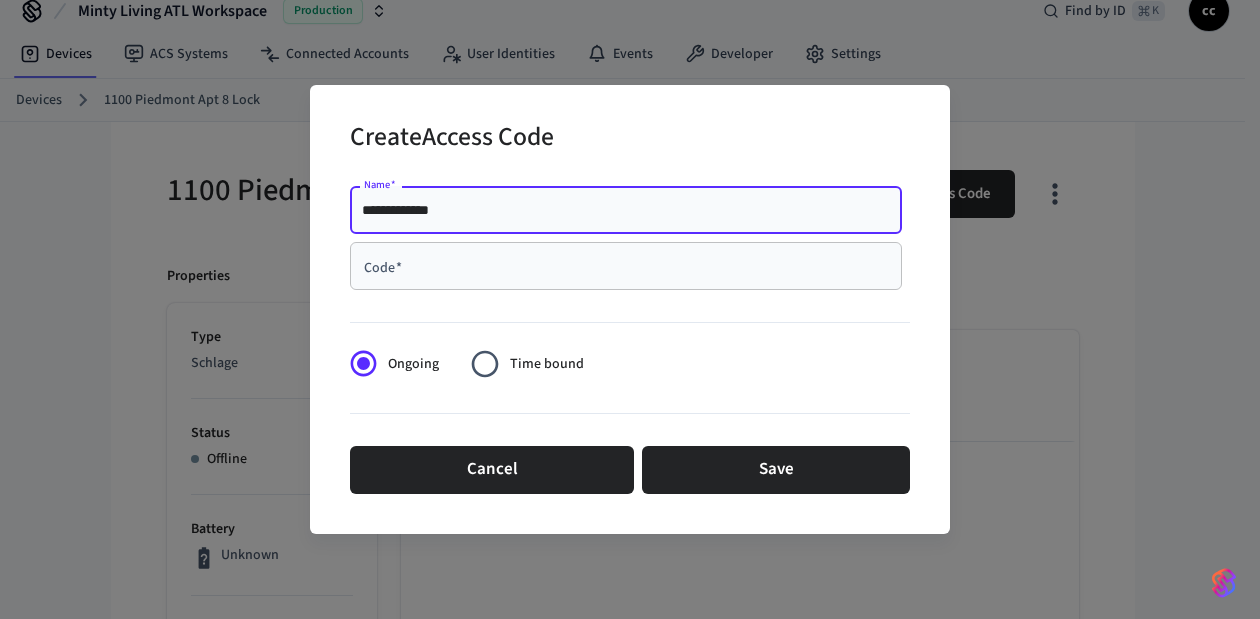type on "**********" 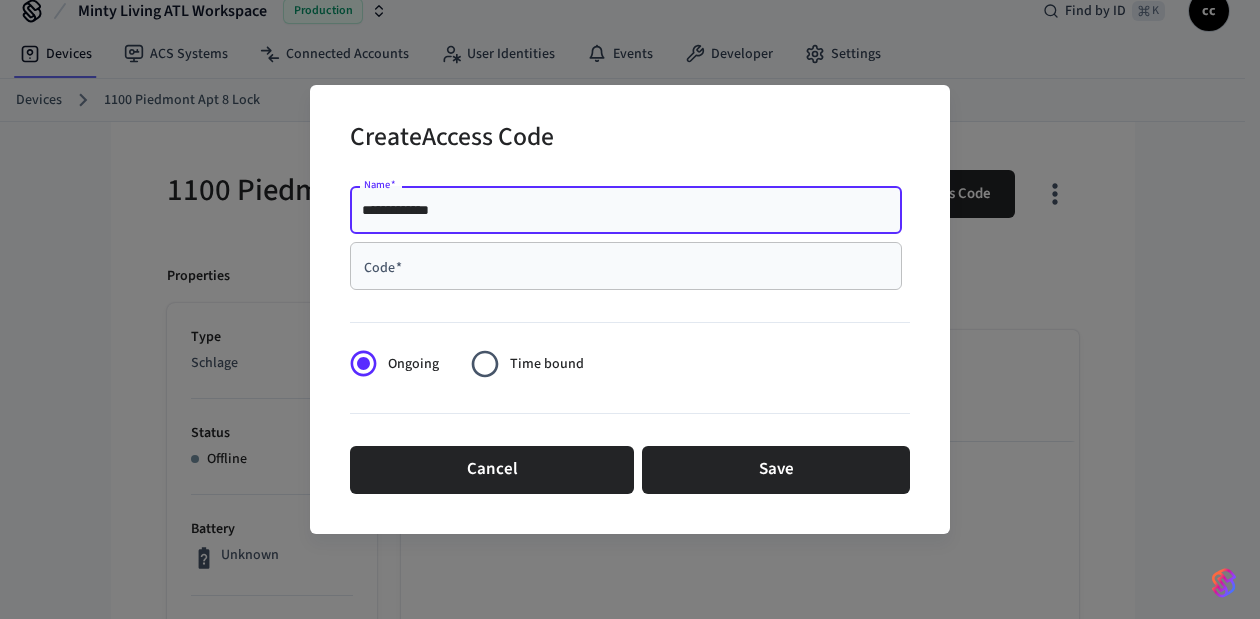 click on "Code   *" at bounding box center (626, 266) 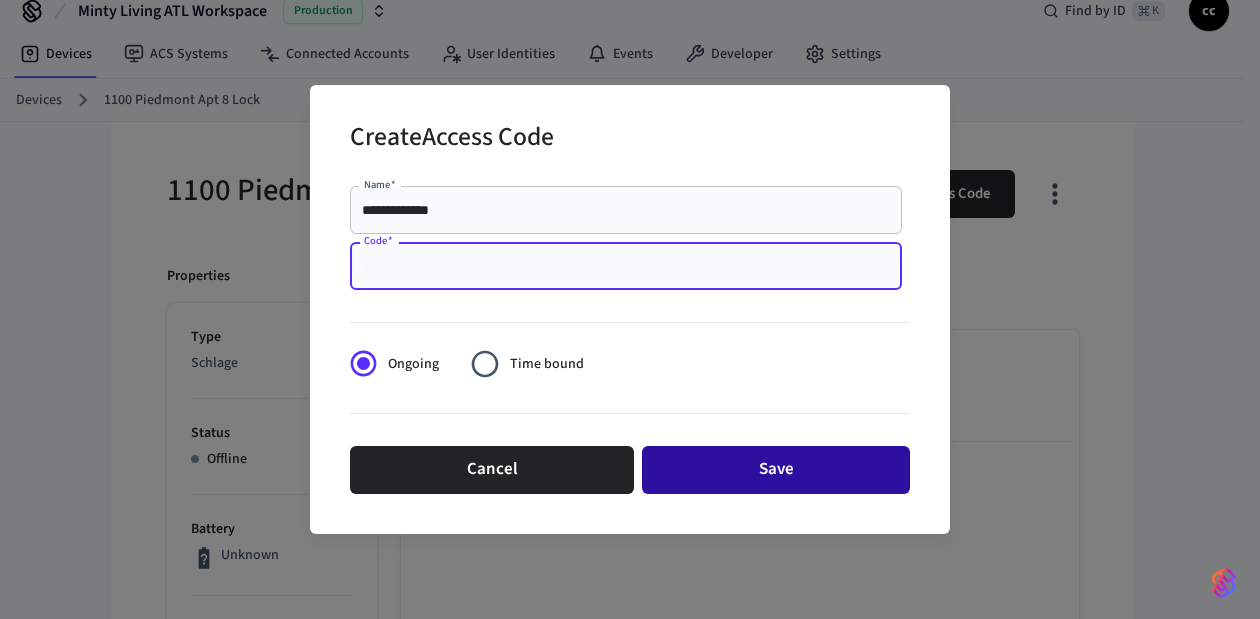 paste on "****" 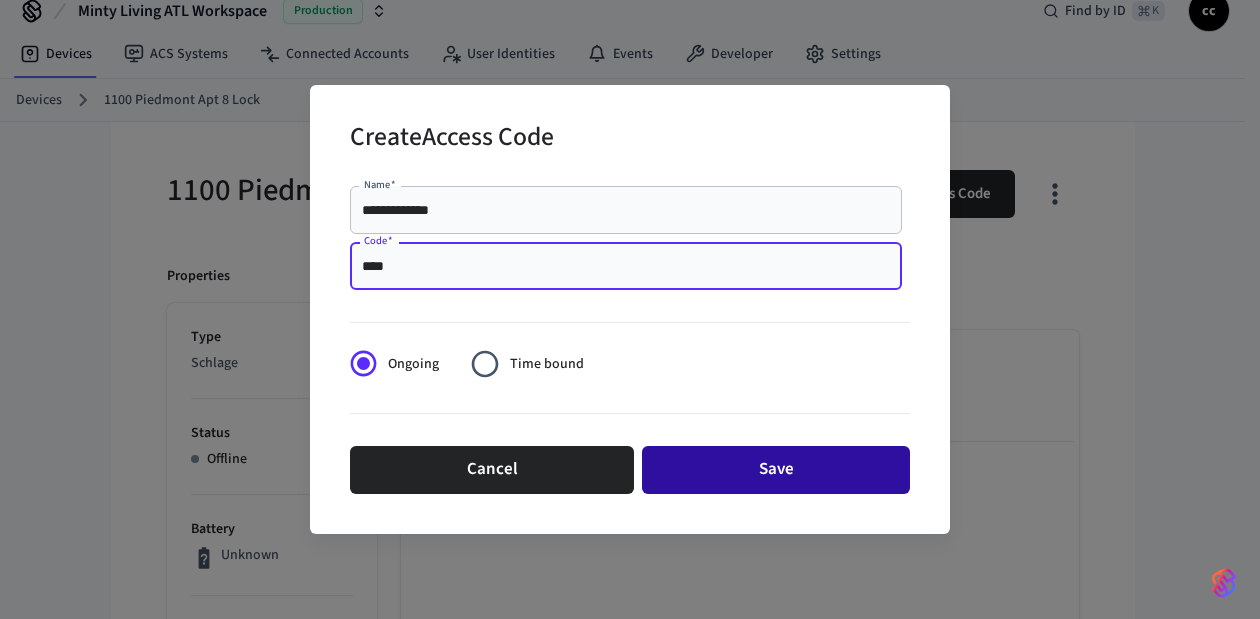 type on "****" 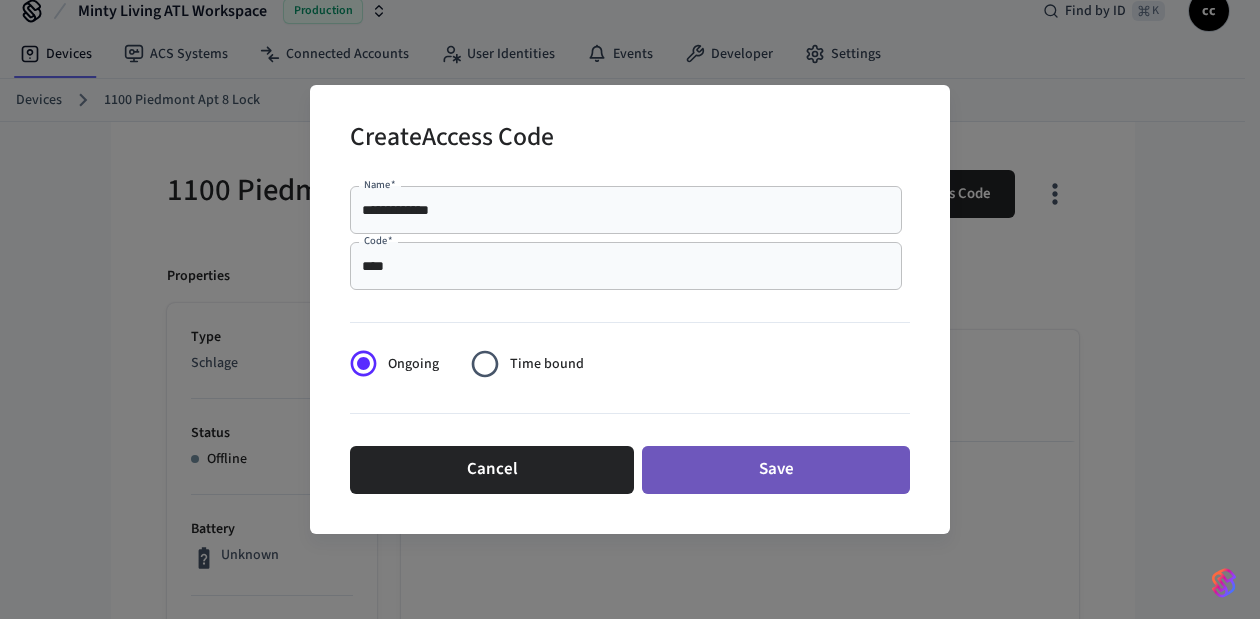 click on "Save" at bounding box center (776, 470) 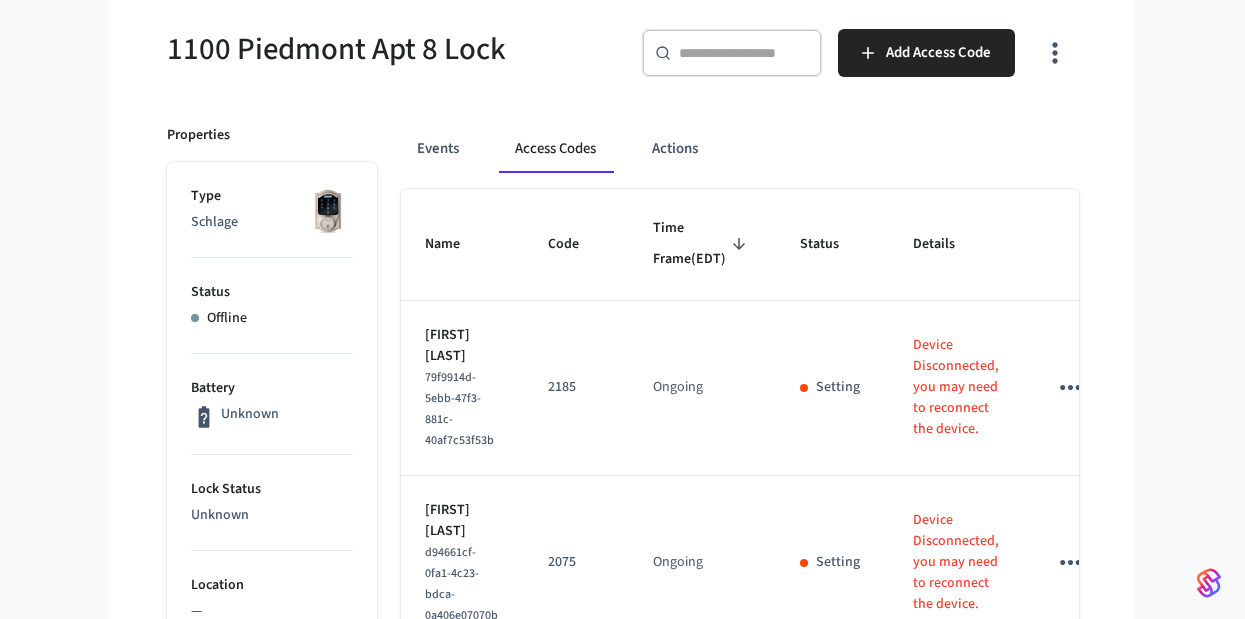 scroll, scrollTop: 190, scrollLeft: 0, axis: vertical 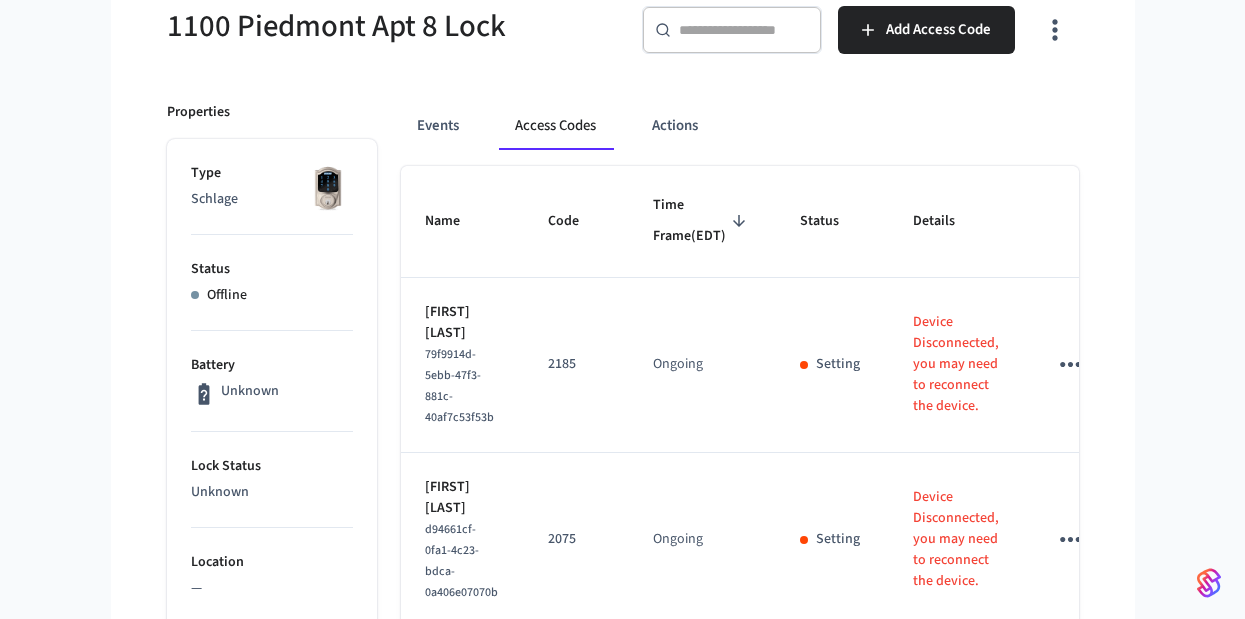 type 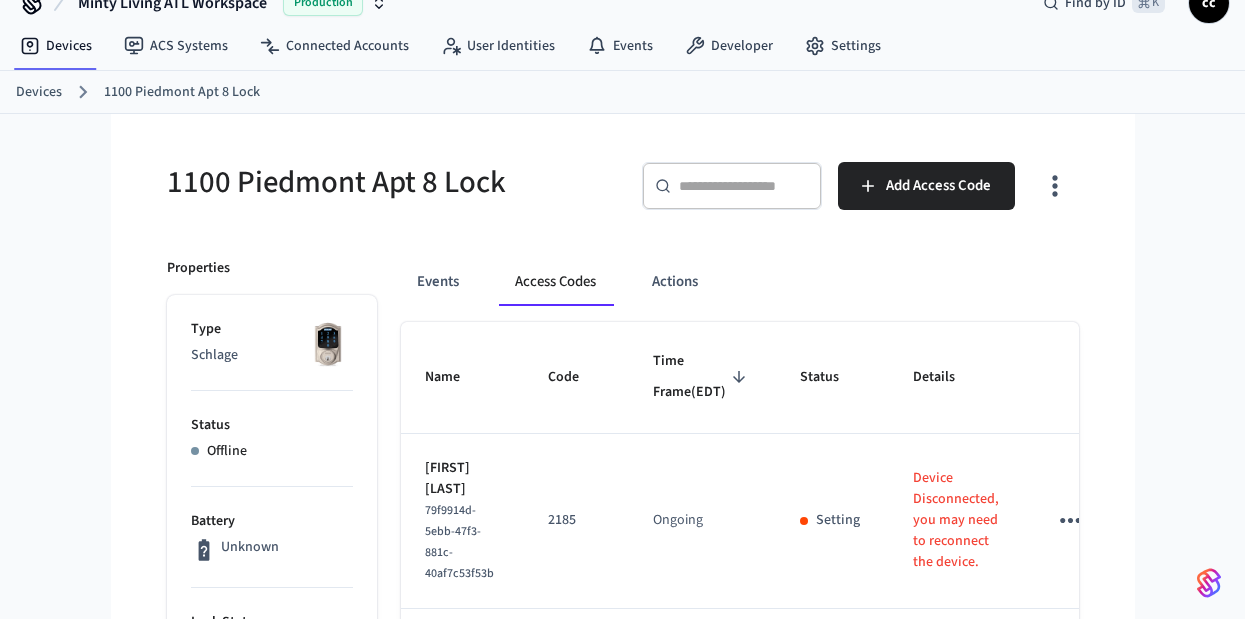 scroll, scrollTop: 8, scrollLeft: 0, axis: vertical 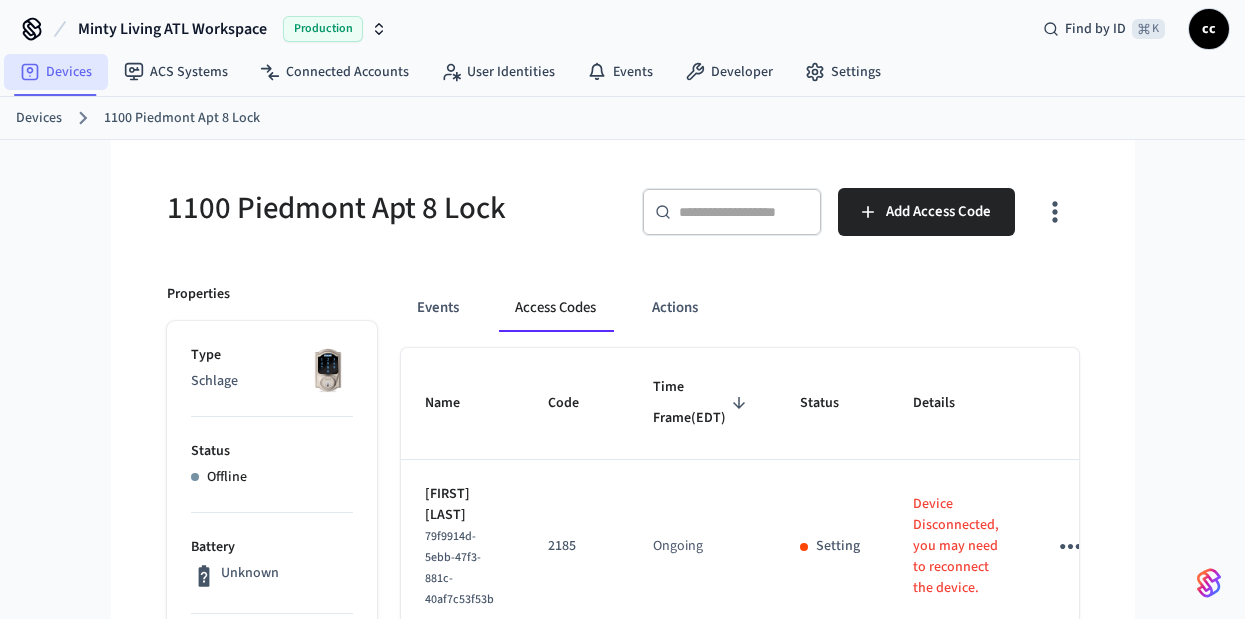 click on "Devices" at bounding box center [56, 72] 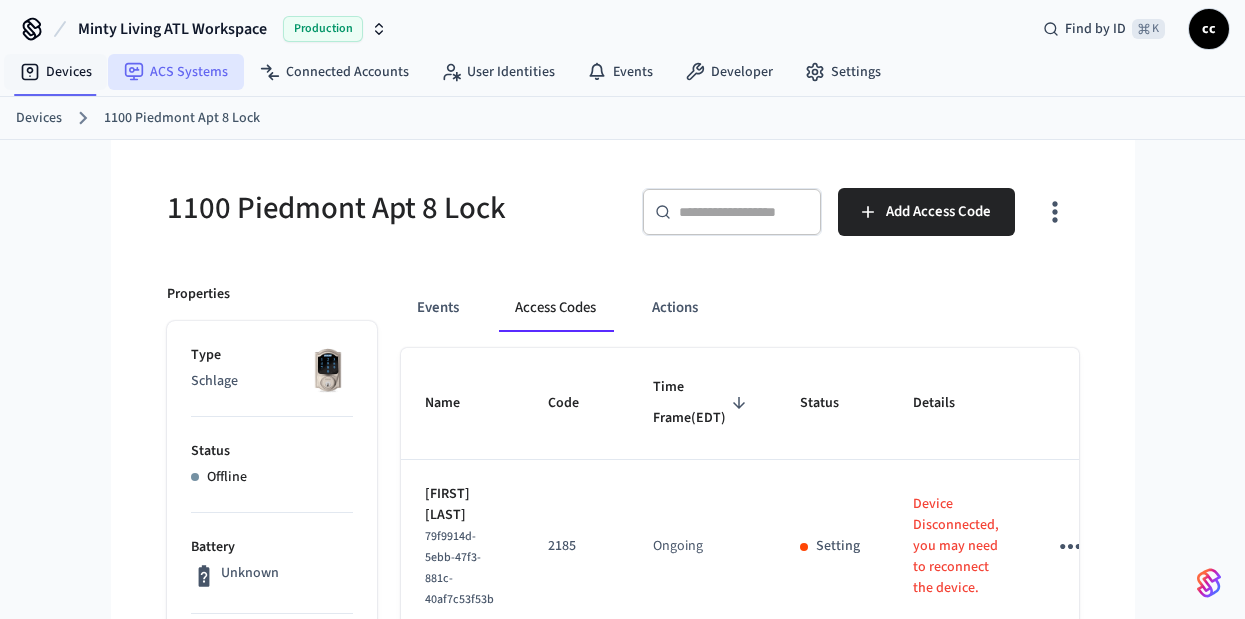 scroll, scrollTop: 0, scrollLeft: 0, axis: both 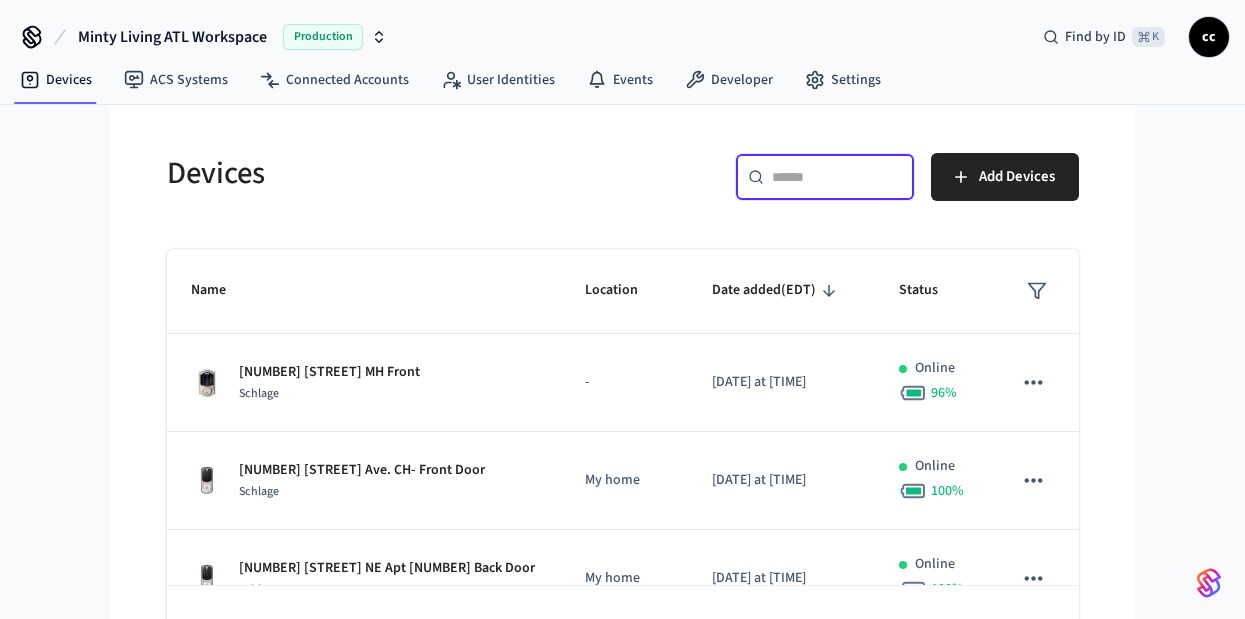 click at bounding box center [837, 177] 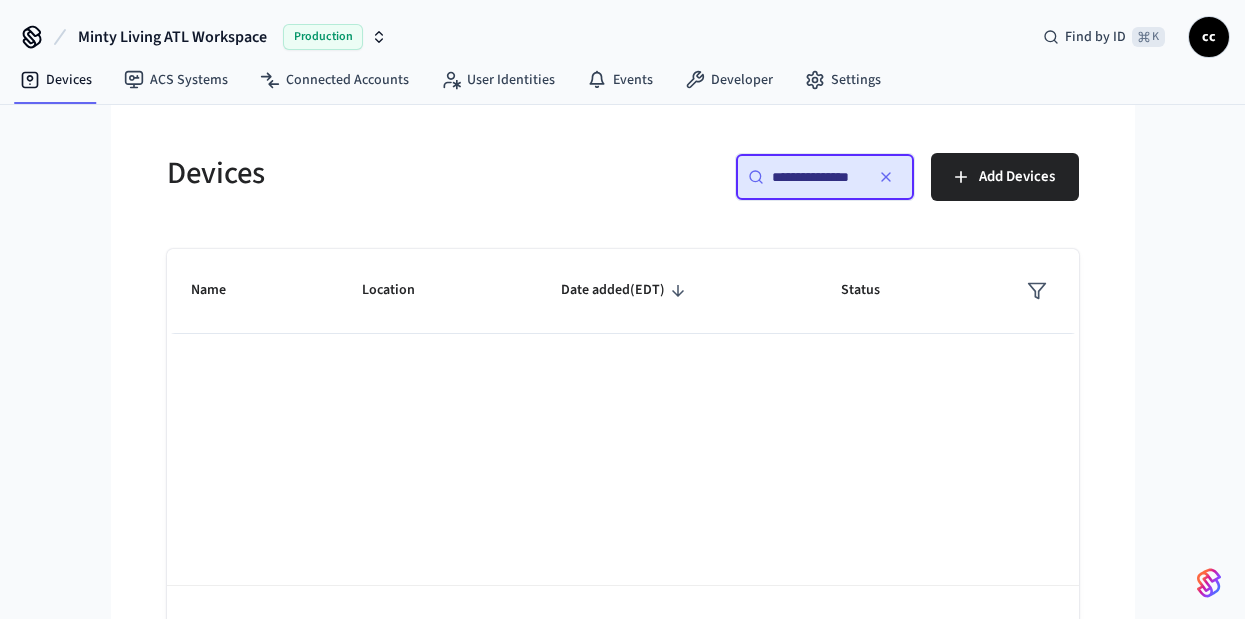 scroll, scrollTop: 0, scrollLeft: 0, axis: both 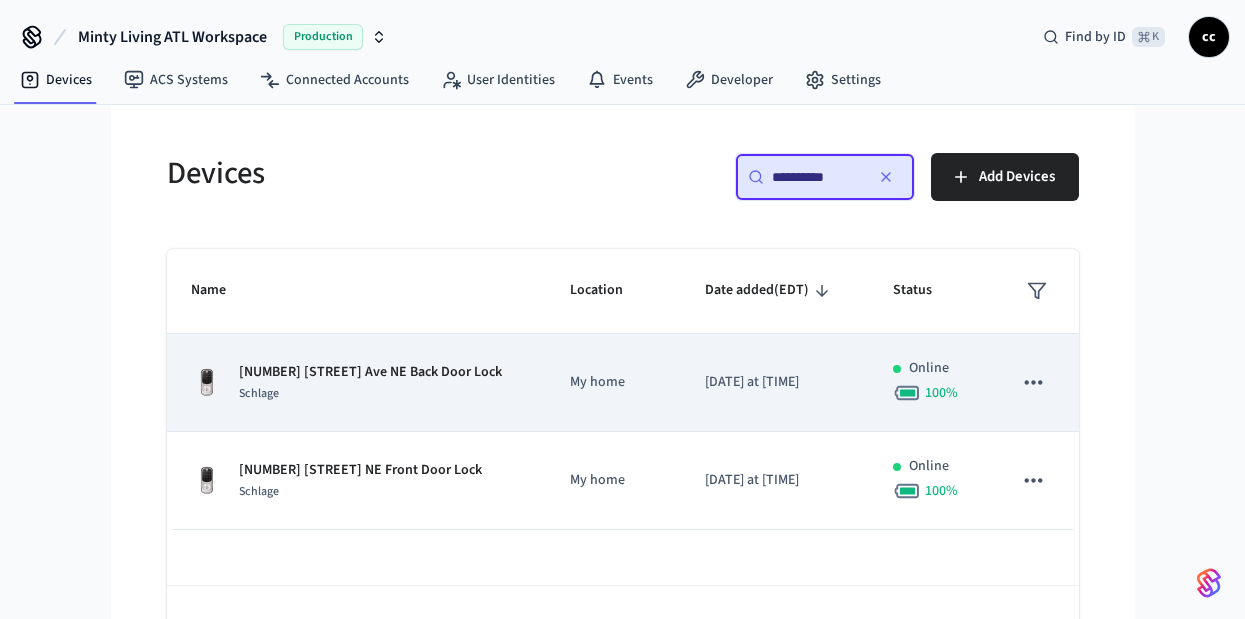 type on "*********" 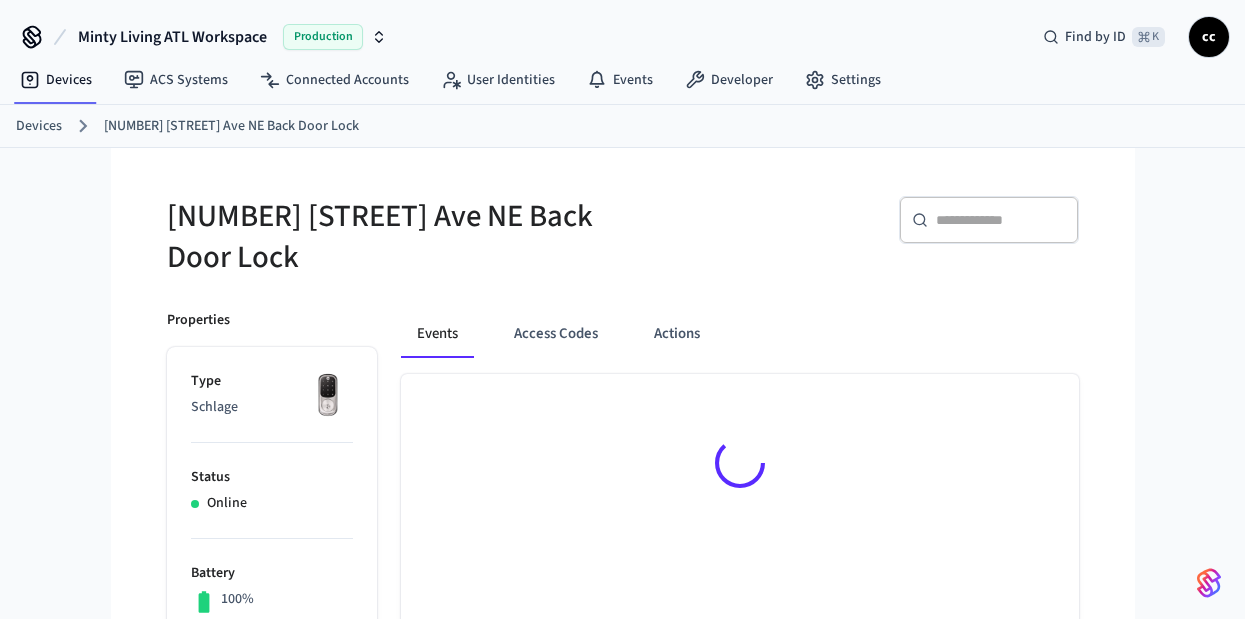 drag, startPoint x: 552, startPoint y: 312, endPoint x: 624, endPoint y: 349, distance: 80.9506 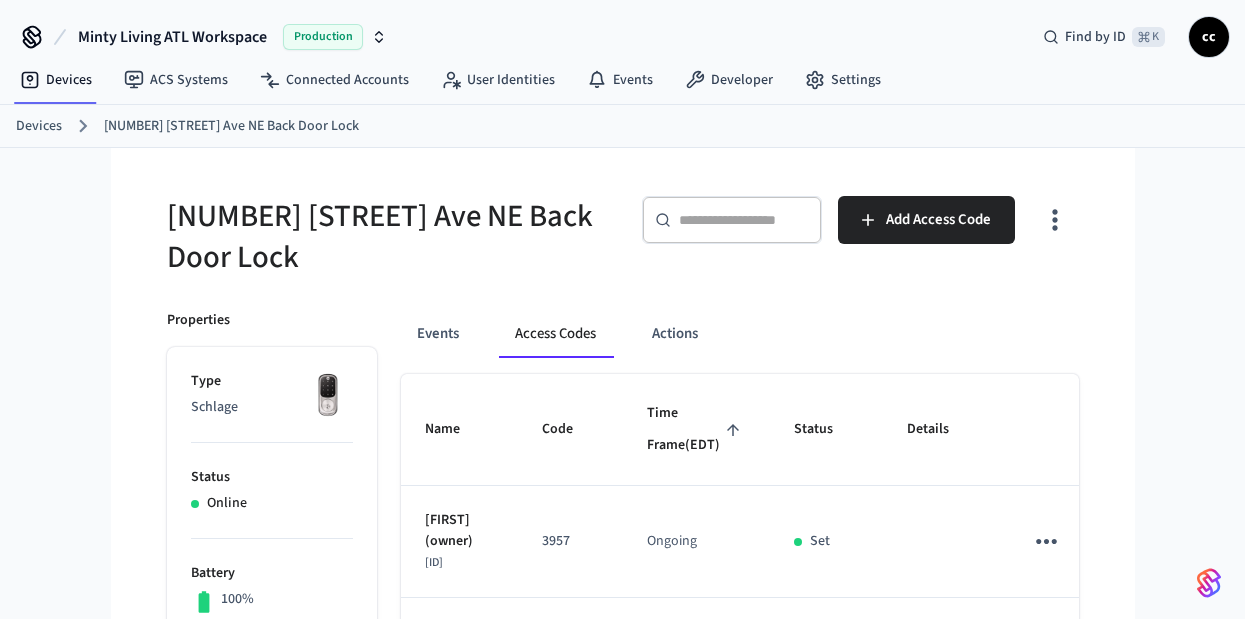 click on "Time Frame  (EDT)" at bounding box center [696, 429] 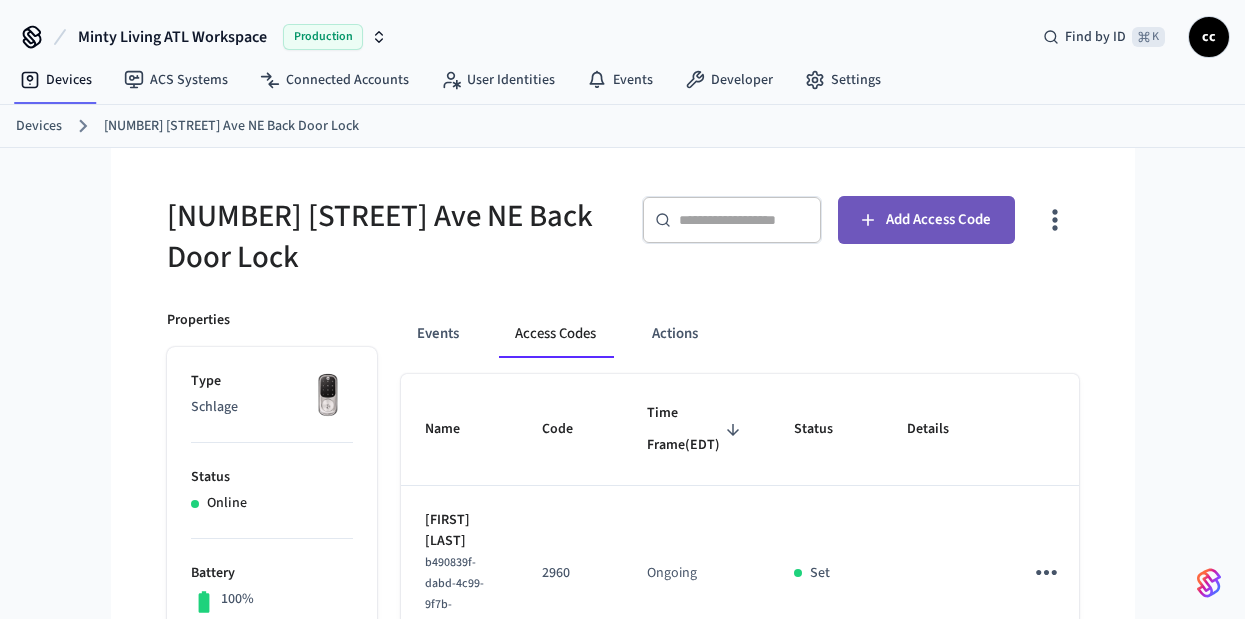 click on "Add Access Code" at bounding box center [938, 220] 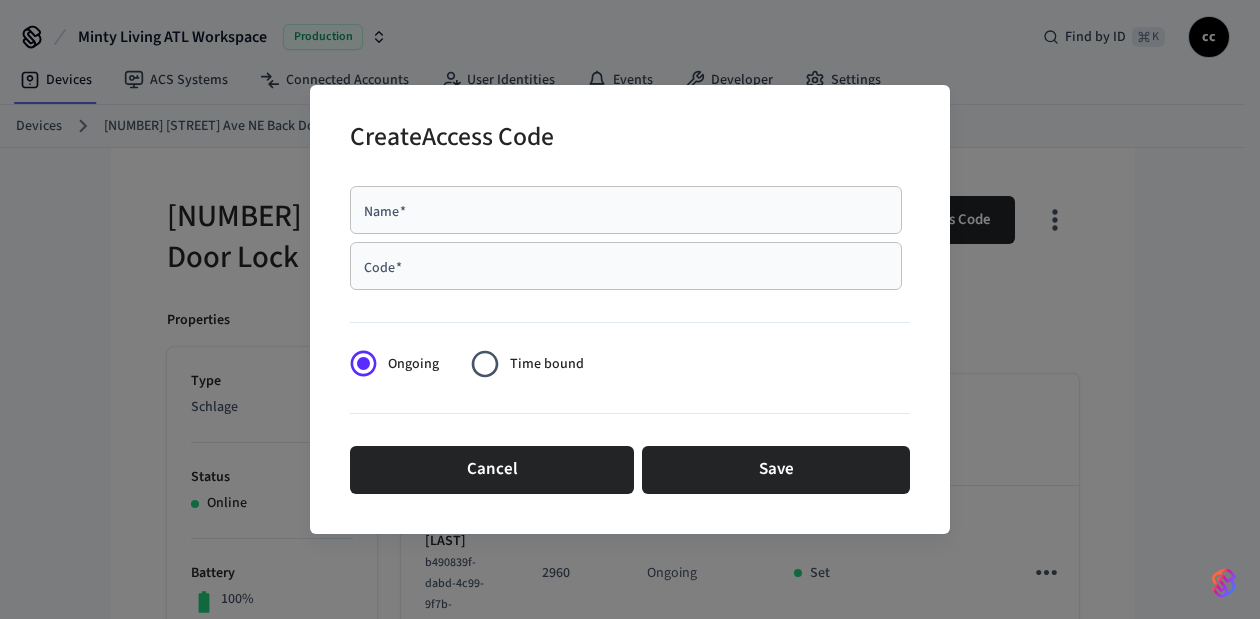 click on "Name   *" at bounding box center [626, 210] 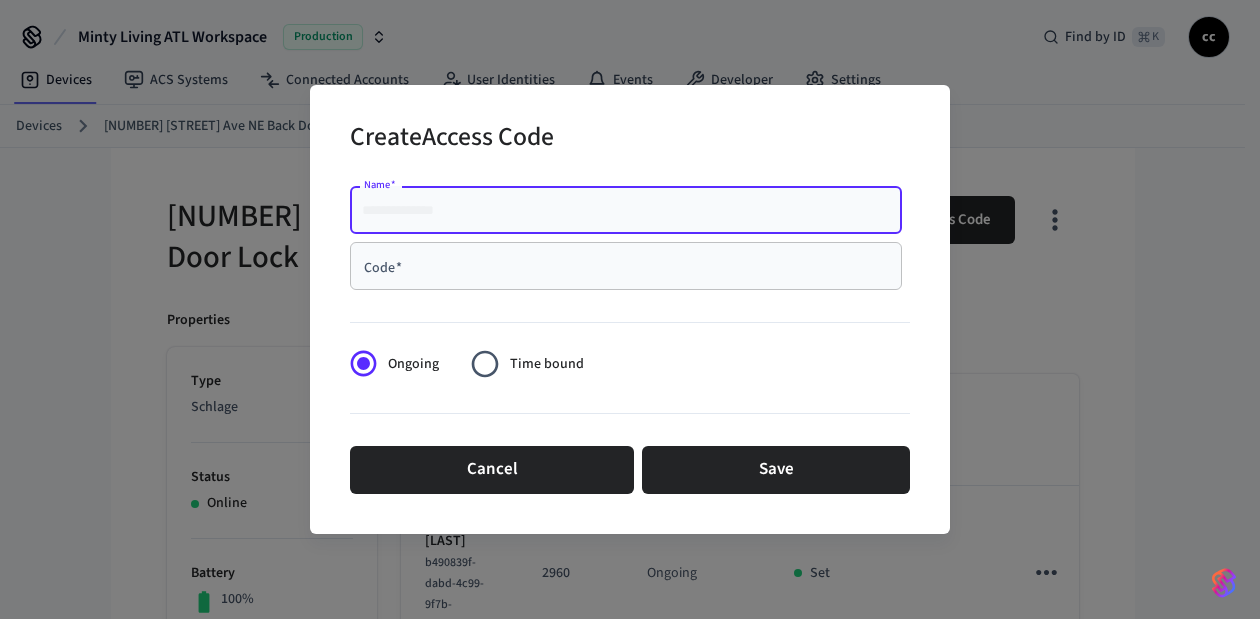 paste on "**********" 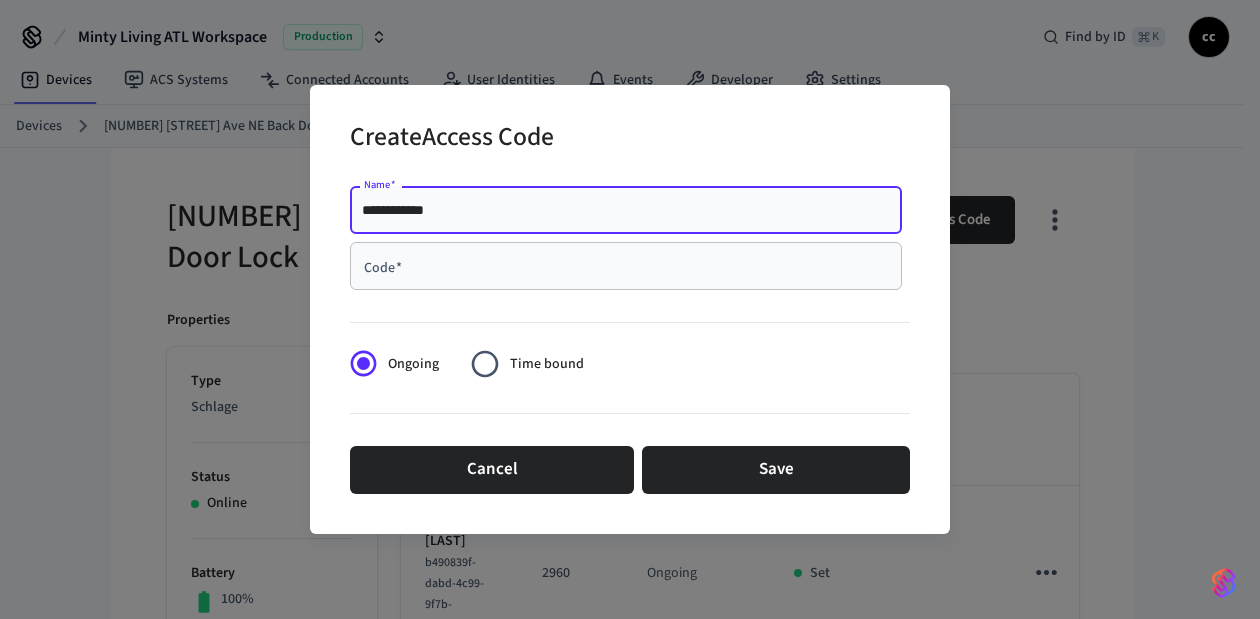 type on "**********" 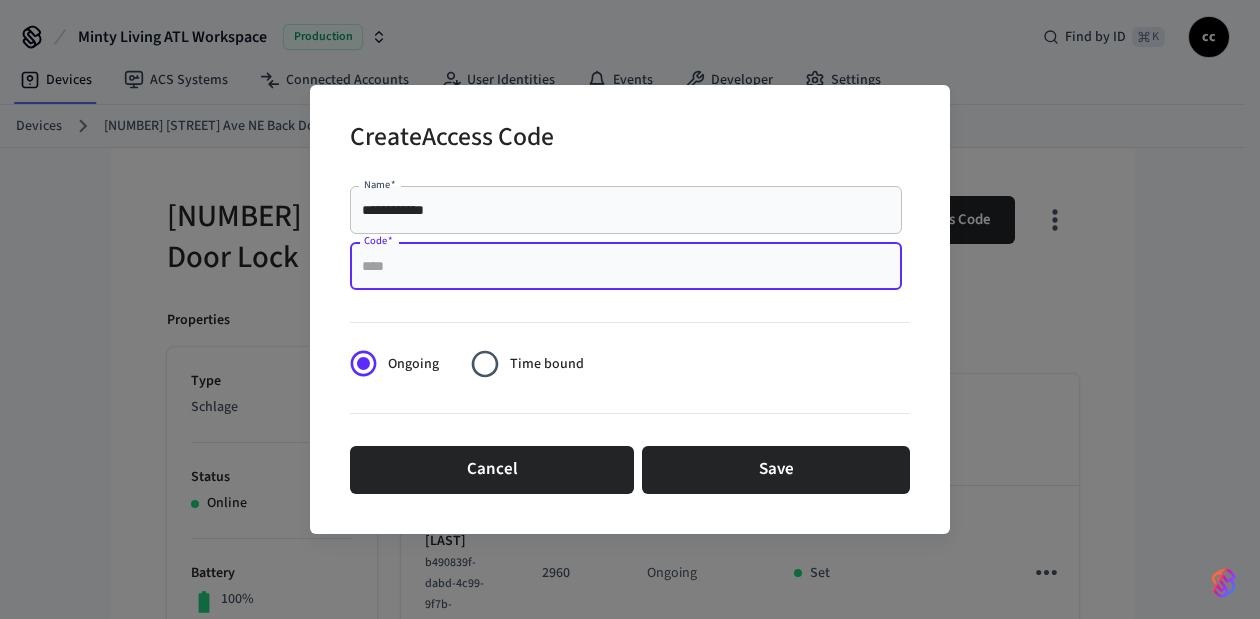 click on "Code   *" at bounding box center (626, 266) 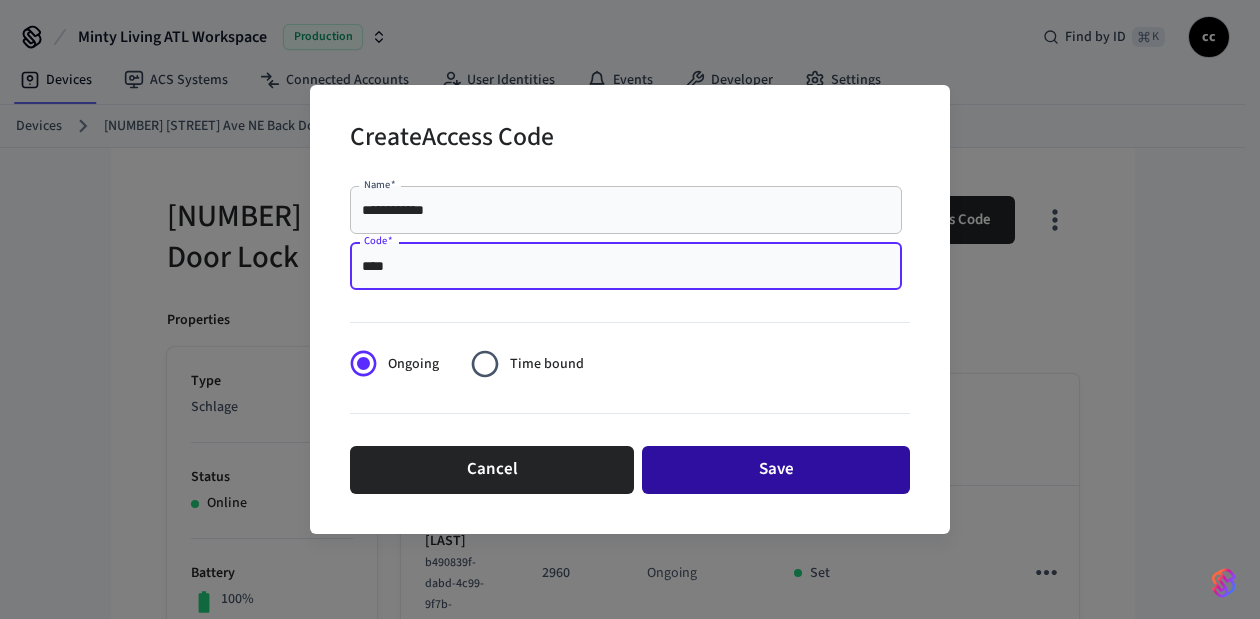 type on "****" 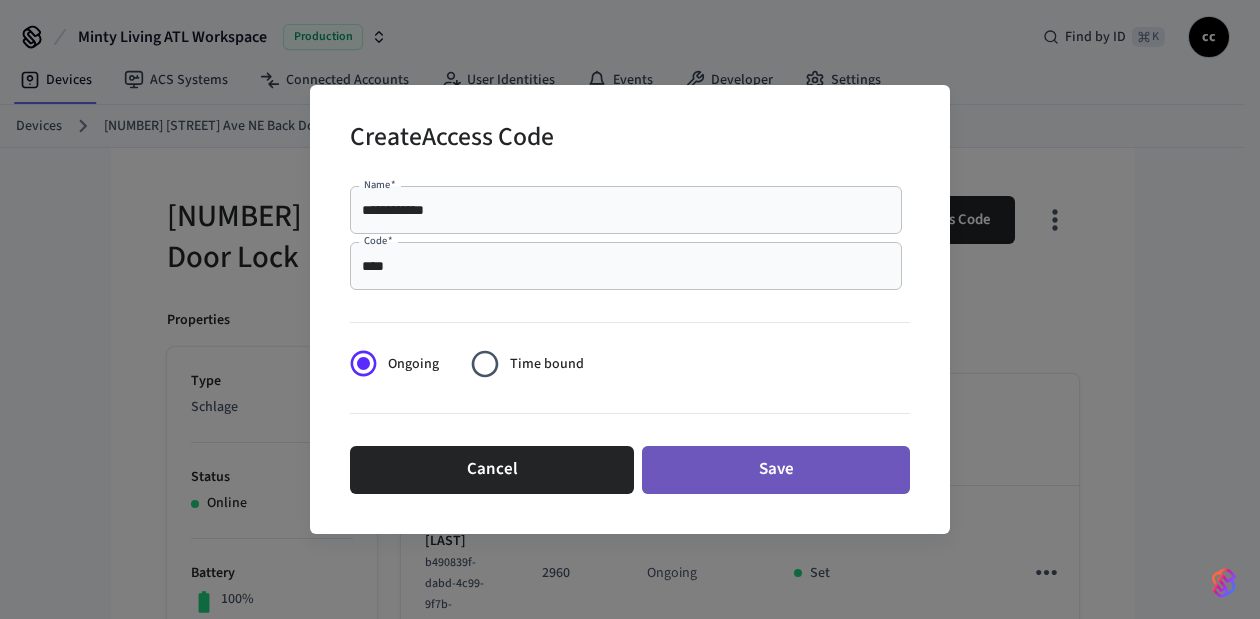 click on "Save" at bounding box center [776, 470] 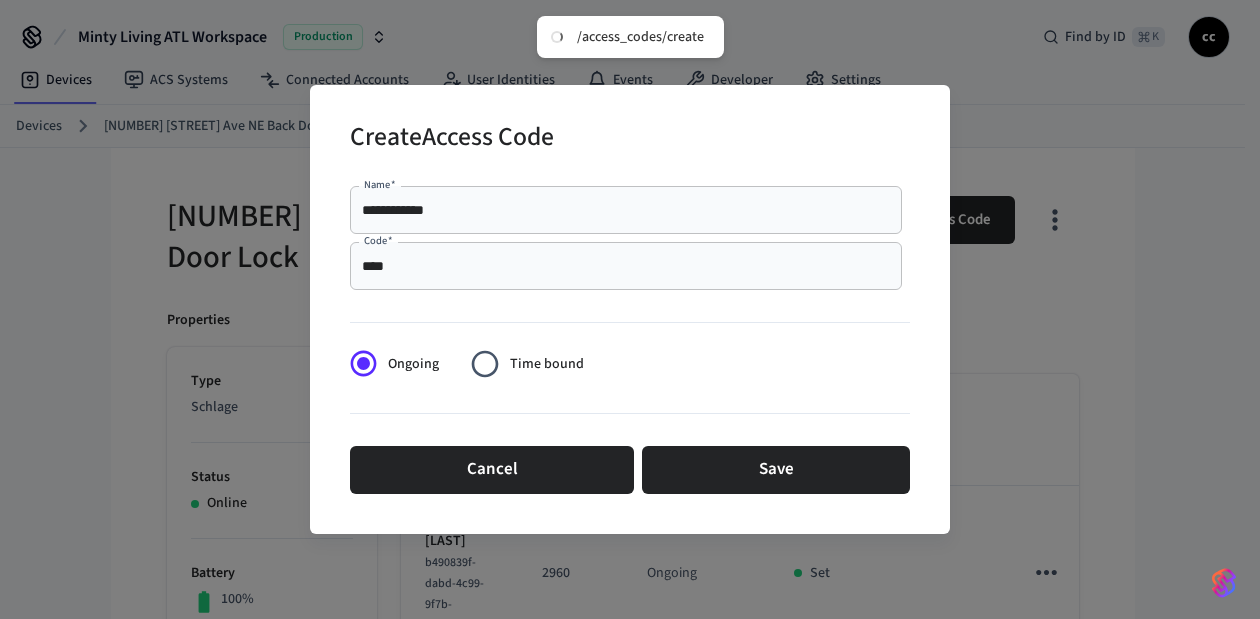 type 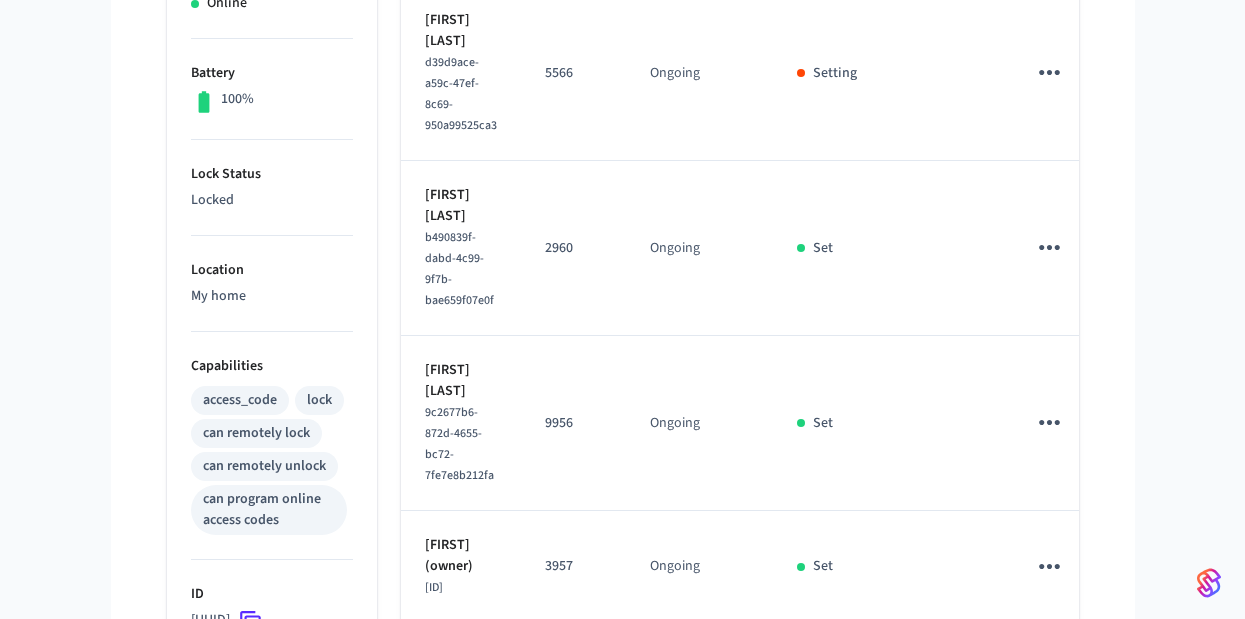 scroll, scrollTop: 773, scrollLeft: 0, axis: vertical 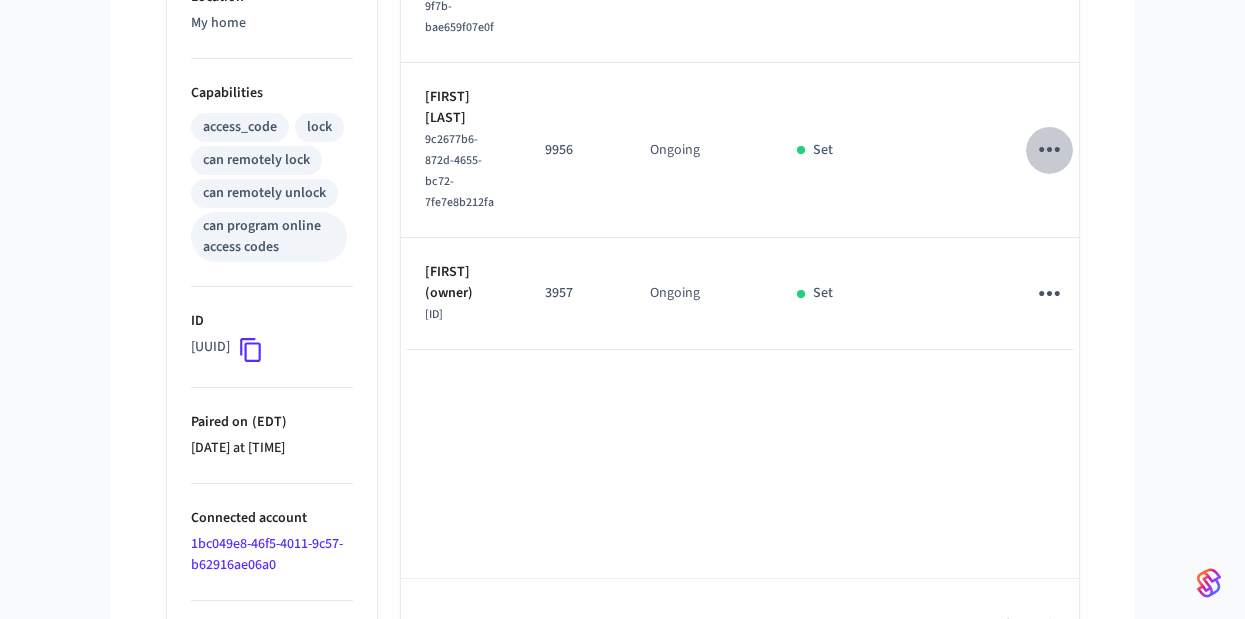 click 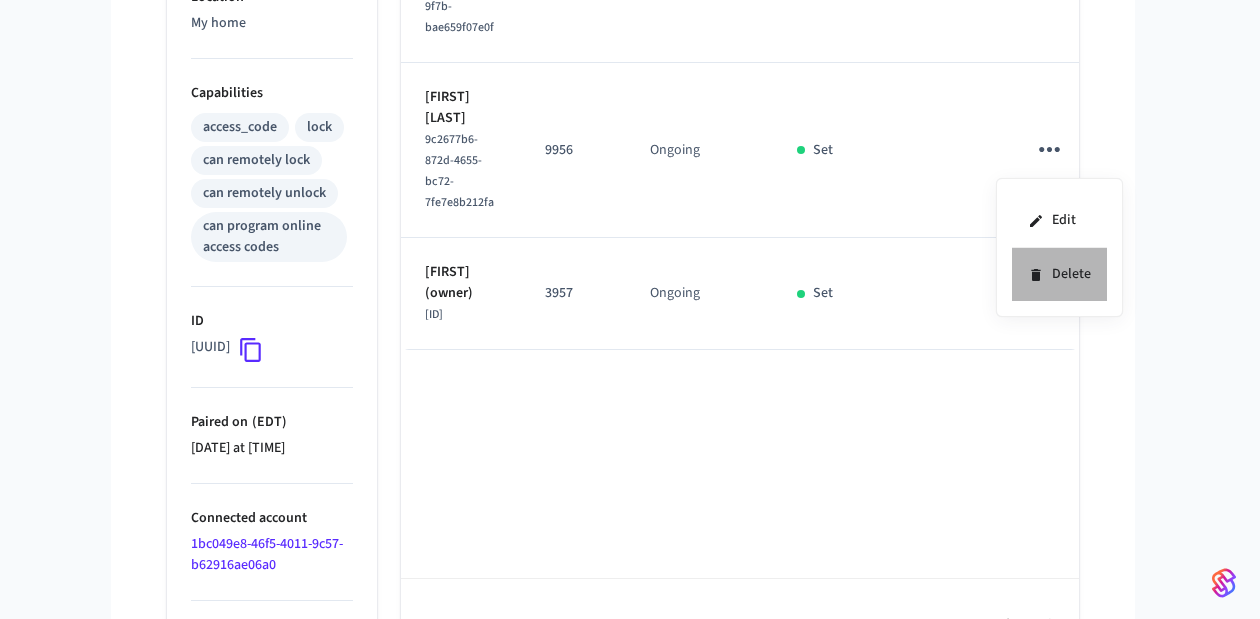click 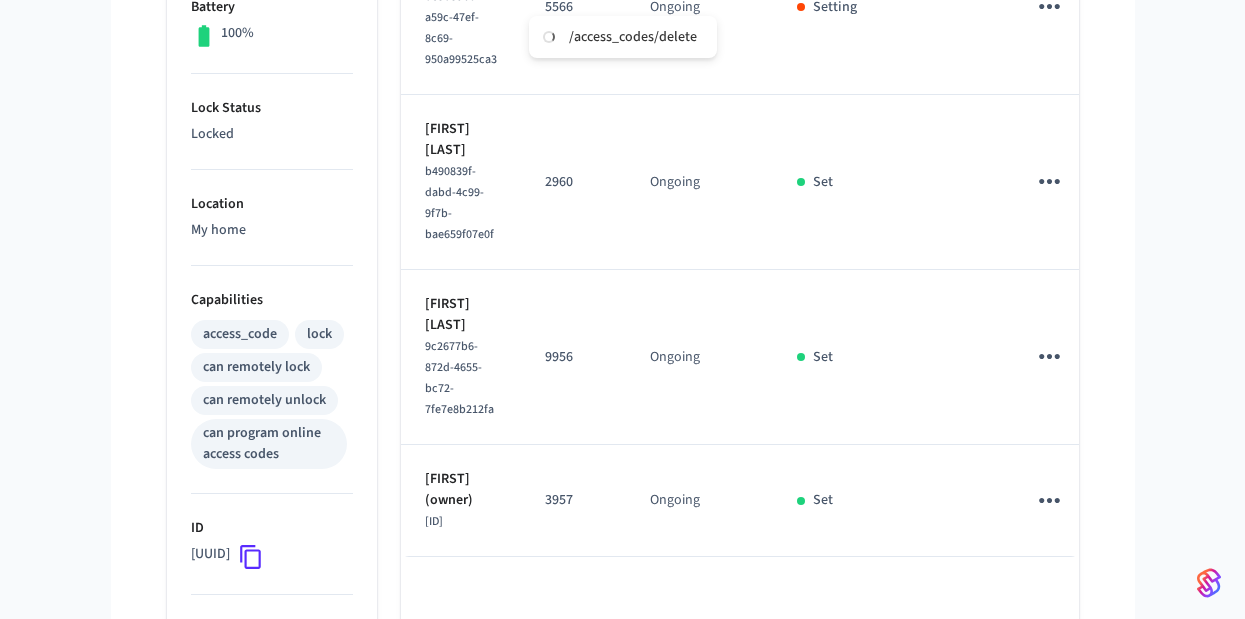 scroll, scrollTop: 389, scrollLeft: 0, axis: vertical 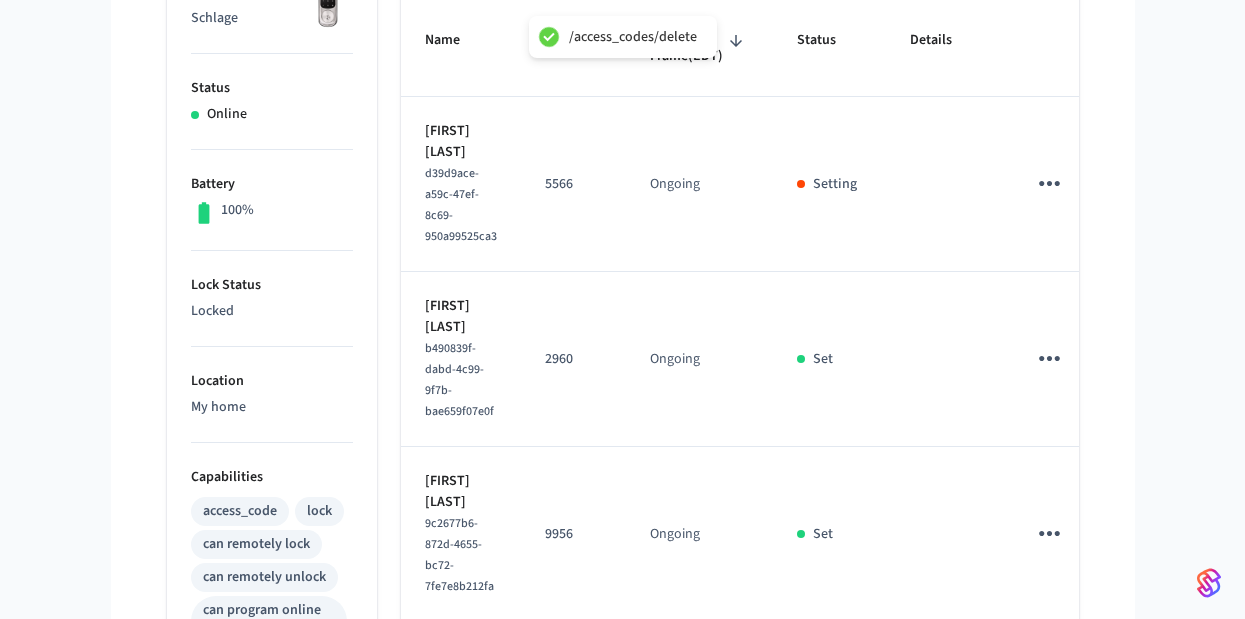 type 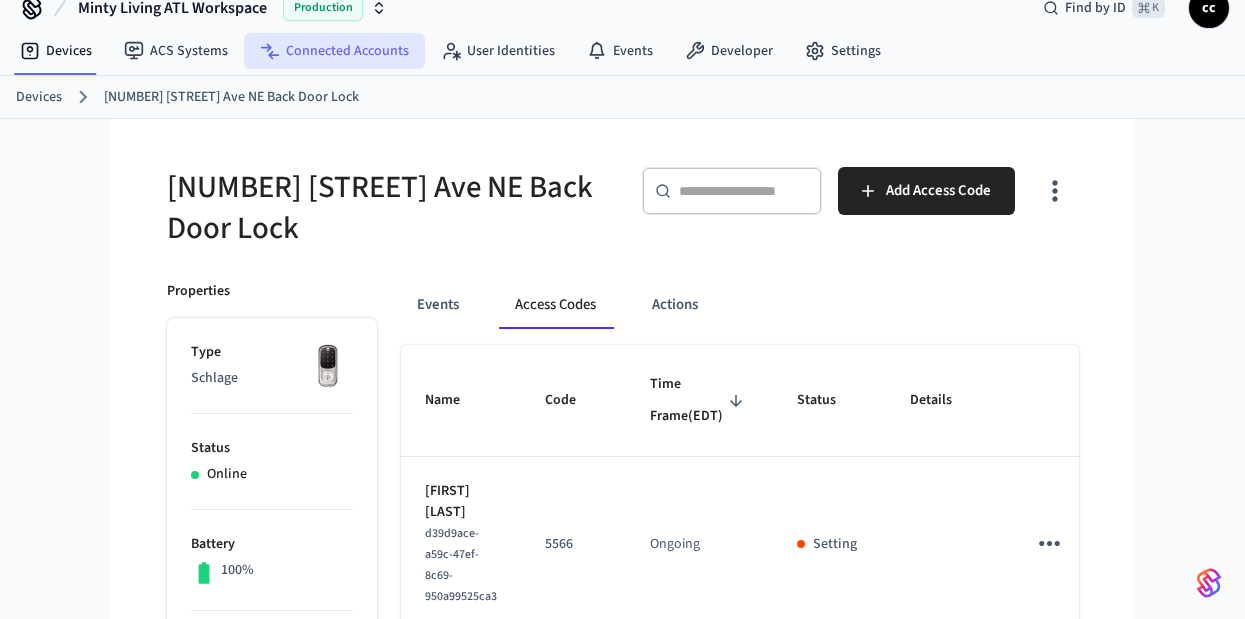 scroll, scrollTop: 0, scrollLeft: 0, axis: both 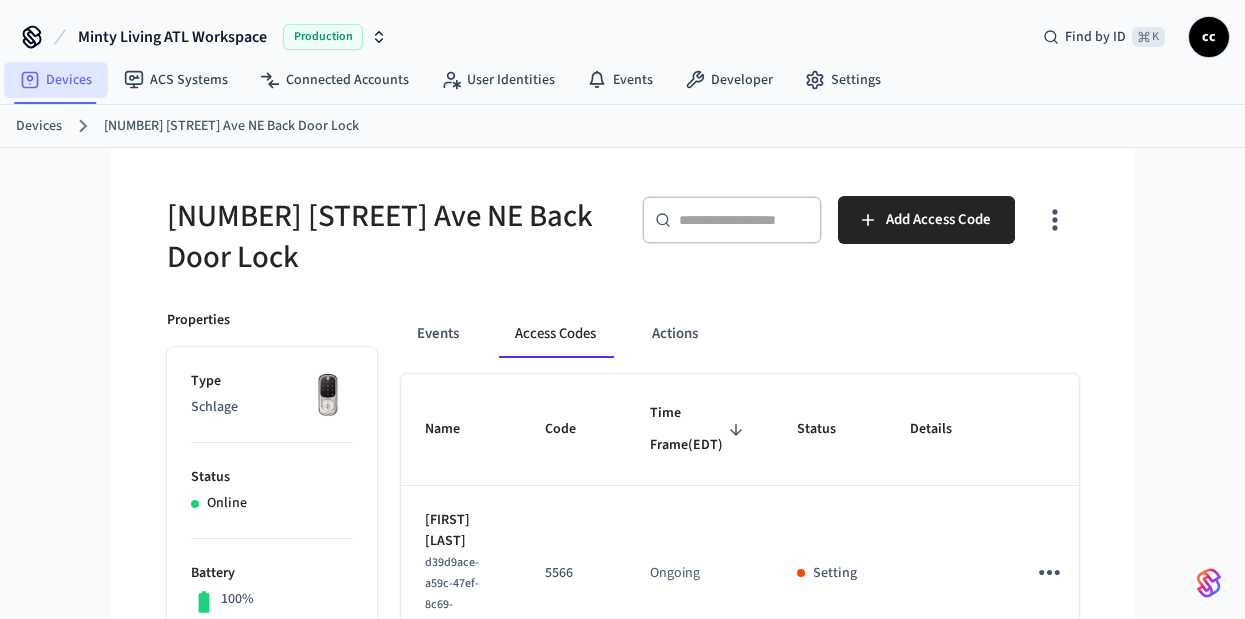 click on "Devices" at bounding box center [56, 80] 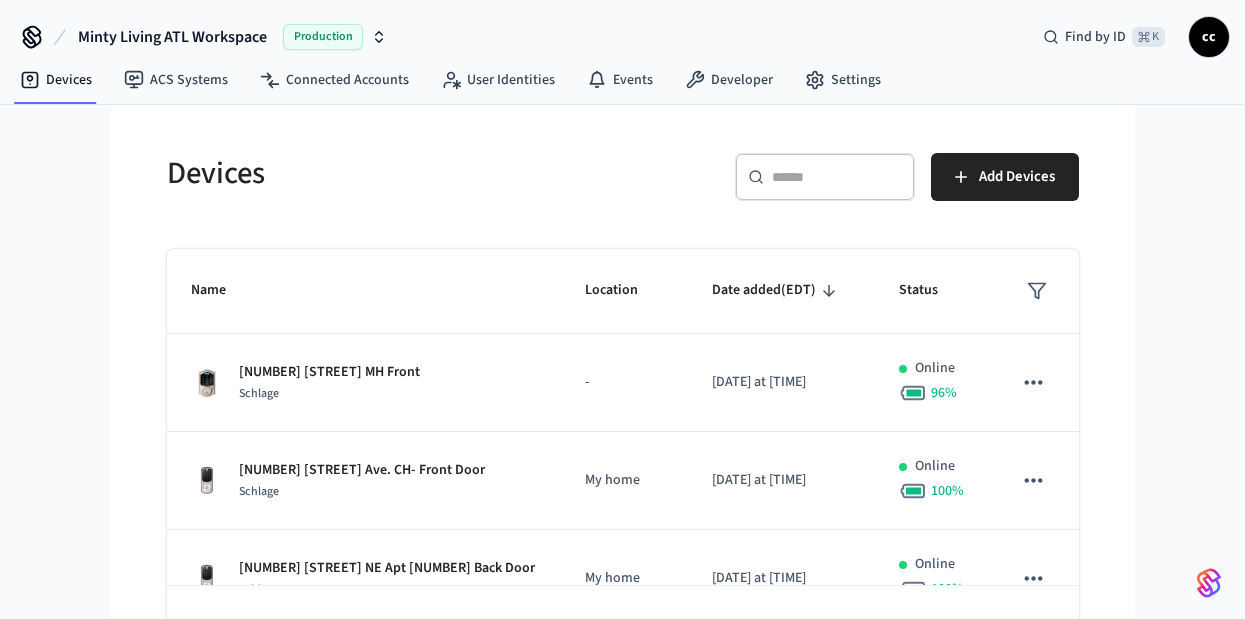 click at bounding box center [837, 177] 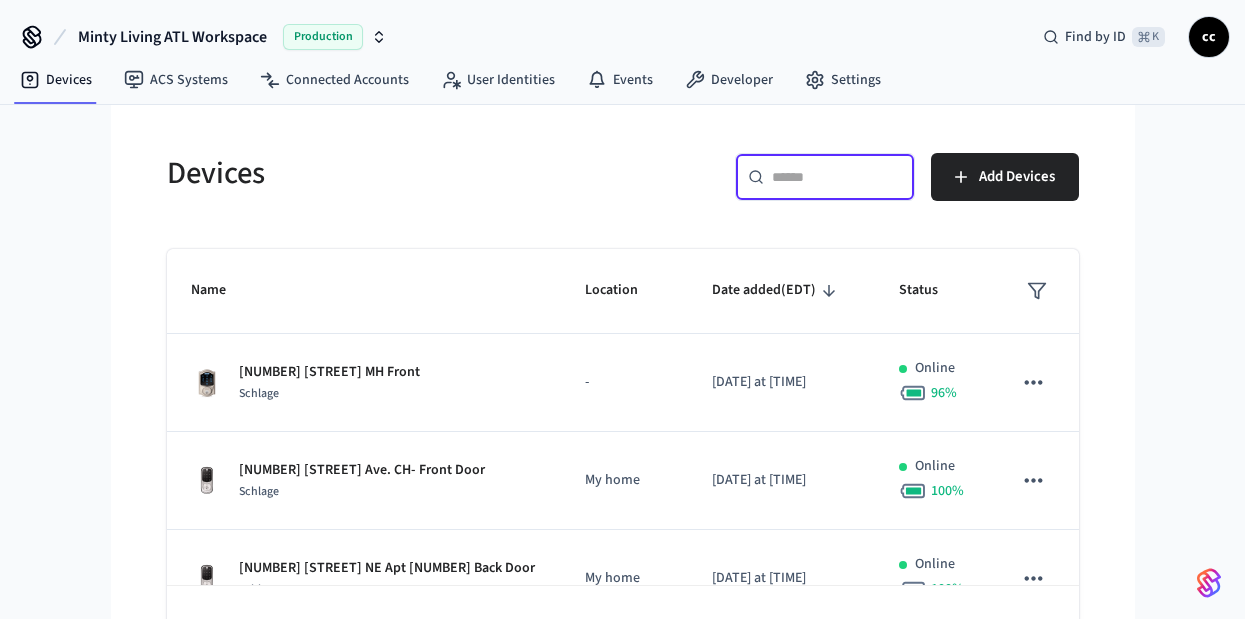 paste on "**********" 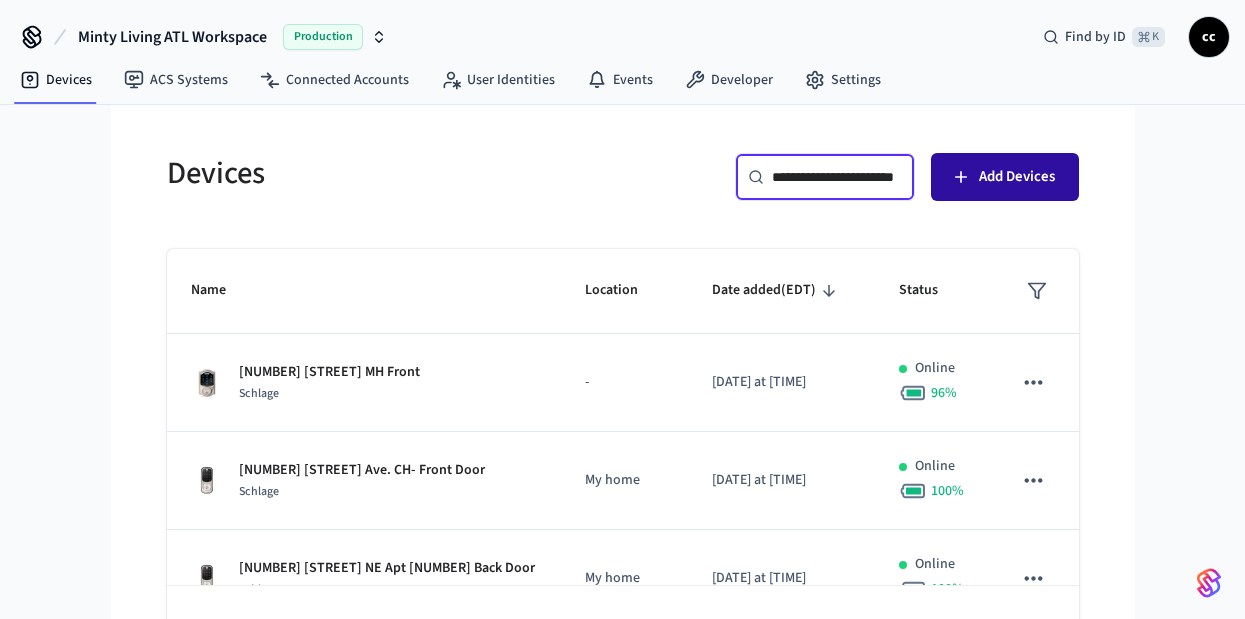 scroll, scrollTop: 0, scrollLeft: 55, axis: horizontal 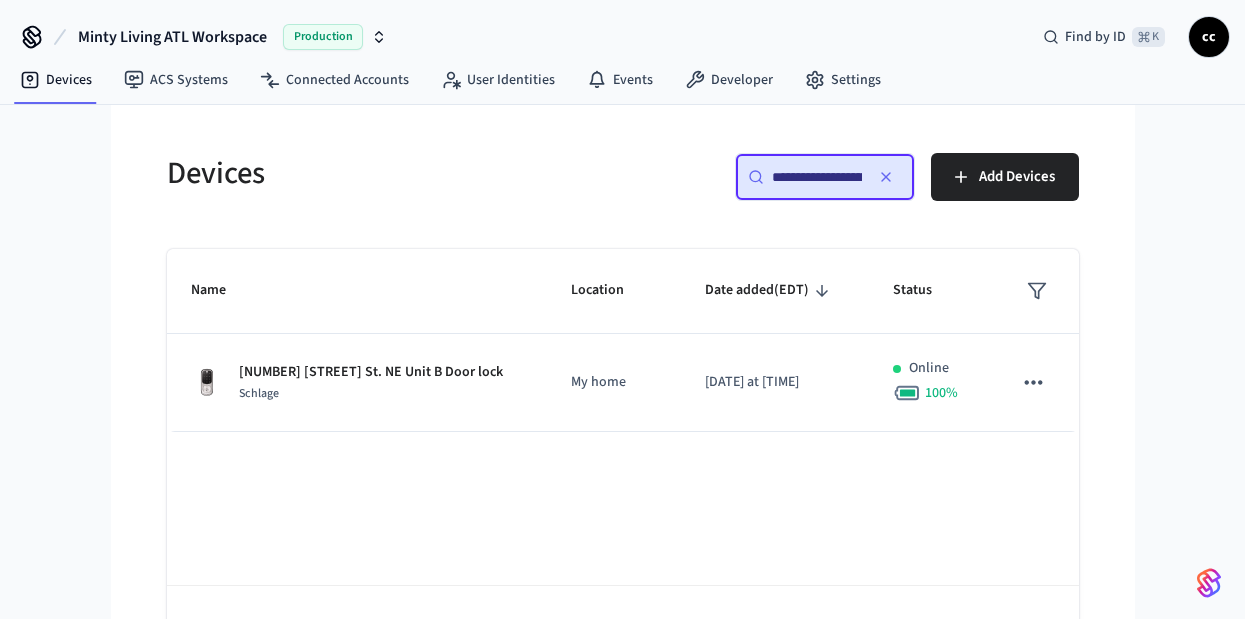 click on "**********" at bounding box center (817, 177) 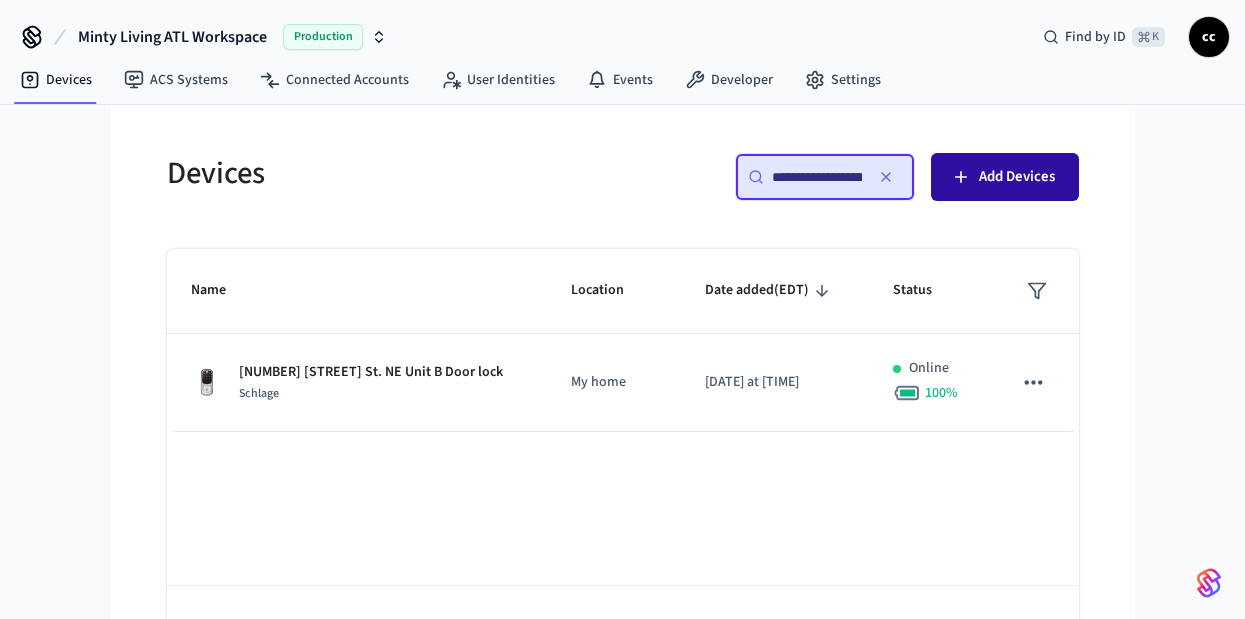 scroll, scrollTop: 0, scrollLeft: 56, axis: horizontal 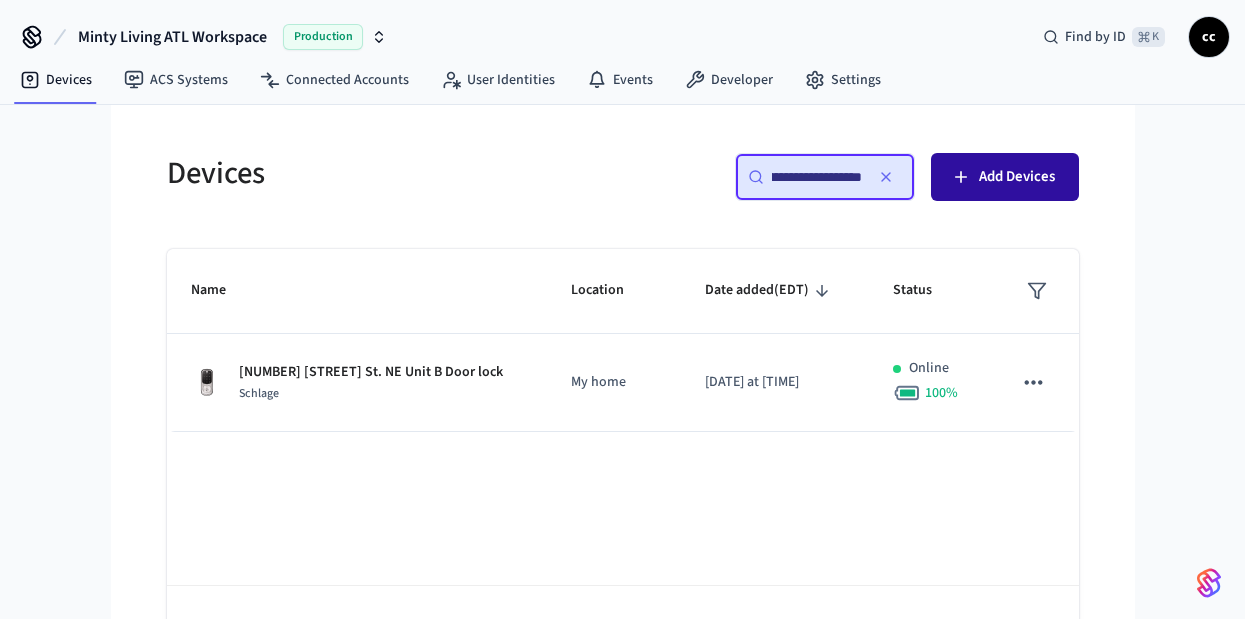 drag, startPoint x: 835, startPoint y: 179, endPoint x: 989, endPoint y: 192, distance: 154.54773 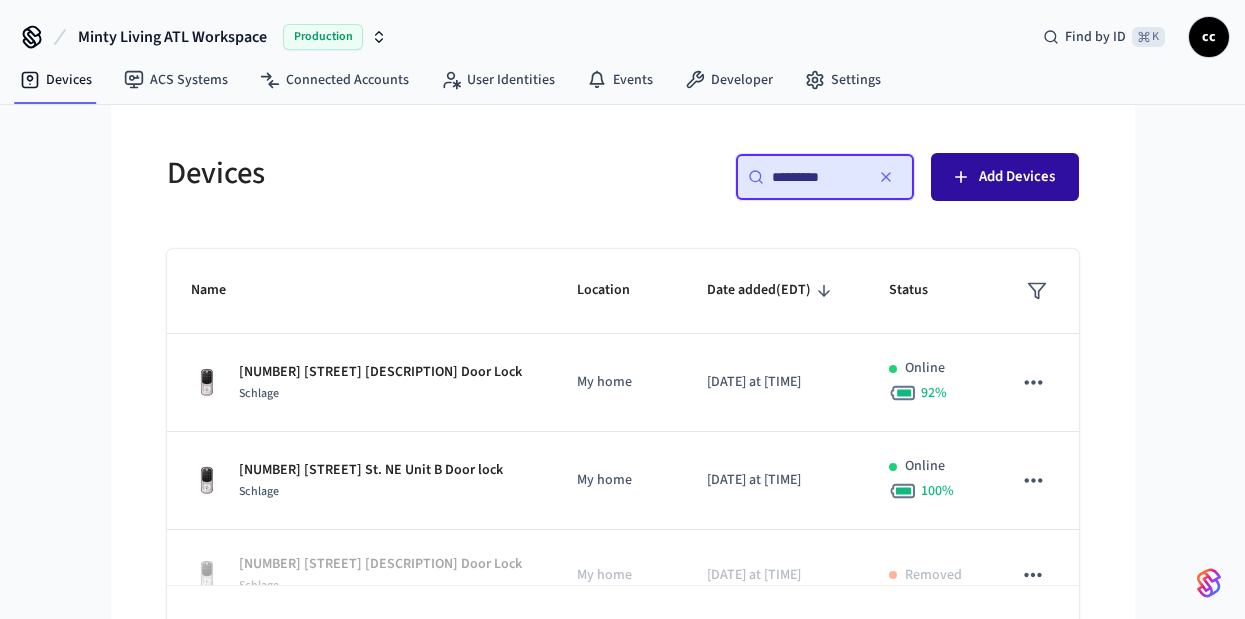 scroll, scrollTop: 0, scrollLeft: 0, axis: both 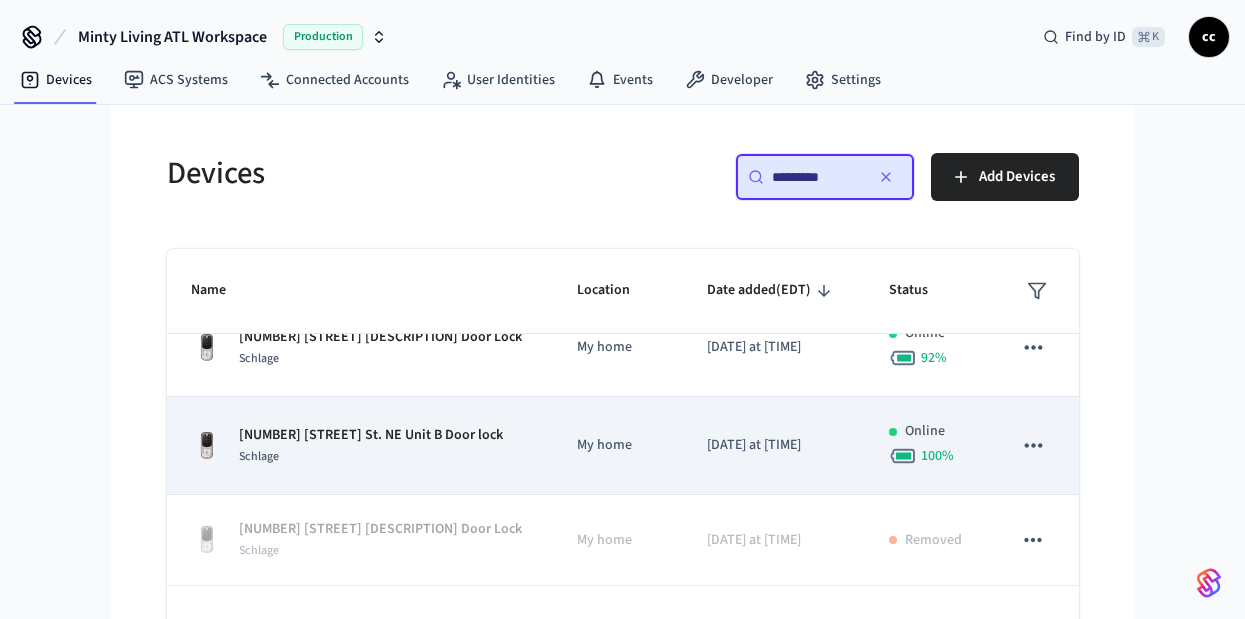 type on "*********" 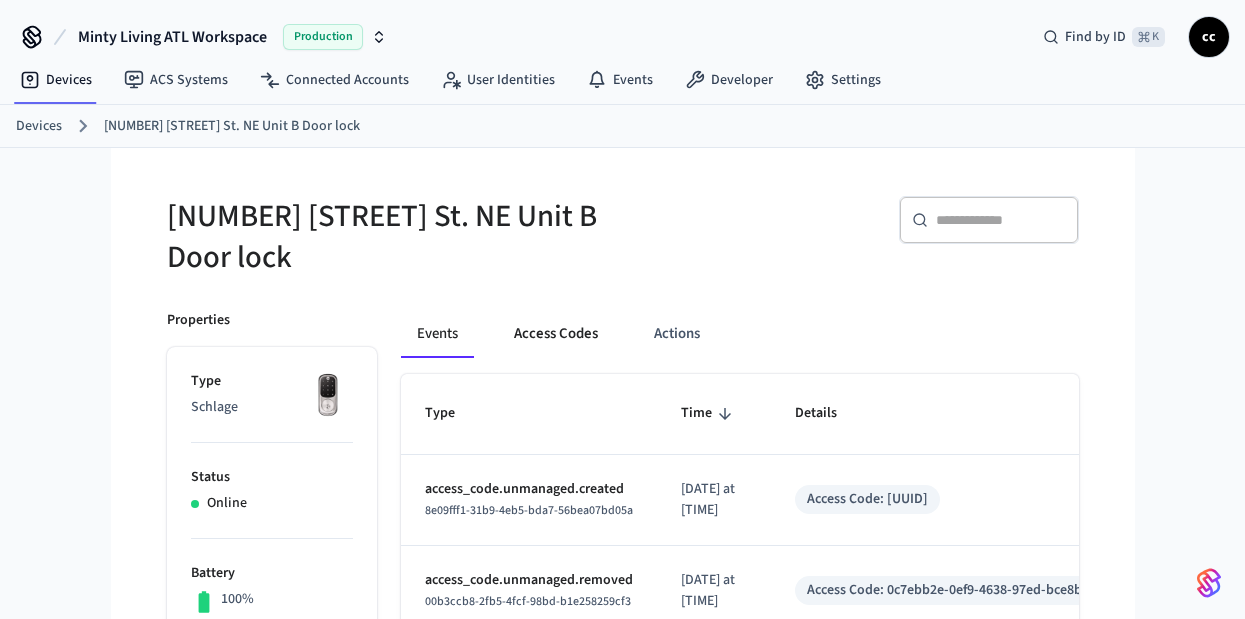 click on "Access Codes" at bounding box center (556, 334) 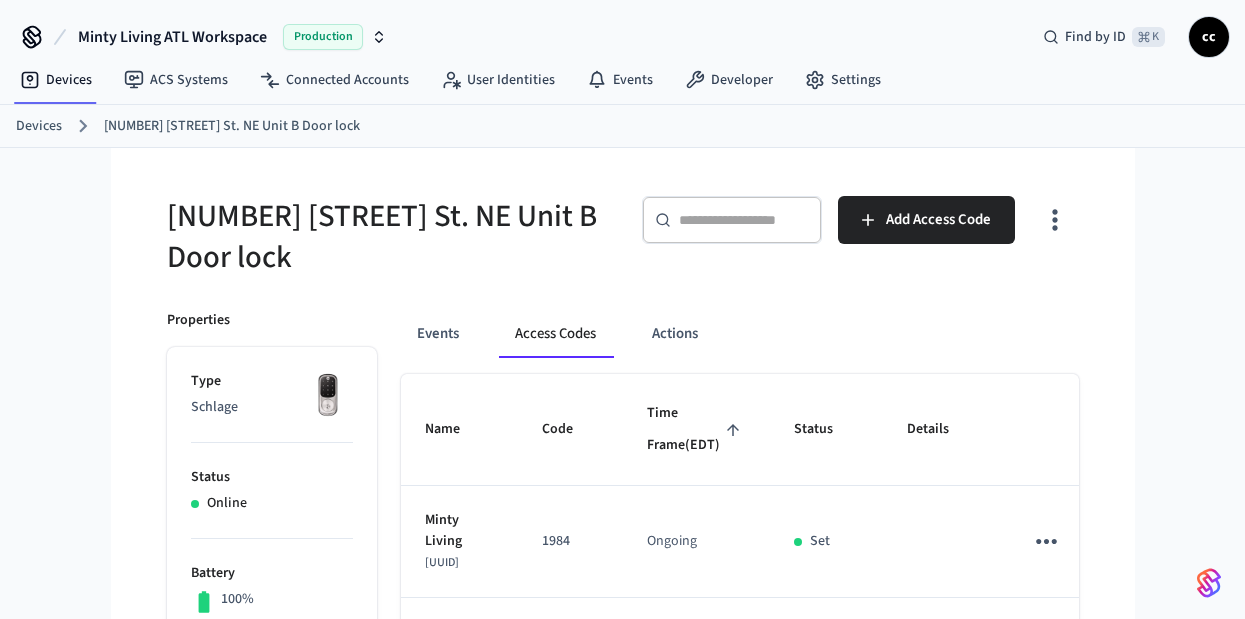 click on "Time Frame  (EDT)" at bounding box center [696, 429] 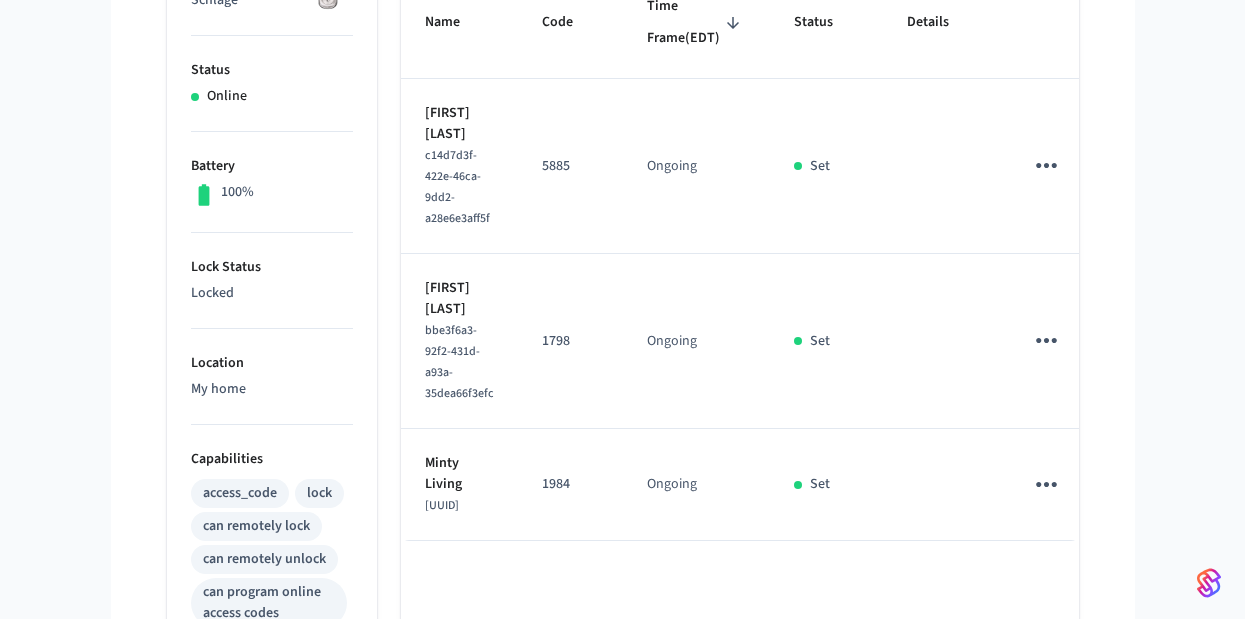 scroll, scrollTop: 317, scrollLeft: 0, axis: vertical 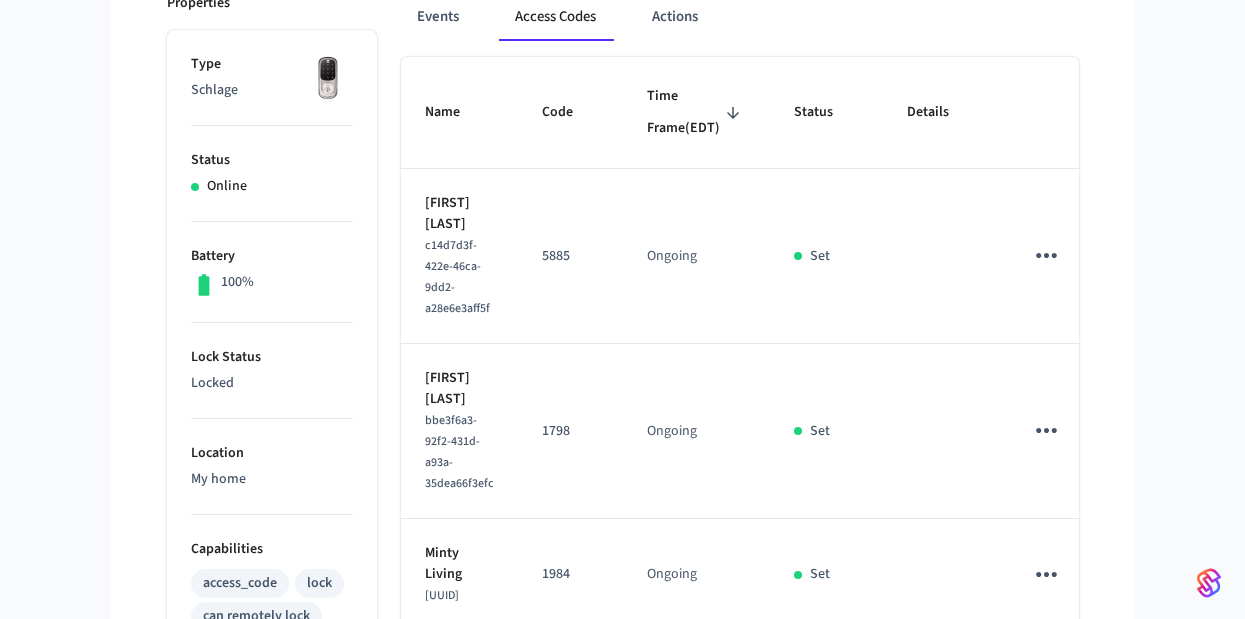 click 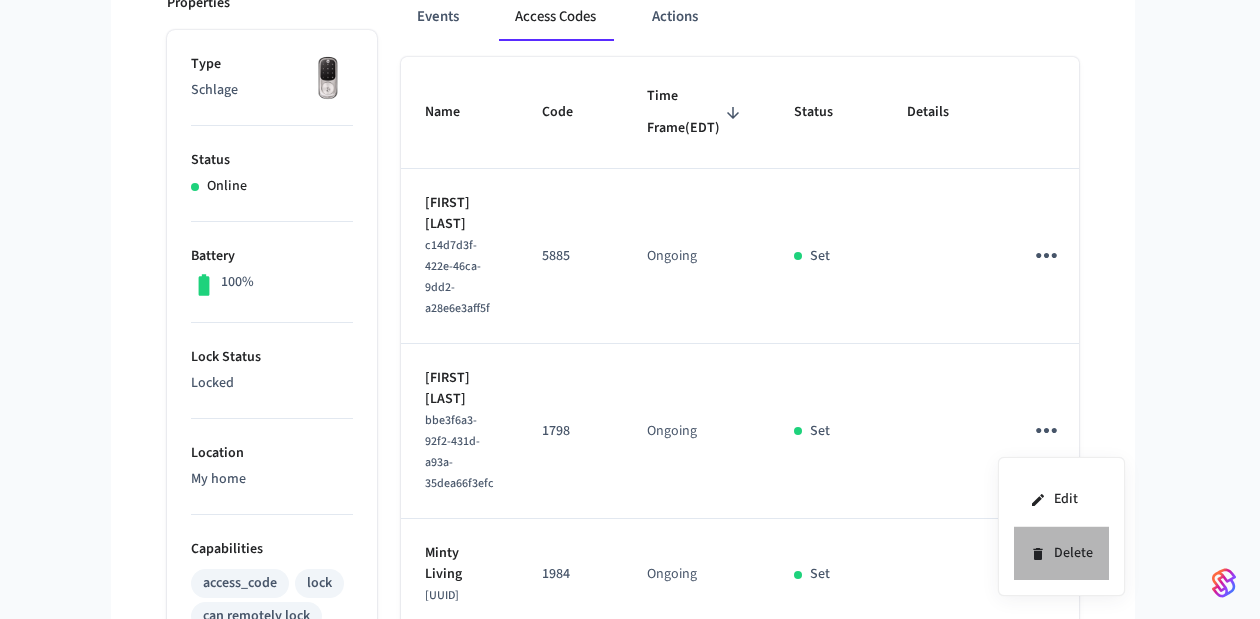 click on "Delete" at bounding box center (1061, 553) 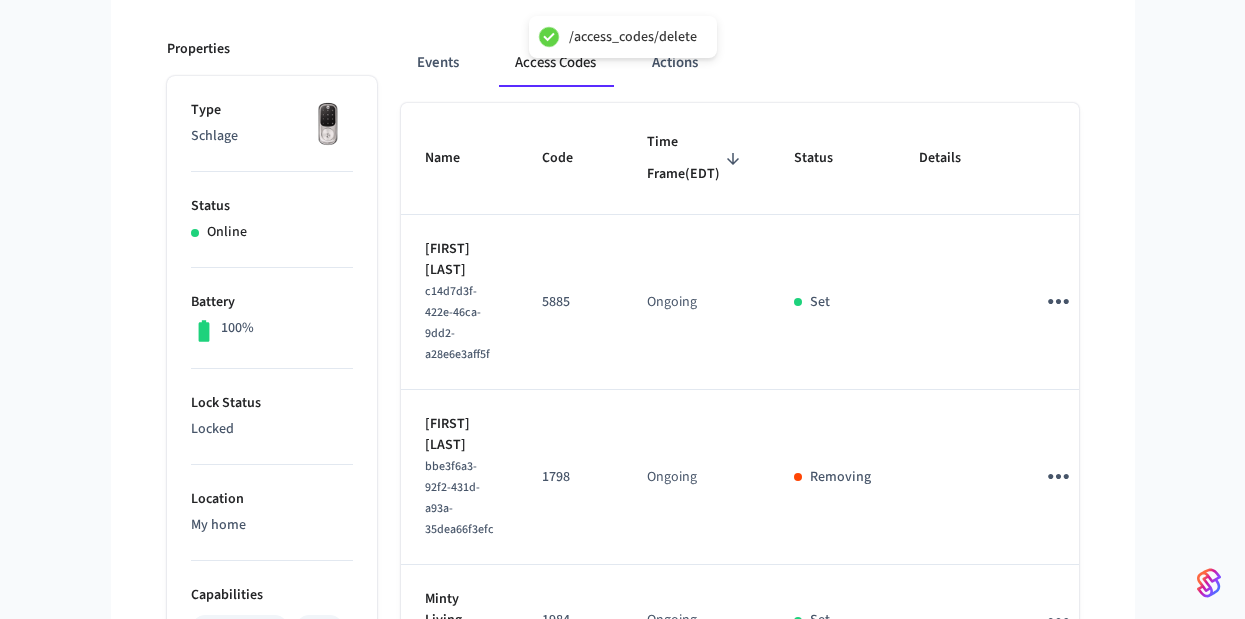 scroll, scrollTop: 164, scrollLeft: 0, axis: vertical 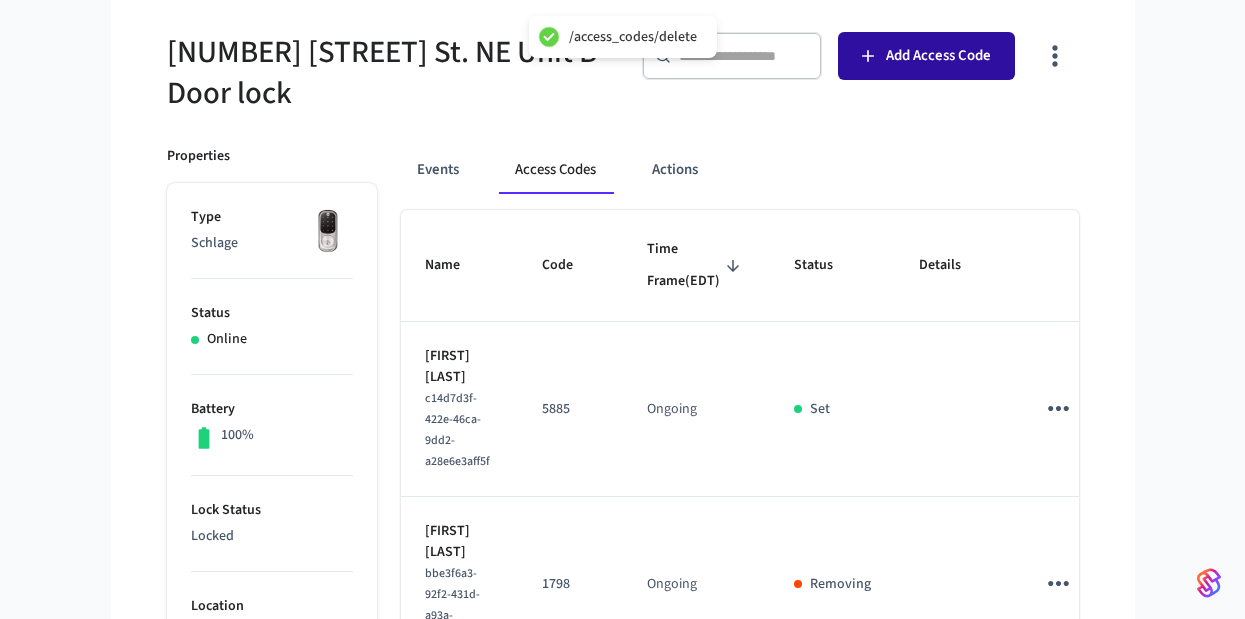 click on "Add Access Code" at bounding box center (938, 56) 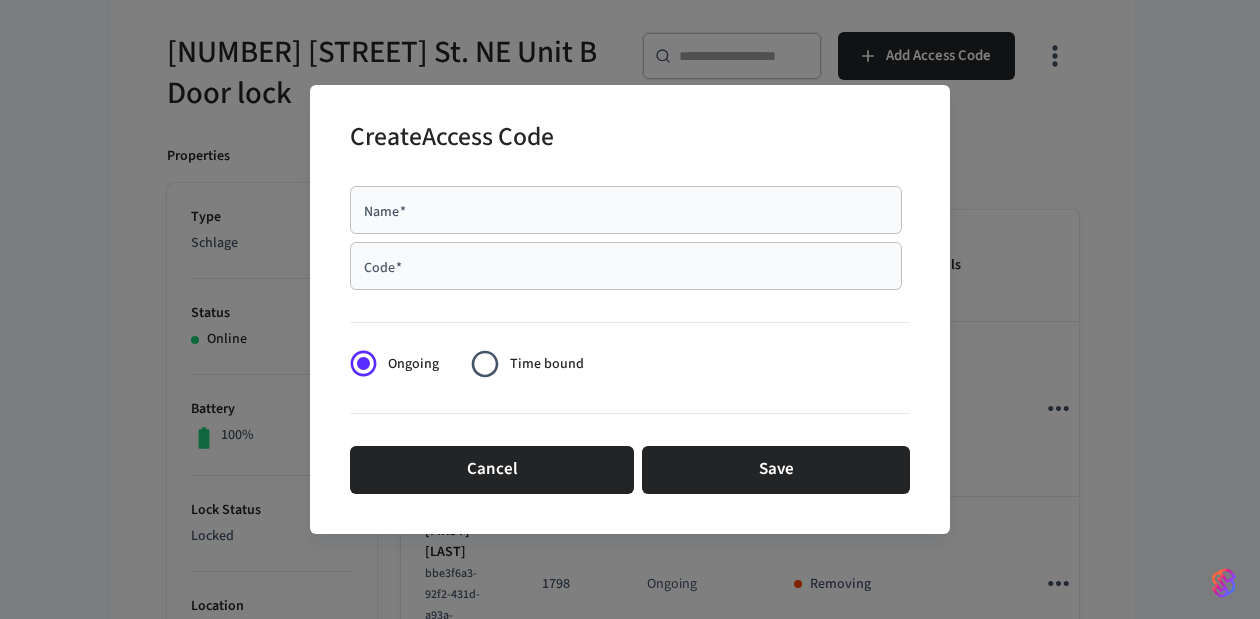 click on "Name   *" at bounding box center (626, 210) 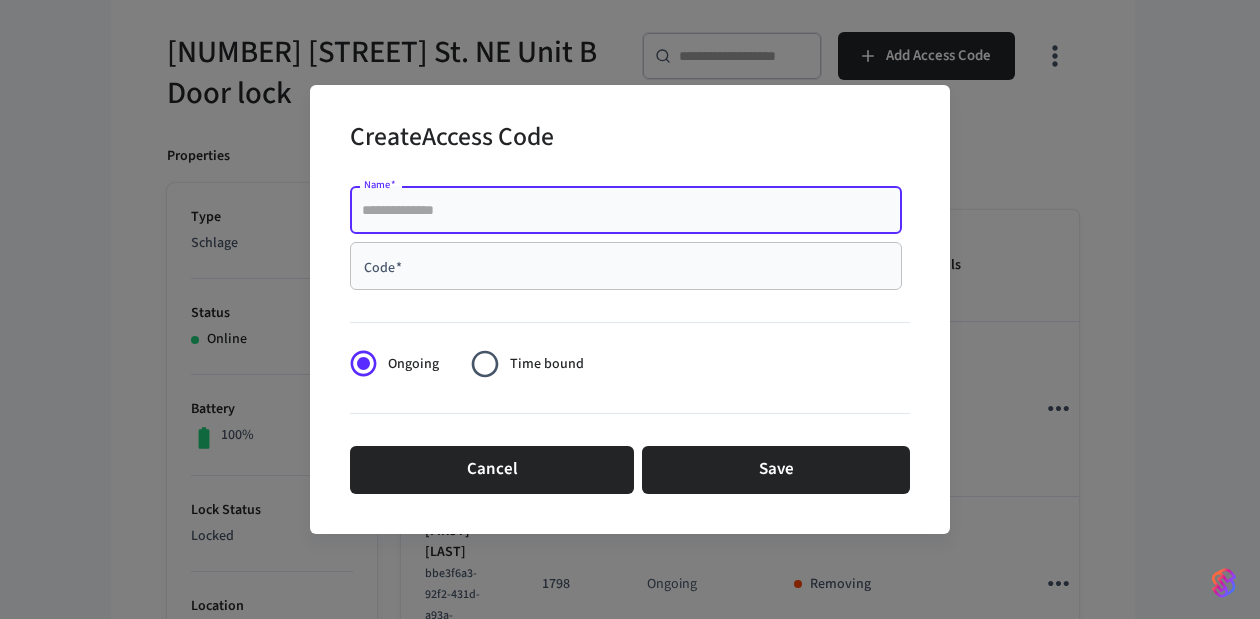 paste on "**********" 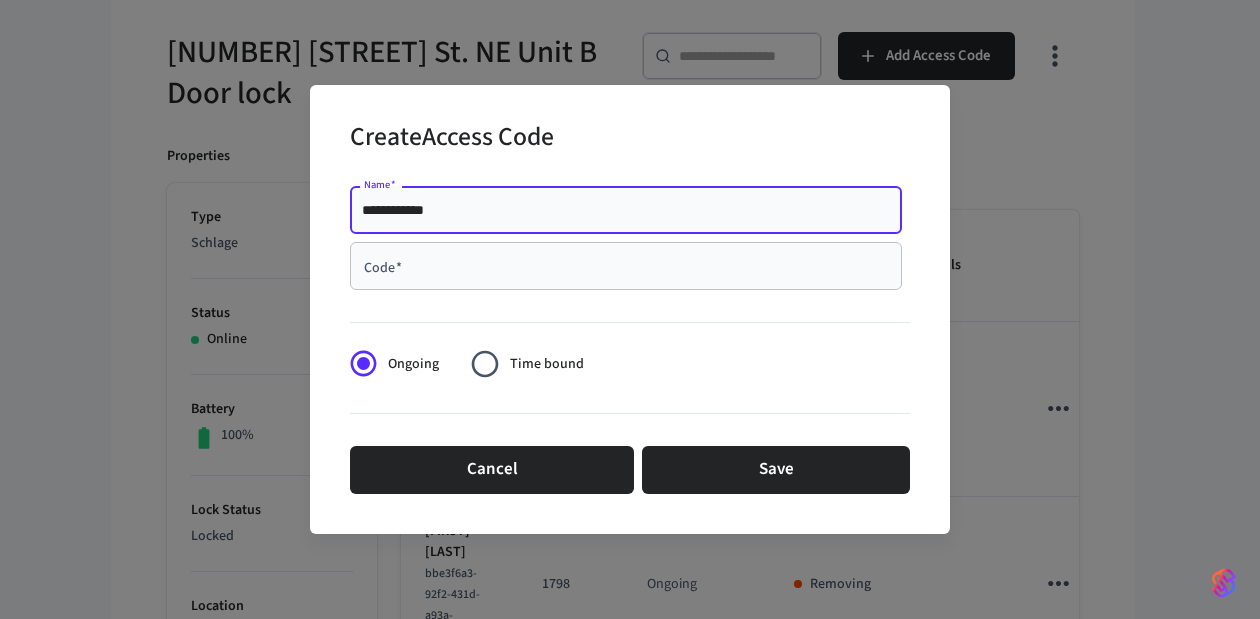 type on "**********" 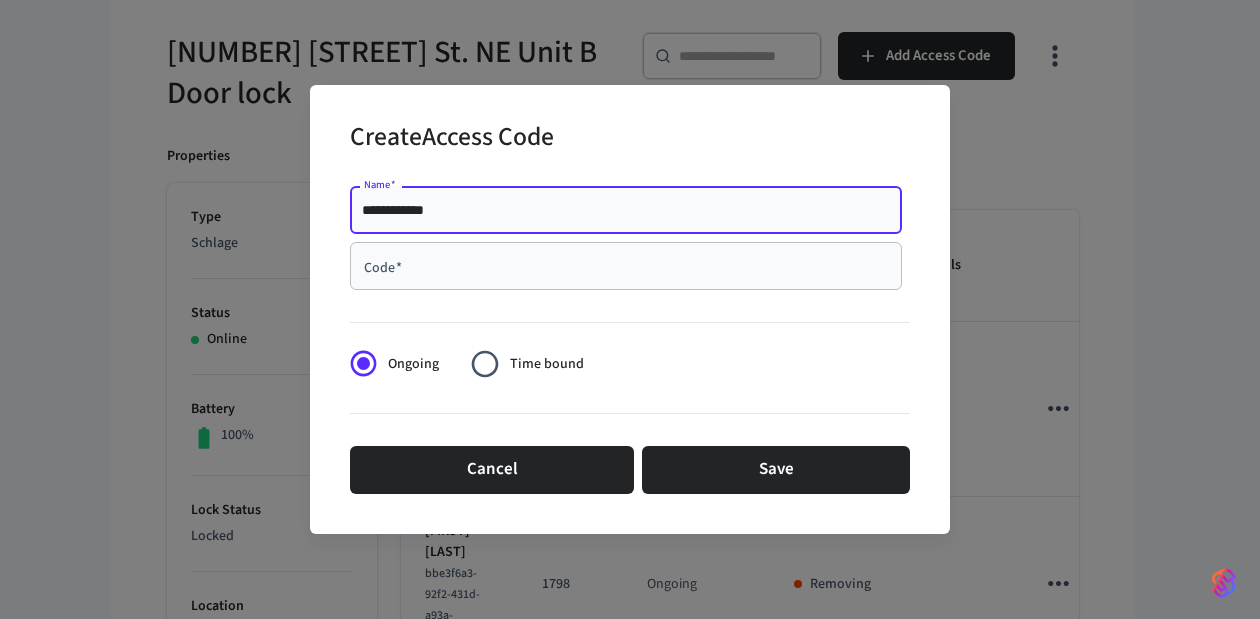 click on "Code   *" at bounding box center [626, 266] 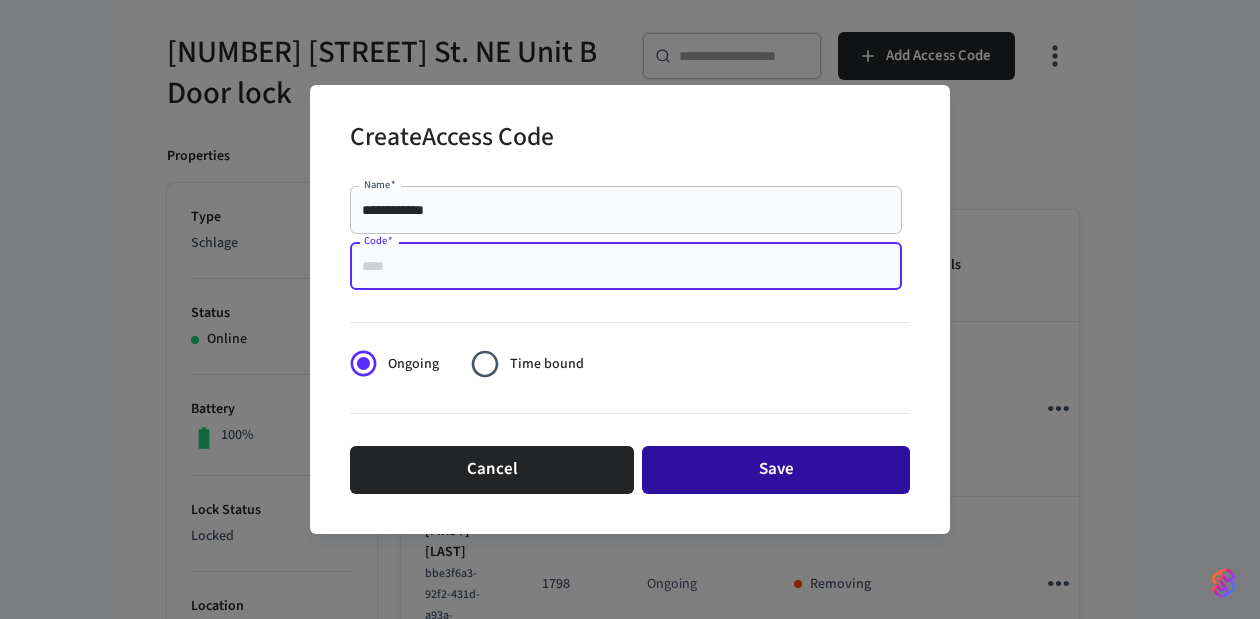 paste on "****" 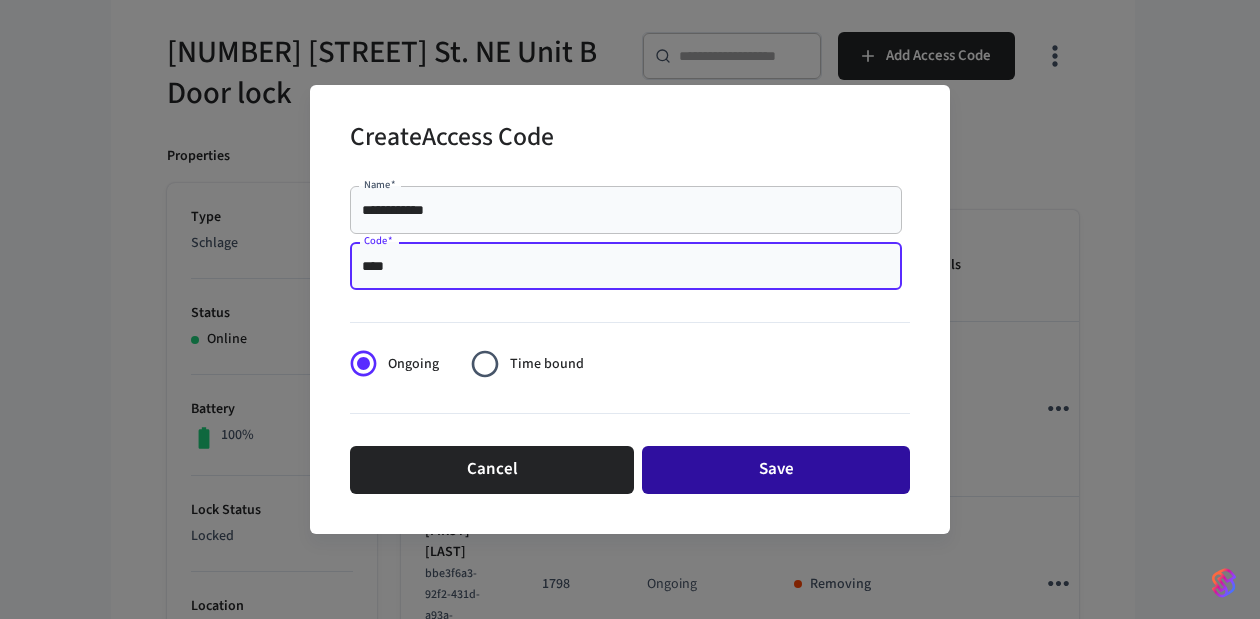 type on "****" 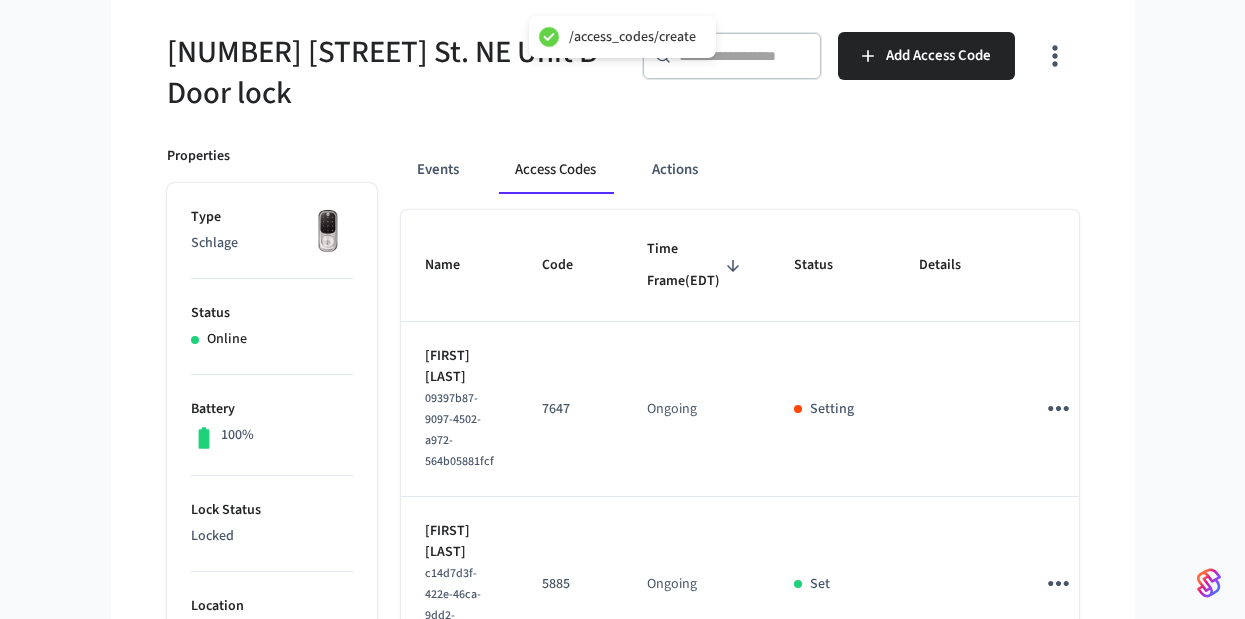 type 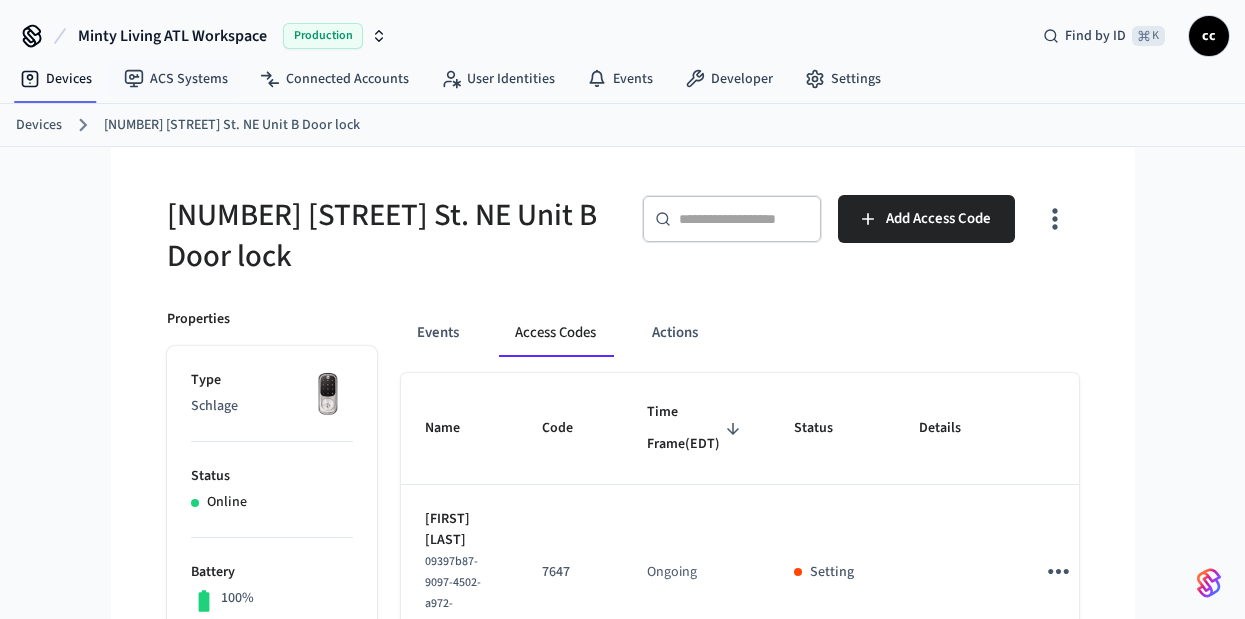 scroll, scrollTop: 0, scrollLeft: 0, axis: both 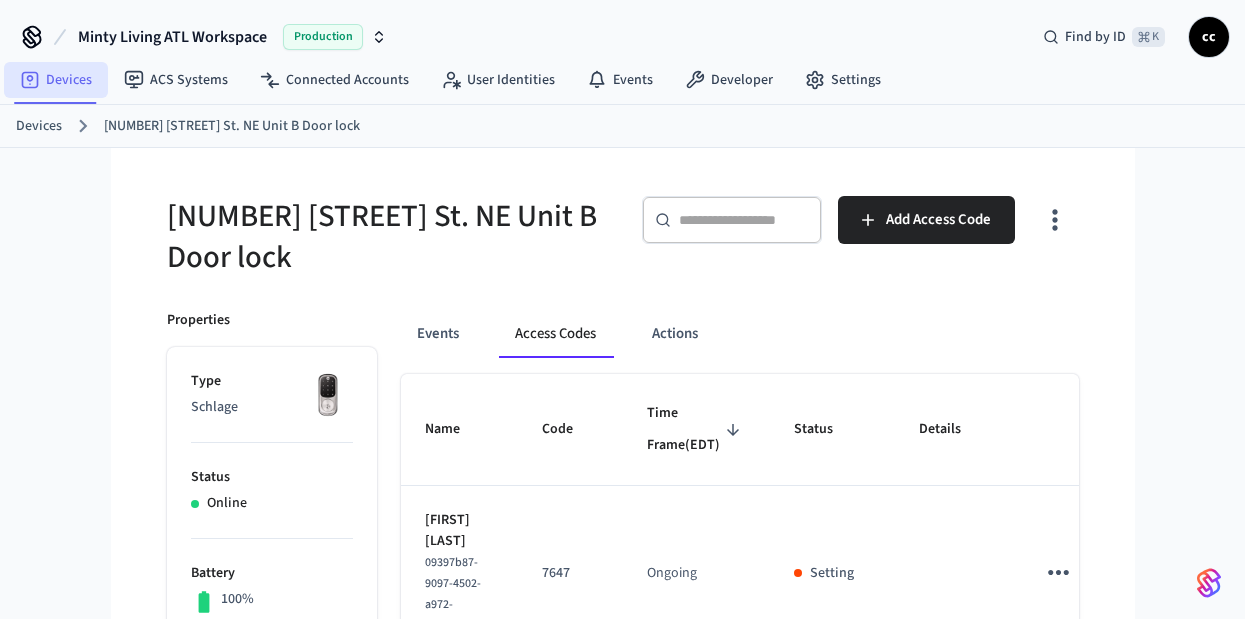 click on "Devices" at bounding box center [56, 80] 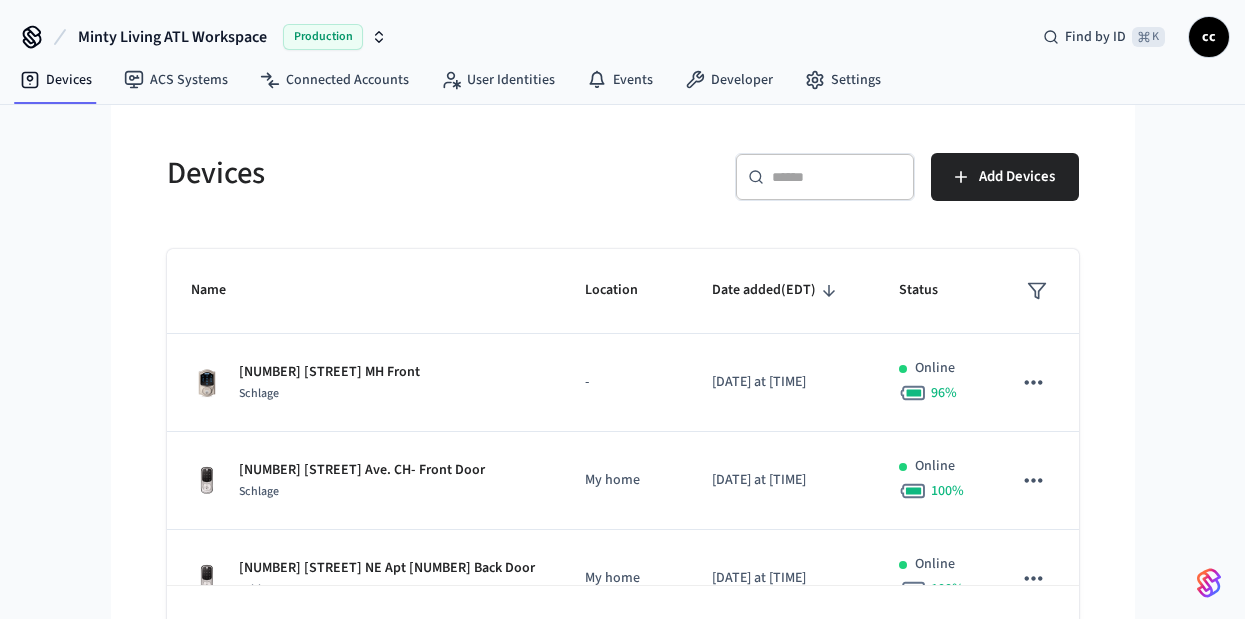 click at bounding box center (837, 177) 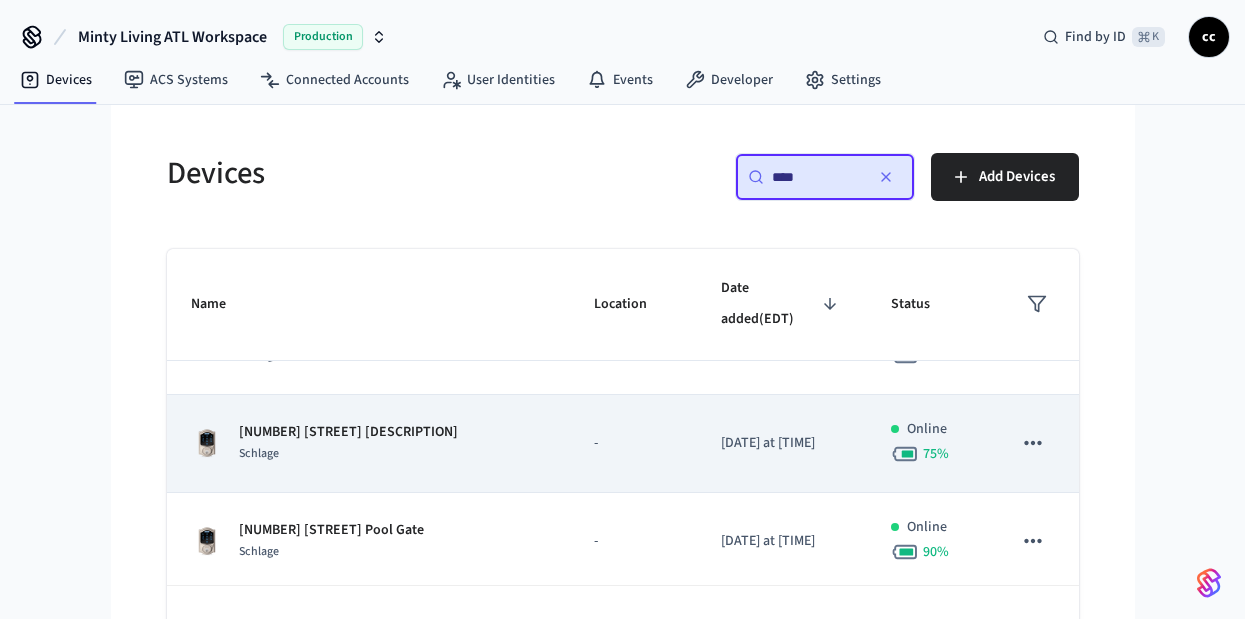 scroll, scrollTop: 149, scrollLeft: 0, axis: vertical 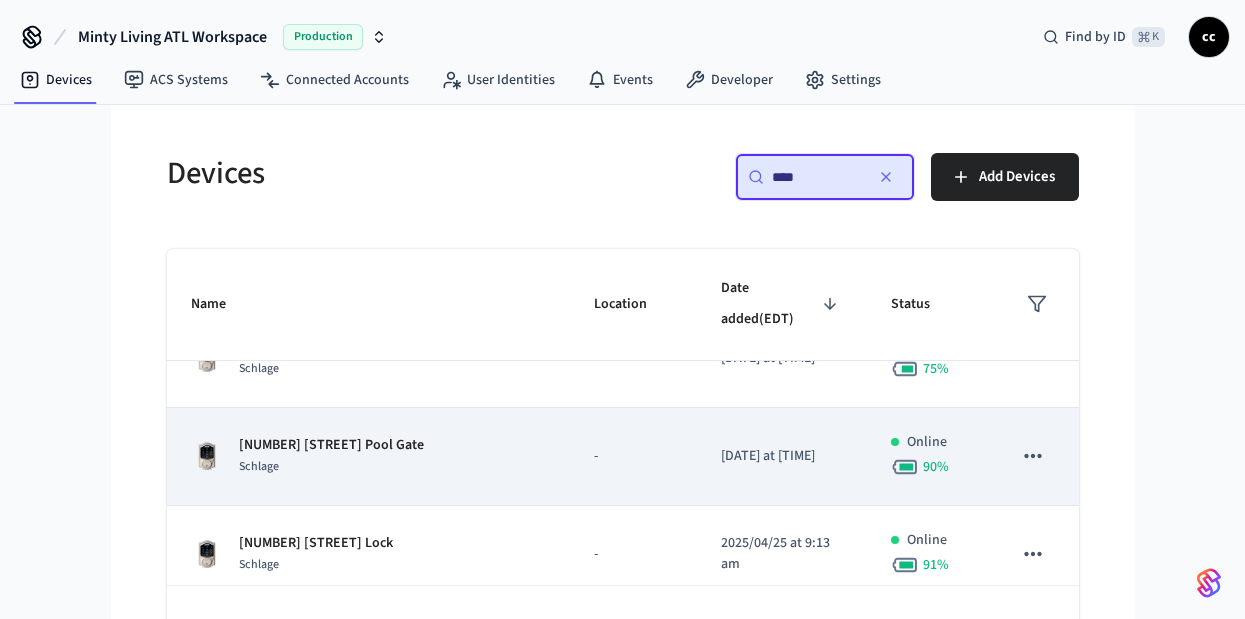 type on "****" 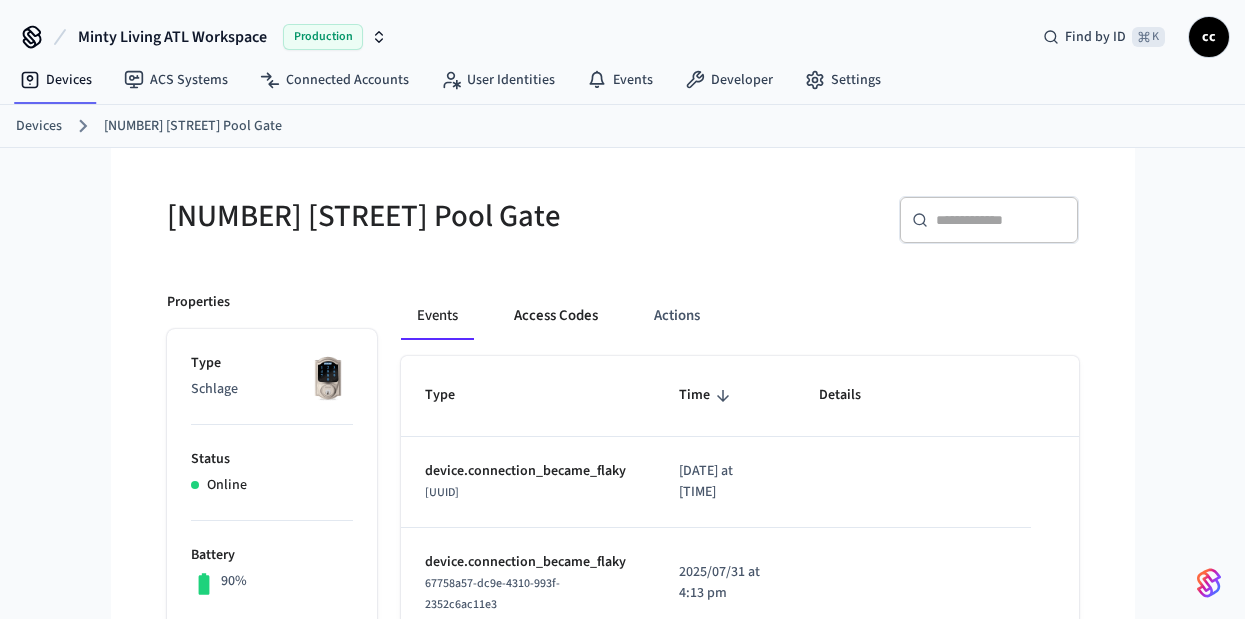 click on "Access Codes" at bounding box center (556, 316) 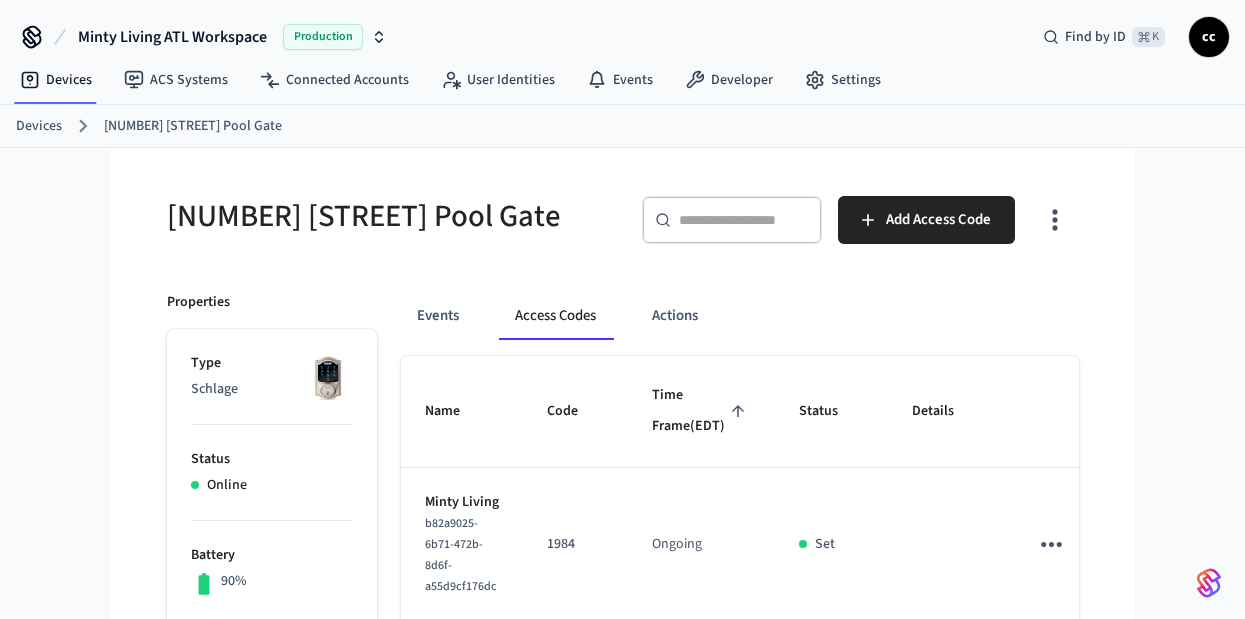 click on "Time Frame  (EDT)" at bounding box center [701, 411] 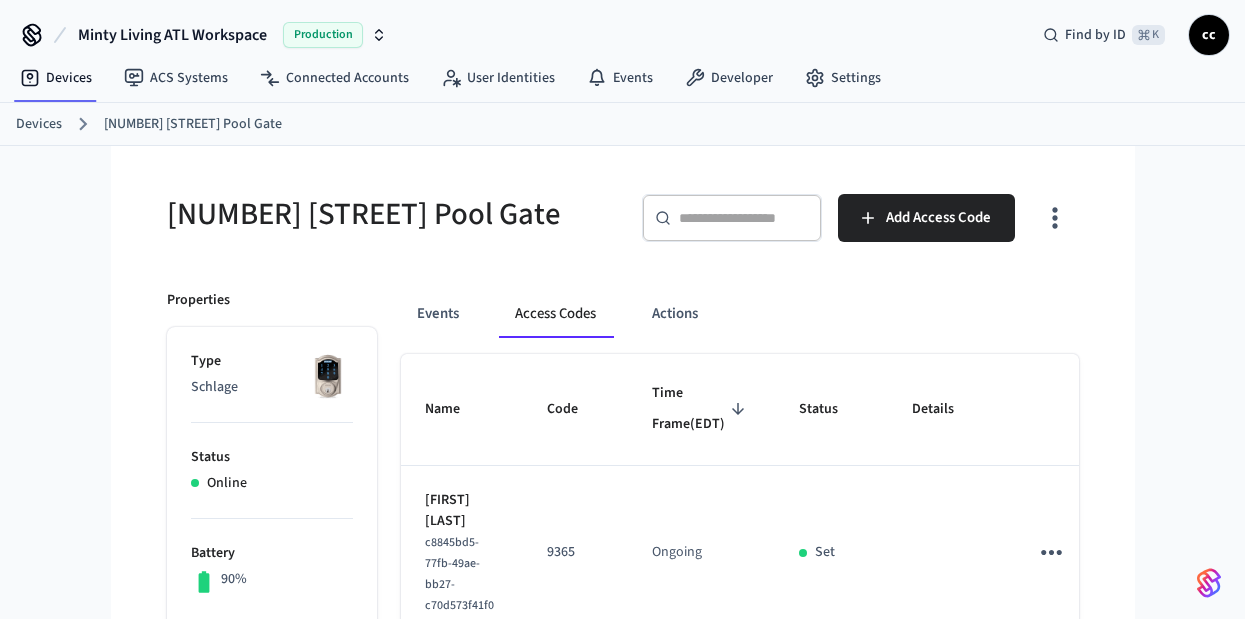 scroll, scrollTop: 0, scrollLeft: 0, axis: both 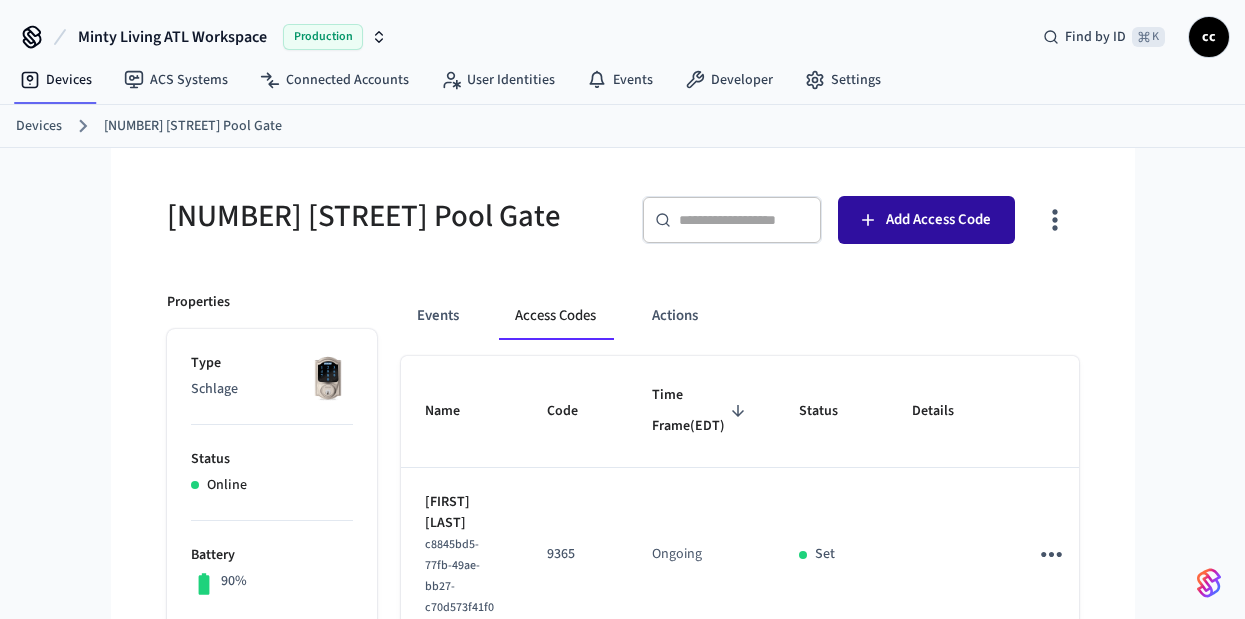 click 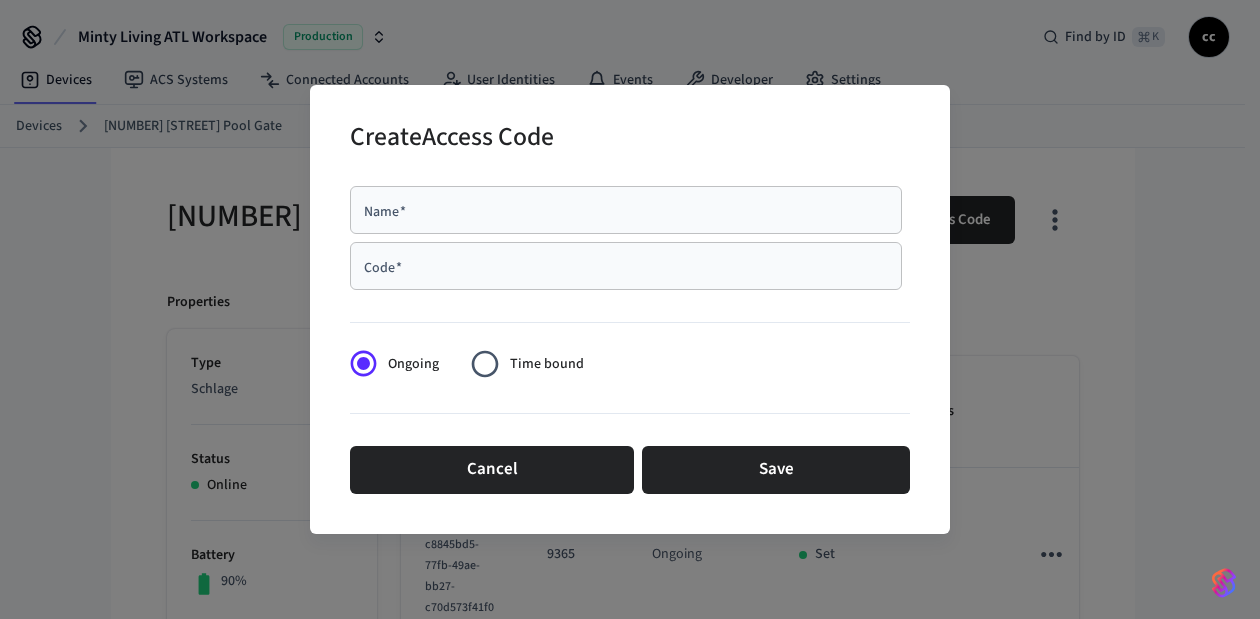 click on "Name   *" at bounding box center [626, 210] 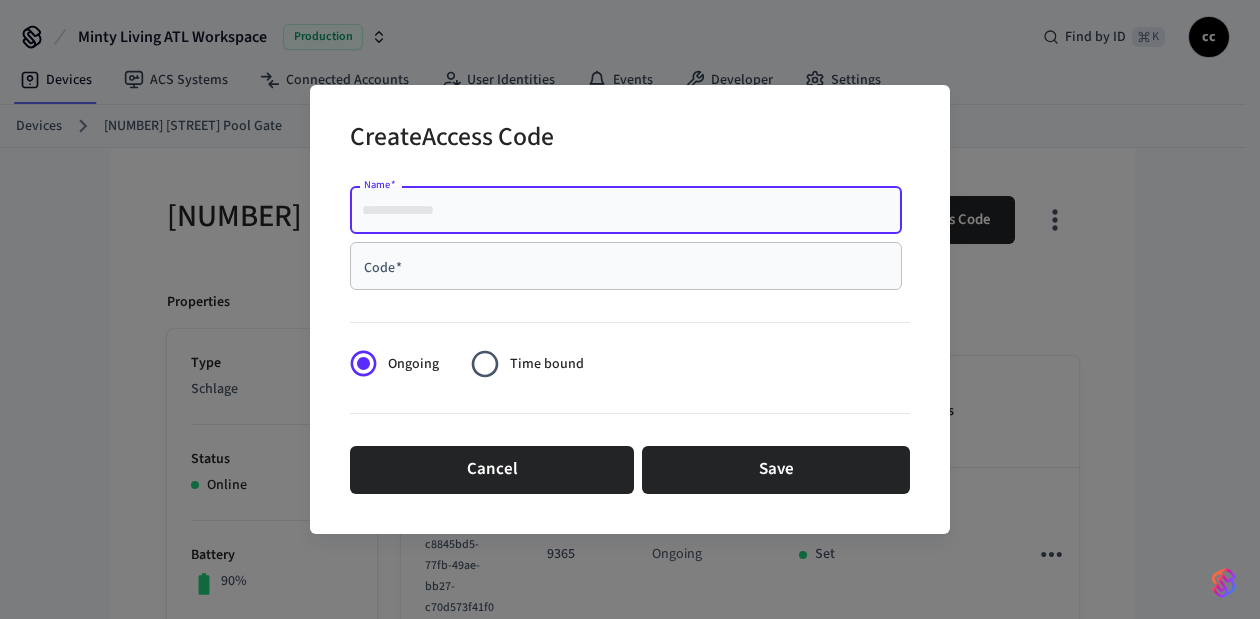 paste on "**********" 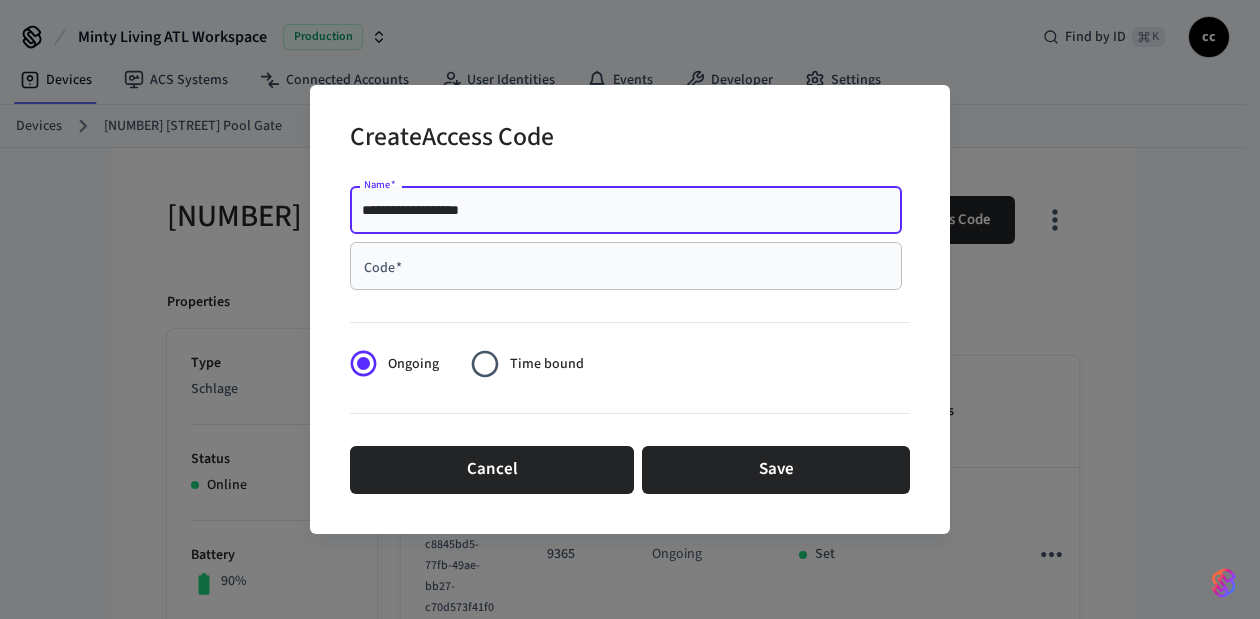 type on "**********" 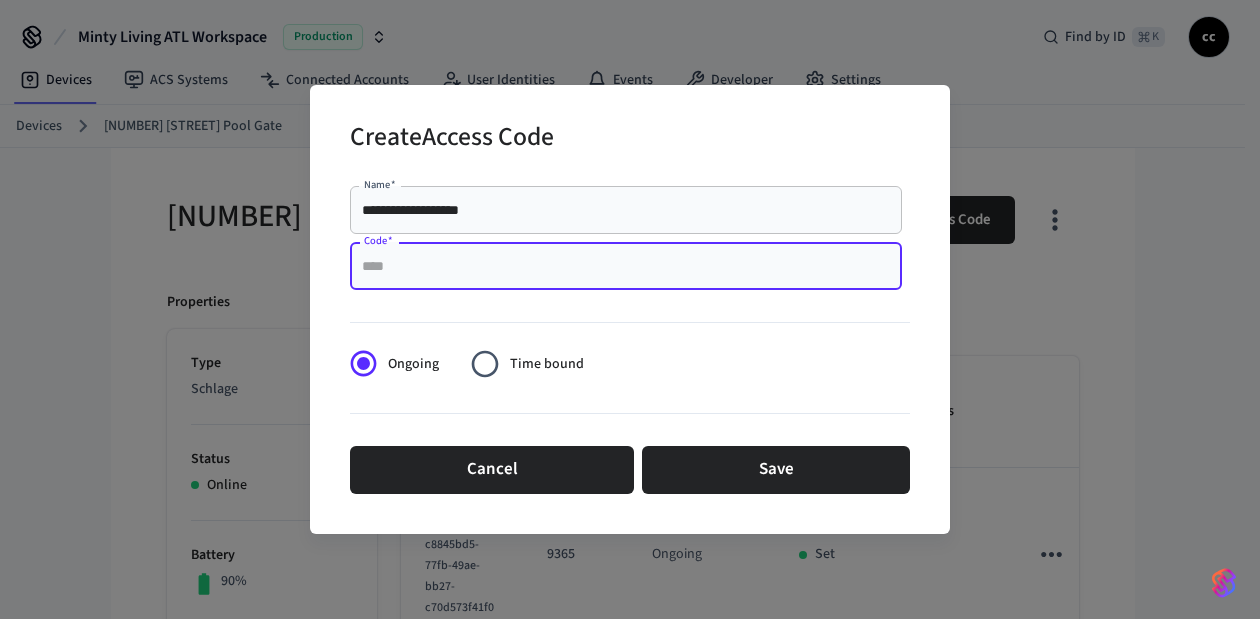 click on "Code   *" at bounding box center [626, 266] 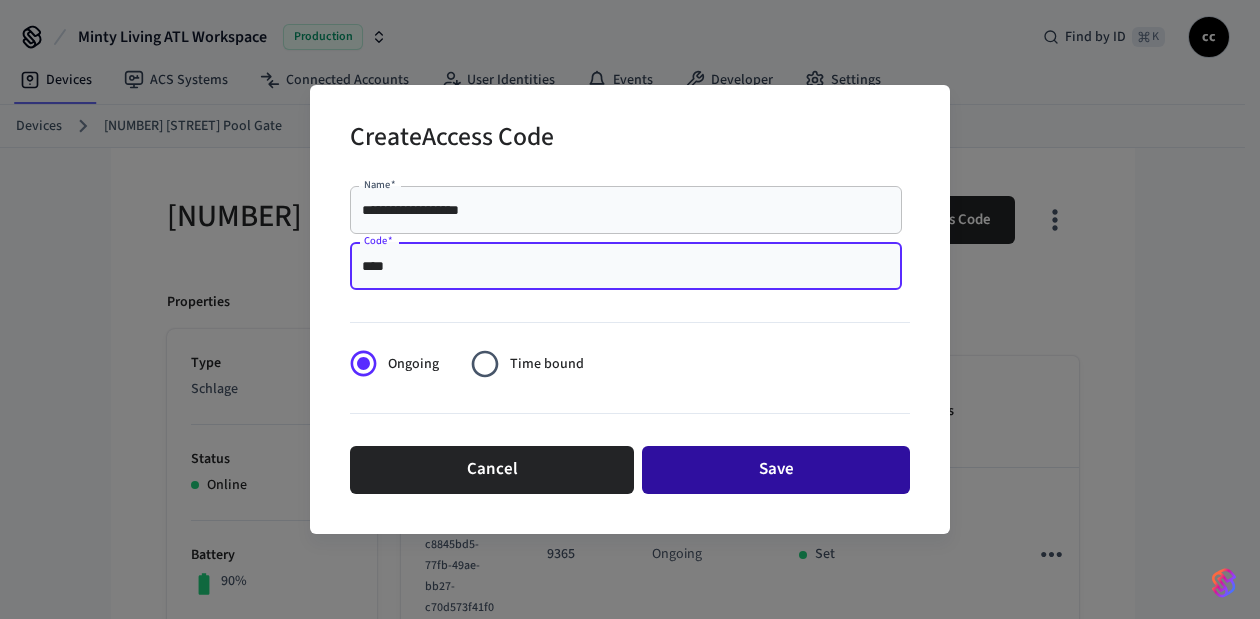 type on "****" 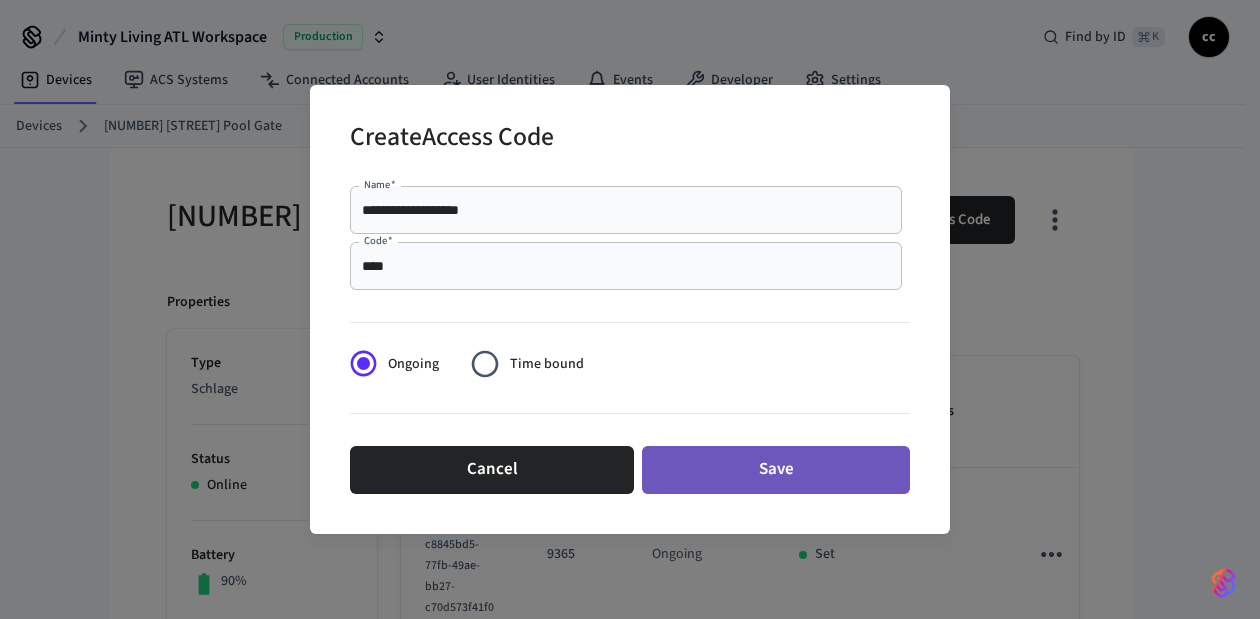 click on "Save" at bounding box center [776, 470] 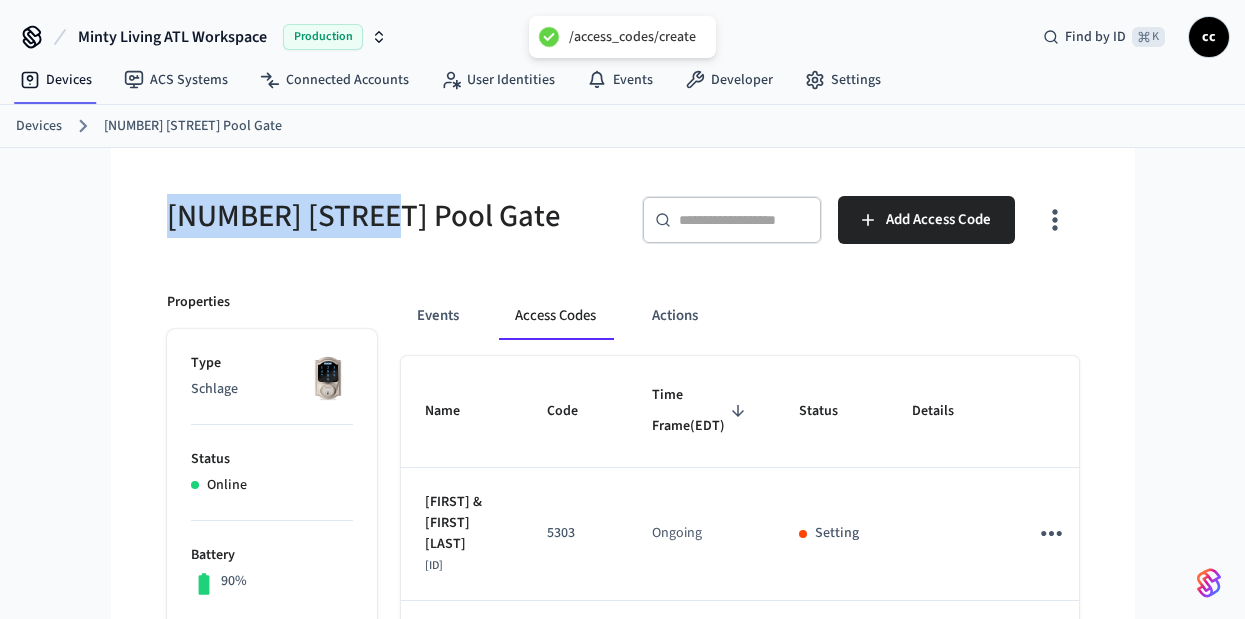 drag, startPoint x: 241, startPoint y: 203, endPoint x: 119, endPoint y: 195, distance: 122.26202 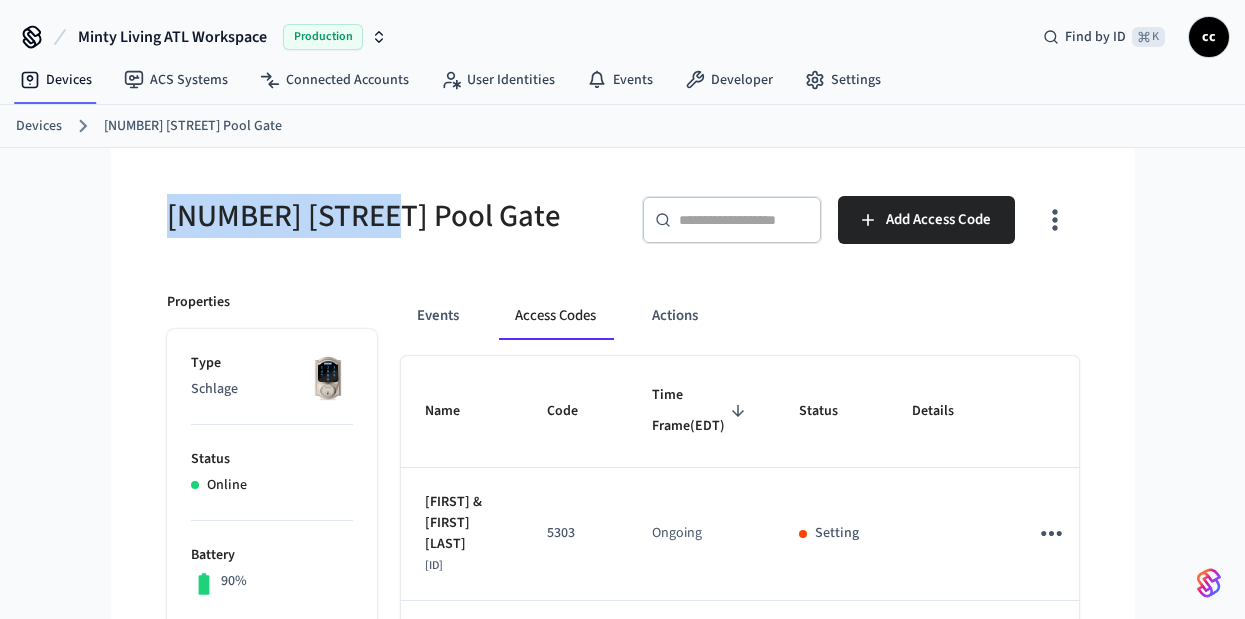 copy on "1020 Piedmont" 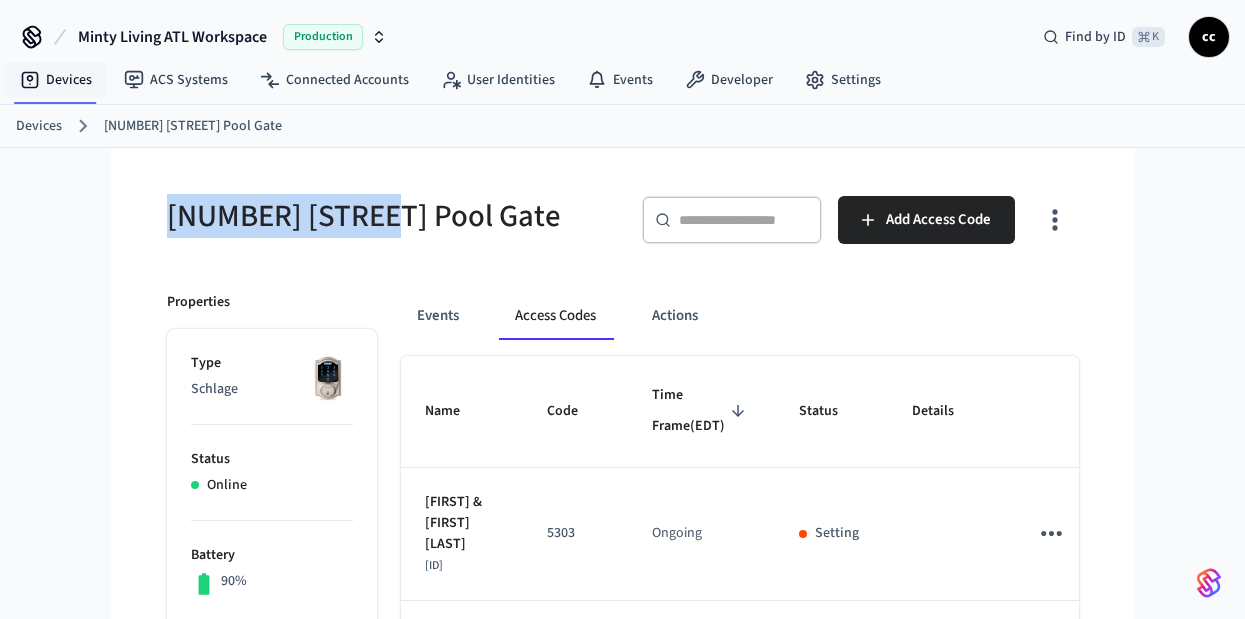 drag, startPoint x: 73, startPoint y: 76, endPoint x: 185, endPoint y: 109, distance: 116.76044 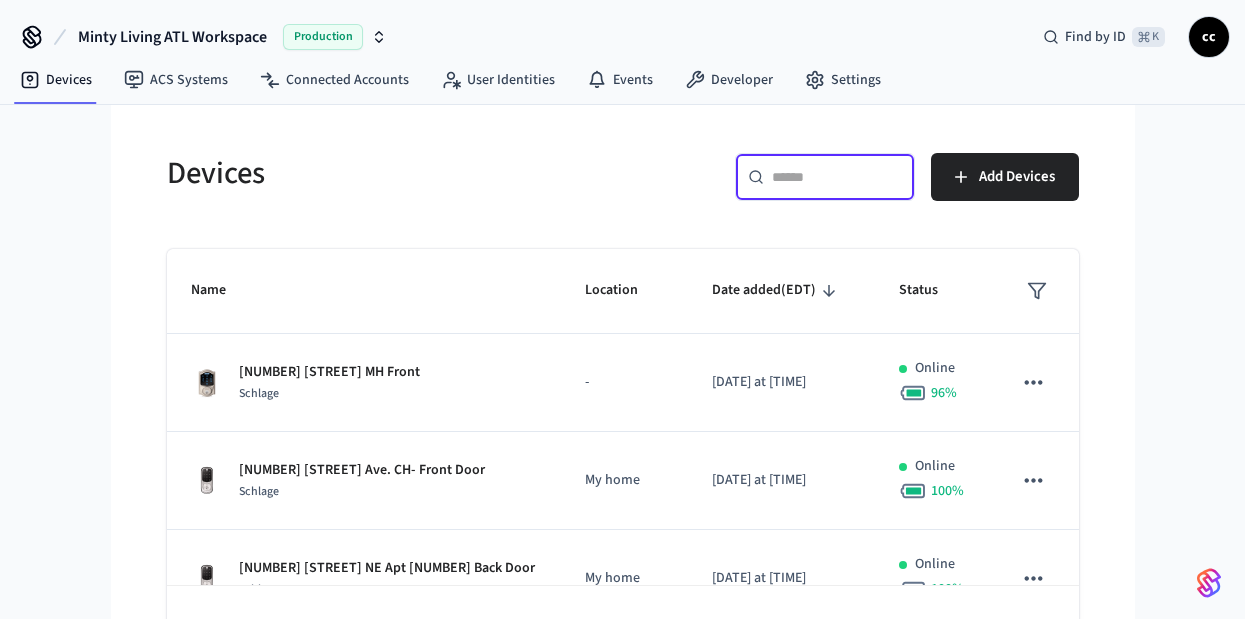 click at bounding box center (837, 177) 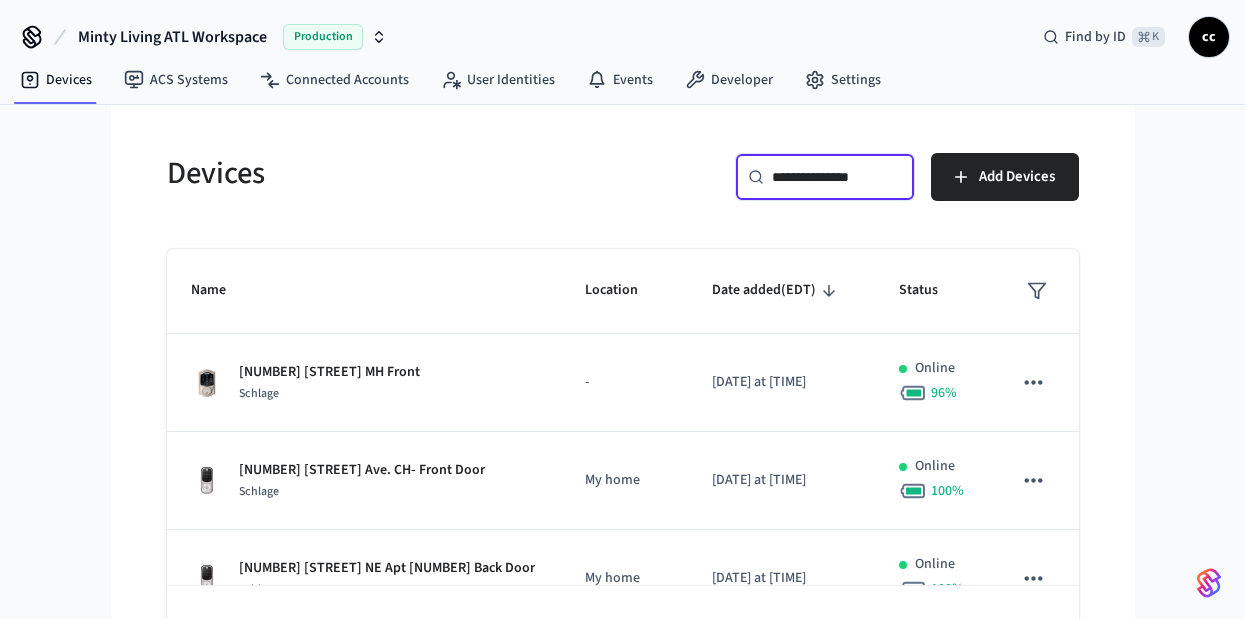 scroll, scrollTop: 0, scrollLeft: 14, axis: horizontal 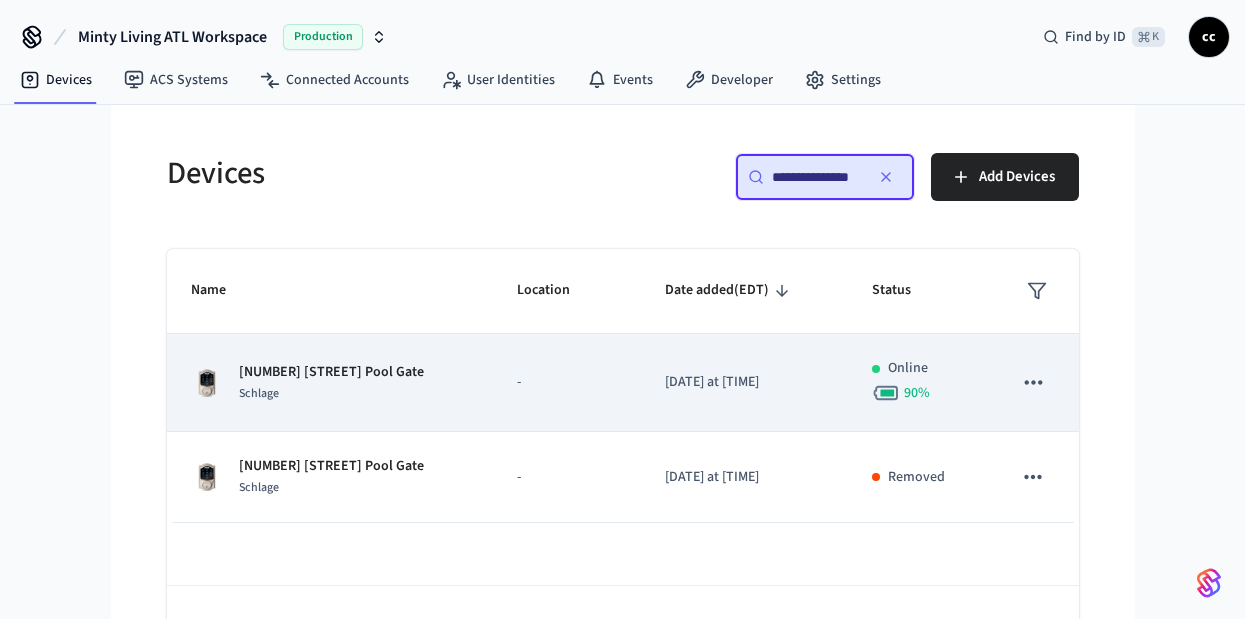 type on "**********" 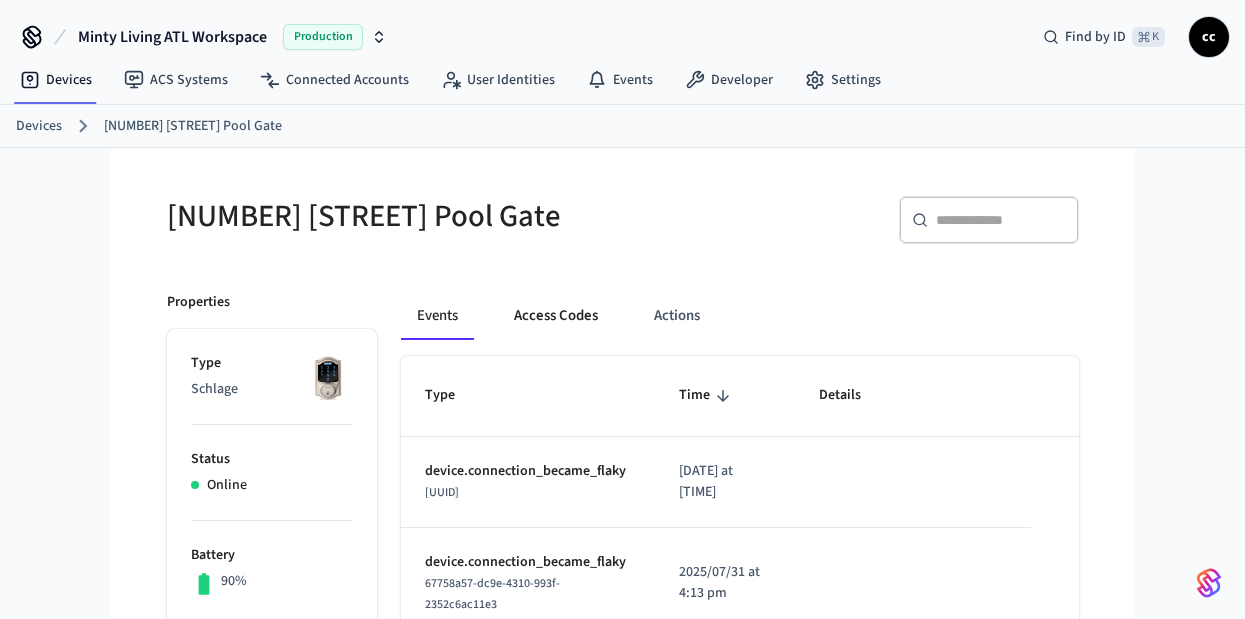 click on "Access Codes" at bounding box center [556, 316] 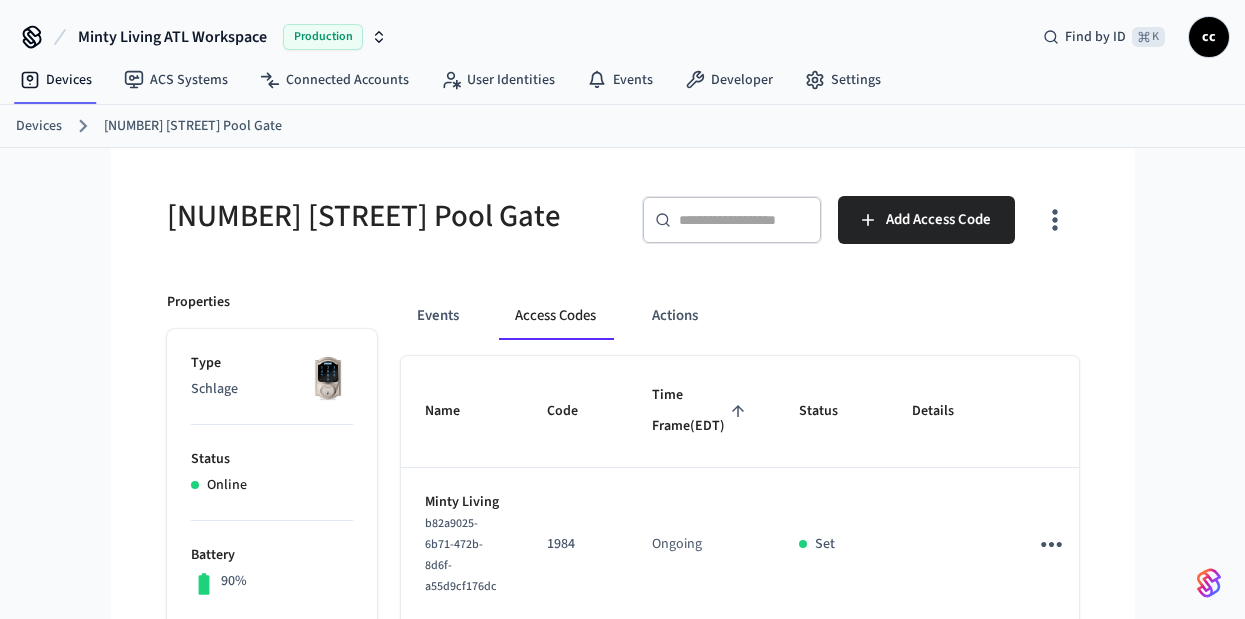 click on "Time Frame  (EDT)" at bounding box center (701, 411) 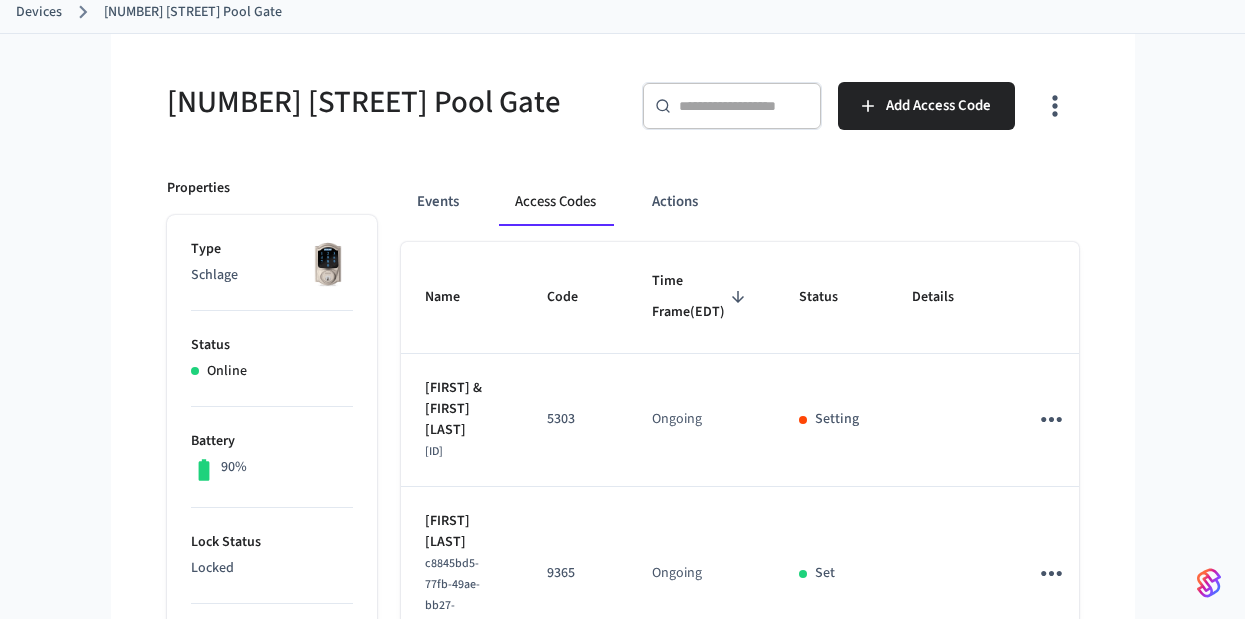 scroll, scrollTop: 191, scrollLeft: 0, axis: vertical 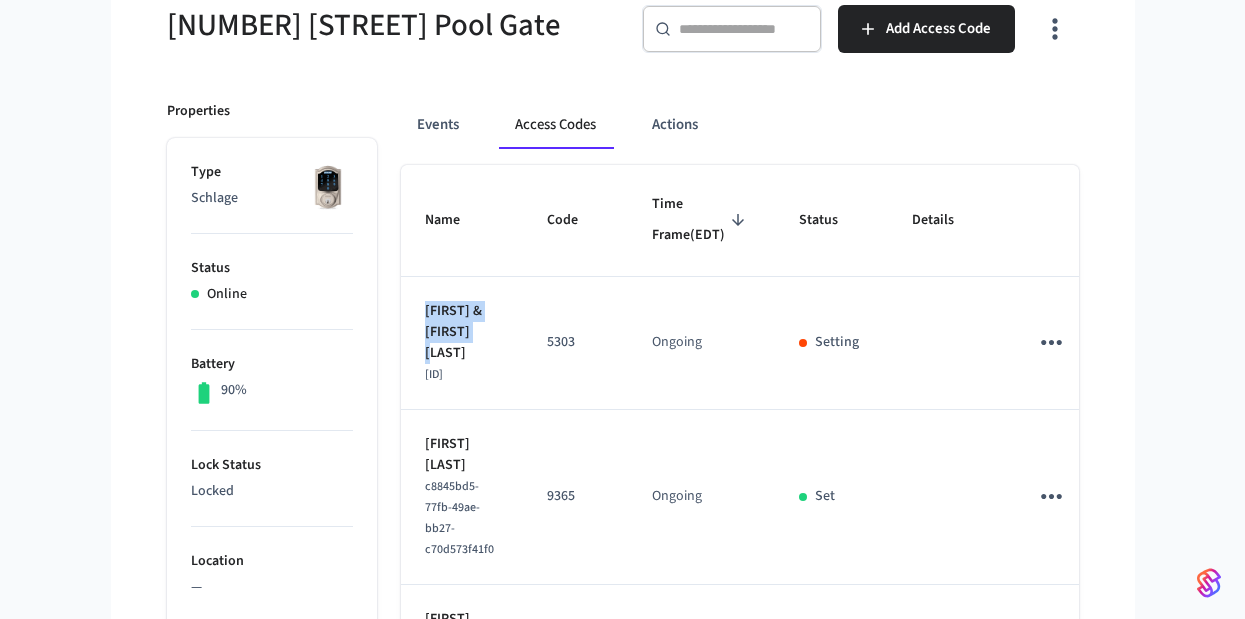 drag, startPoint x: 487, startPoint y: 391, endPoint x: 410, endPoint y: 337, distance: 94.04786 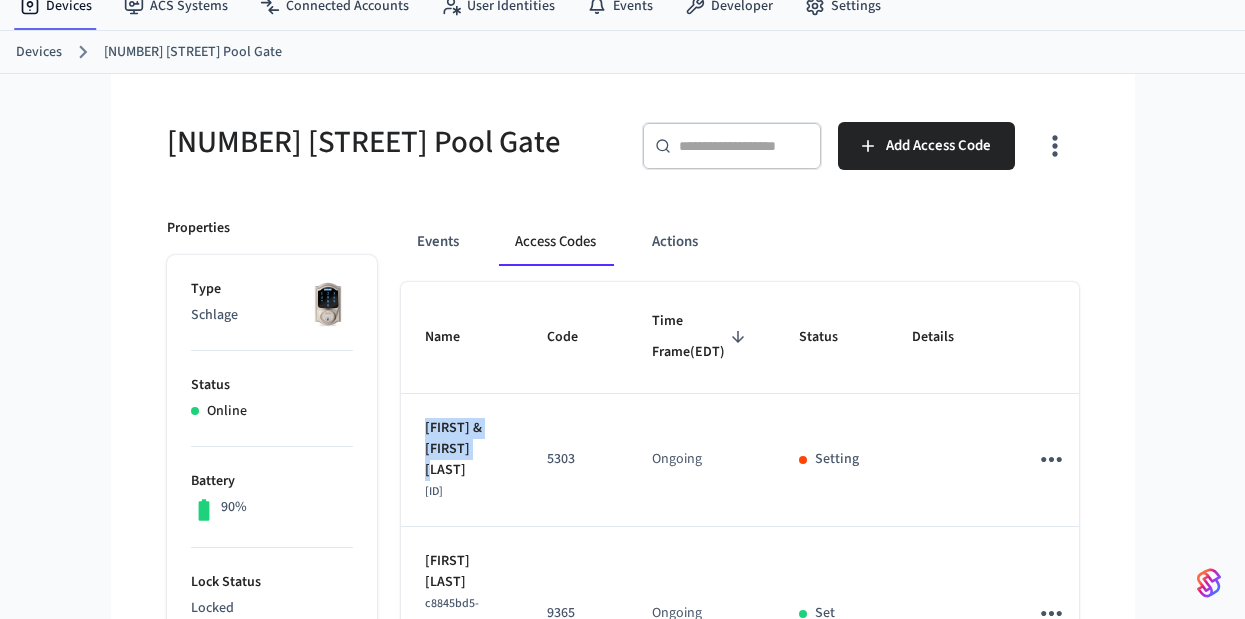scroll, scrollTop: 0, scrollLeft: 0, axis: both 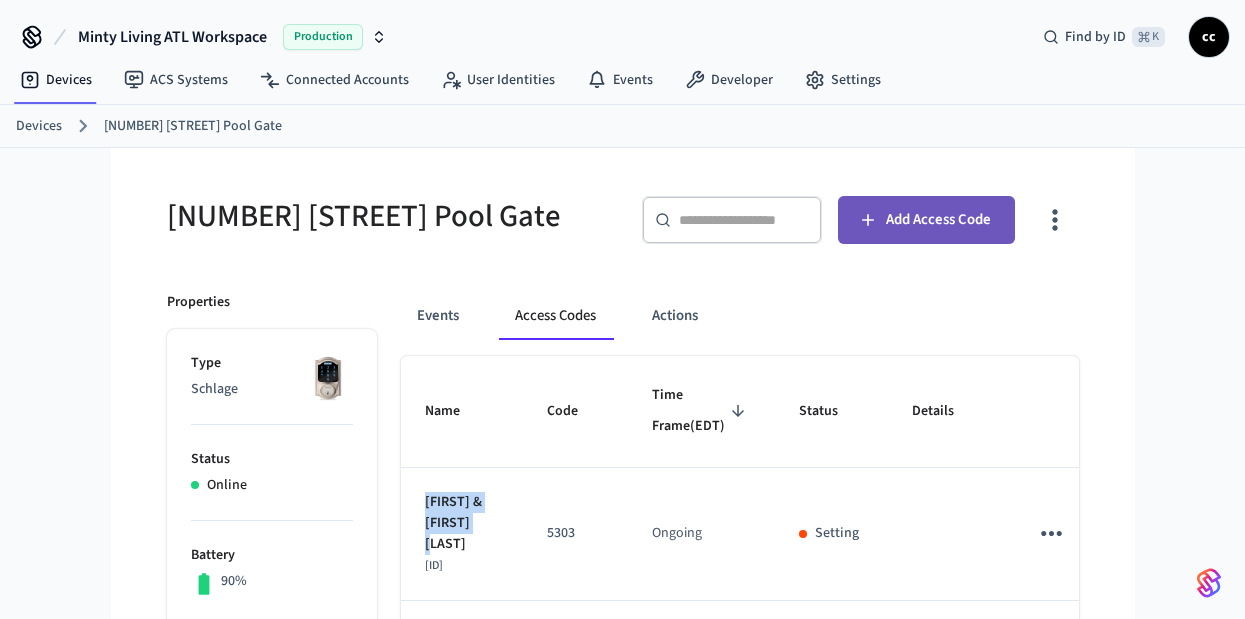 click on "Add Access Code" at bounding box center (926, 220) 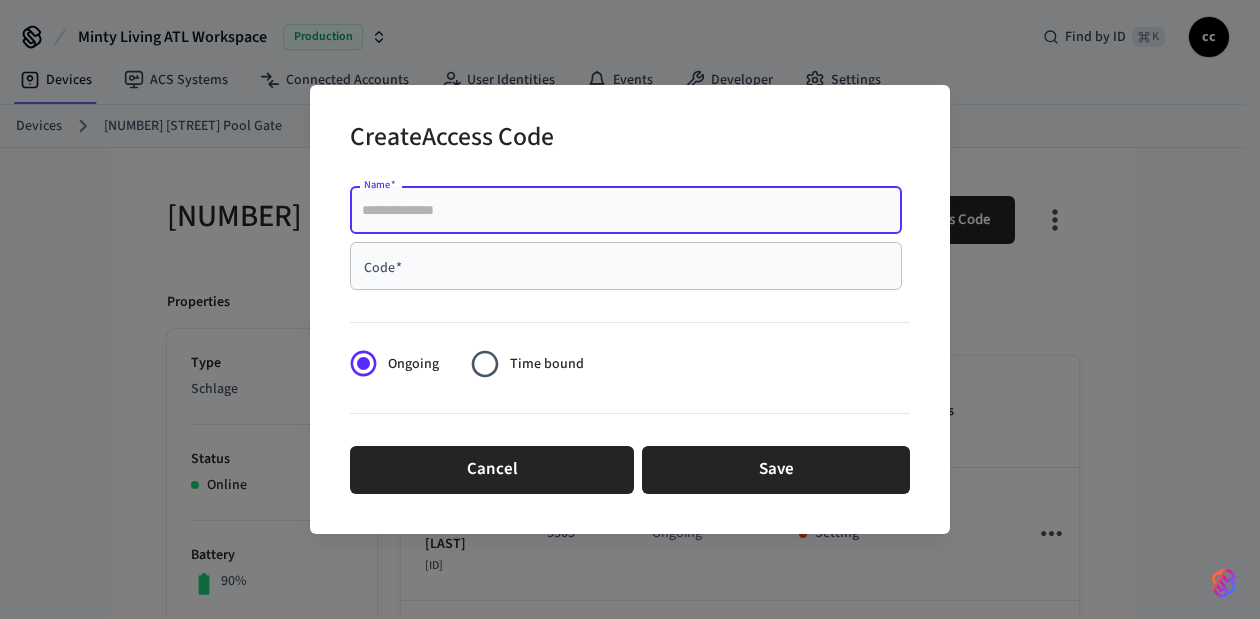 paste on "**********" 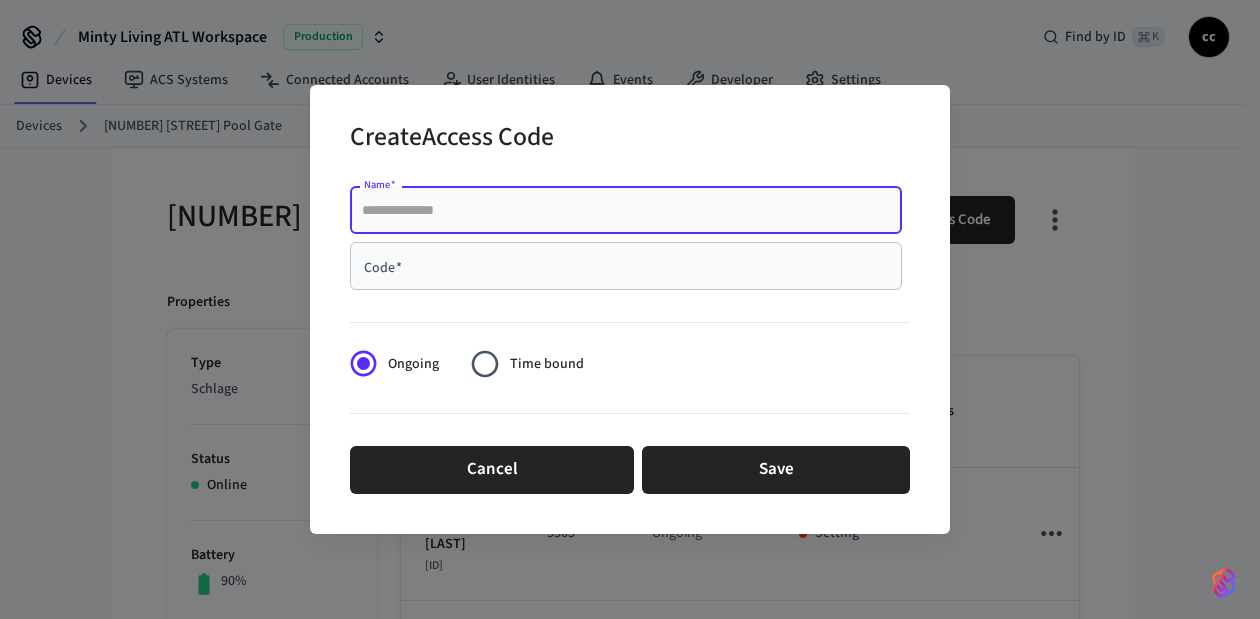 click on "Name   *" at bounding box center (626, 210) 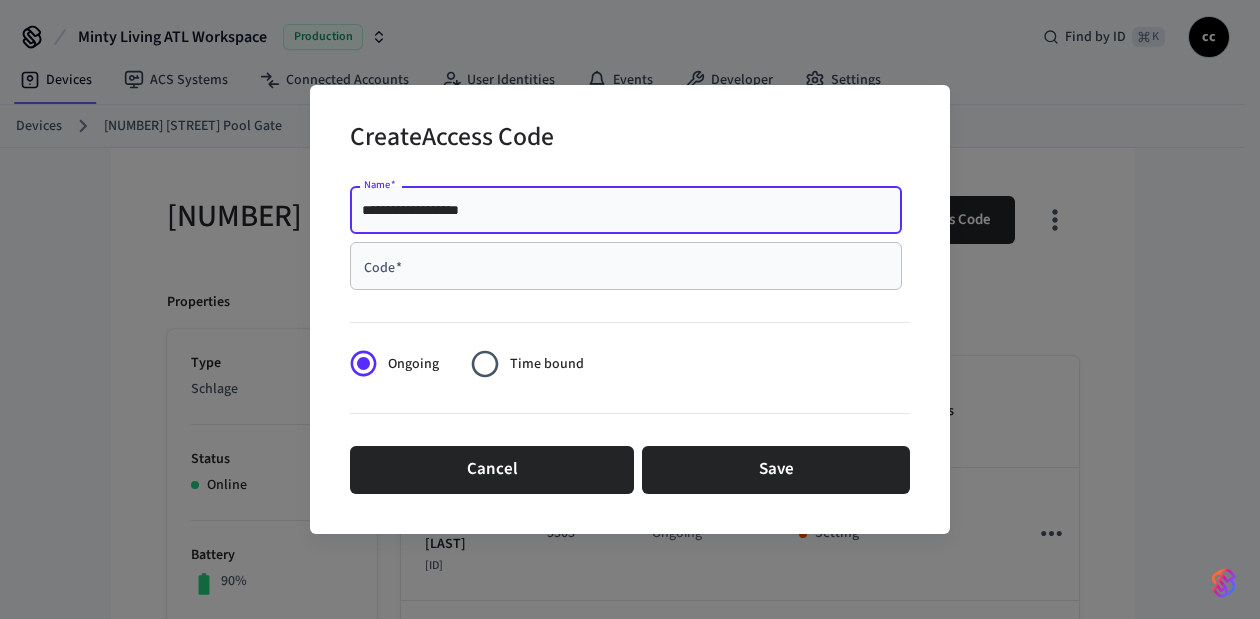 type on "**********" 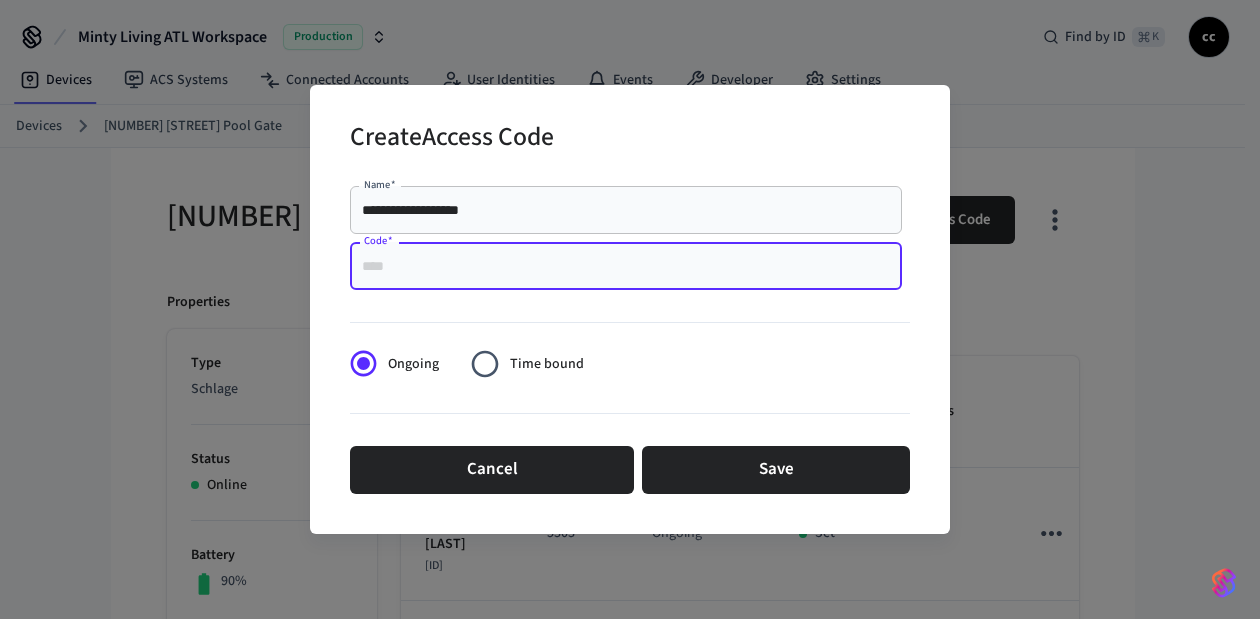 click on "Code   *" at bounding box center (626, 266) 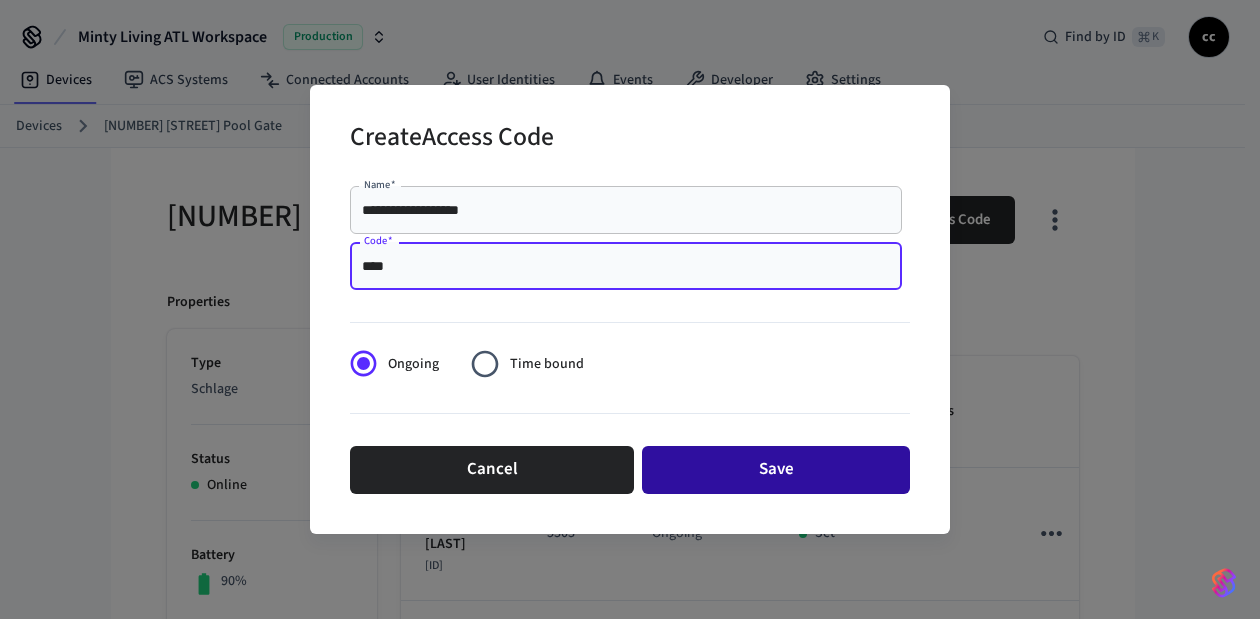 type on "****" 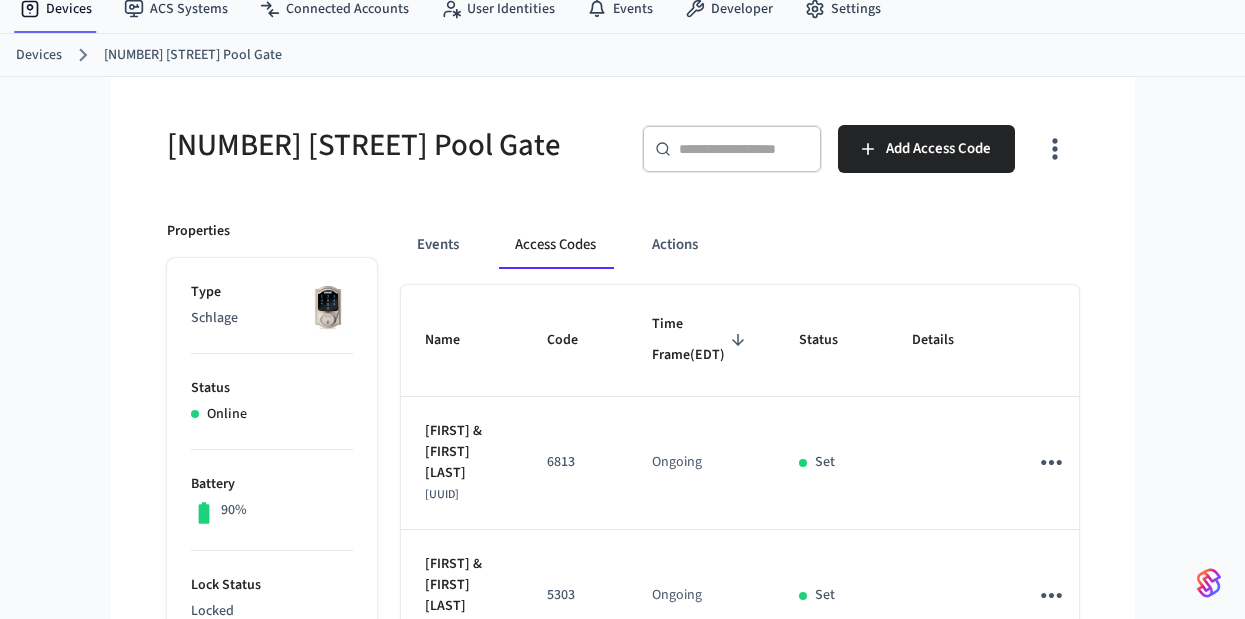 scroll, scrollTop: 90, scrollLeft: 0, axis: vertical 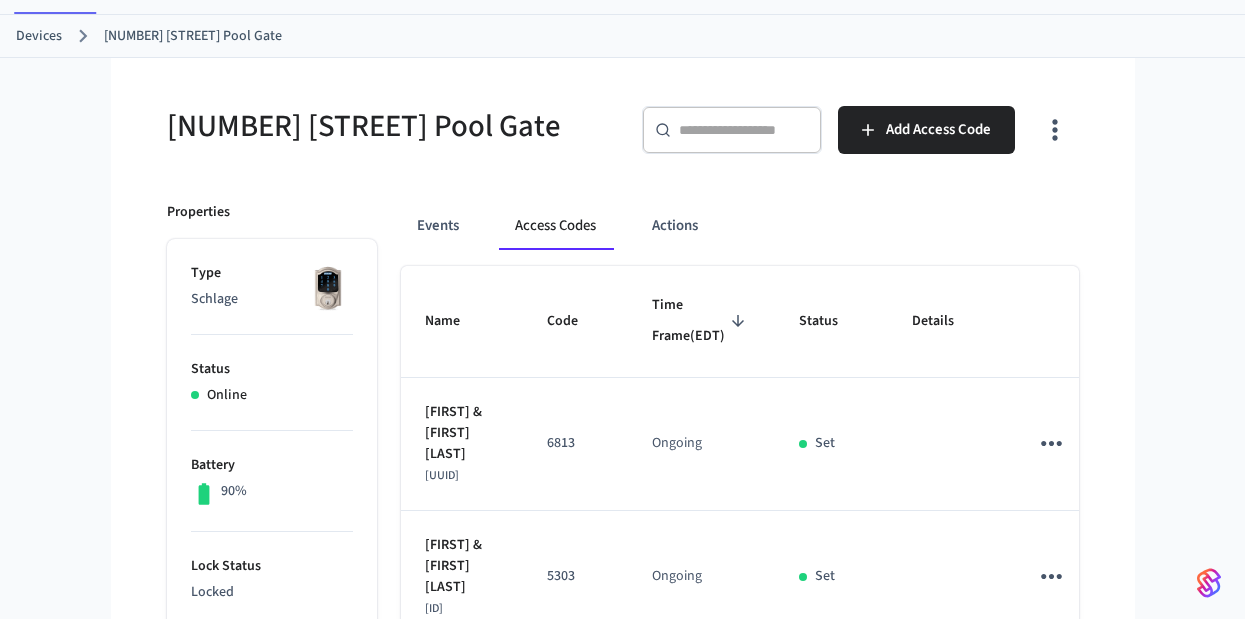 type 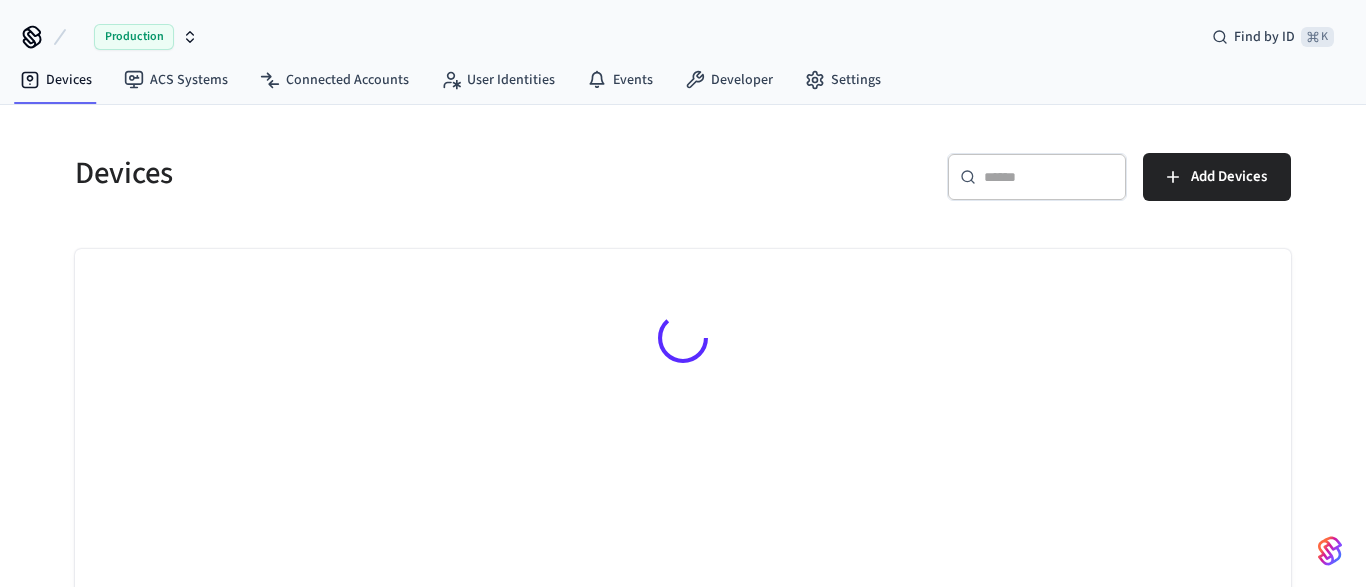 scroll, scrollTop: 0, scrollLeft: 0, axis: both 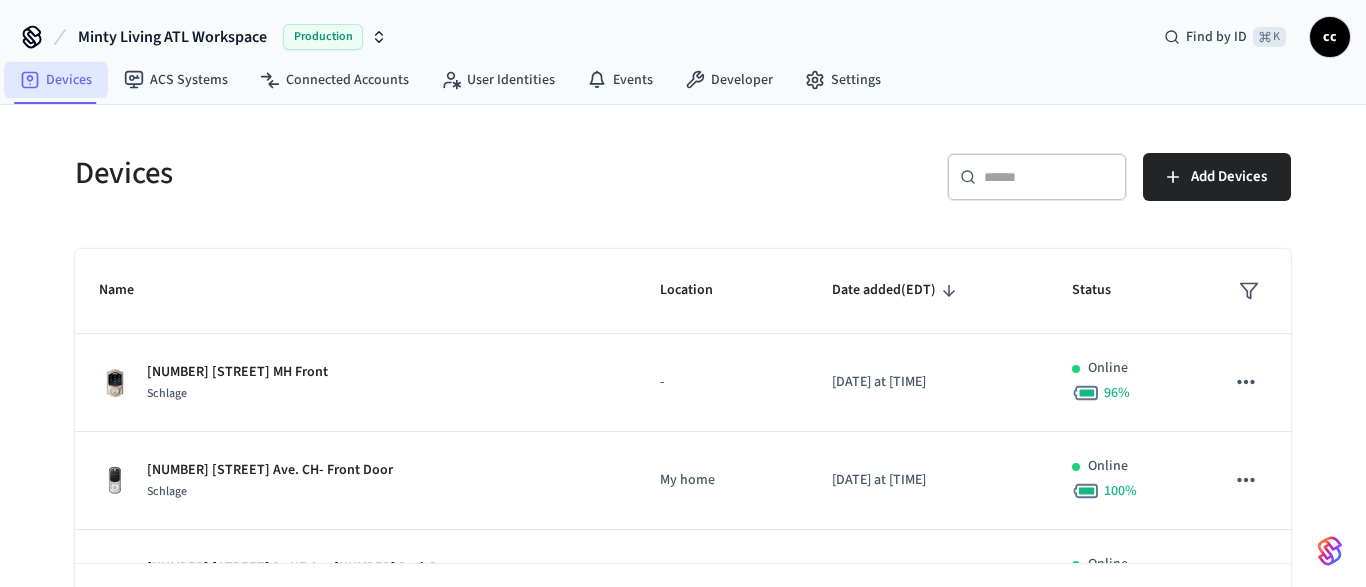 click on "Devices" at bounding box center [56, 80] 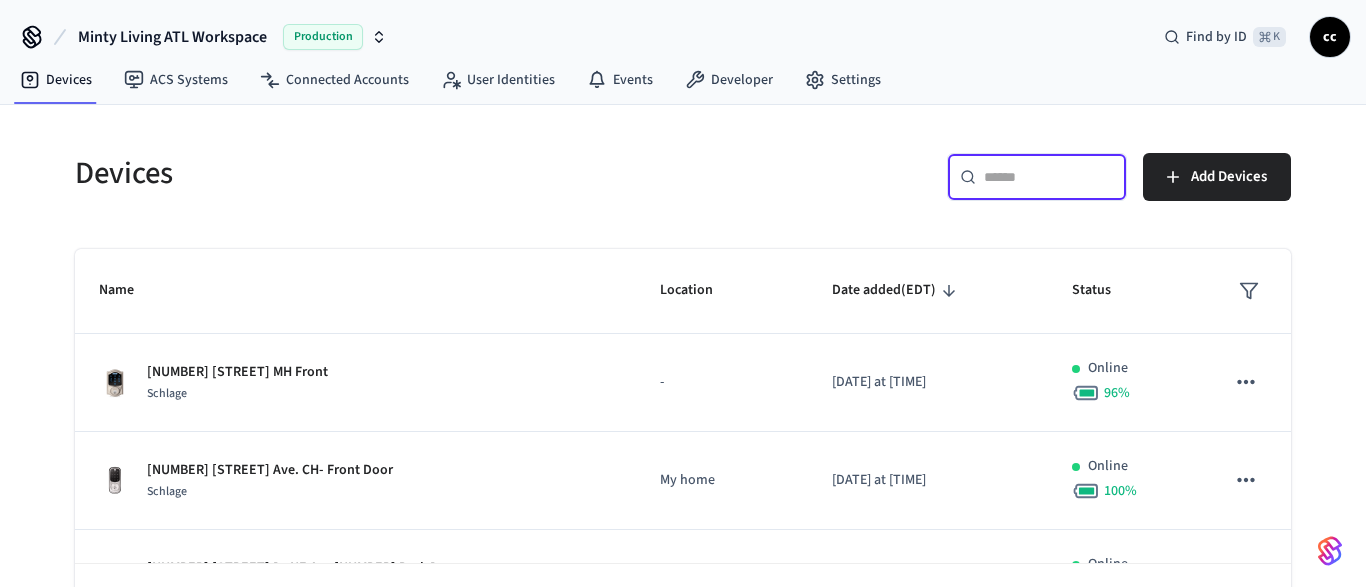 click at bounding box center (1049, 177) 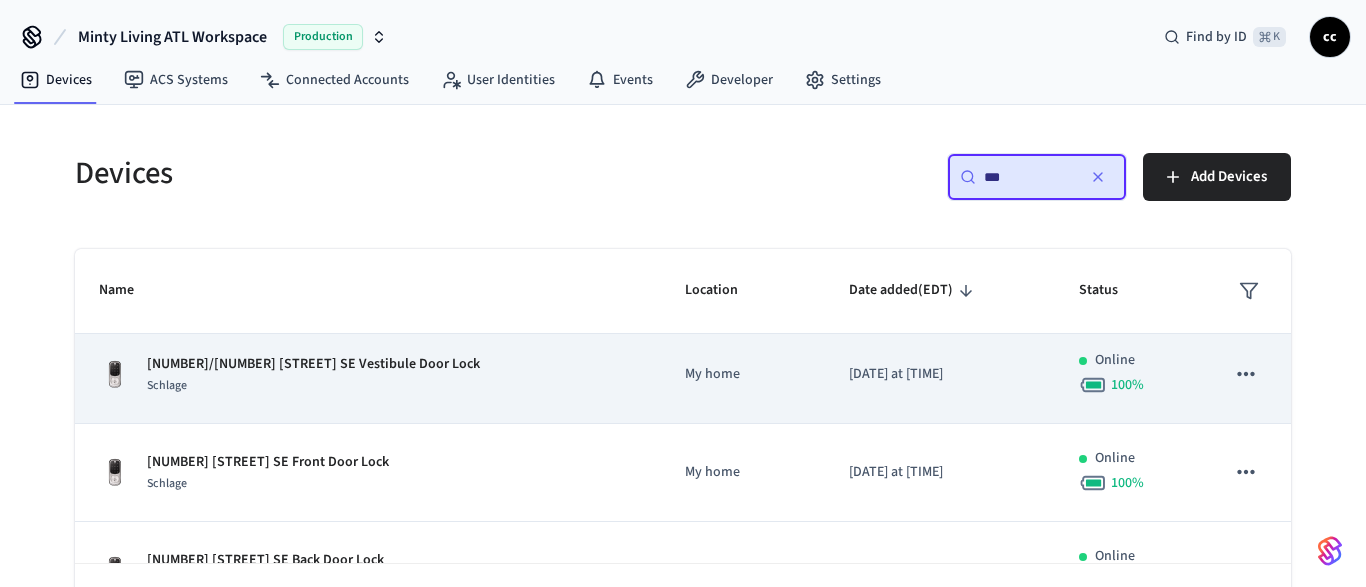 scroll, scrollTop: 103, scrollLeft: 0, axis: vertical 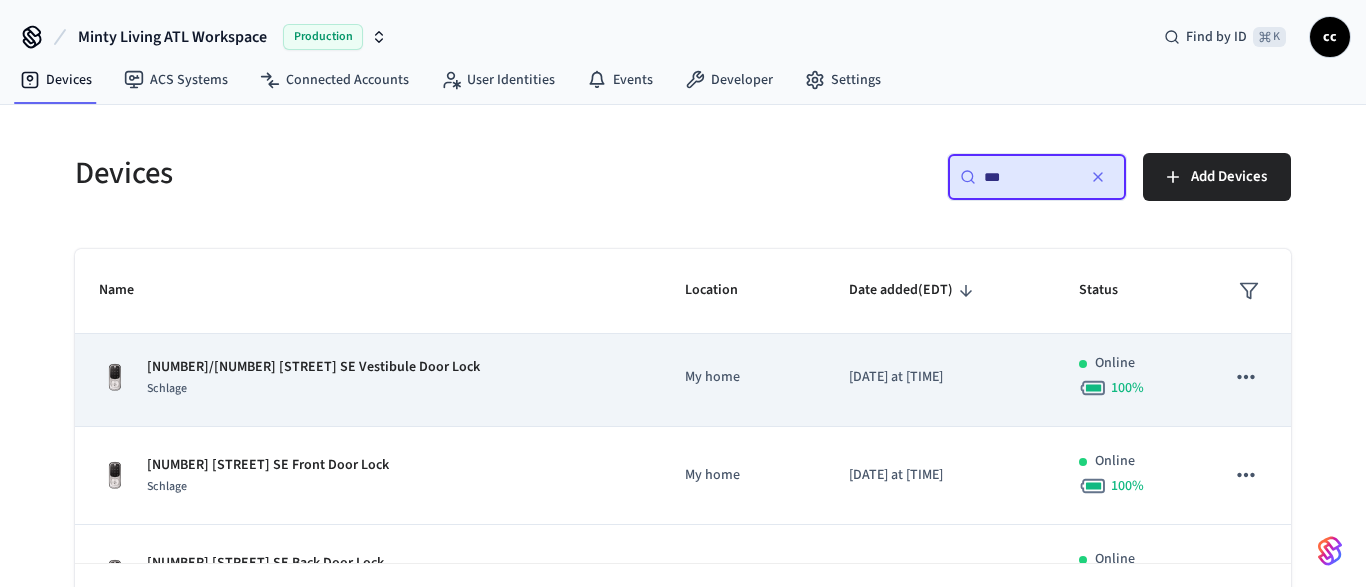 type on "***" 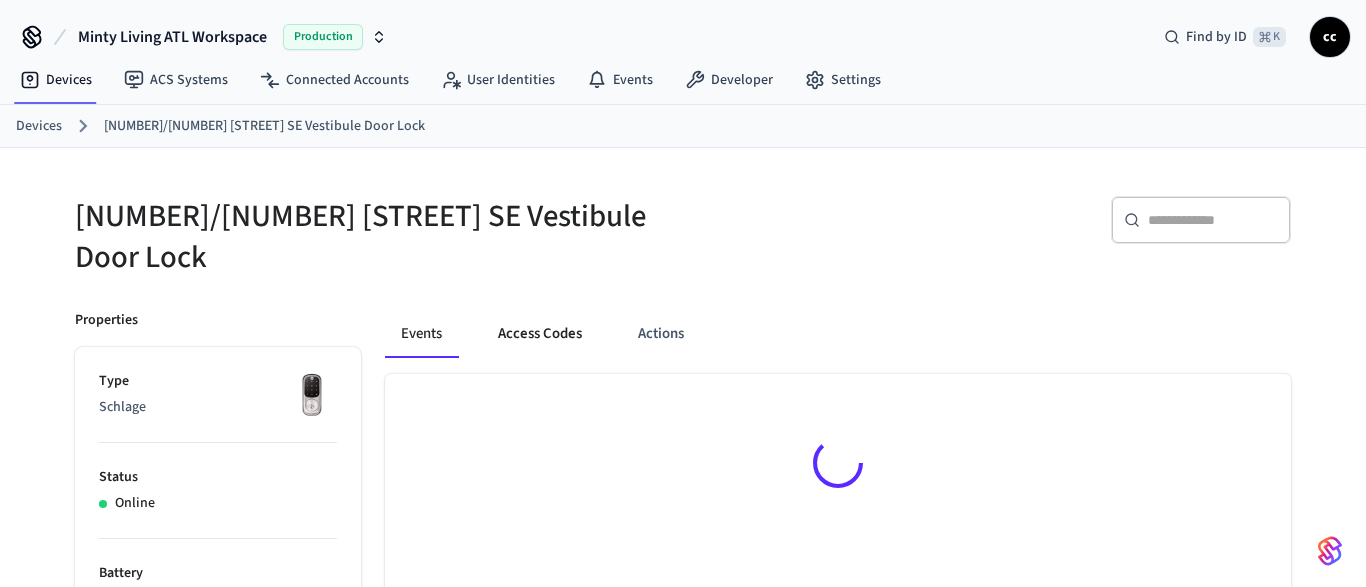 click on "Access Codes" at bounding box center (540, 334) 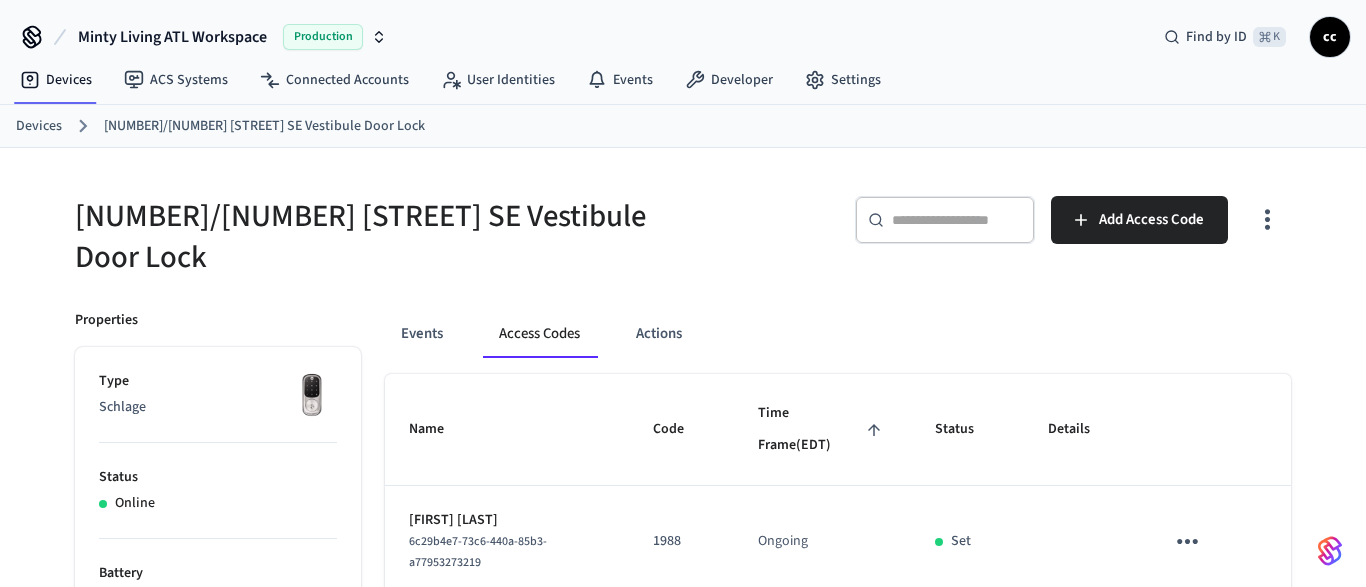 click on "Time Frame  (EDT)" at bounding box center [822, 429] 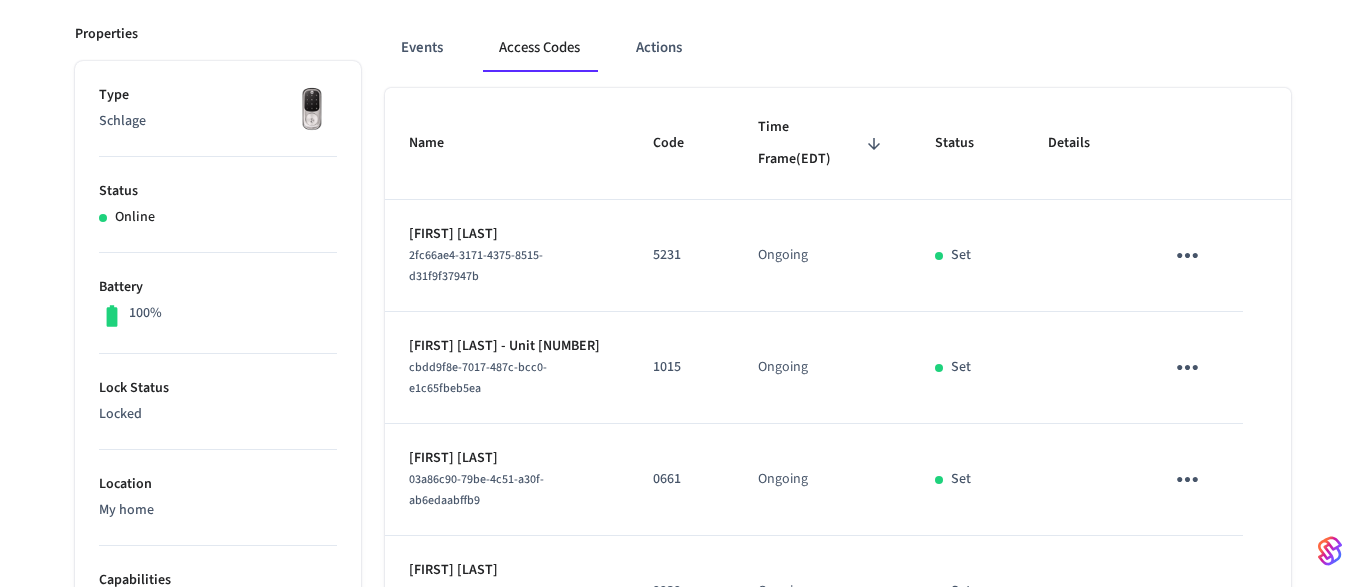 scroll, scrollTop: 296, scrollLeft: 0, axis: vertical 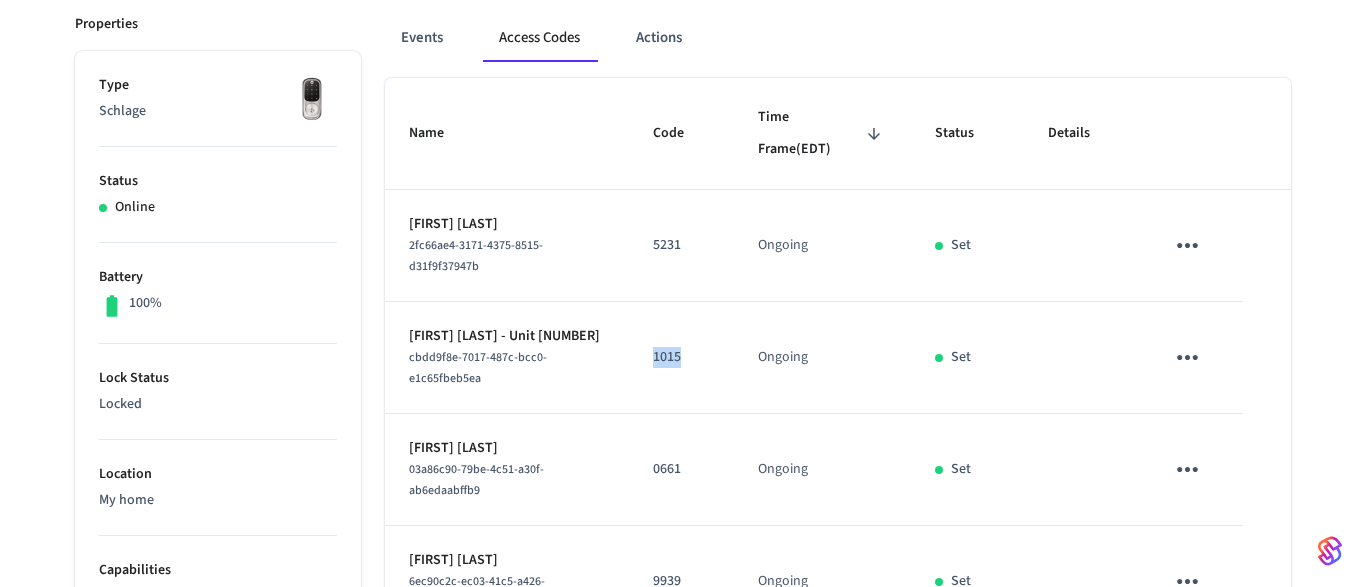 drag, startPoint x: 702, startPoint y: 347, endPoint x: 648, endPoint y: 338, distance: 54.74486 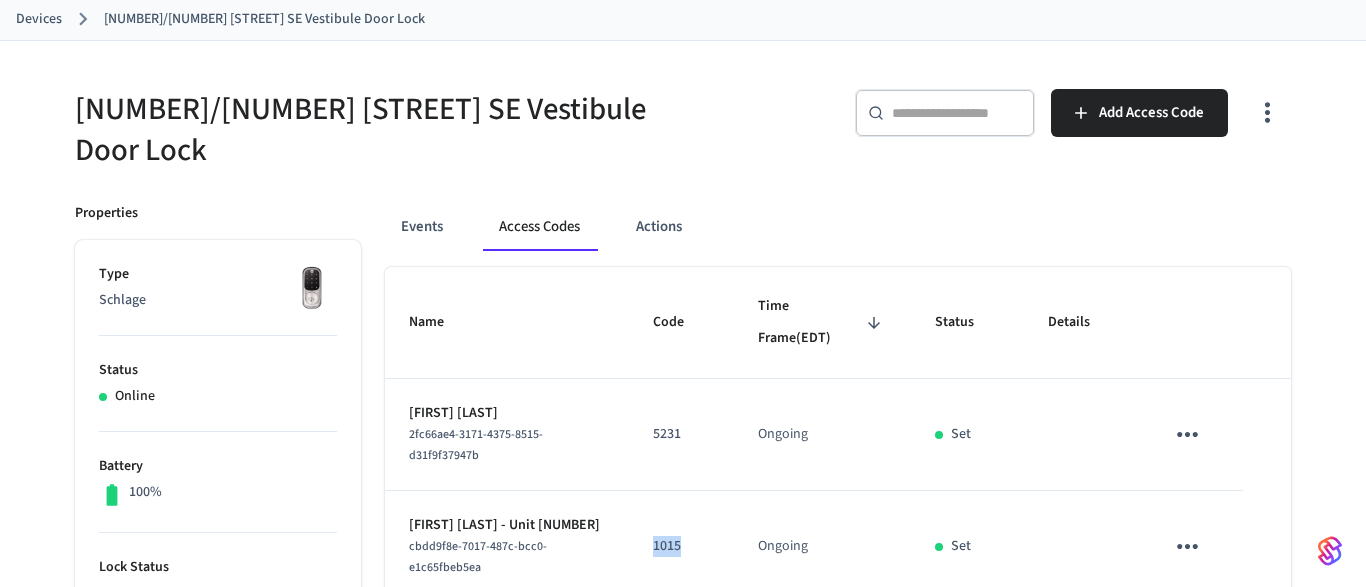 scroll, scrollTop: 104, scrollLeft: 0, axis: vertical 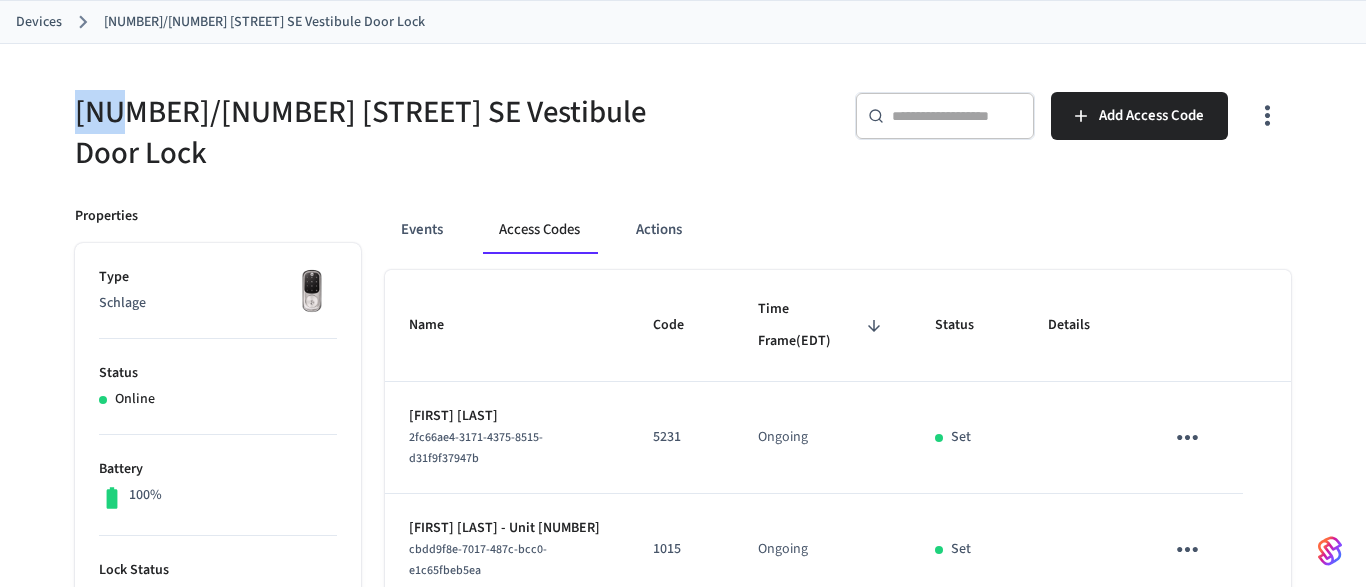 drag, startPoint x: 120, startPoint y: 106, endPoint x: 49, endPoint y: 36, distance: 99.70457 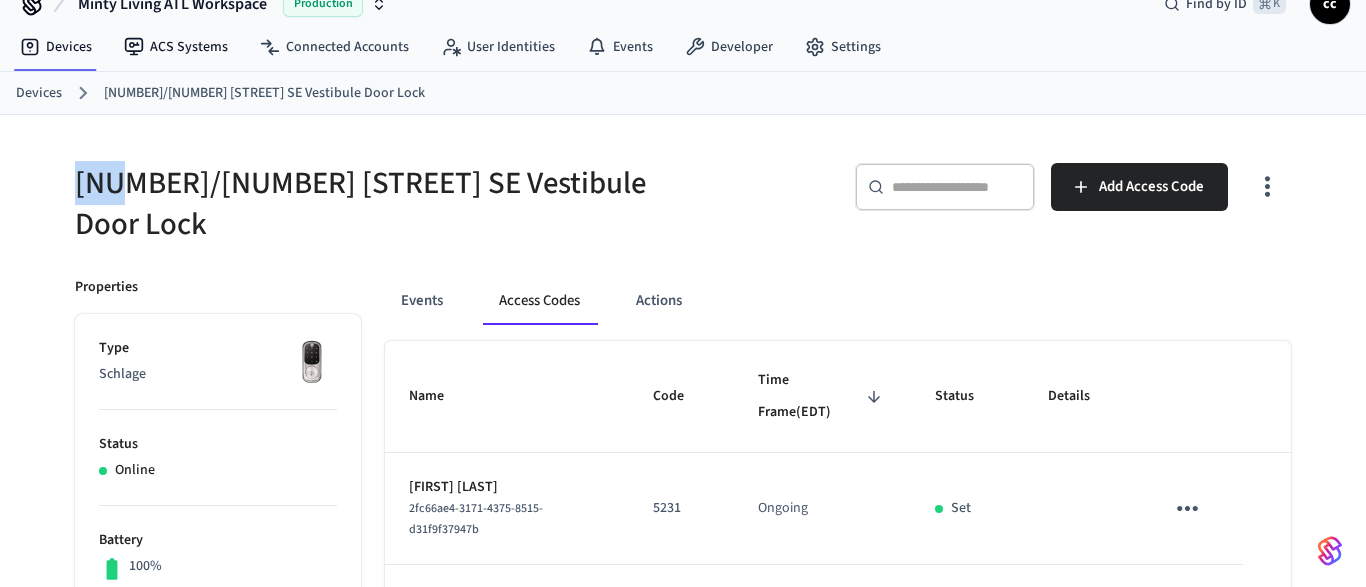 scroll, scrollTop: 0, scrollLeft: 0, axis: both 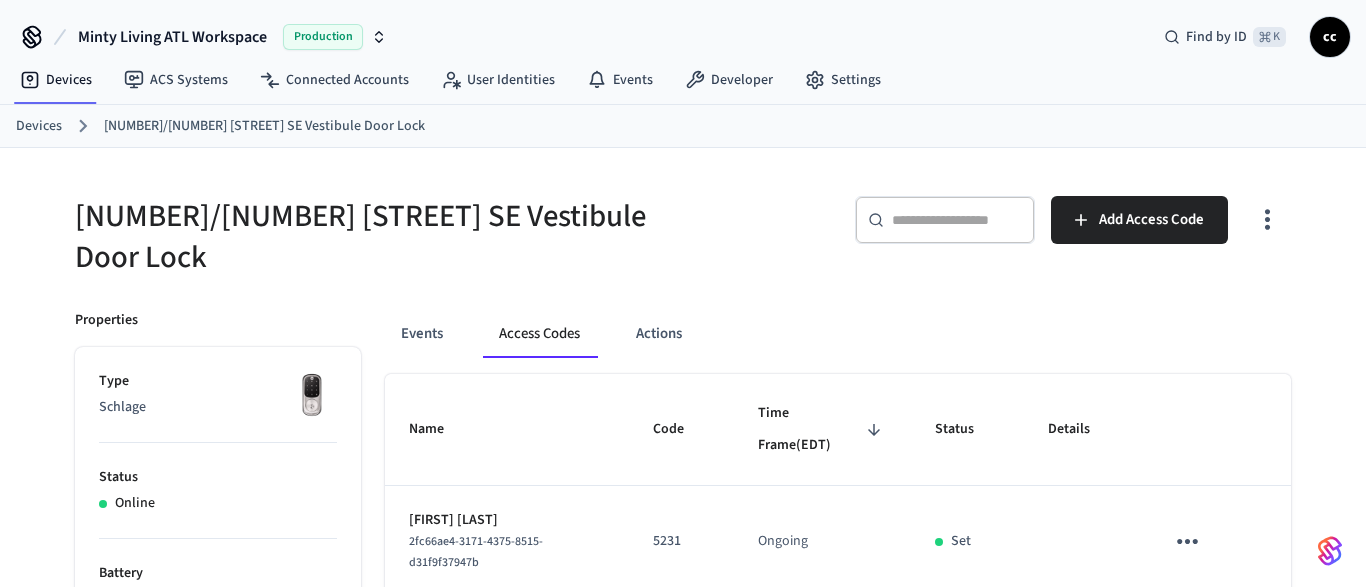 click on "Devices" at bounding box center (39, 126) 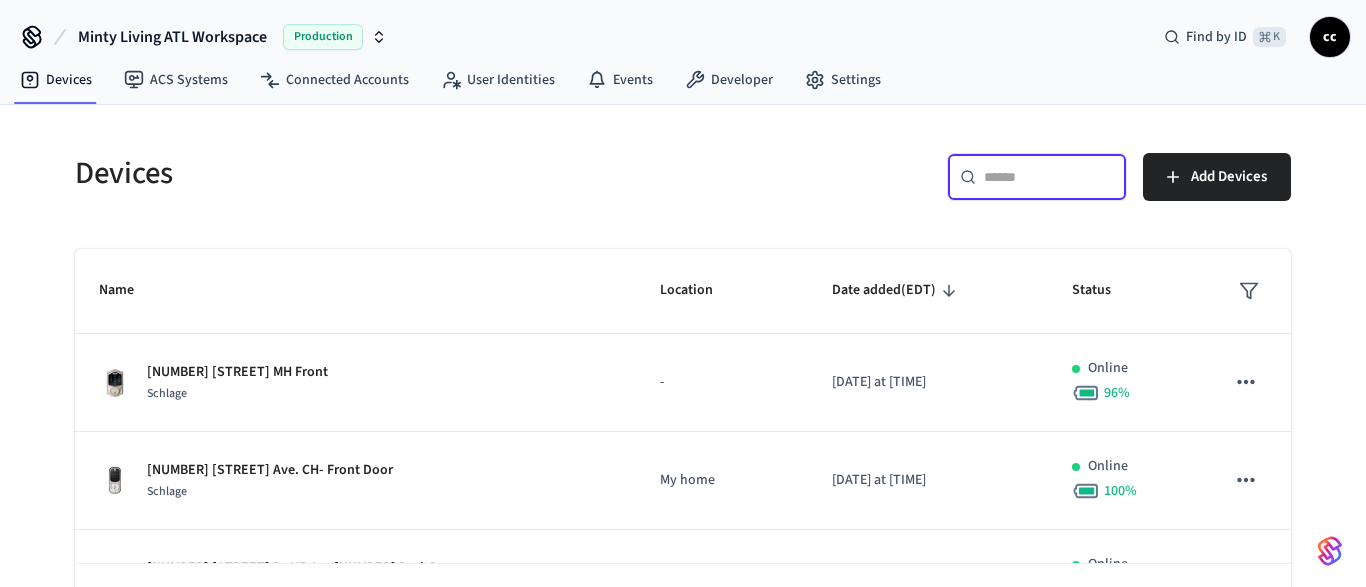 click at bounding box center [1049, 177] 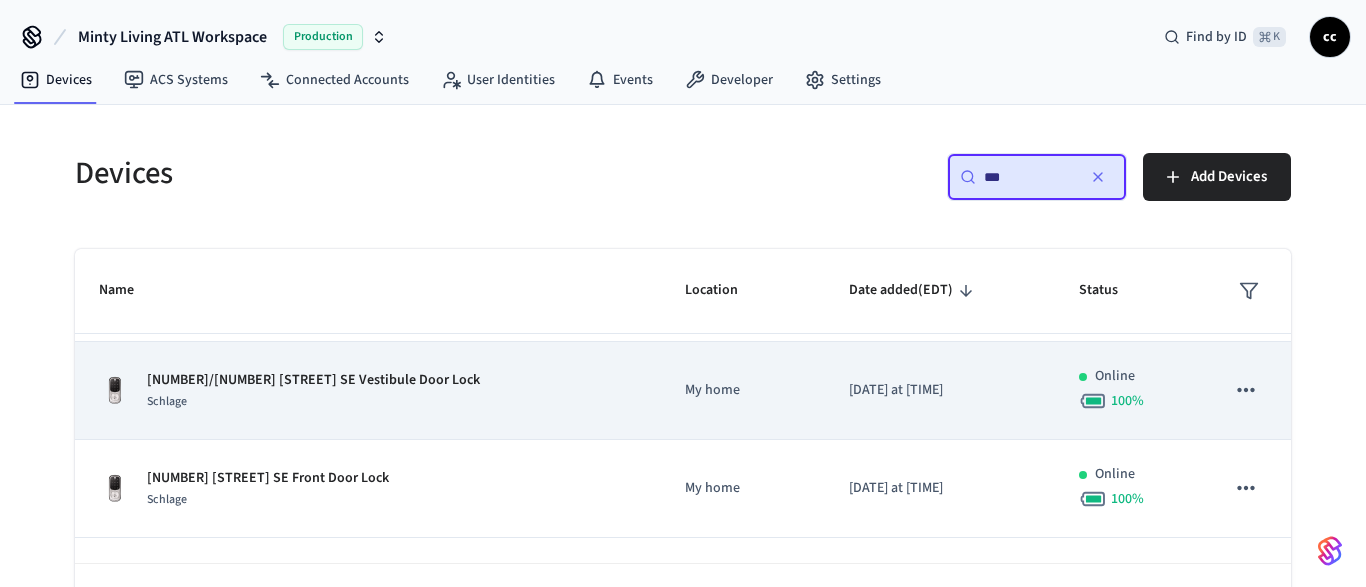 scroll, scrollTop: 111, scrollLeft: 0, axis: vertical 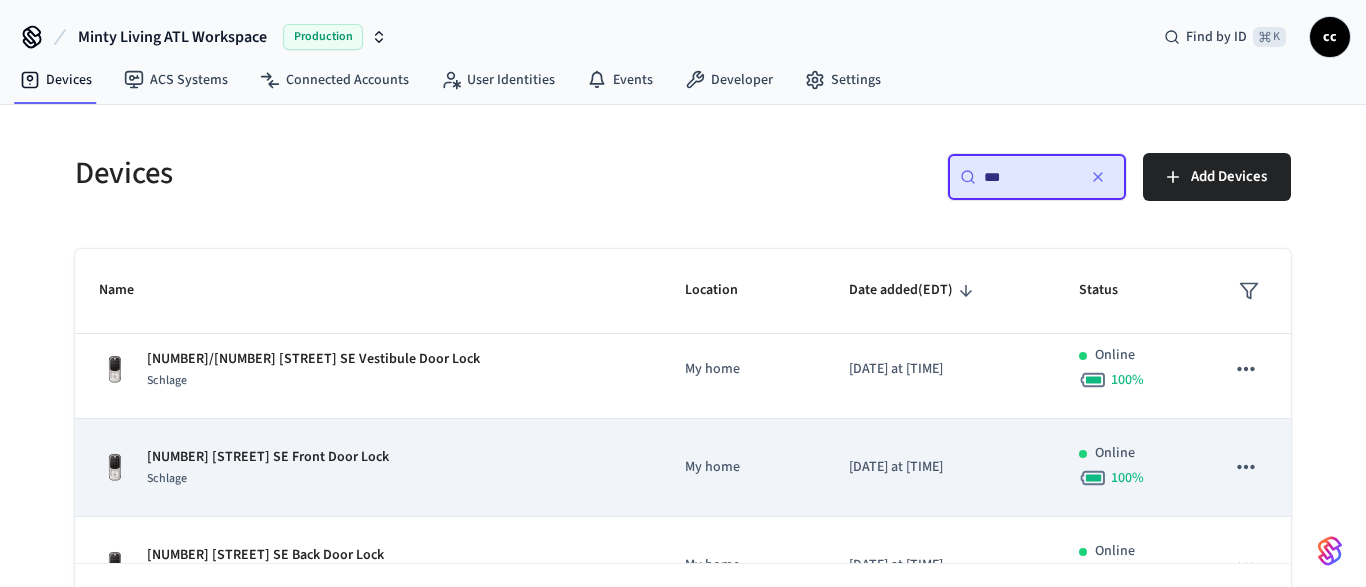 type on "***" 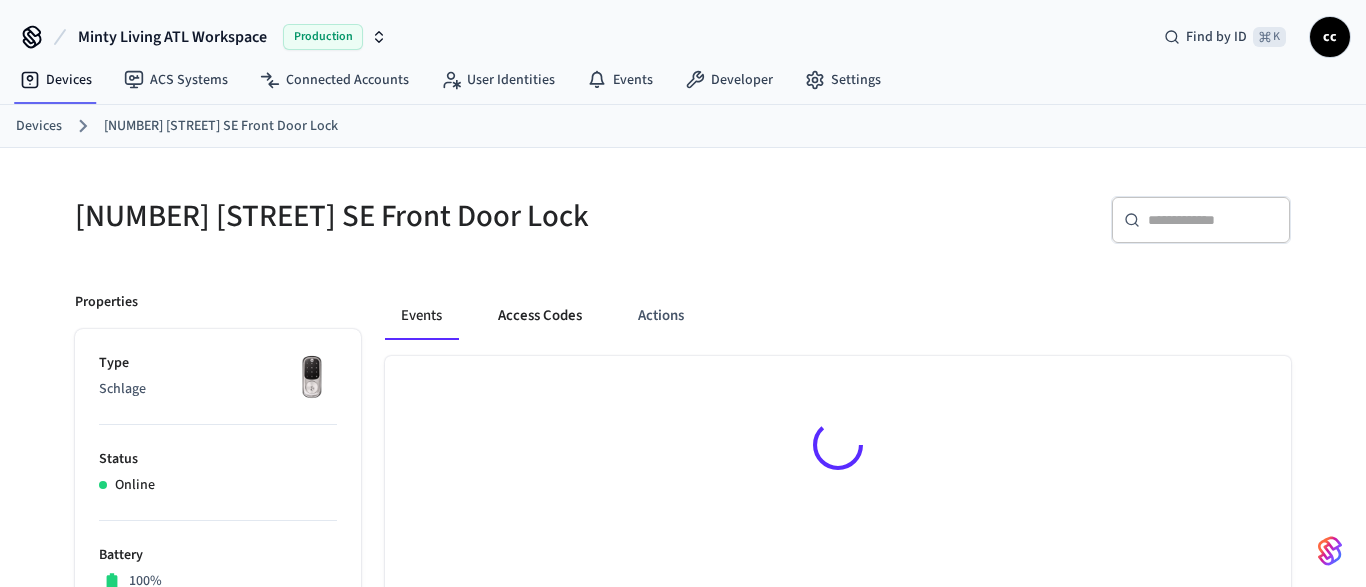 click on "Access Codes" at bounding box center (540, 316) 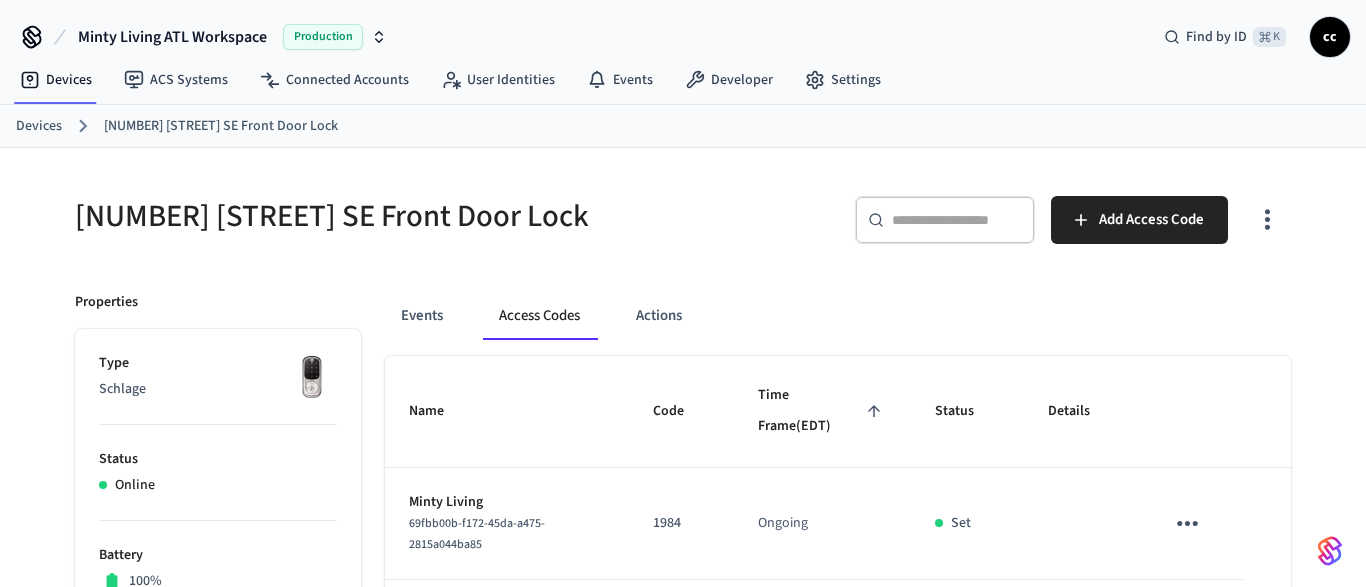 click on "Time Frame  (EDT)" at bounding box center (822, 411) 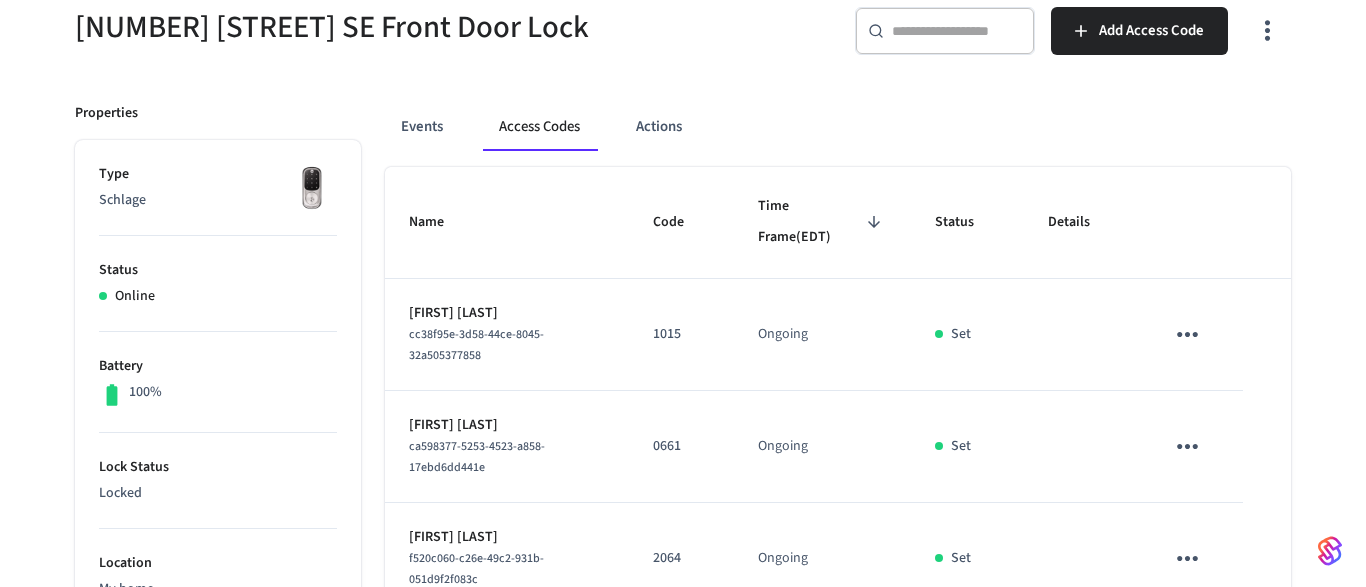 scroll, scrollTop: 204, scrollLeft: 0, axis: vertical 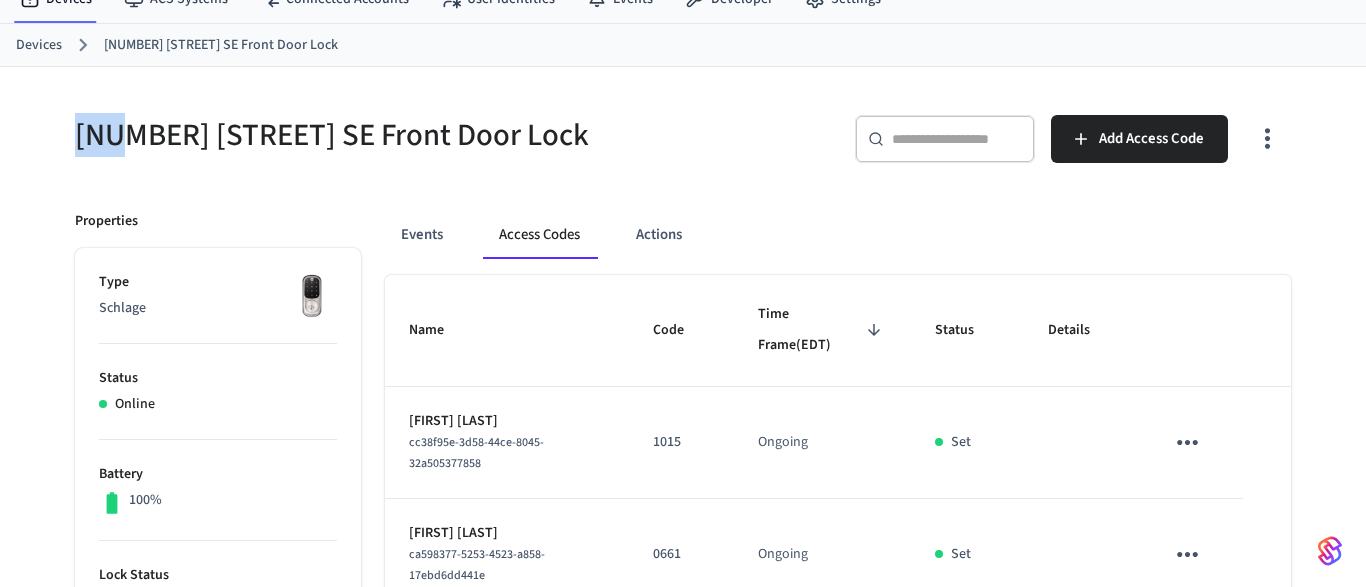 drag, startPoint x: 69, startPoint y: 131, endPoint x: 122, endPoint y: 128, distance: 53.08484 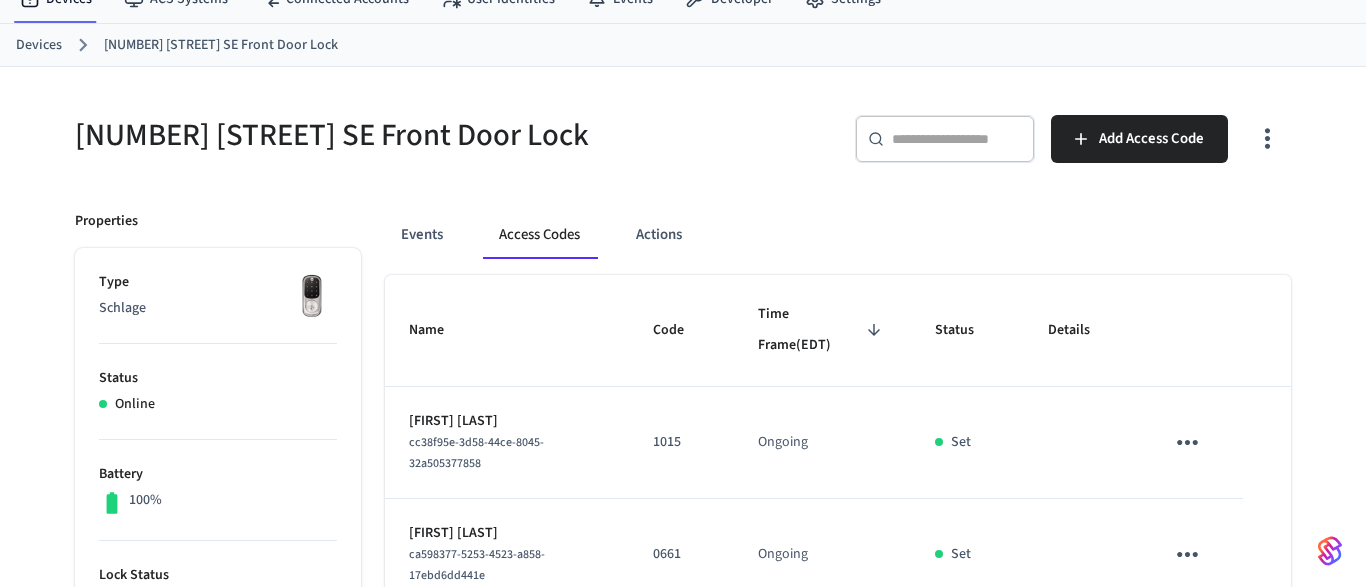 click on "Devices" at bounding box center [39, 45] 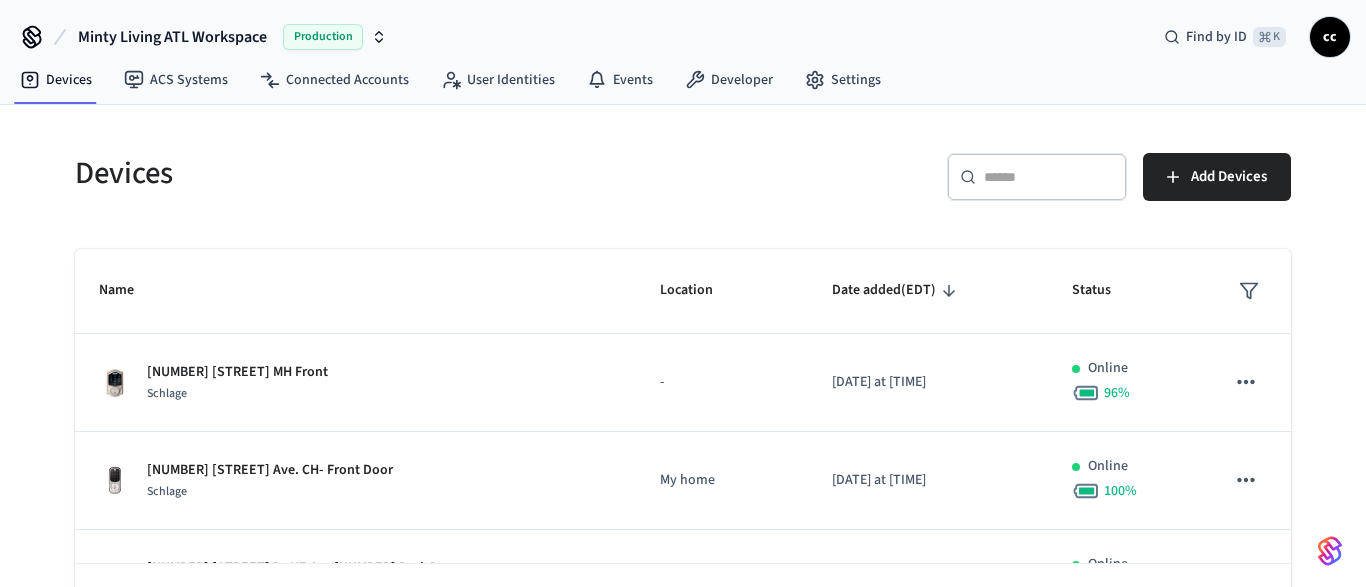 click on "​ ​" at bounding box center (1037, 177) 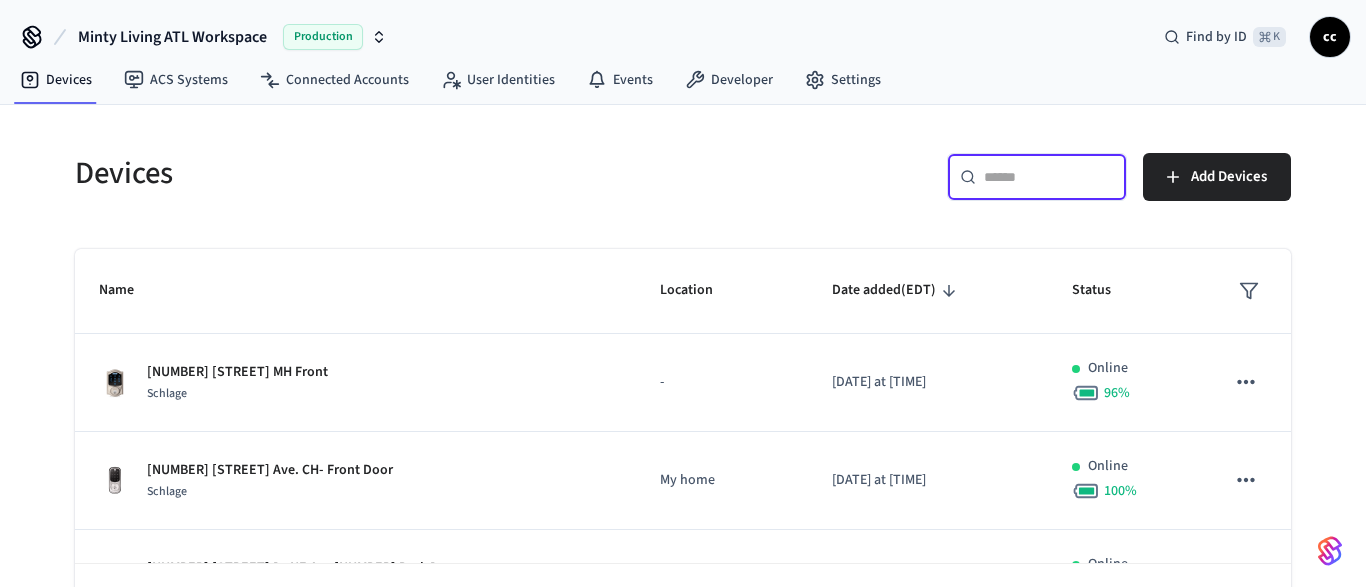 click at bounding box center [1049, 177] 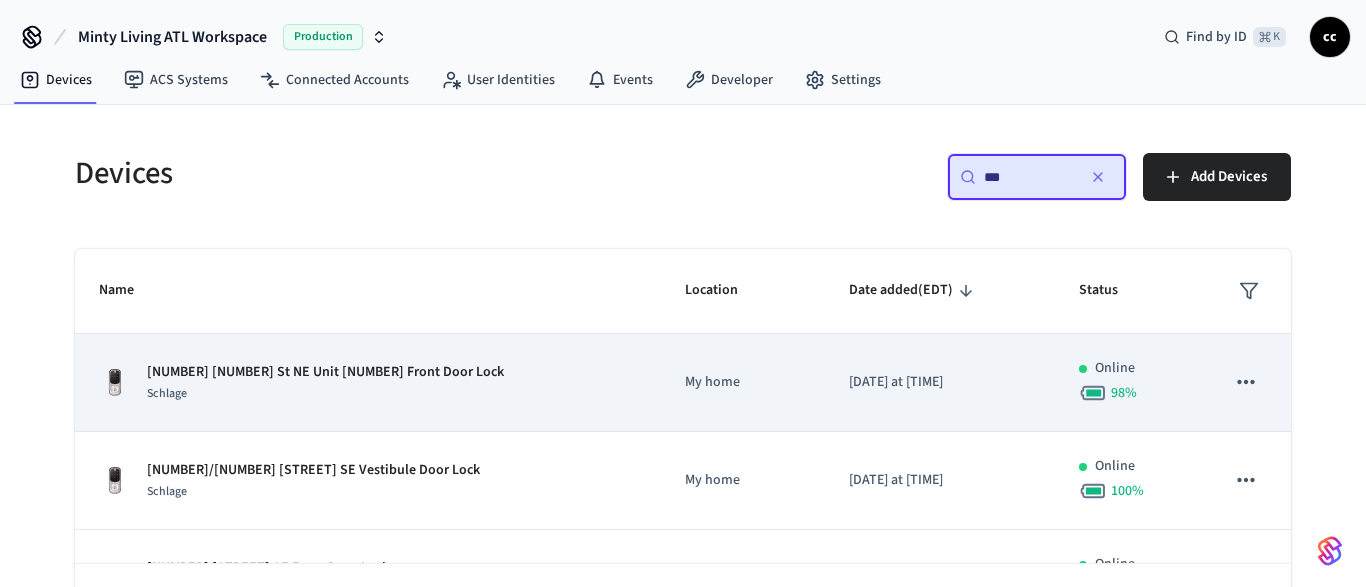 scroll, scrollTop: 33, scrollLeft: 0, axis: vertical 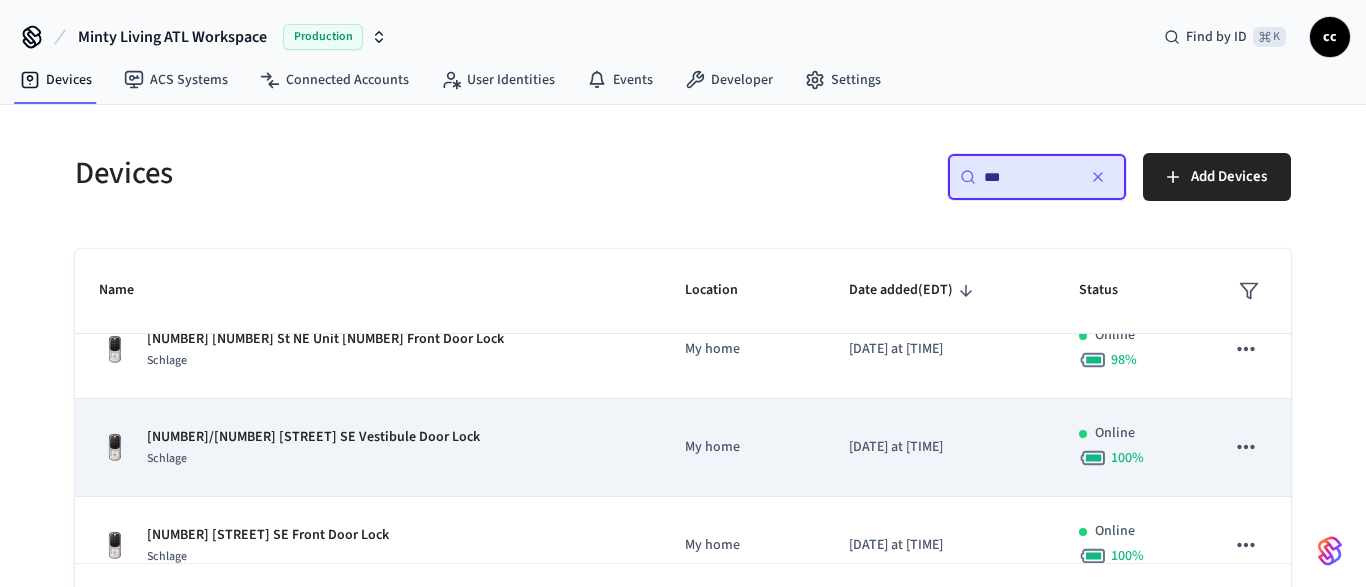 type on "***" 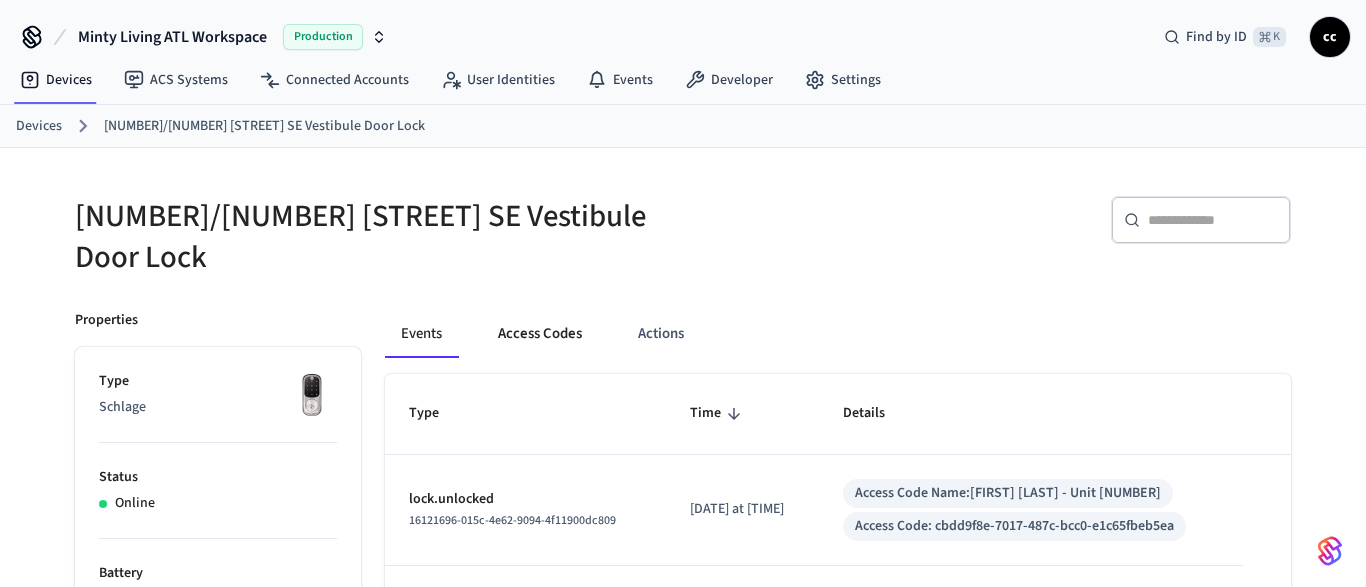 click on "Access Codes" at bounding box center (540, 334) 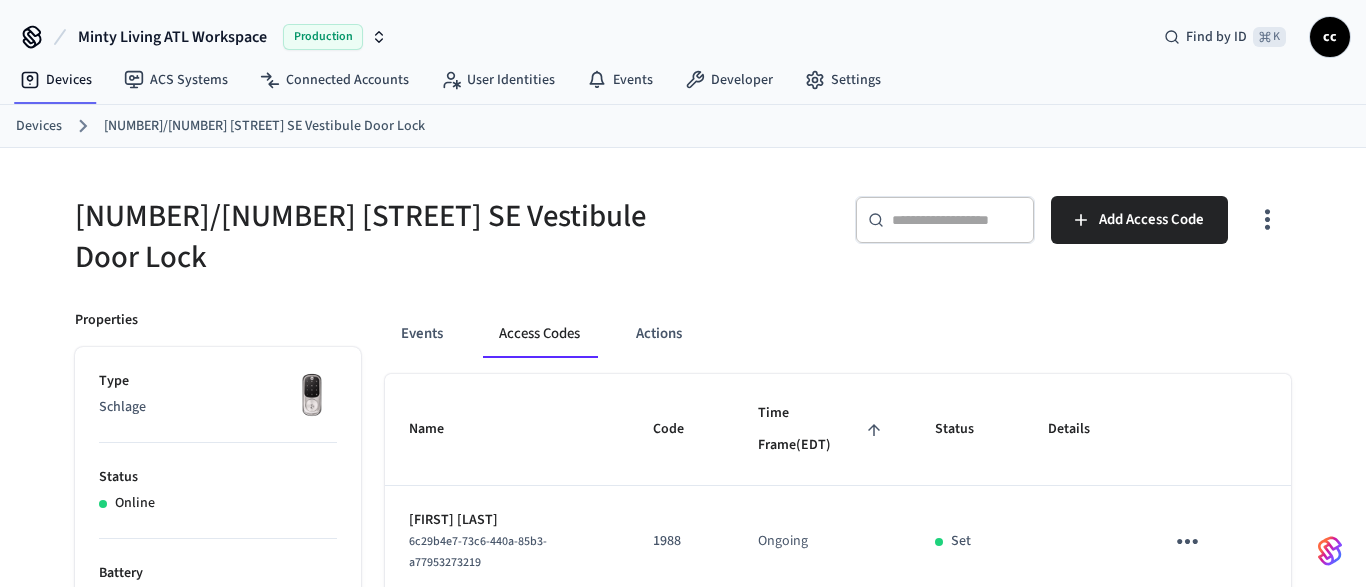 click on "Time Frame  (EDT)" at bounding box center [822, 429] 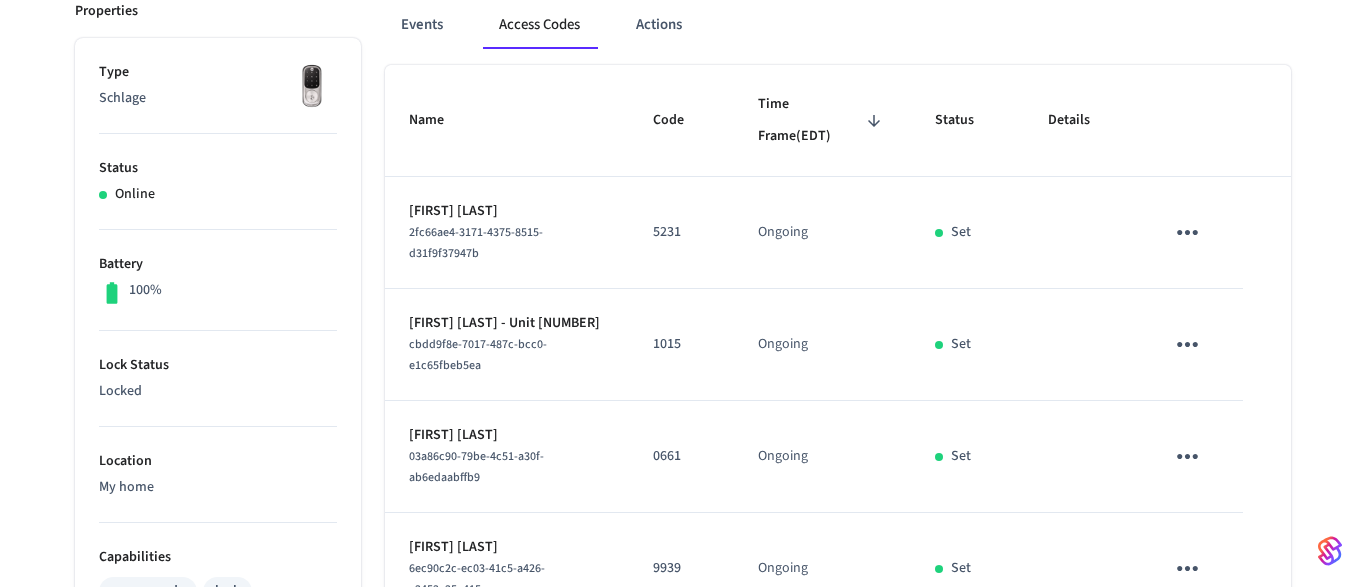 scroll, scrollTop: 154, scrollLeft: 0, axis: vertical 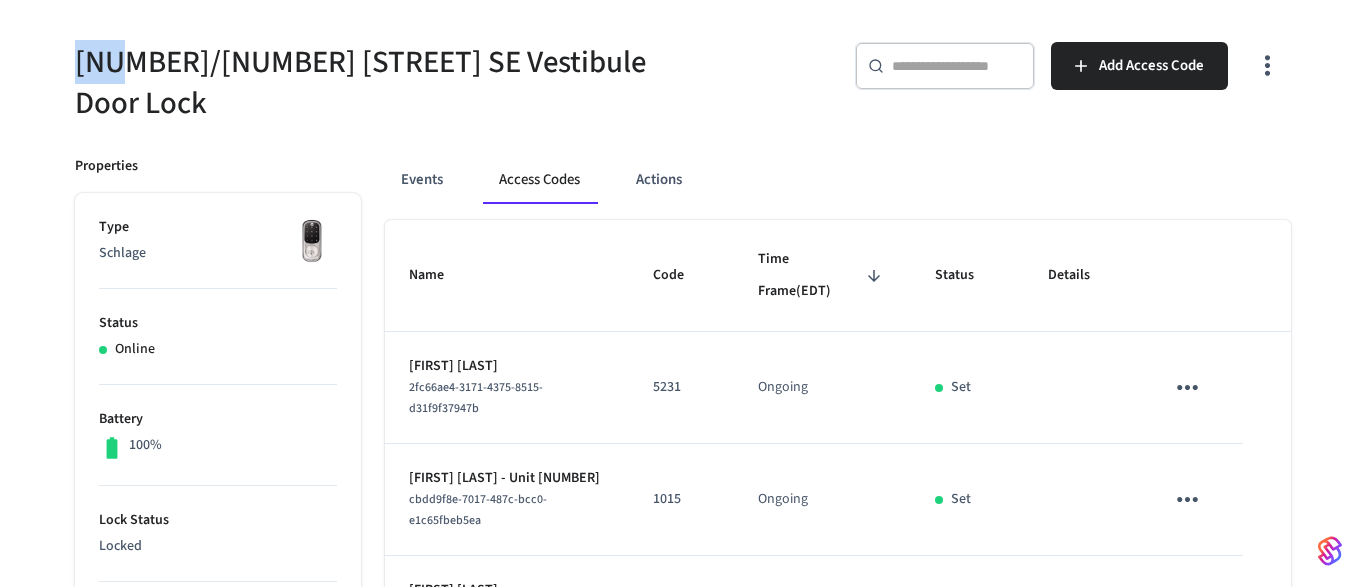 drag, startPoint x: 123, startPoint y: 60, endPoint x: 59, endPoint y: 64, distance: 64.12488 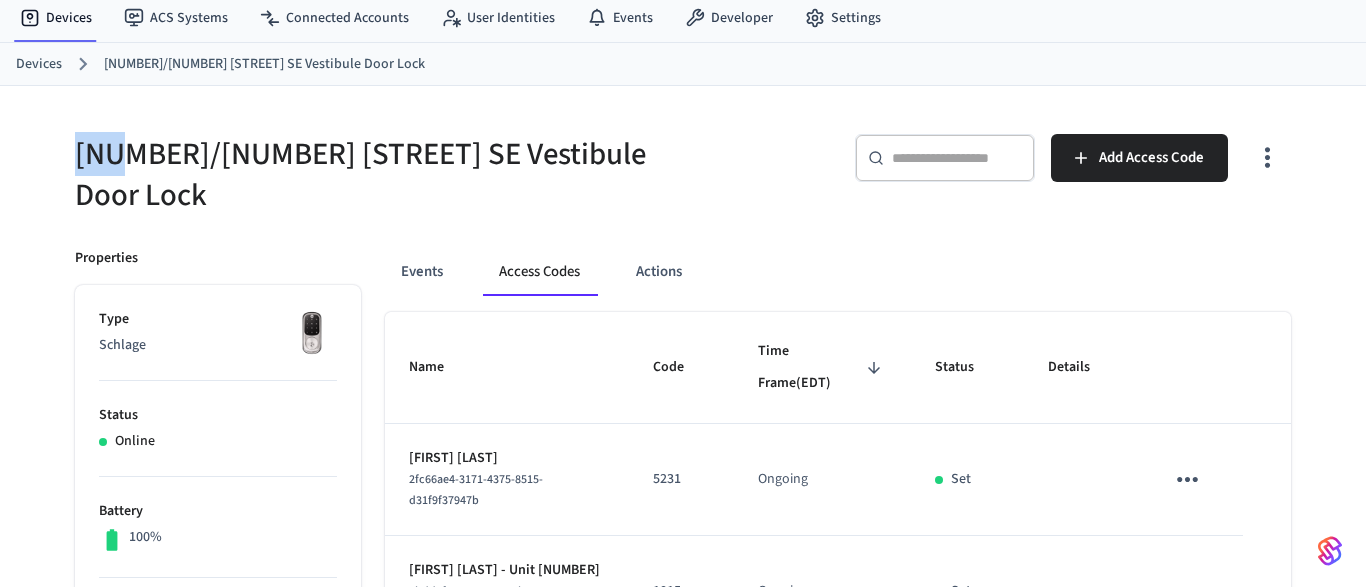 scroll, scrollTop: 0, scrollLeft: 0, axis: both 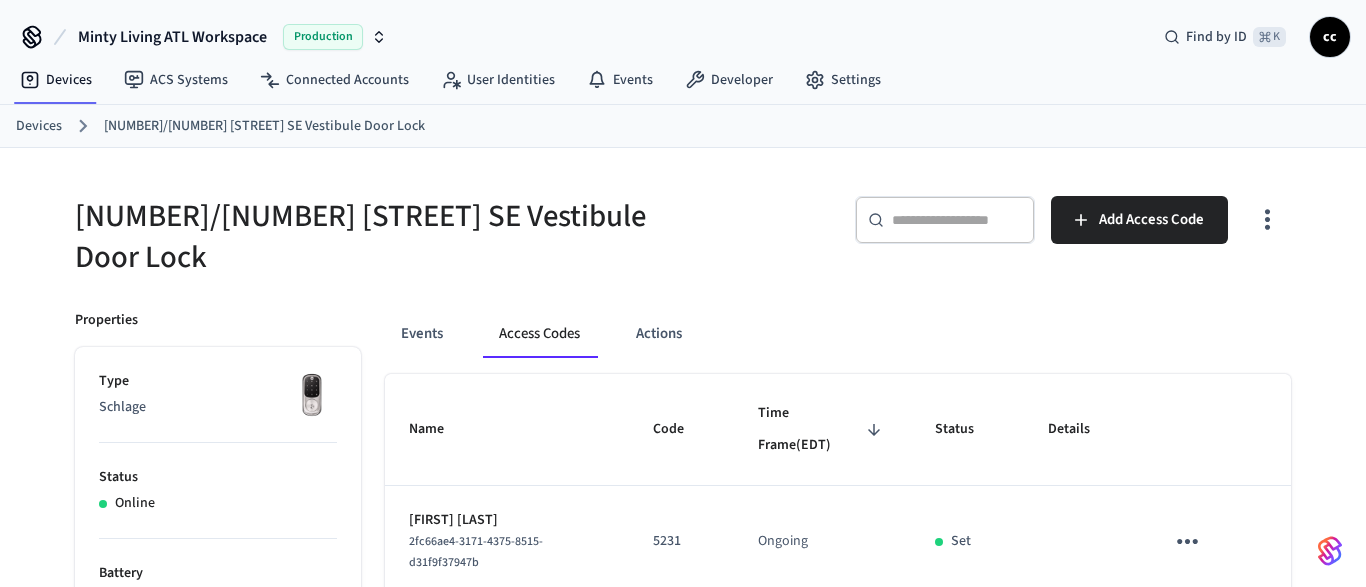 click on "Devices" at bounding box center [39, 126] 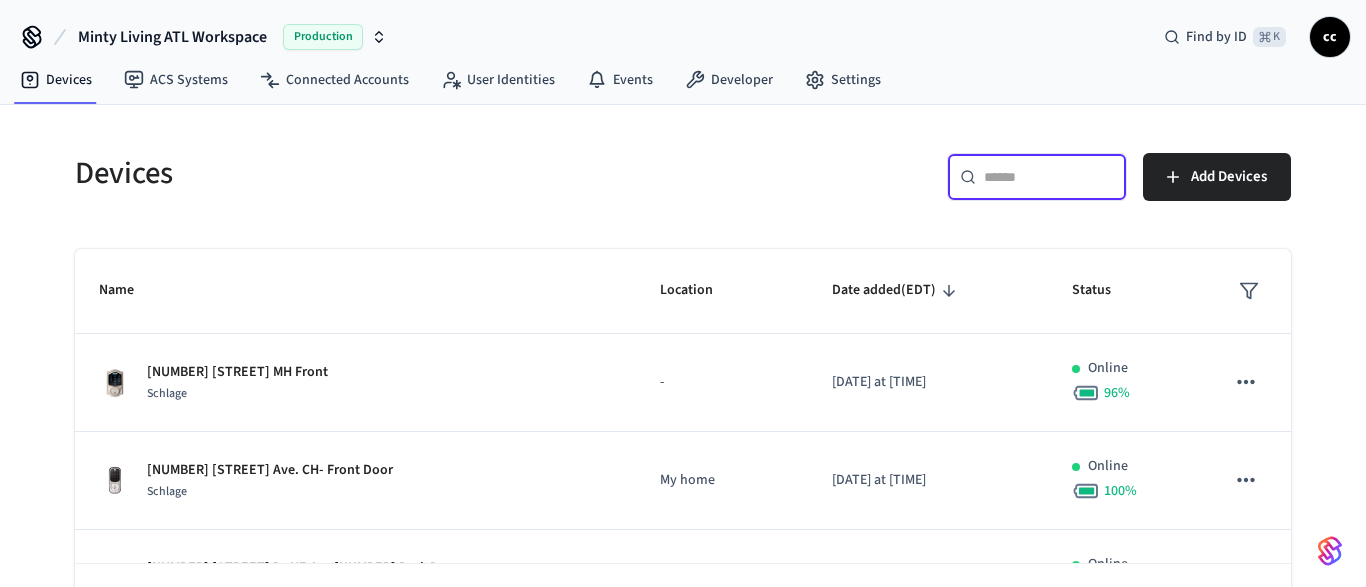 click at bounding box center [1049, 177] 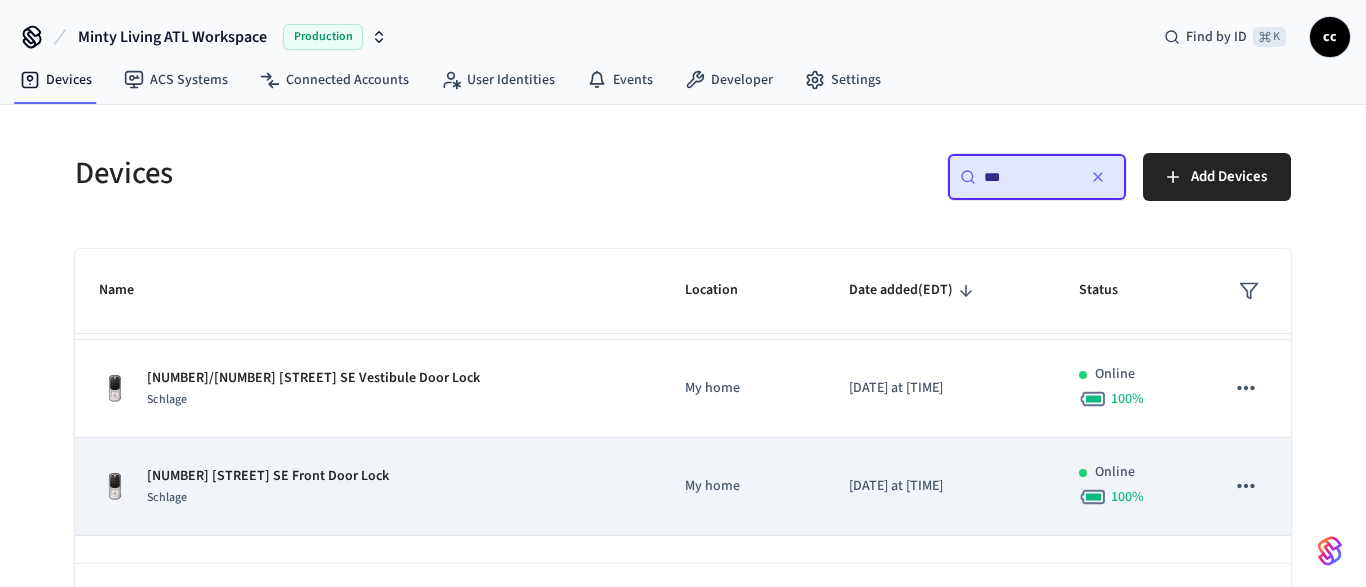 scroll, scrollTop: 92, scrollLeft: 0, axis: vertical 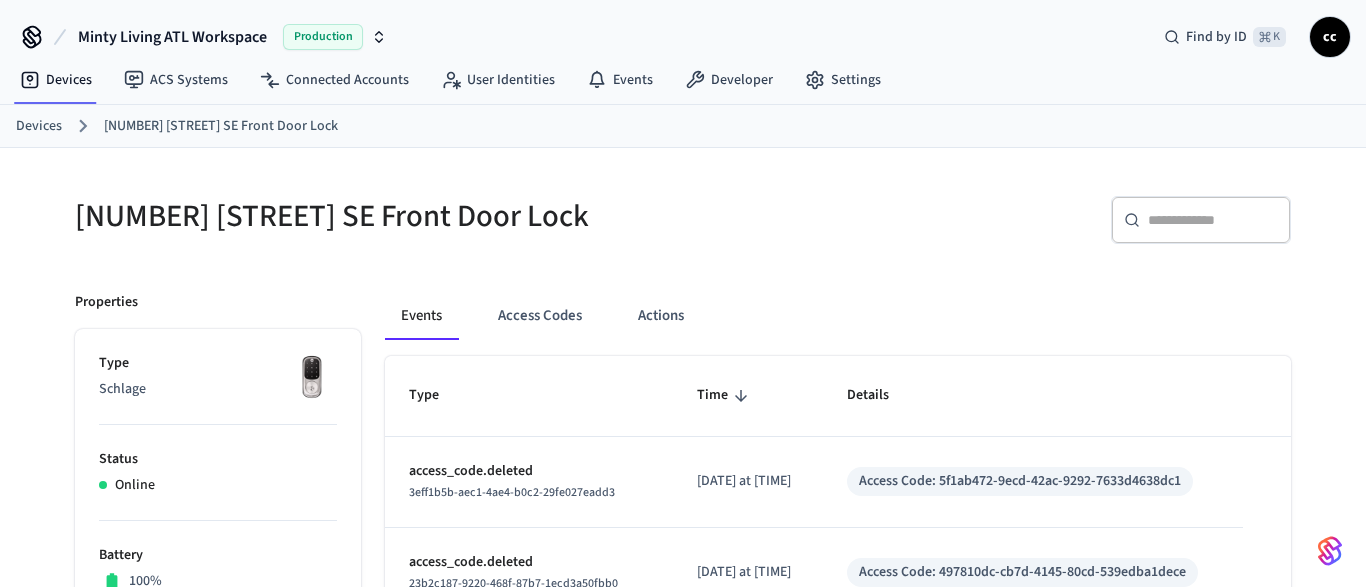 click on "Time" at bounding box center (725, 395) 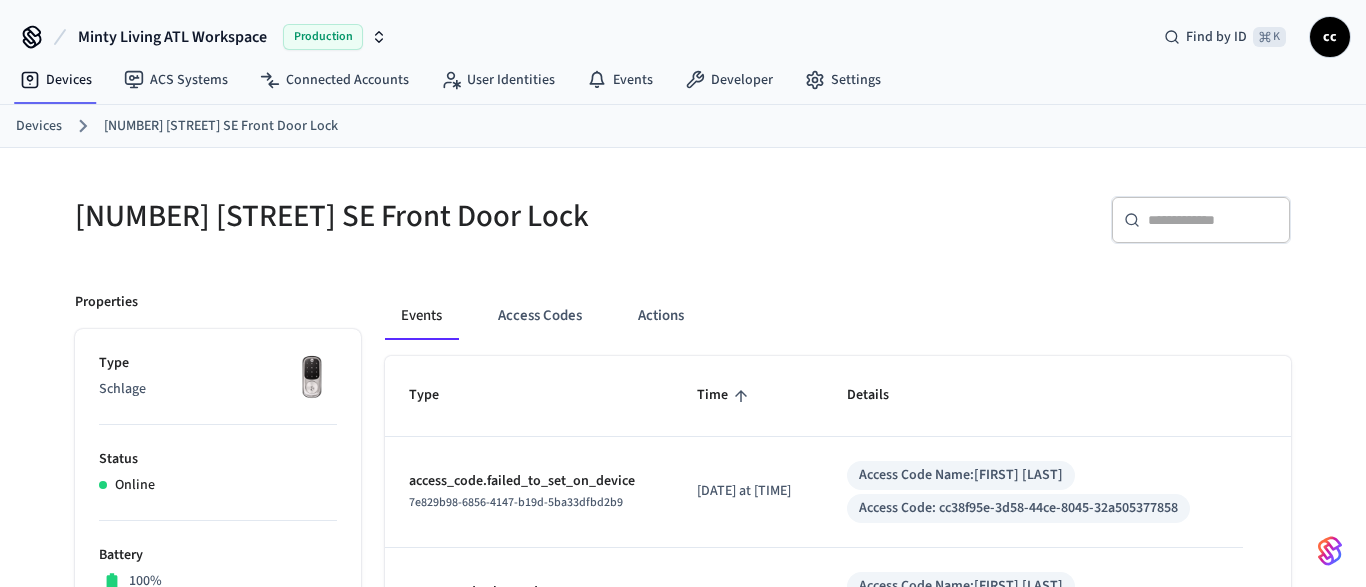 scroll, scrollTop: 180, scrollLeft: 0, axis: vertical 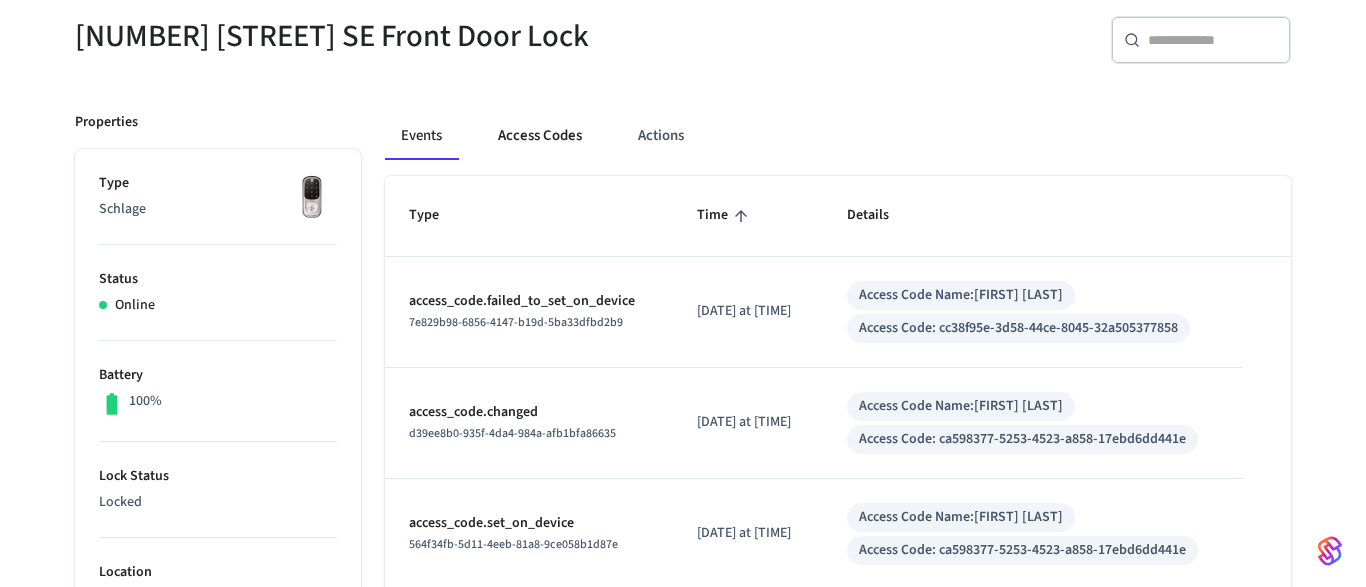 drag, startPoint x: 531, startPoint y: 137, endPoint x: 558, endPoint y: 151, distance: 30.413813 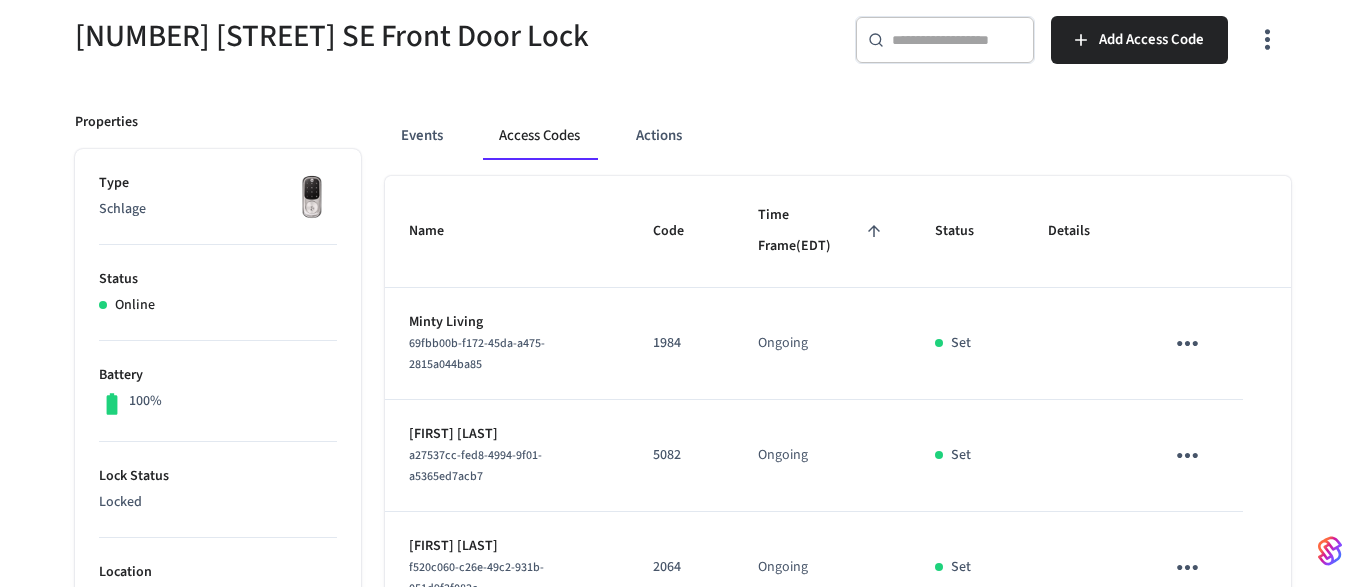 click on "Time Frame  (EDT)" at bounding box center (822, 231) 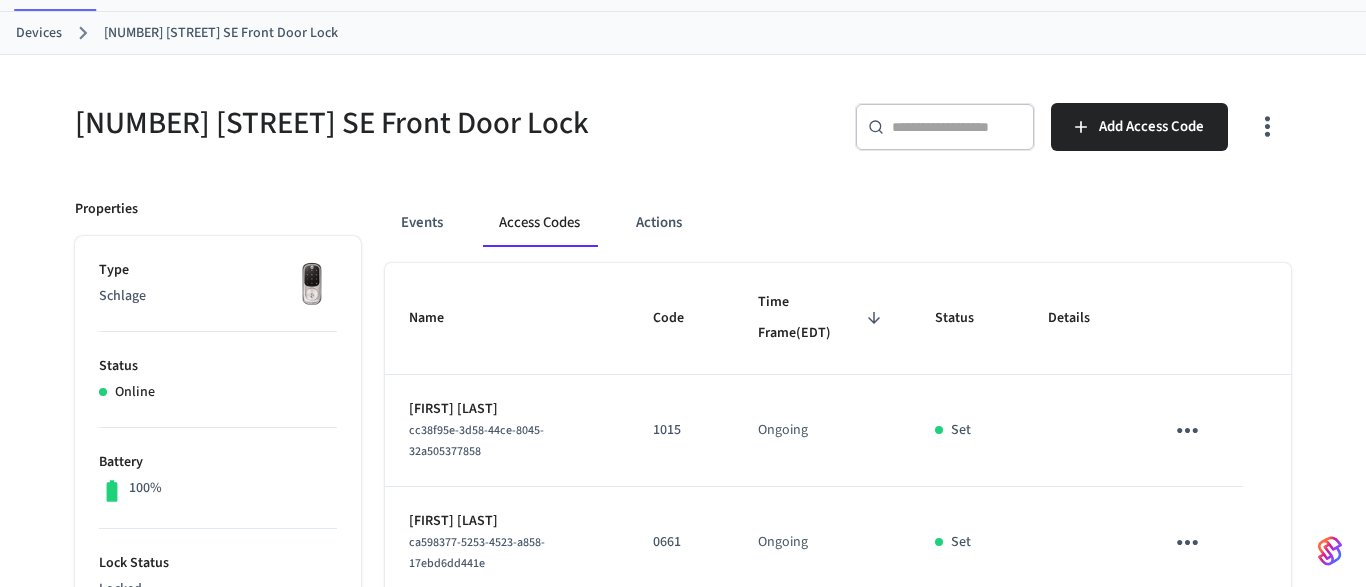scroll, scrollTop: 0, scrollLeft: 0, axis: both 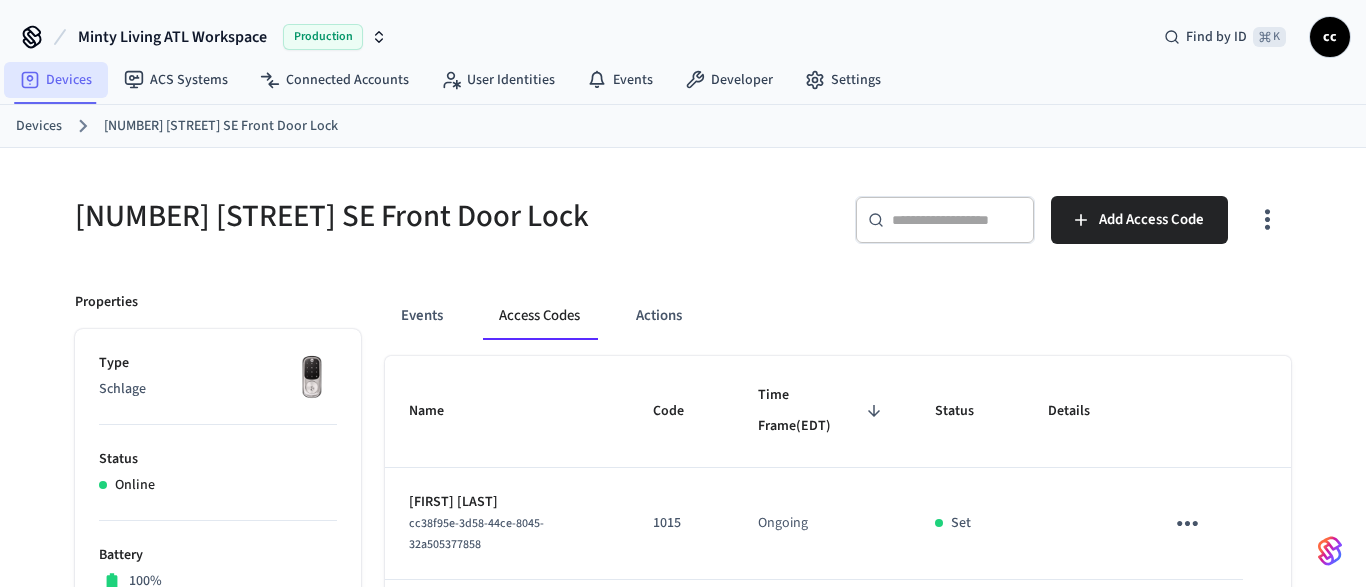 click on "Devices" at bounding box center [56, 80] 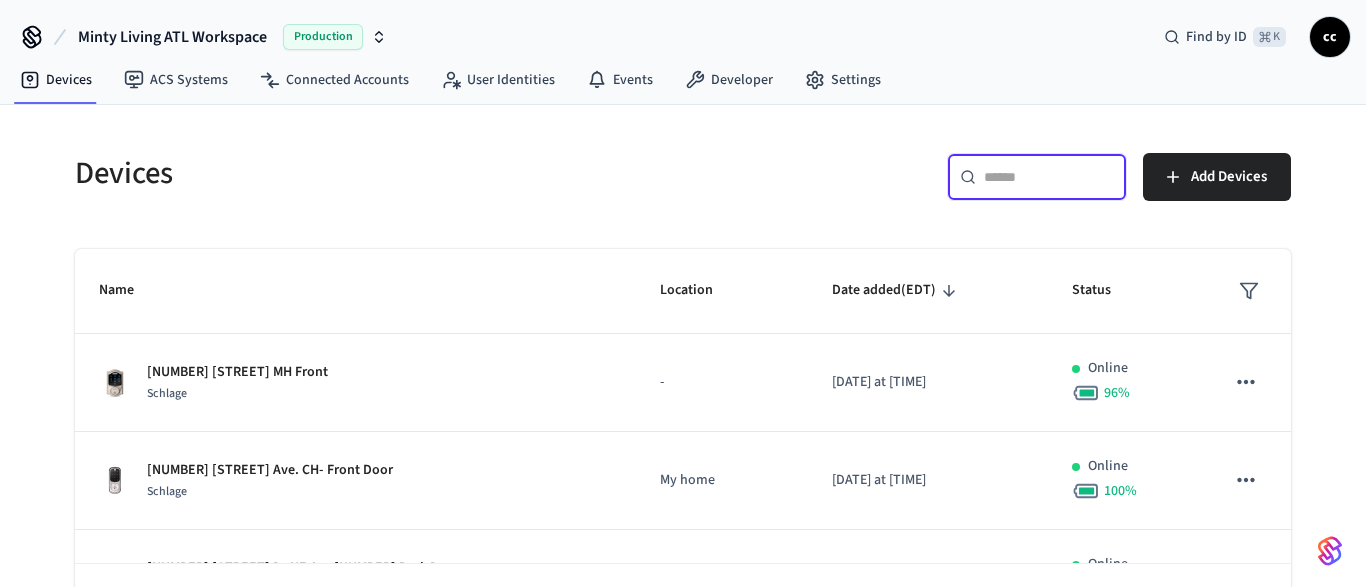click at bounding box center (1049, 177) 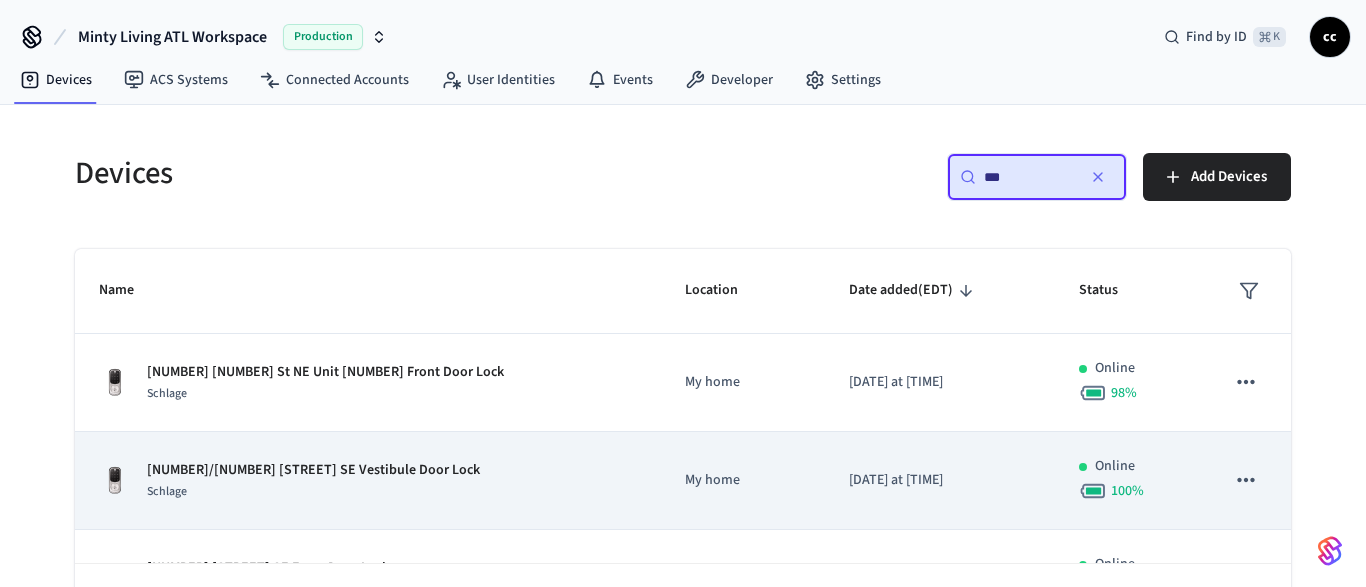 type on "***" 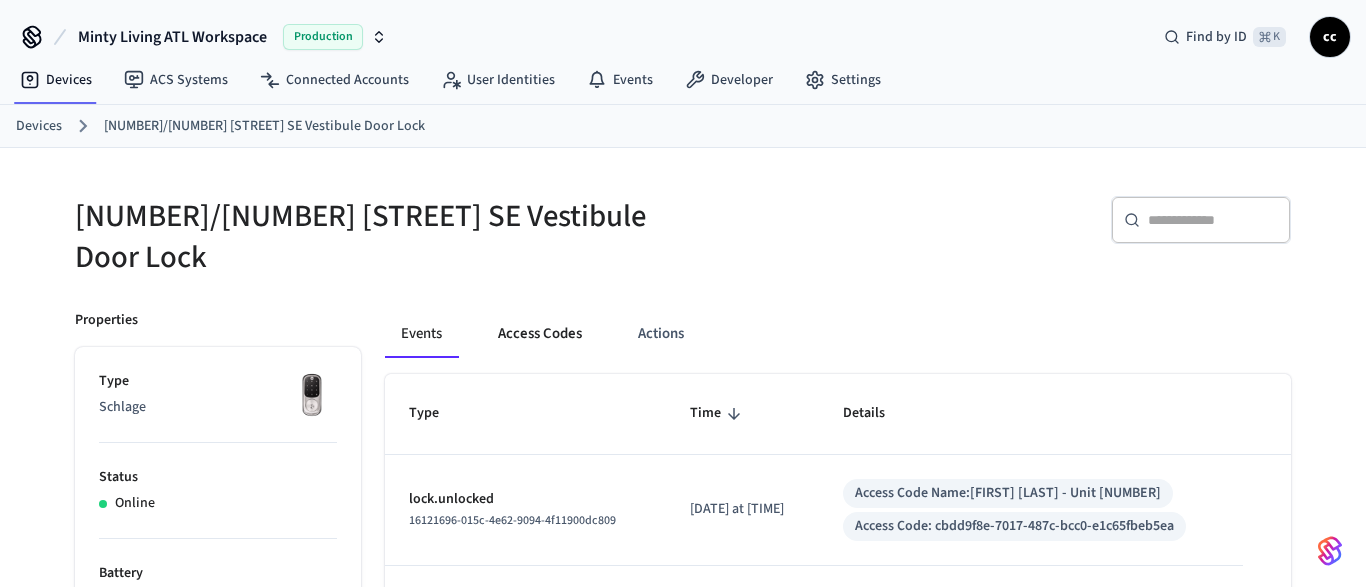 click on "Access Codes" at bounding box center [540, 334] 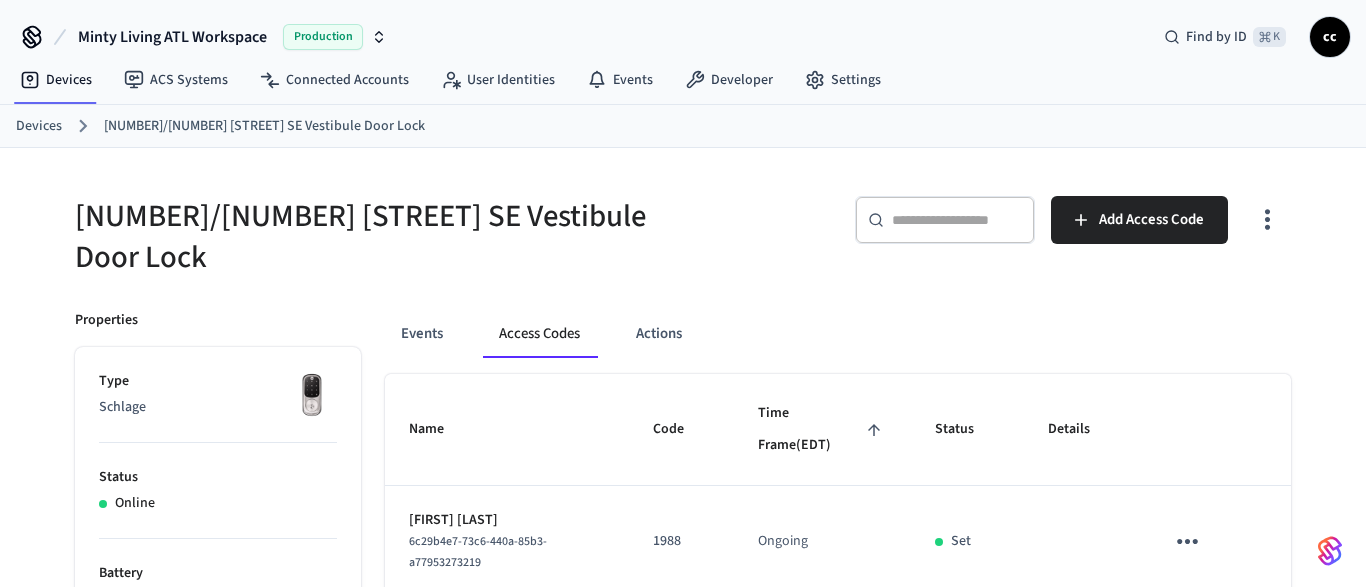 click on "Time Frame  (EDT)" at bounding box center [822, 429] 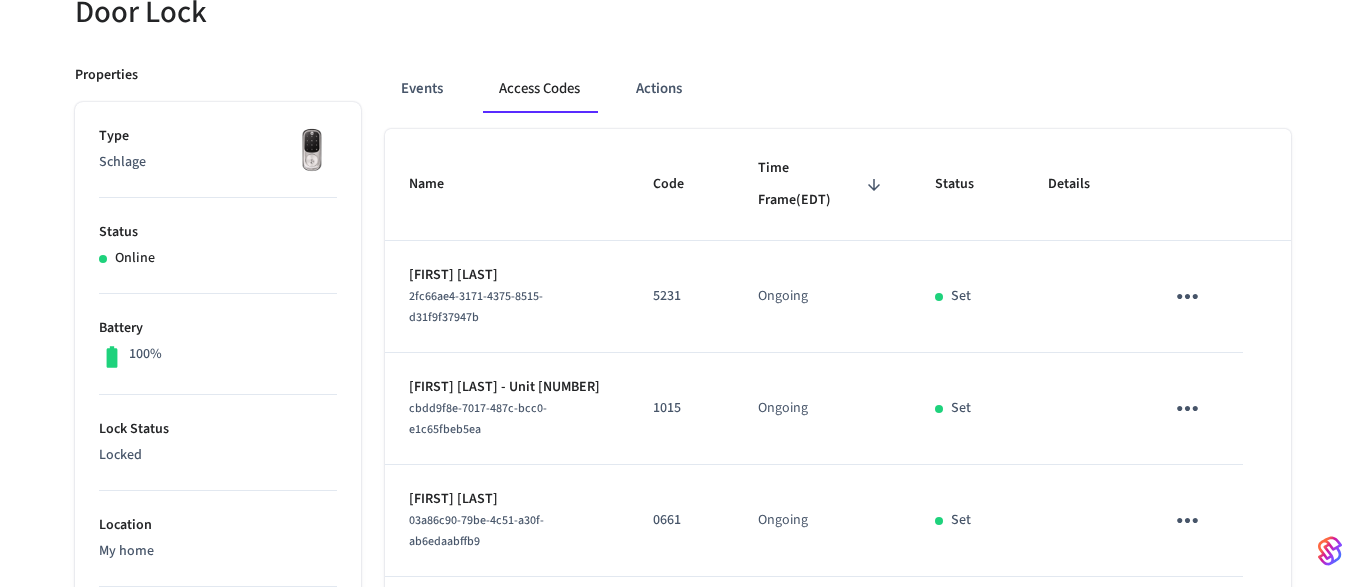 scroll, scrollTop: 62, scrollLeft: 0, axis: vertical 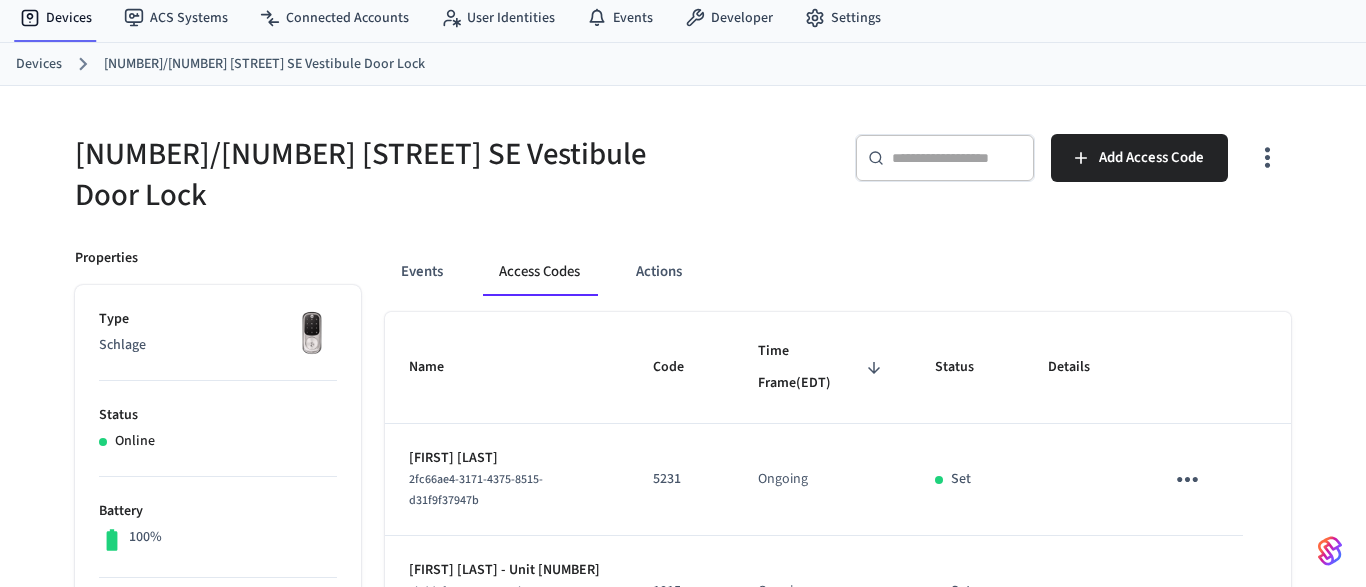 click on "Devices" at bounding box center [39, 64] 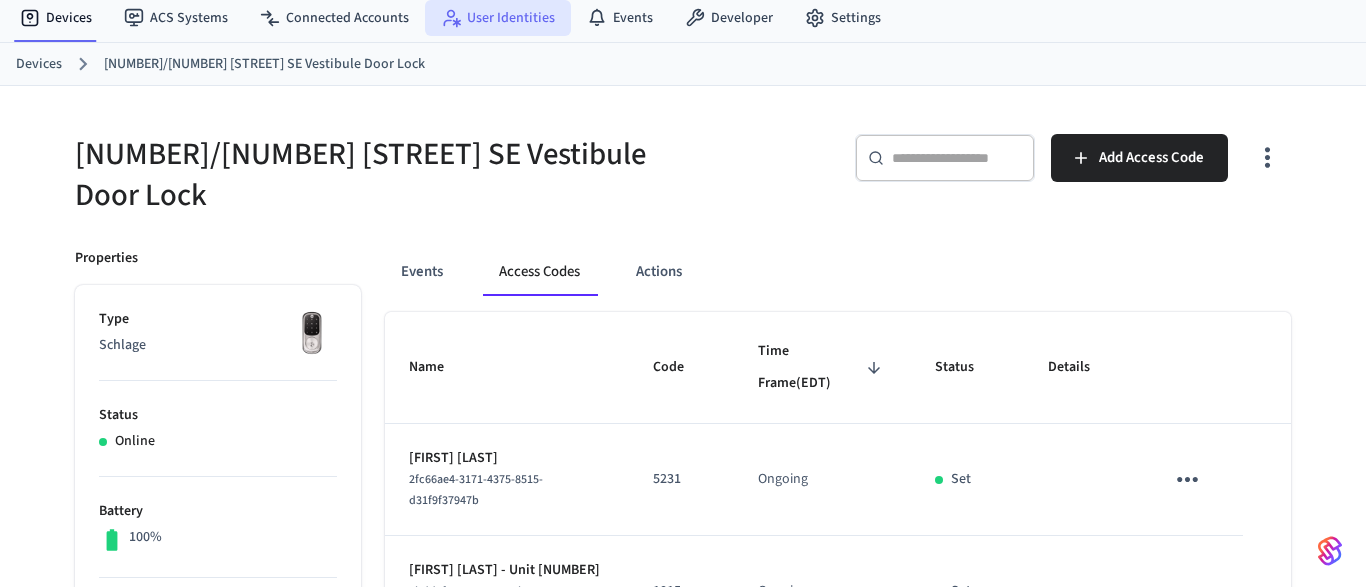 scroll, scrollTop: 0, scrollLeft: 0, axis: both 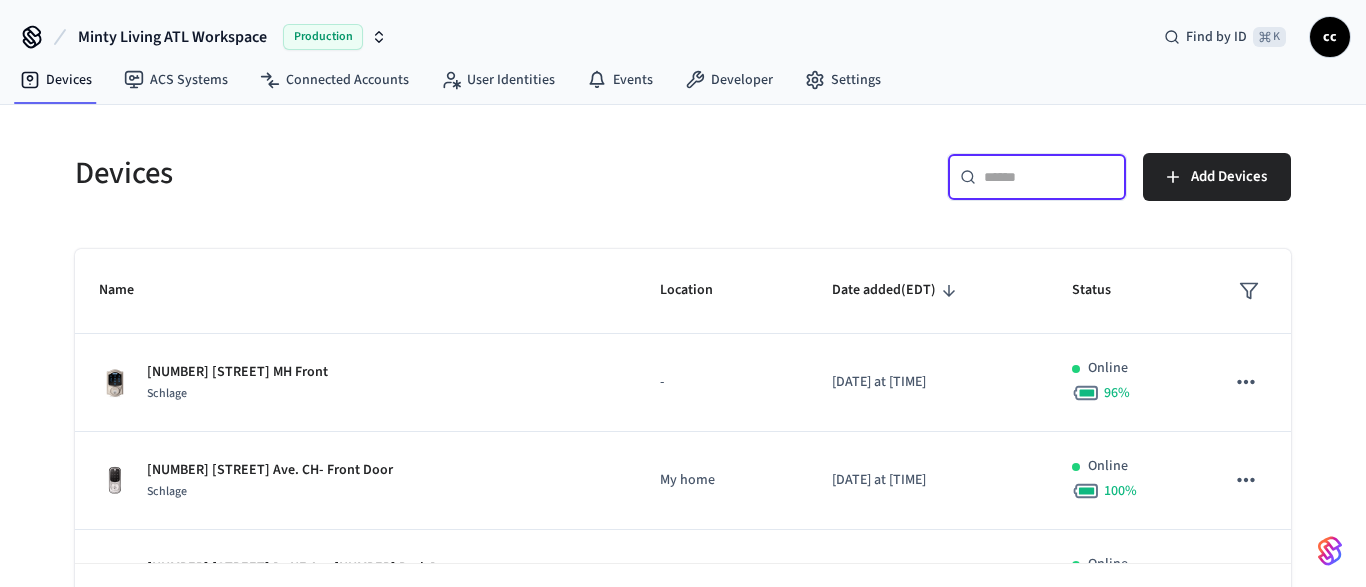 click at bounding box center (1049, 177) 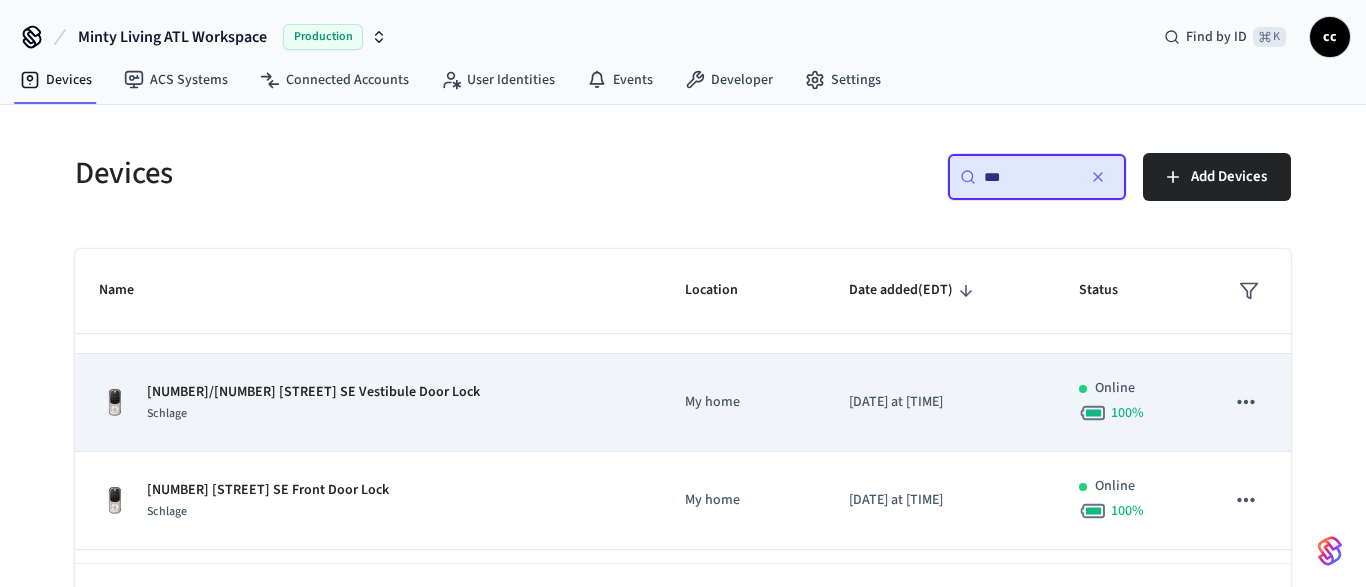 scroll, scrollTop: 90, scrollLeft: 0, axis: vertical 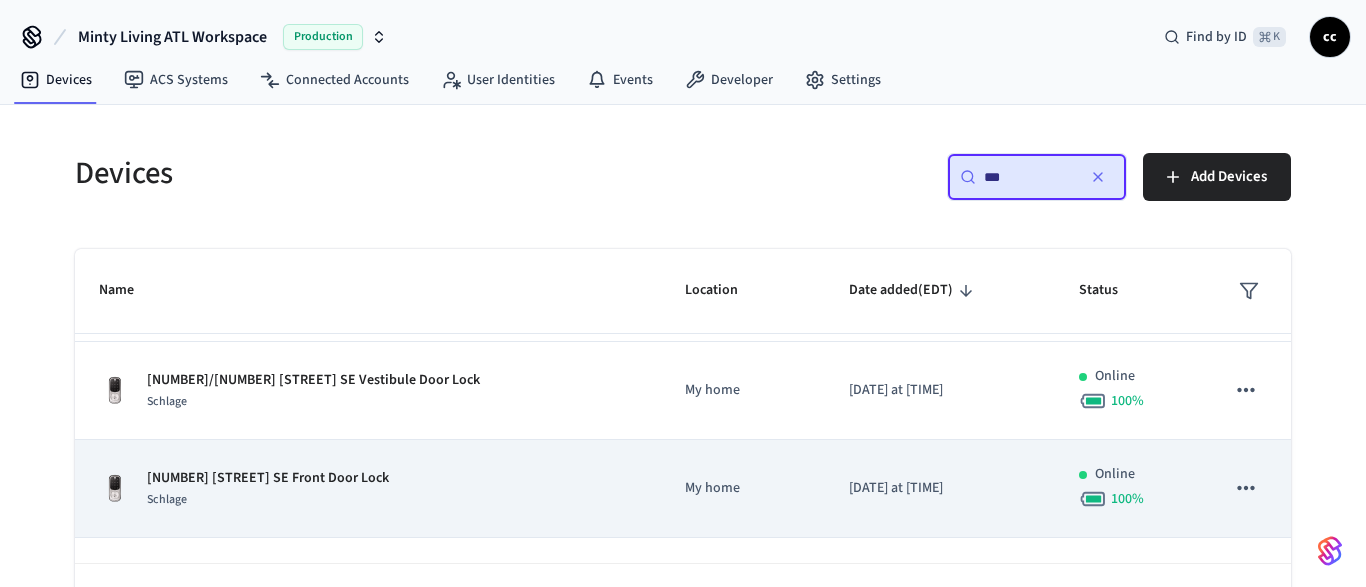 type on "***" 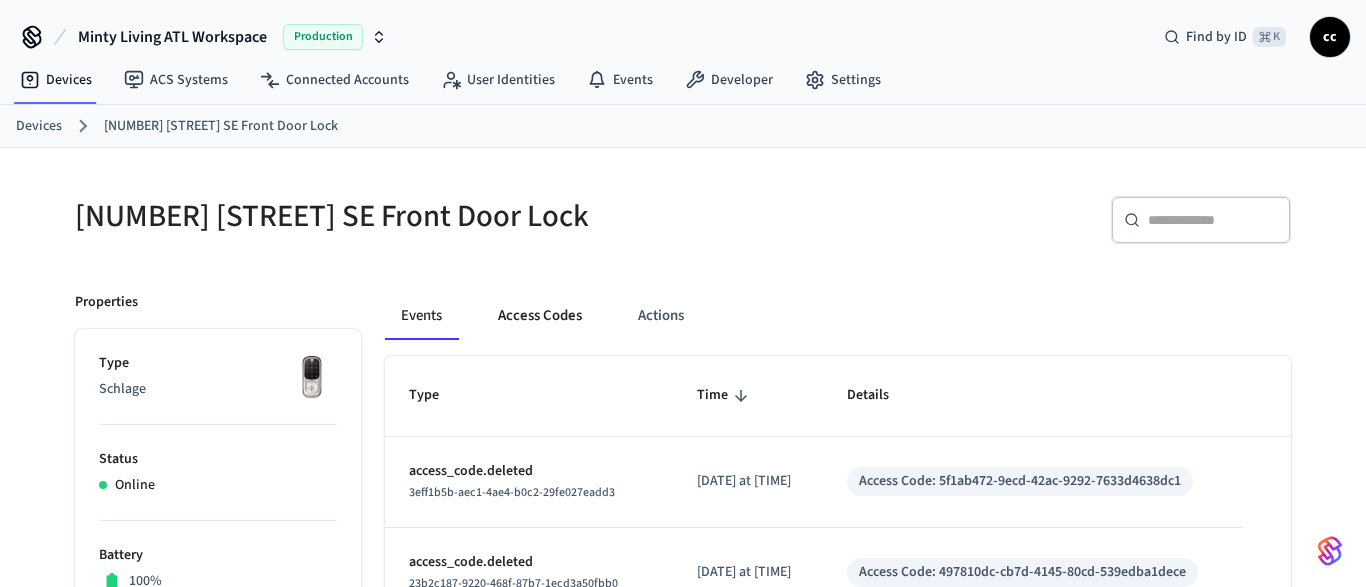 drag, startPoint x: 496, startPoint y: 317, endPoint x: 539, endPoint y: 330, distance: 44.922153 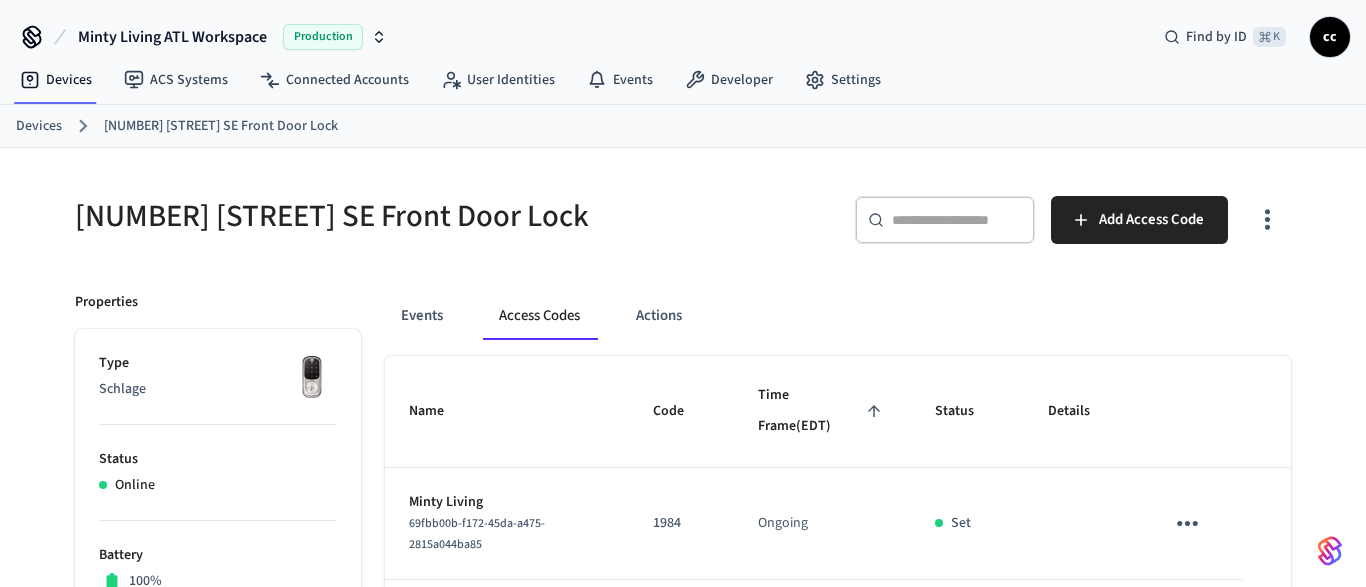 click on "Time Frame  (EDT)" at bounding box center [822, 411] 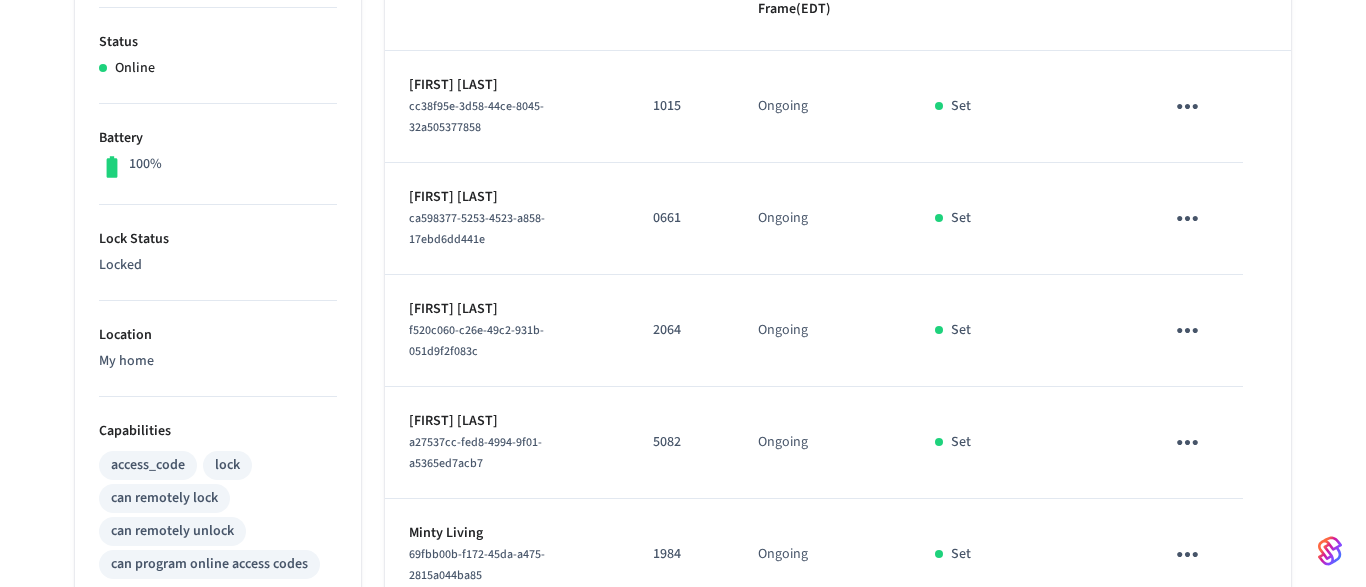 scroll, scrollTop: 312, scrollLeft: 0, axis: vertical 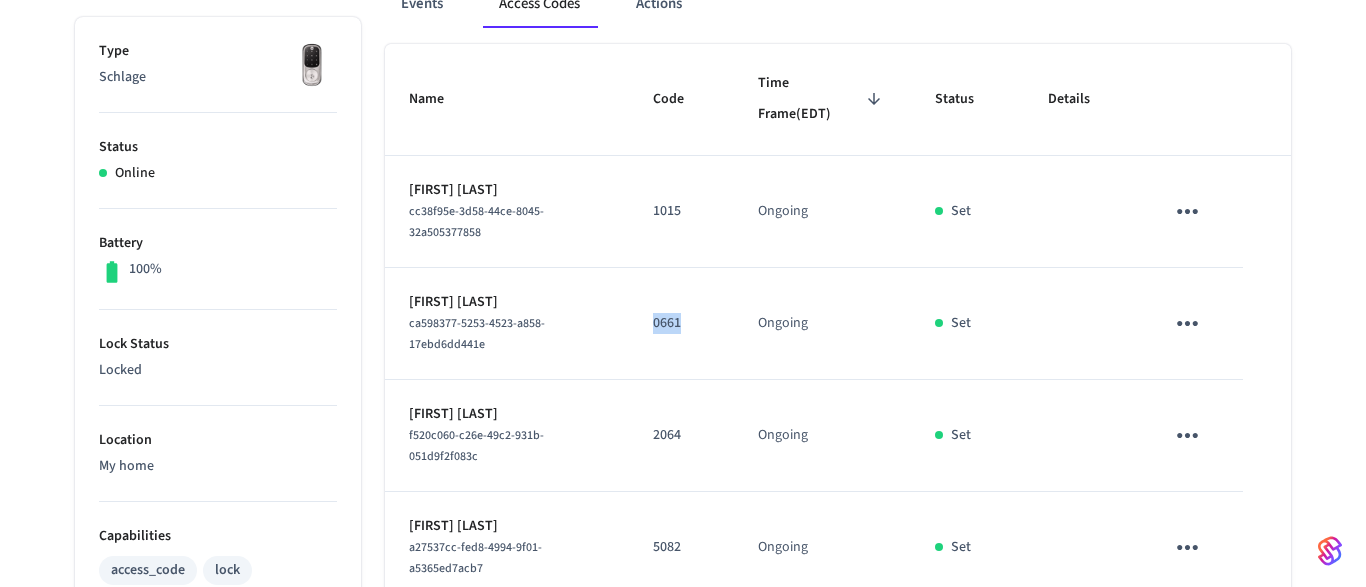 drag, startPoint x: 697, startPoint y: 331, endPoint x: 633, endPoint y: 324, distance: 64.381676 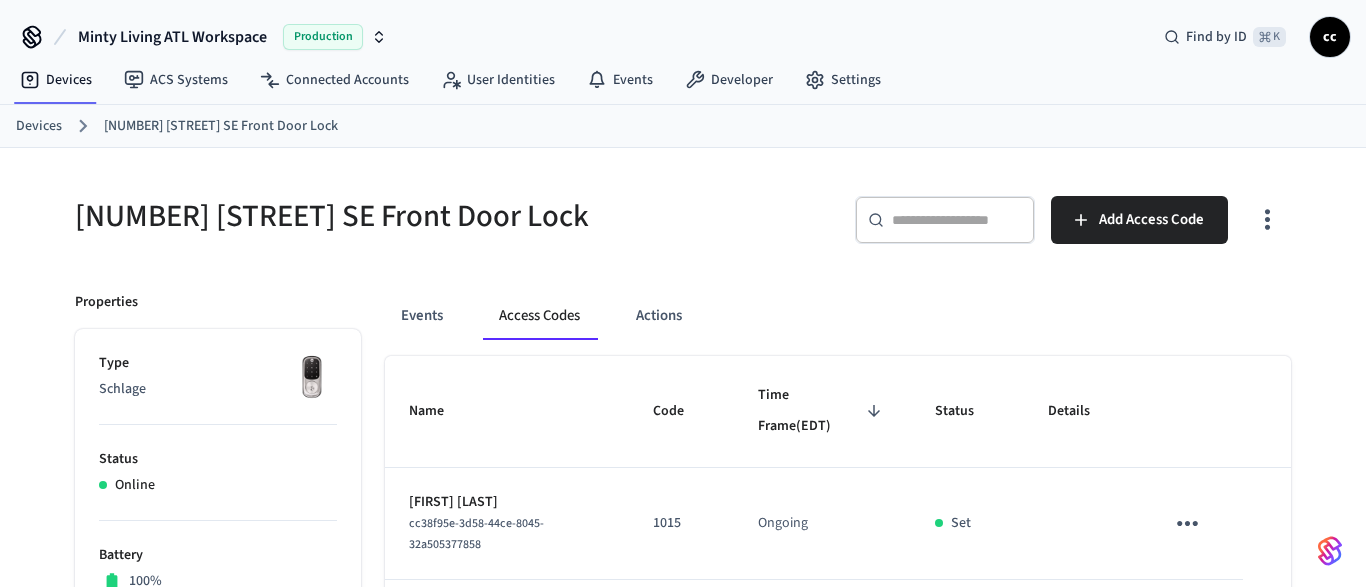 click on "Devices" at bounding box center [39, 126] 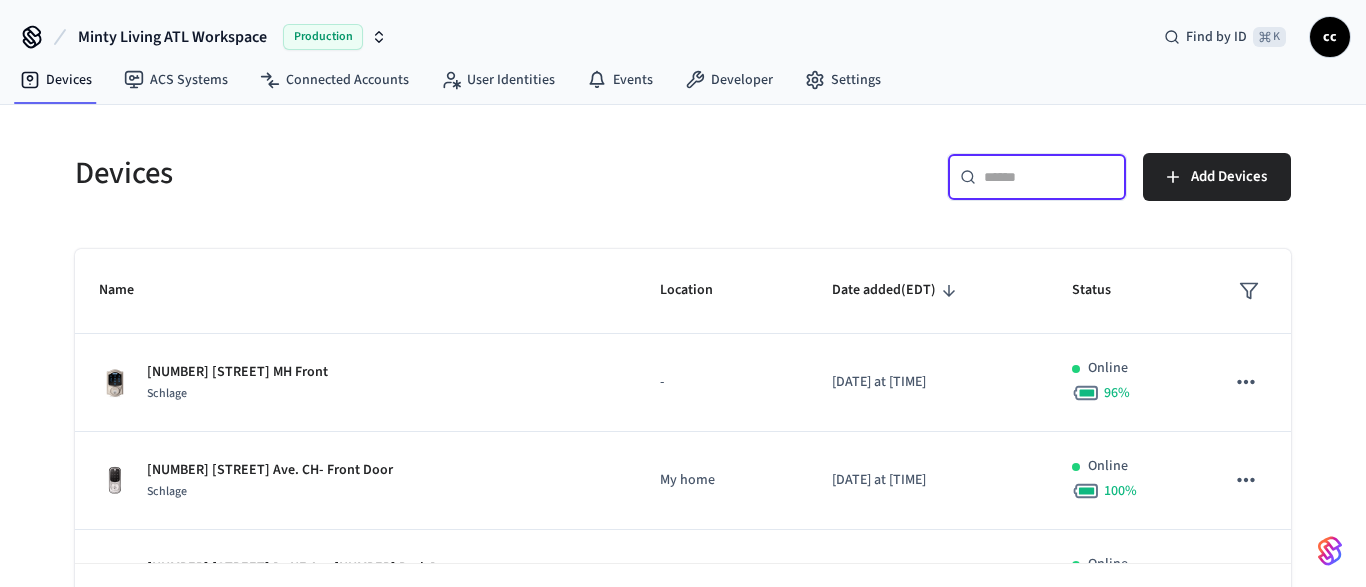 click at bounding box center (1049, 177) 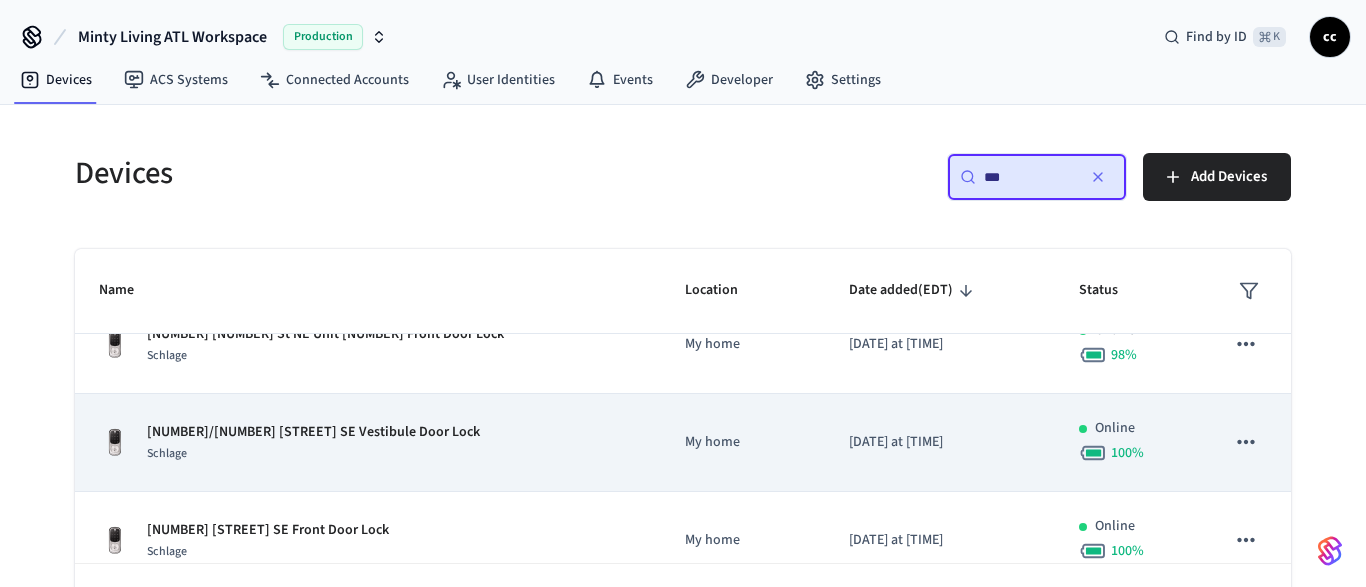 scroll, scrollTop: 39, scrollLeft: 0, axis: vertical 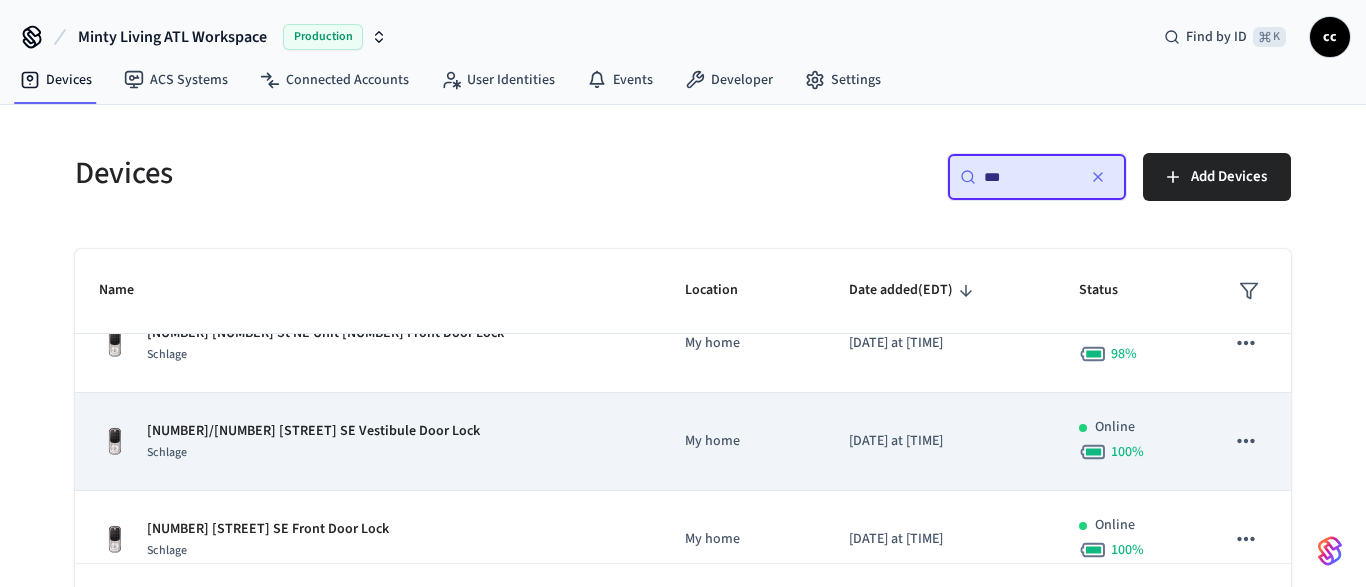 type on "***" 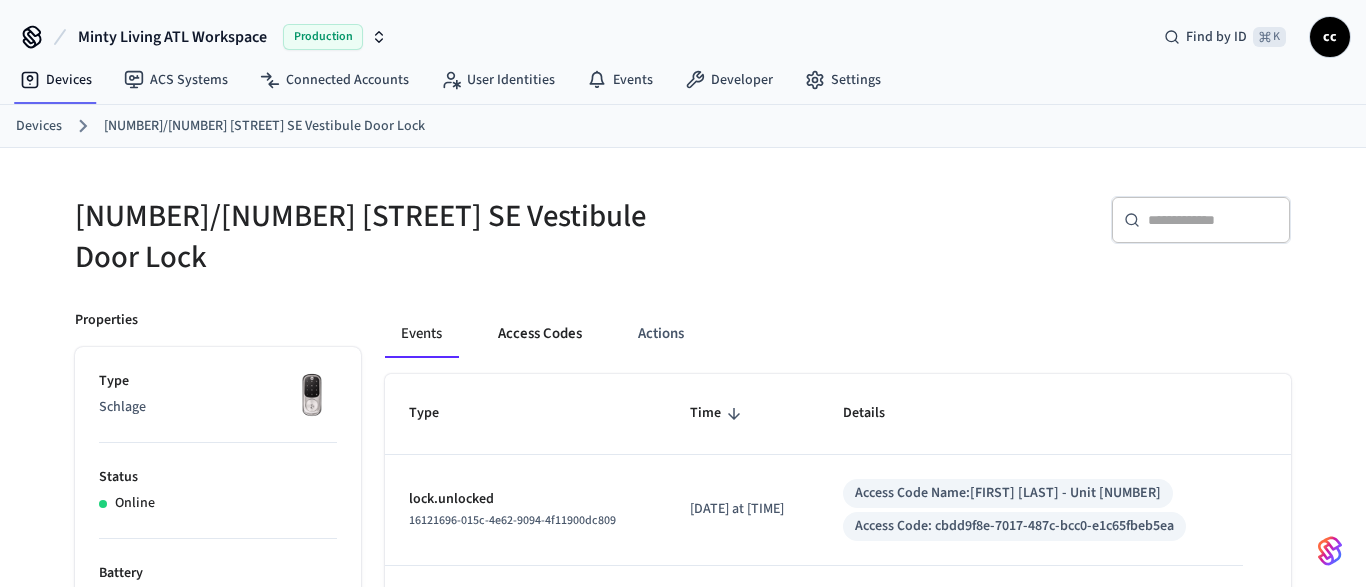 click on "Access Codes" at bounding box center [540, 334] 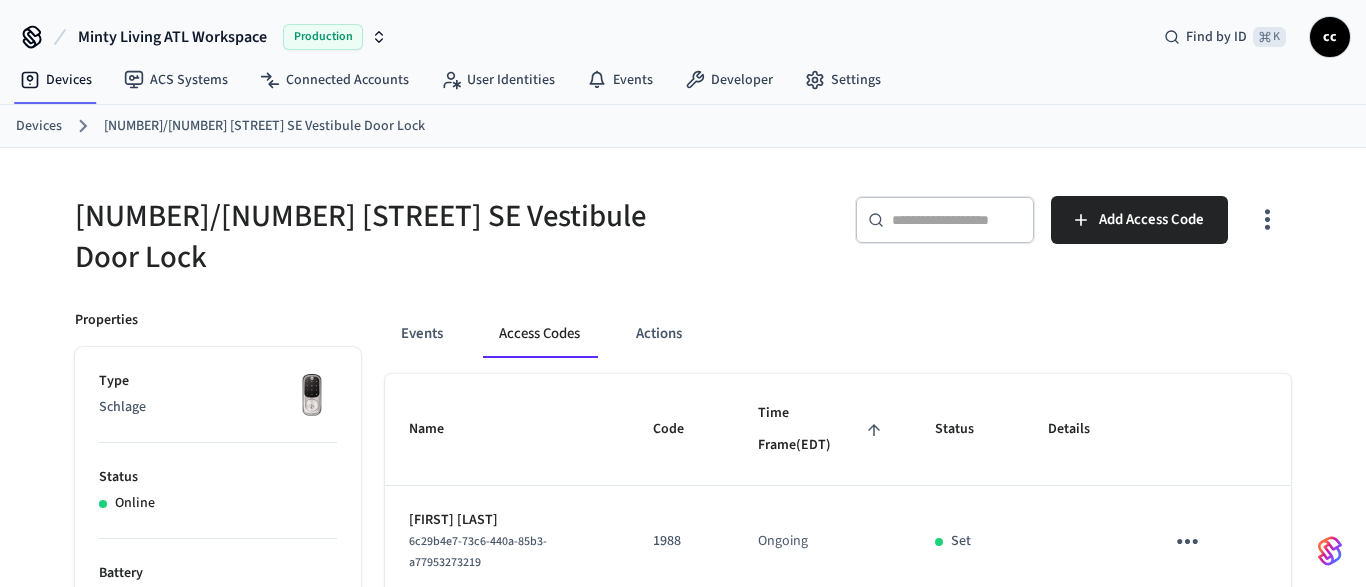 click on "Time Frame  (EDT)" at bounding box center [822, 429] 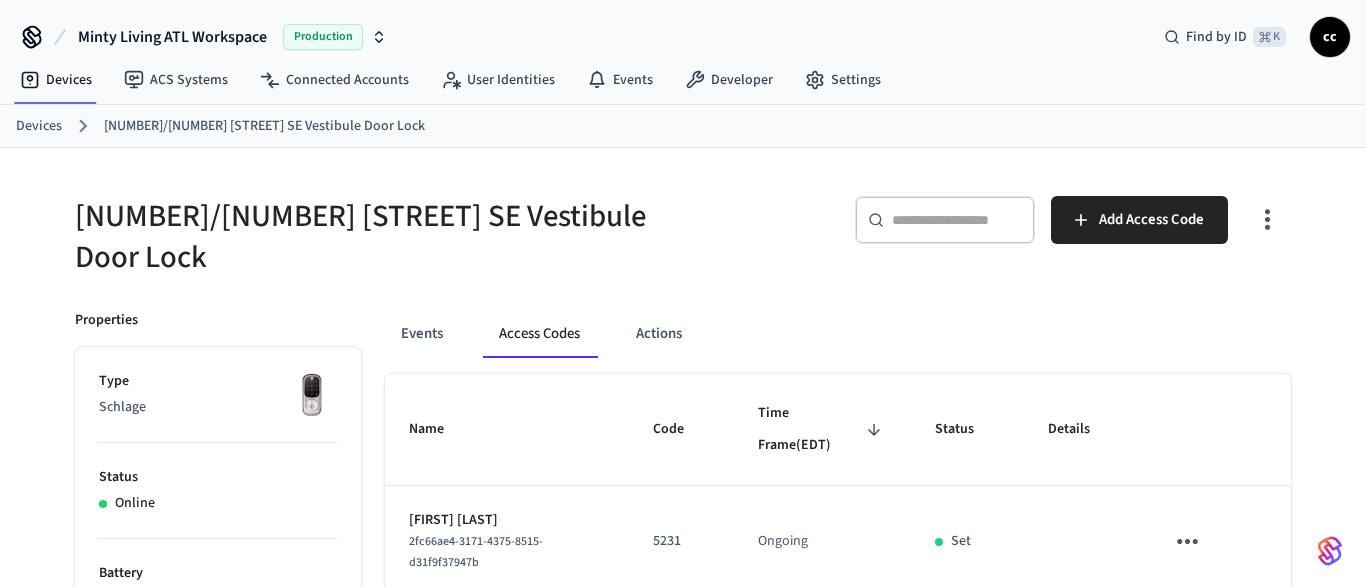 scroll, scrollTop: 313, scrollLeft: 0, axis: vertical 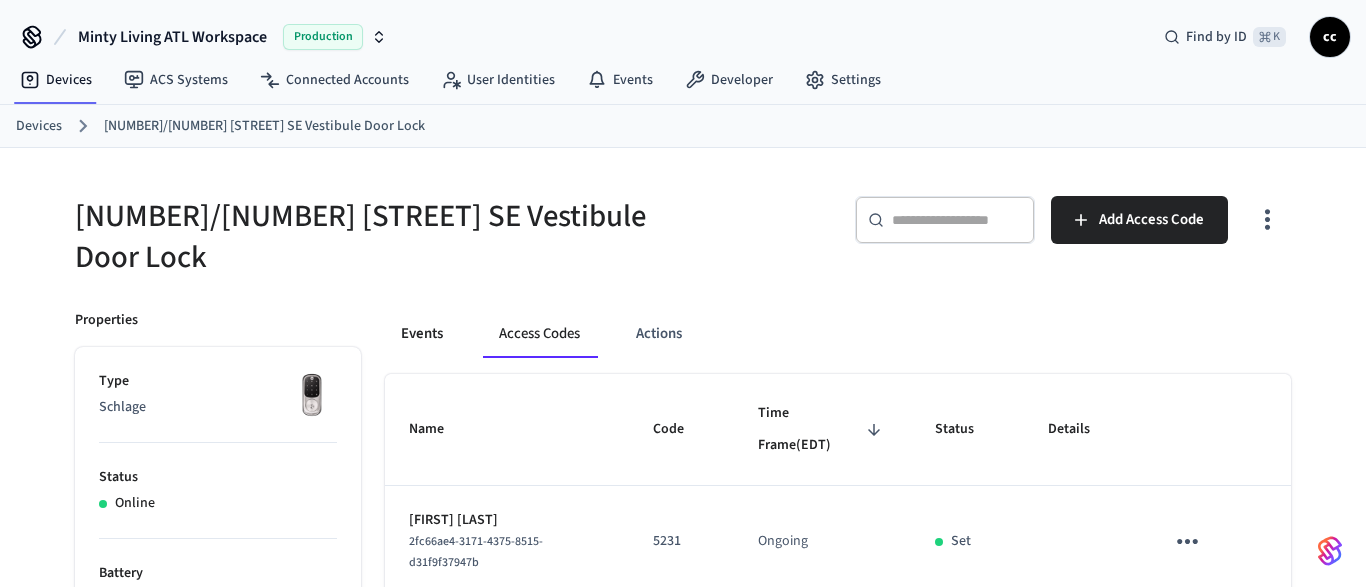 click on "Events" at bounding box center (422, 334) 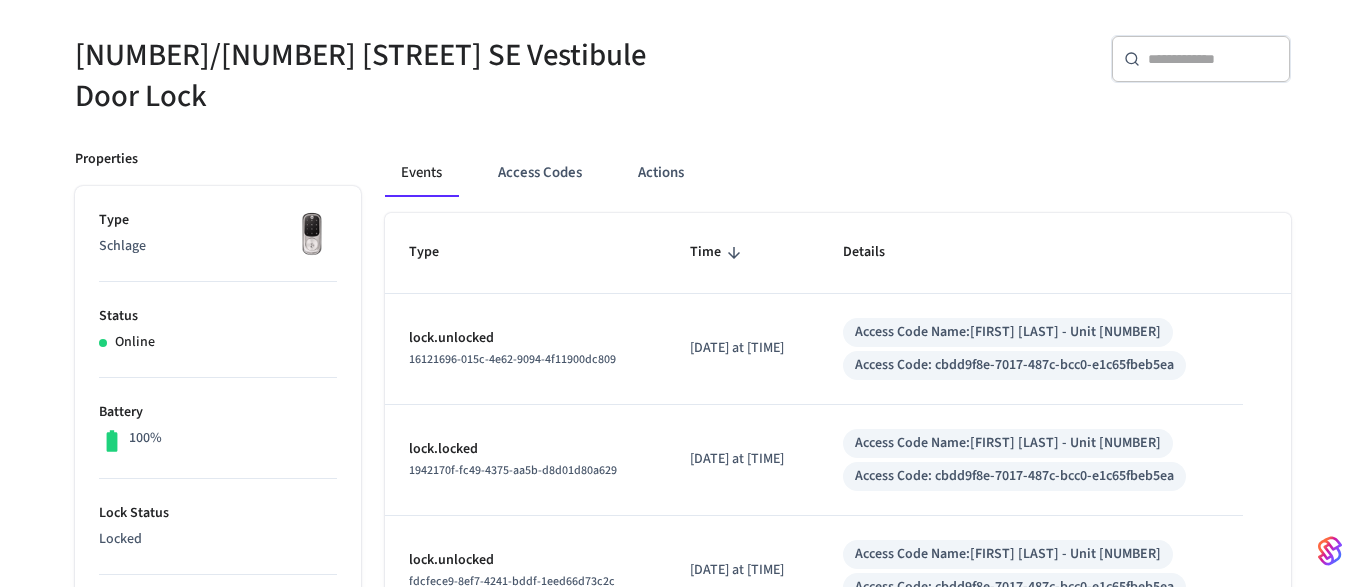 scroll, scrollTop: 190, scrollLeft: 0, axis: vertical 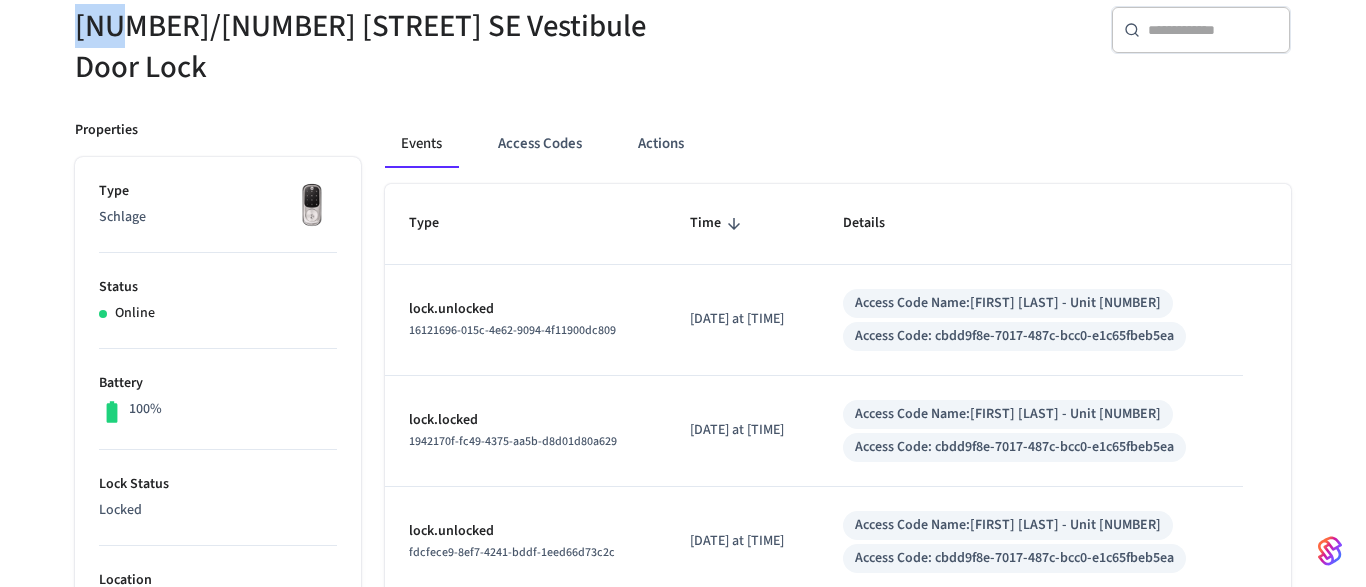 drag, startPoint x: 119, startPoint y: 26, endPoint x: 68, endPoint y: 28, distance: 51.0392 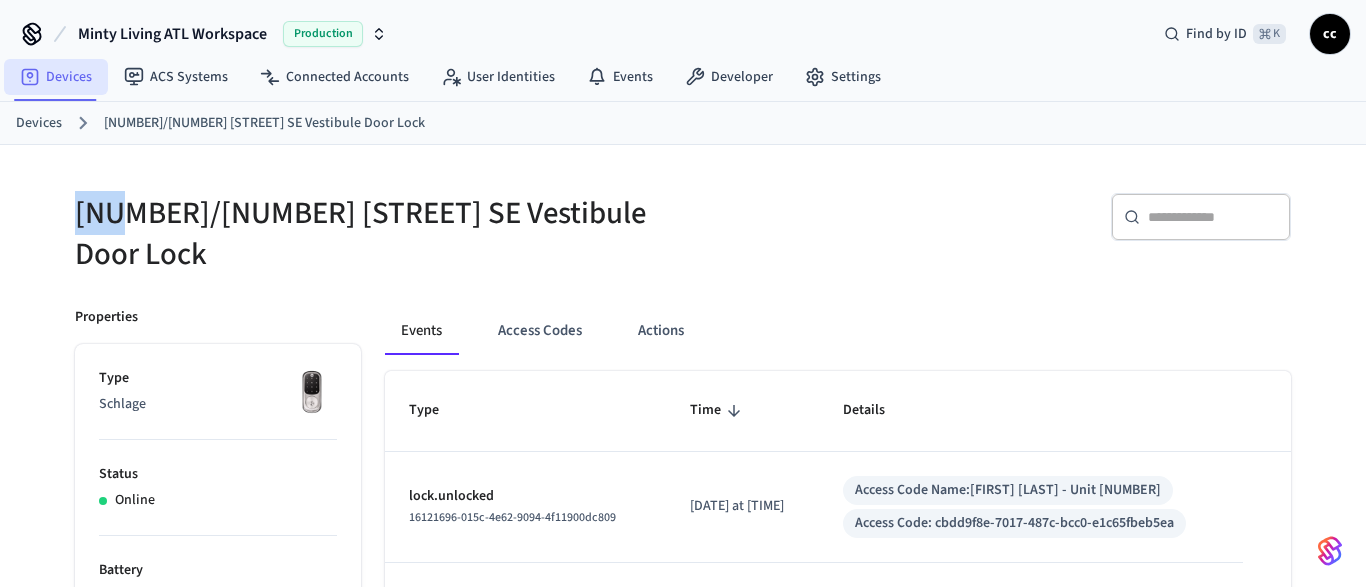 scroll, scrollTop: 0, scrollLeft: 0, axis: both 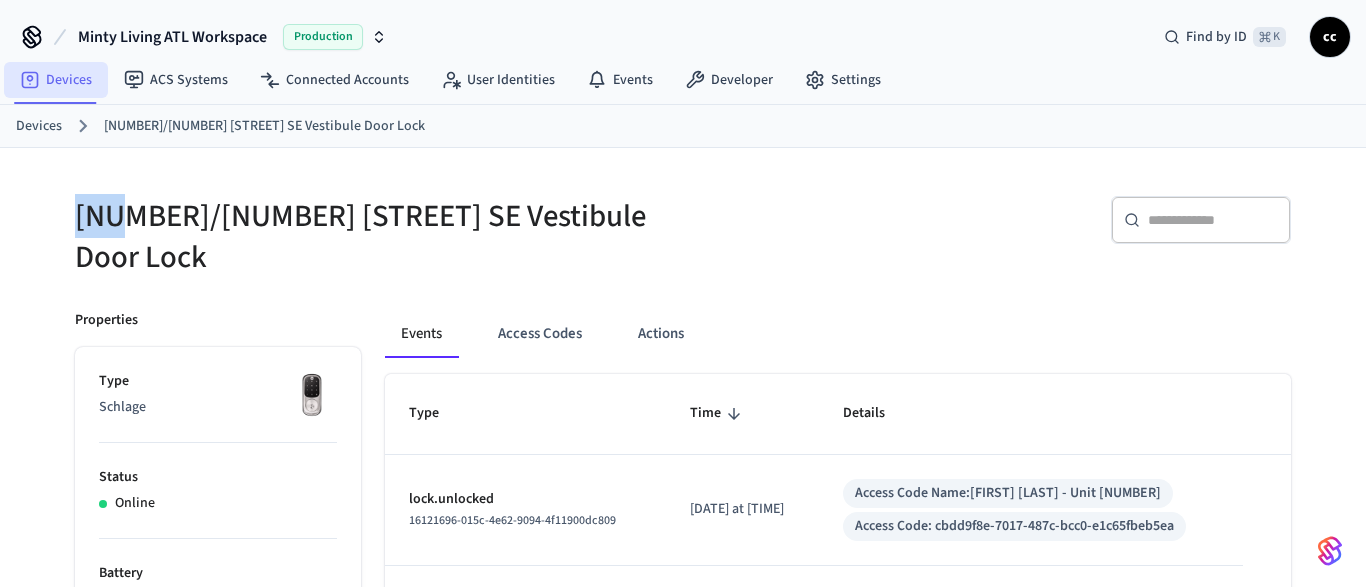 drag, startPoint x: 64, startPoint y: 85, endPoint x: 94, endPoint y: 86, distance: 30.016663 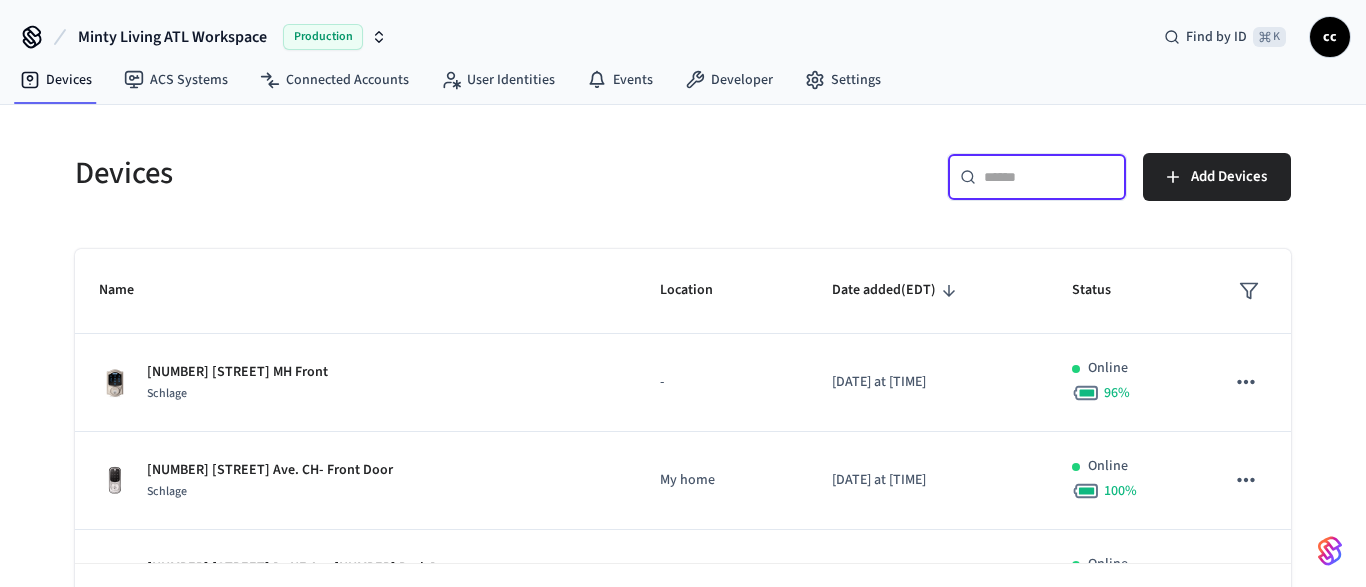 drag, startPoint x: 1002, startPoint y: 182, endPoint x: 994, endPoint y: 197, distance: 17 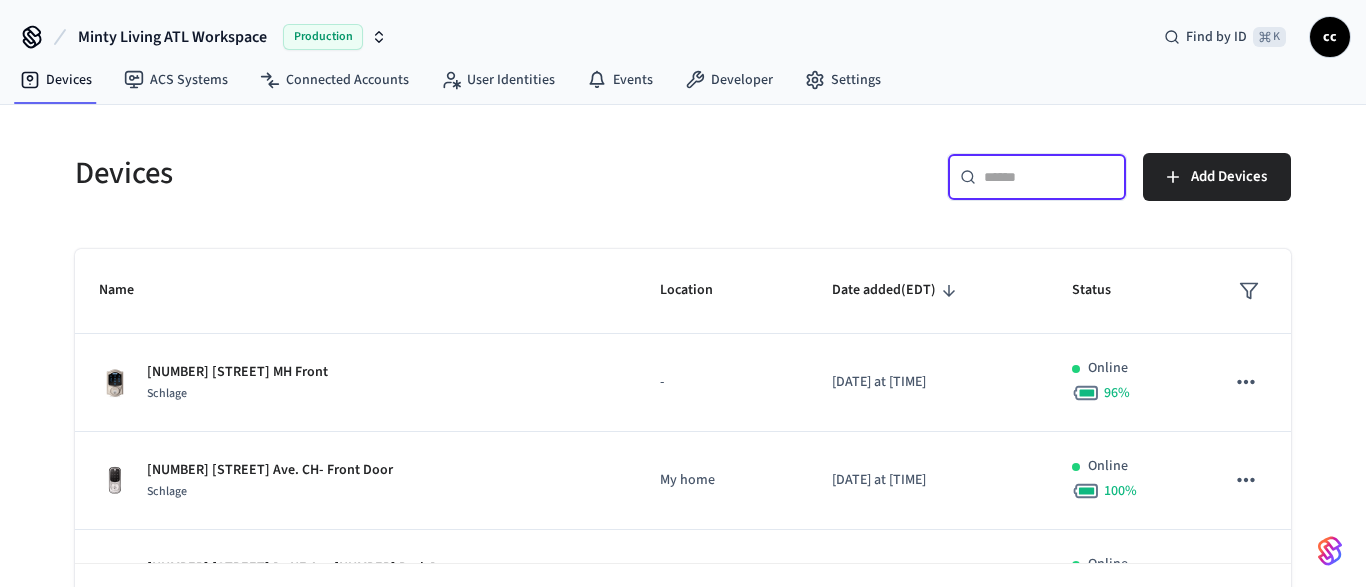 paste on "***" 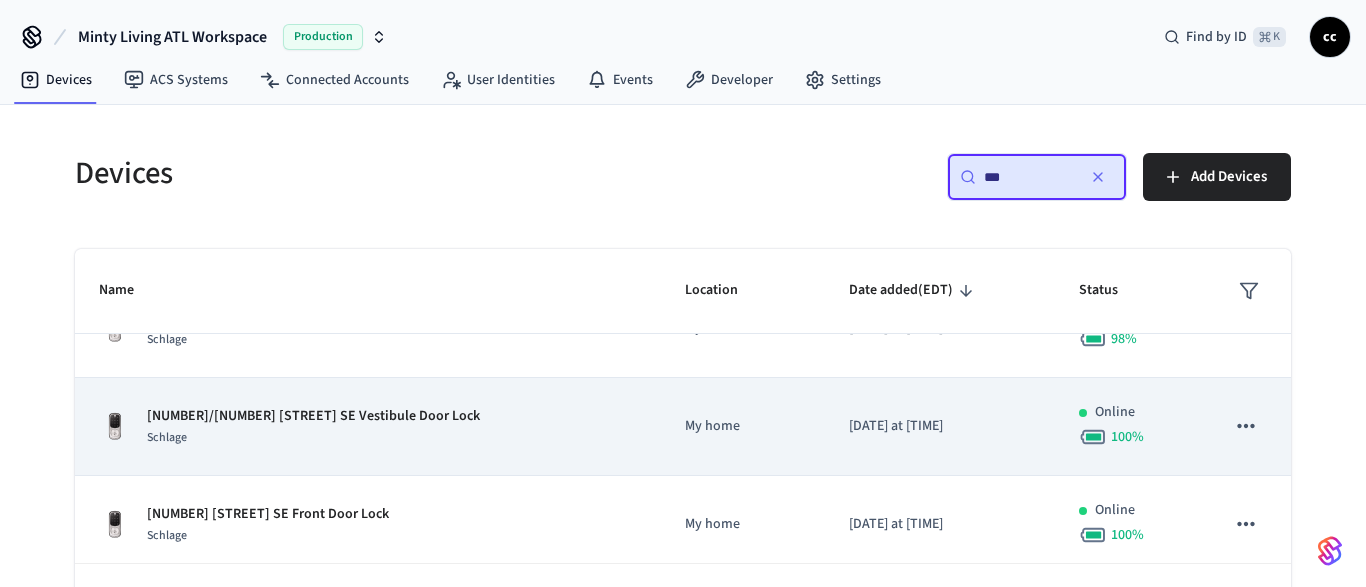 scroll, scrollTop: 65, scrollLeft: 0, axis: vertical 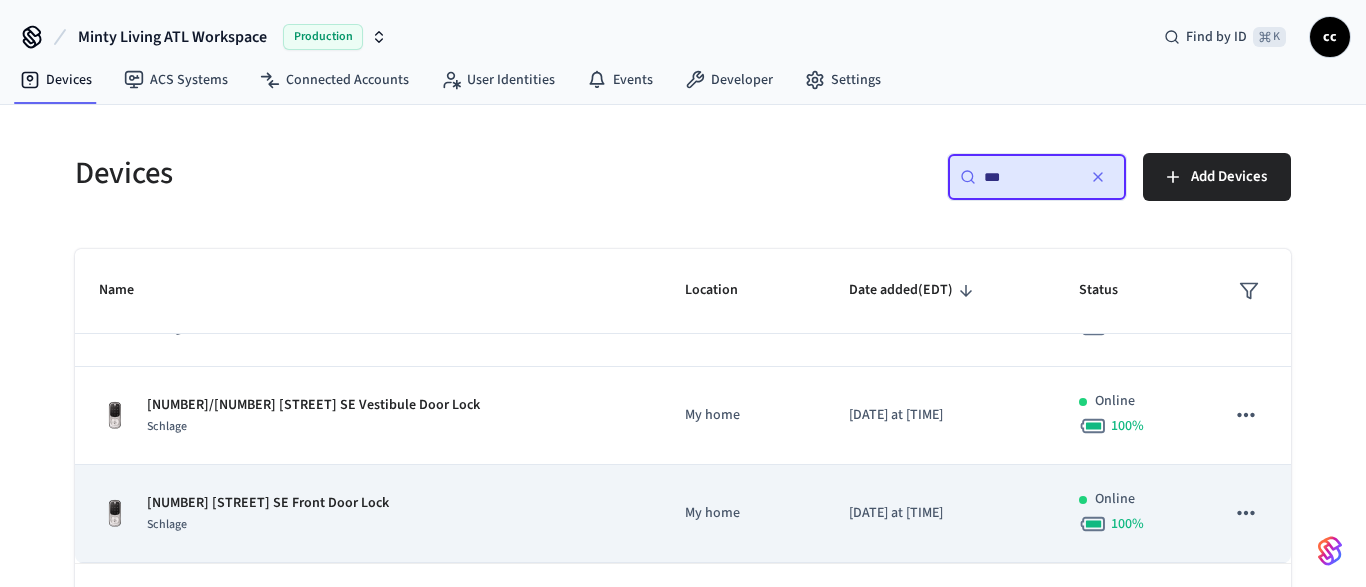 type on "***" 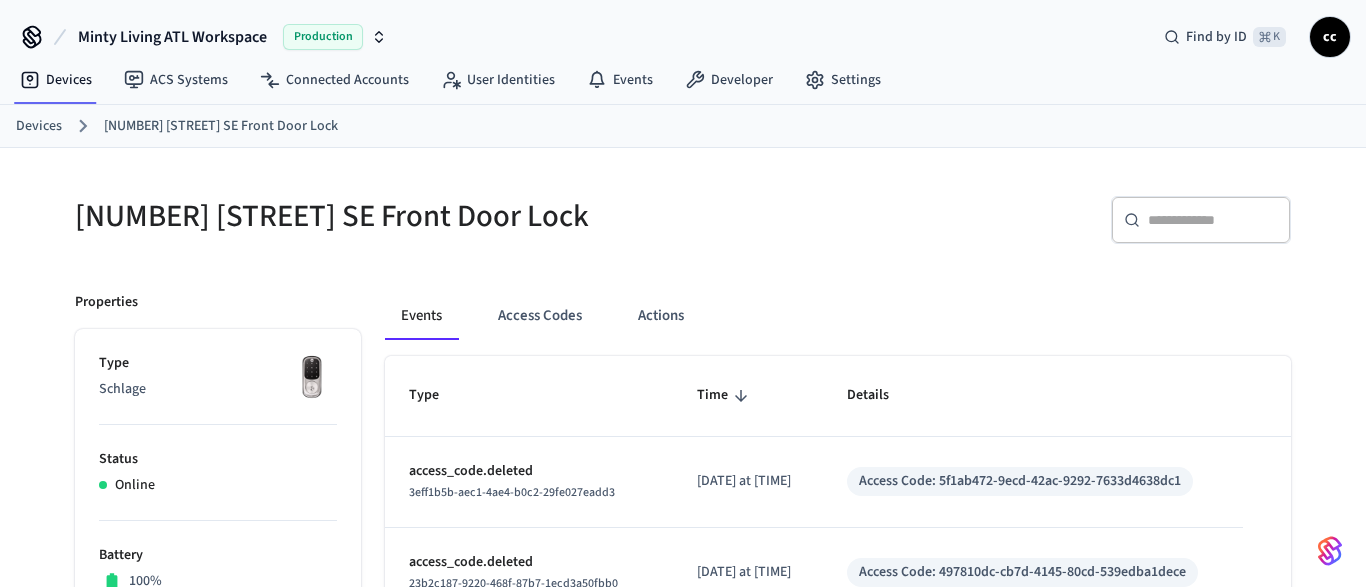 click on "Events" at bounding box center (421, 316) 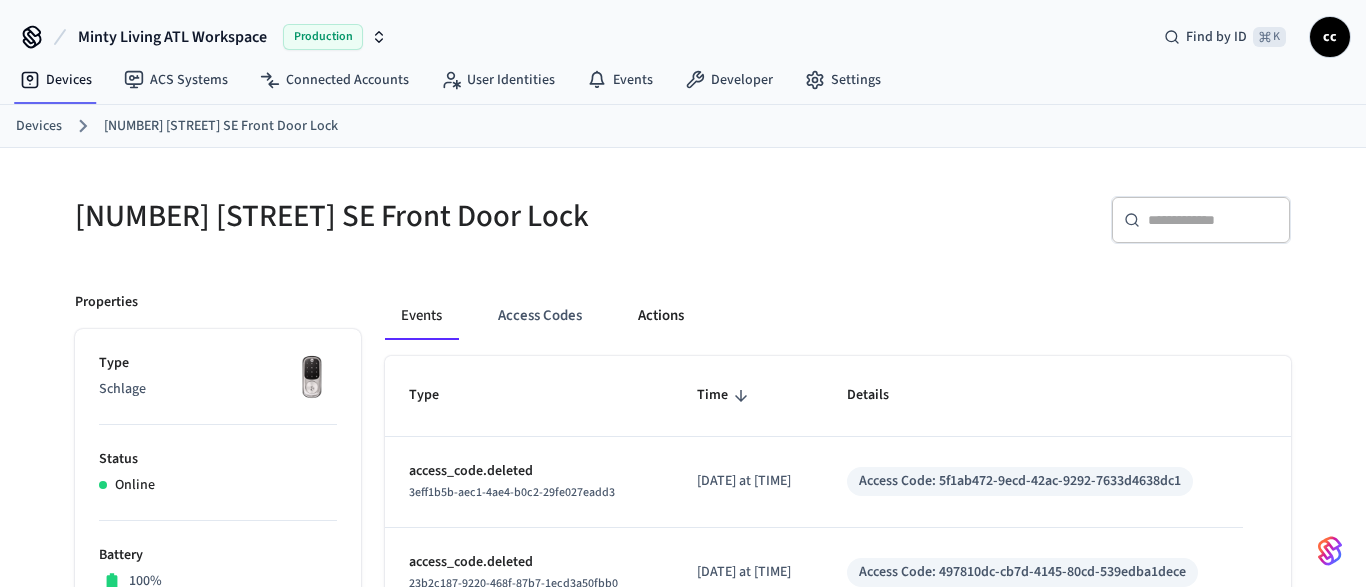 click on "Actions" at bounding box center [661, 316] 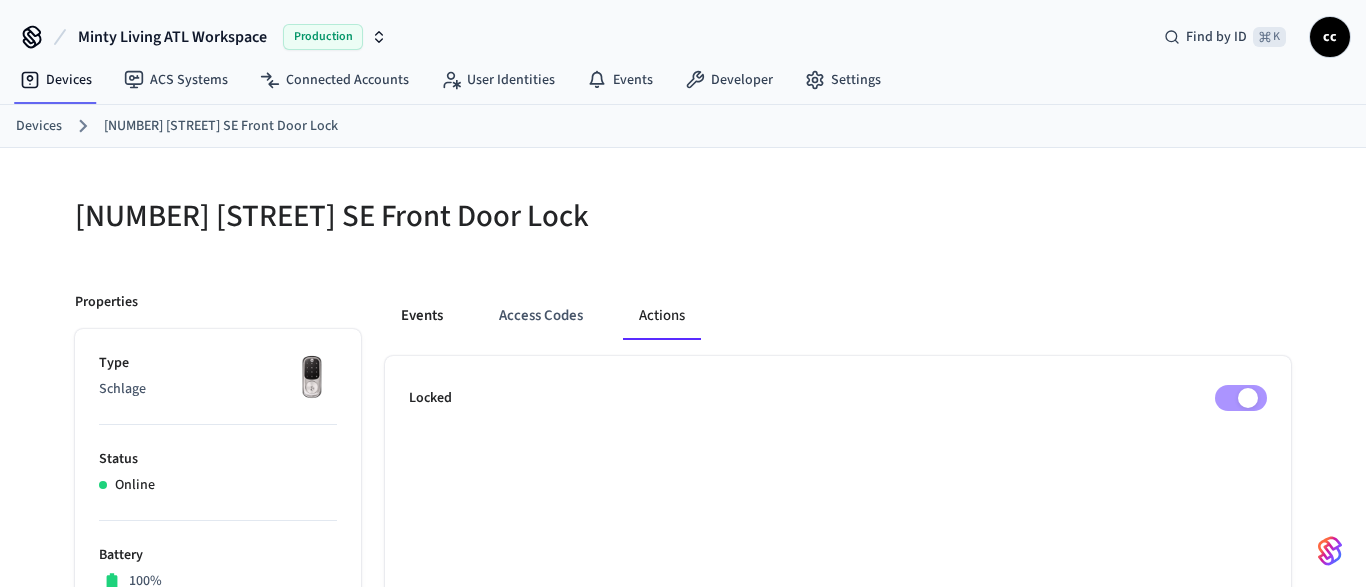 click on "Events" at bounding box center [422, 316] 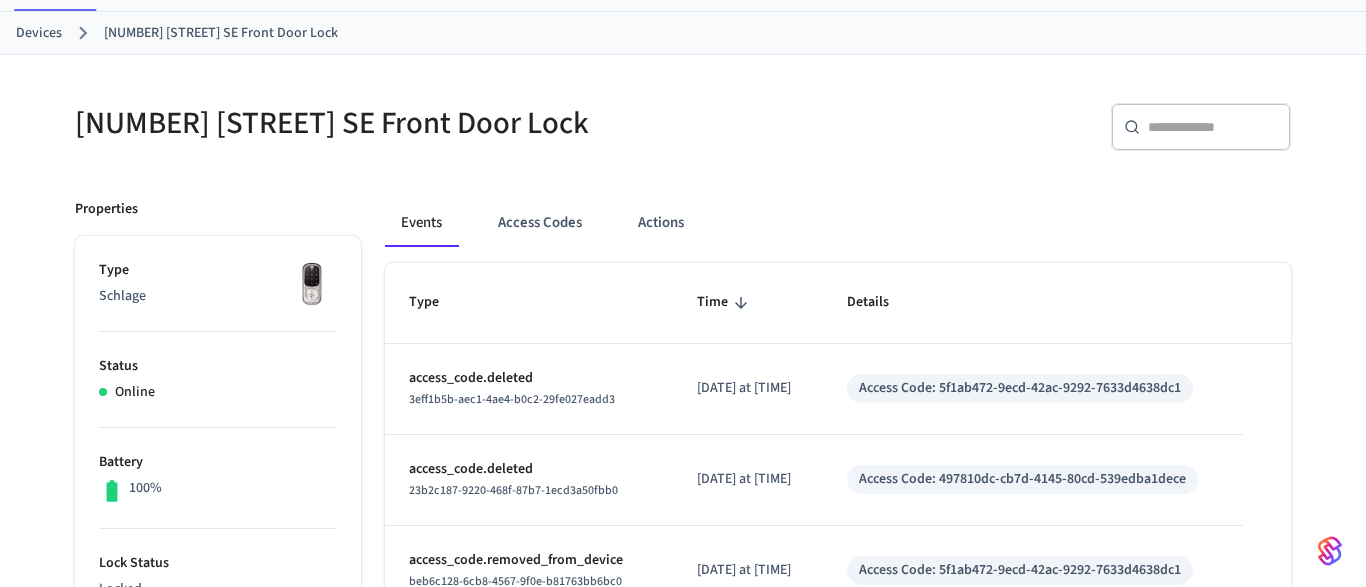 scroll, scrollTop: 0, scrollLeft: 0, axis: both 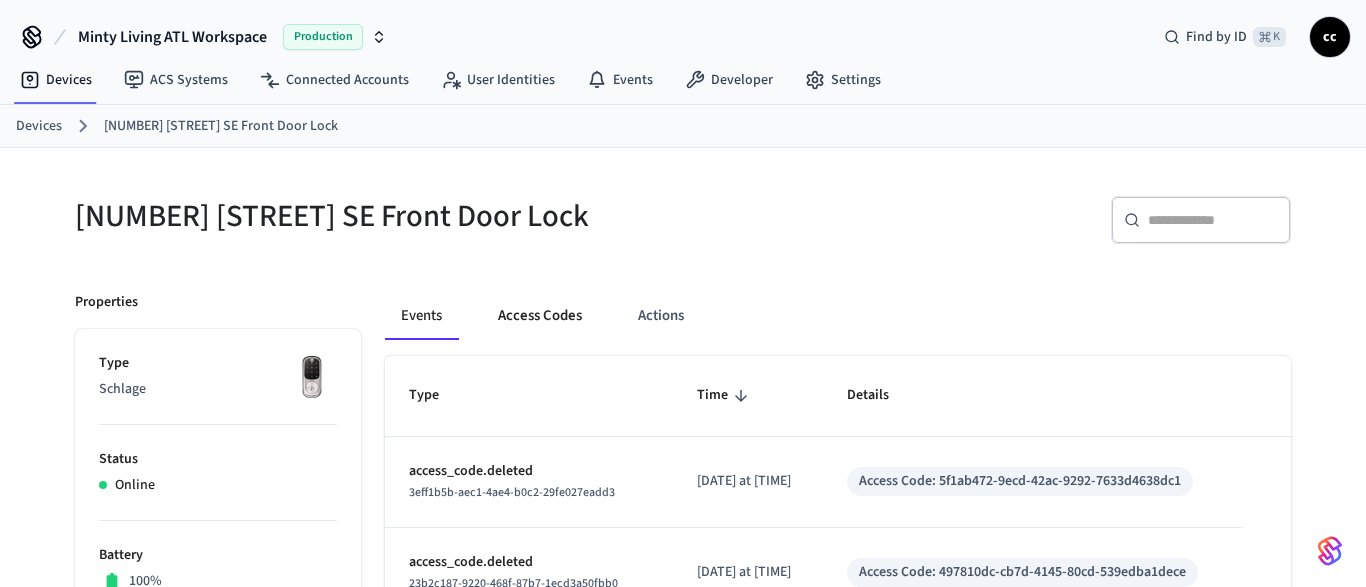 click on "Access Codes" at bounding box center (540, 316) 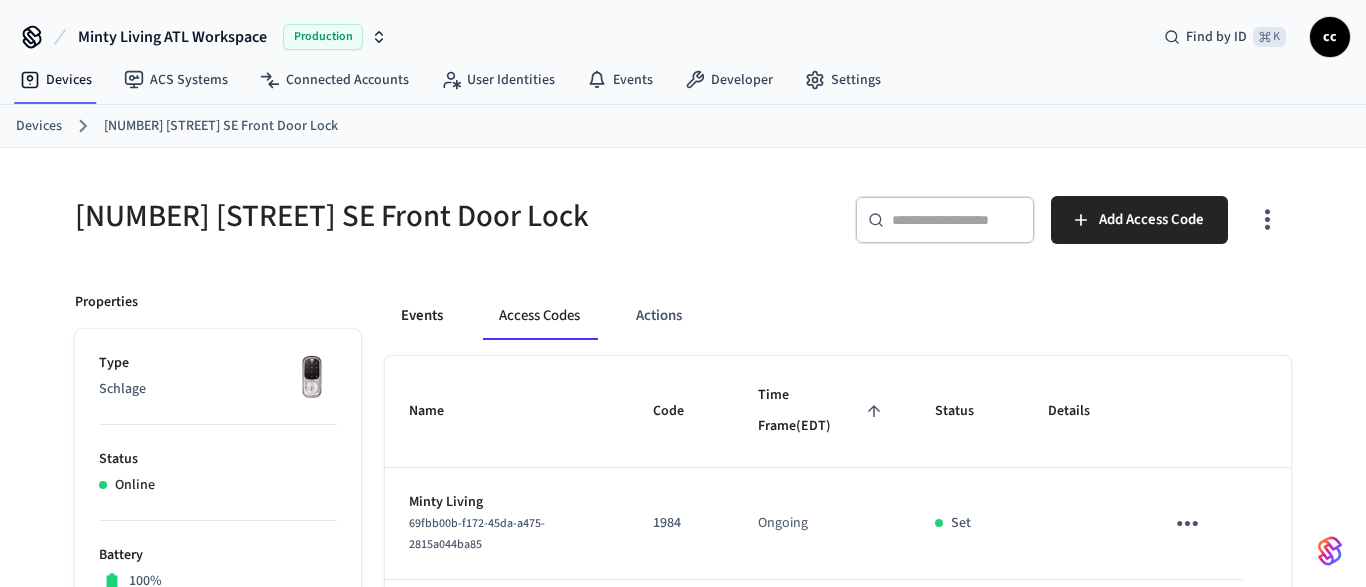 click on "Events" at bounding box center [422, 316] 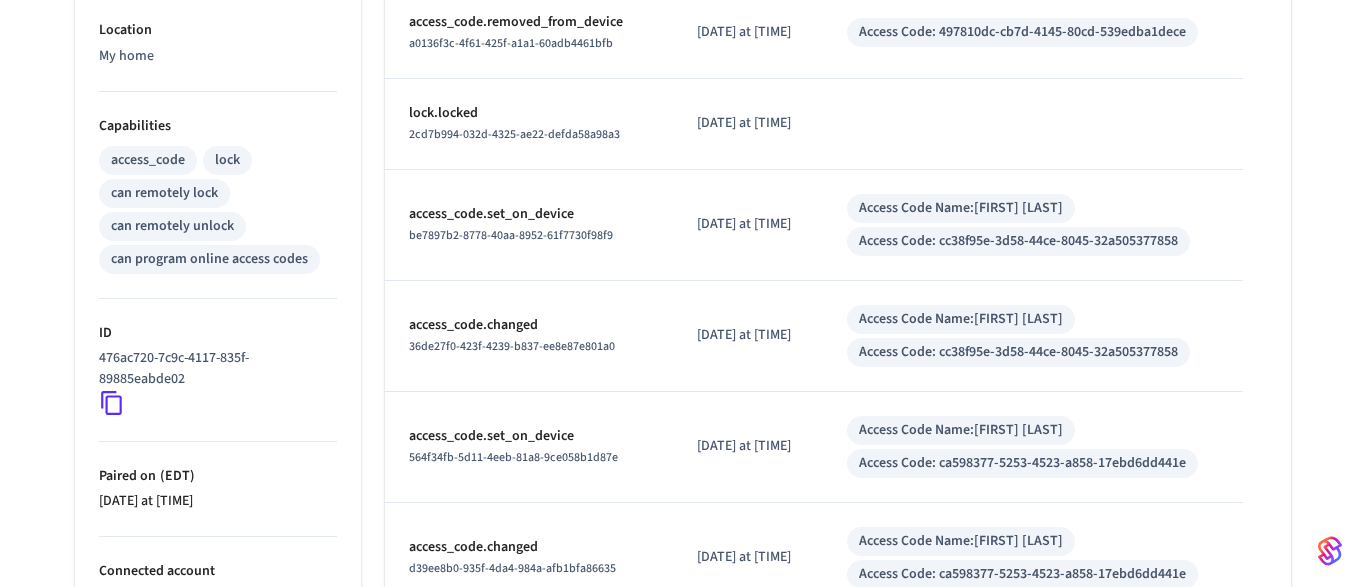 scroll, scrollTop: 766, scrollLeft: 0, axis: vertical 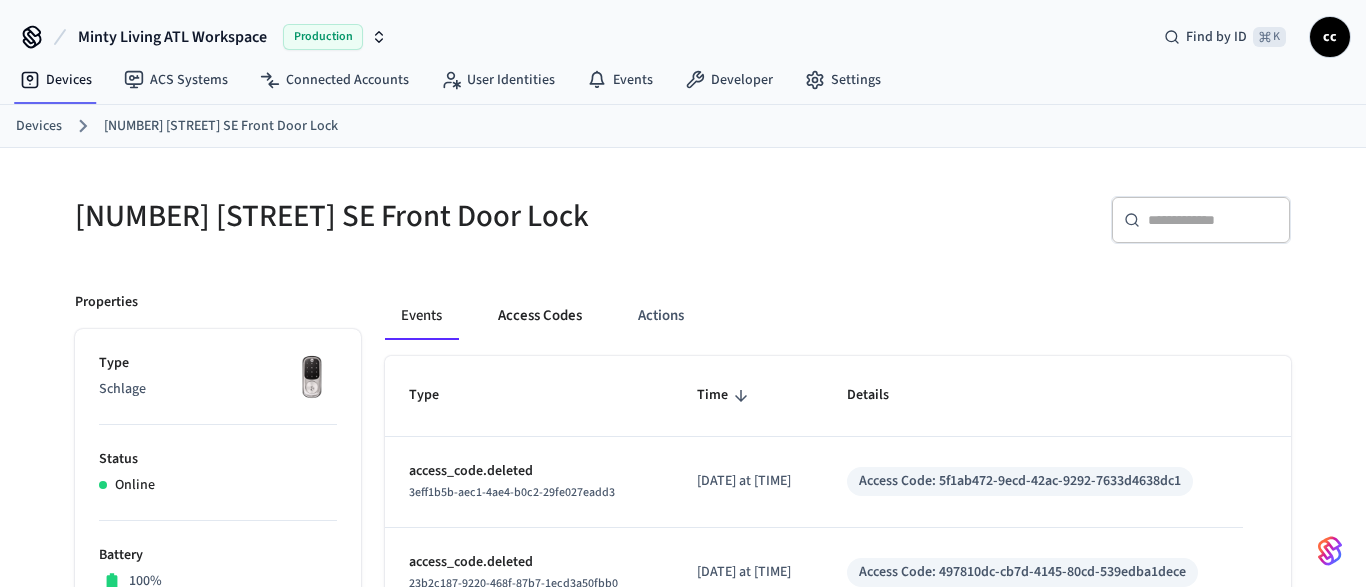 click on "Access Codes" at bounding box center [540, 316] 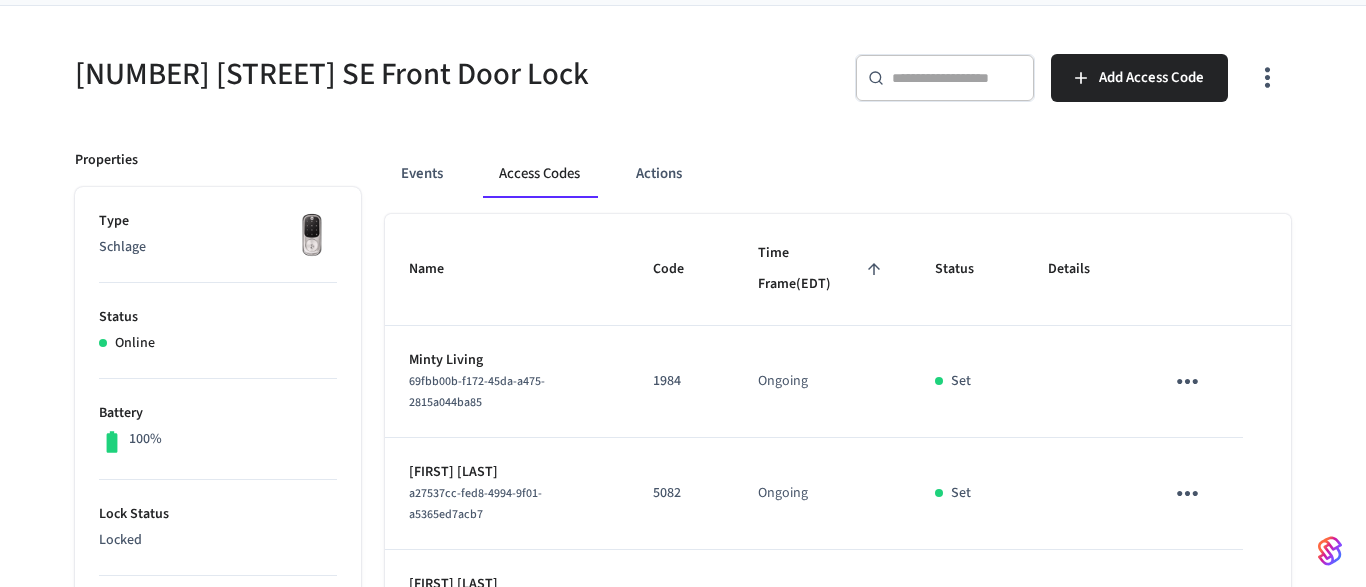scroll, scrollTop: 181, scrollLeft: 0, axis: vertical 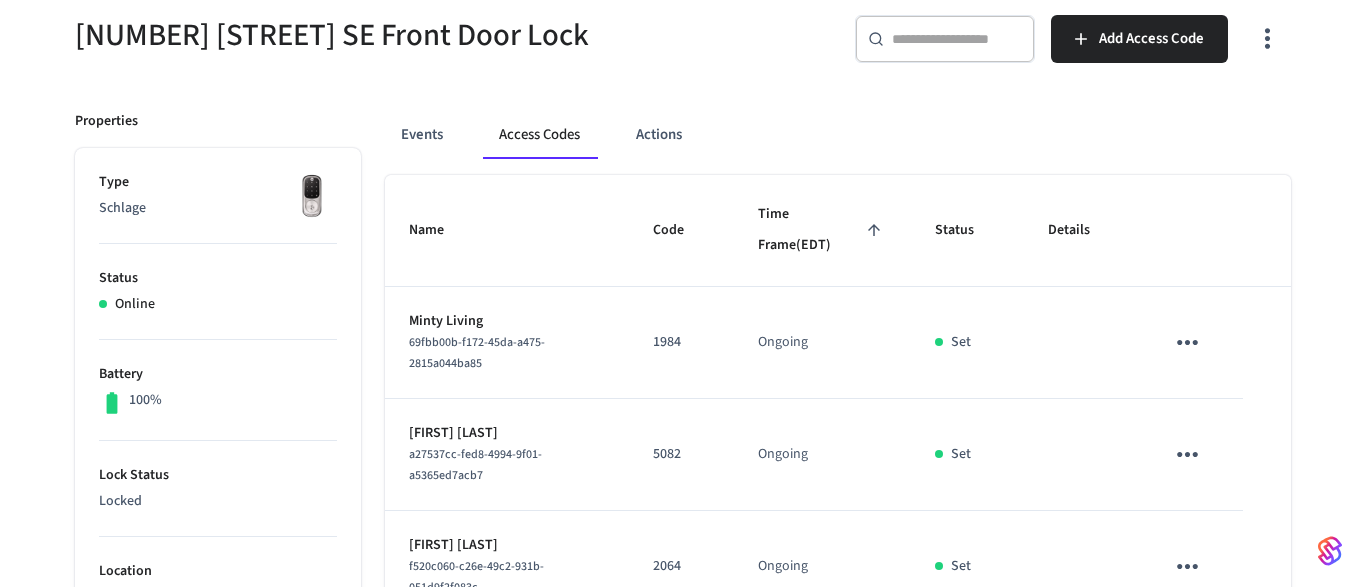 click on "Time Frame  (EDT)" at bounding box center [822, 230] 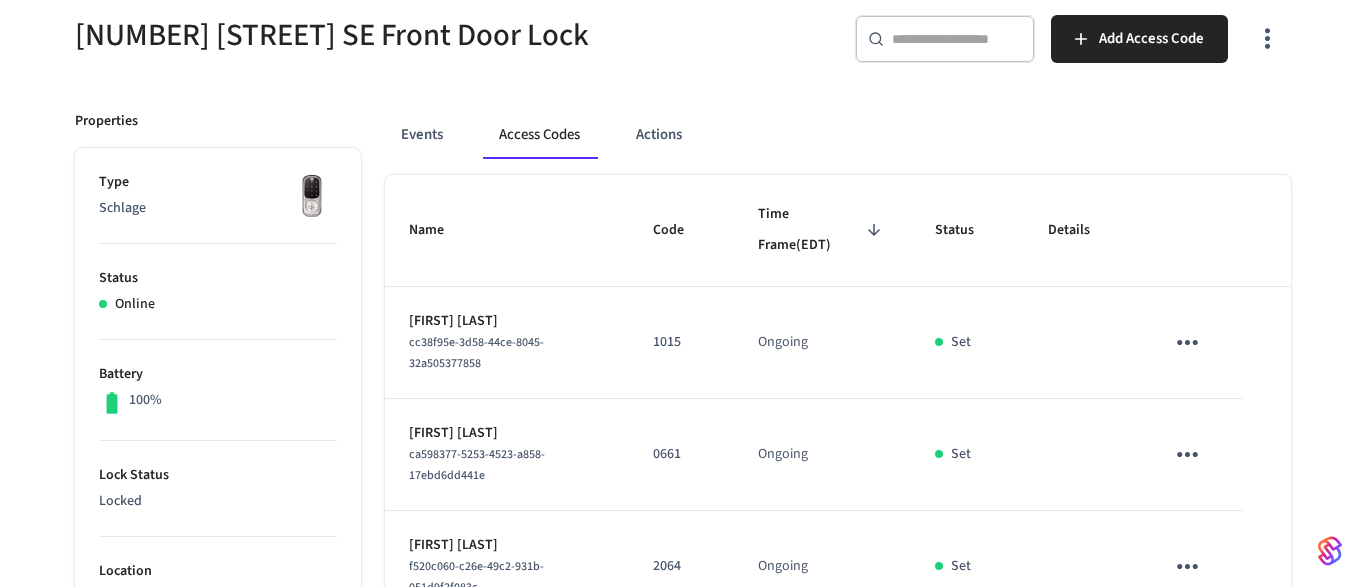 click on "Status" at bounding box center [967, 231] 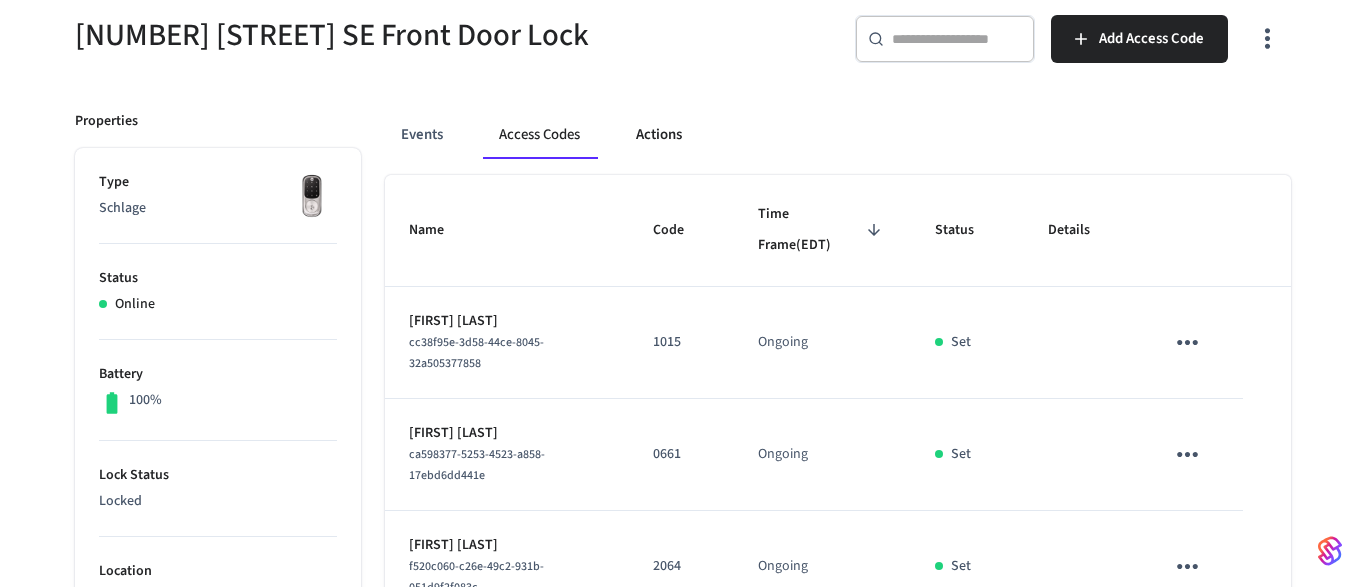 click on "Actions" at bounding box center [659, 135] 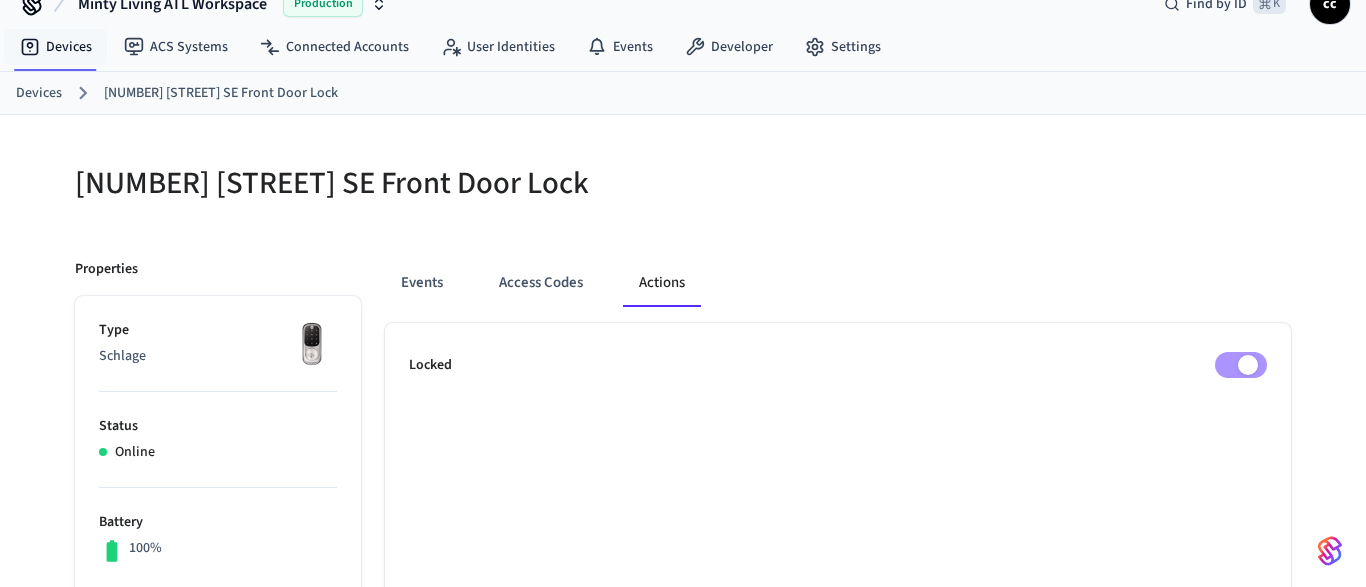 scroll, scrollTop: 0, scrollLeft: 0, axis: both 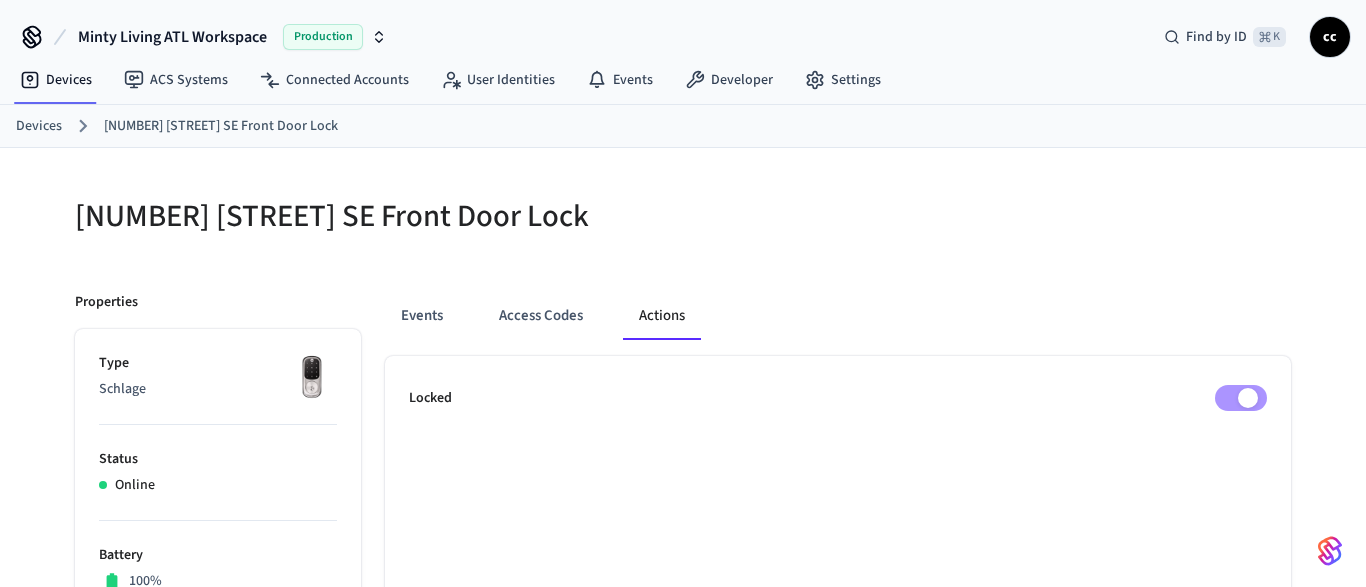 click on "Devices" at bounding box center [39, 126] 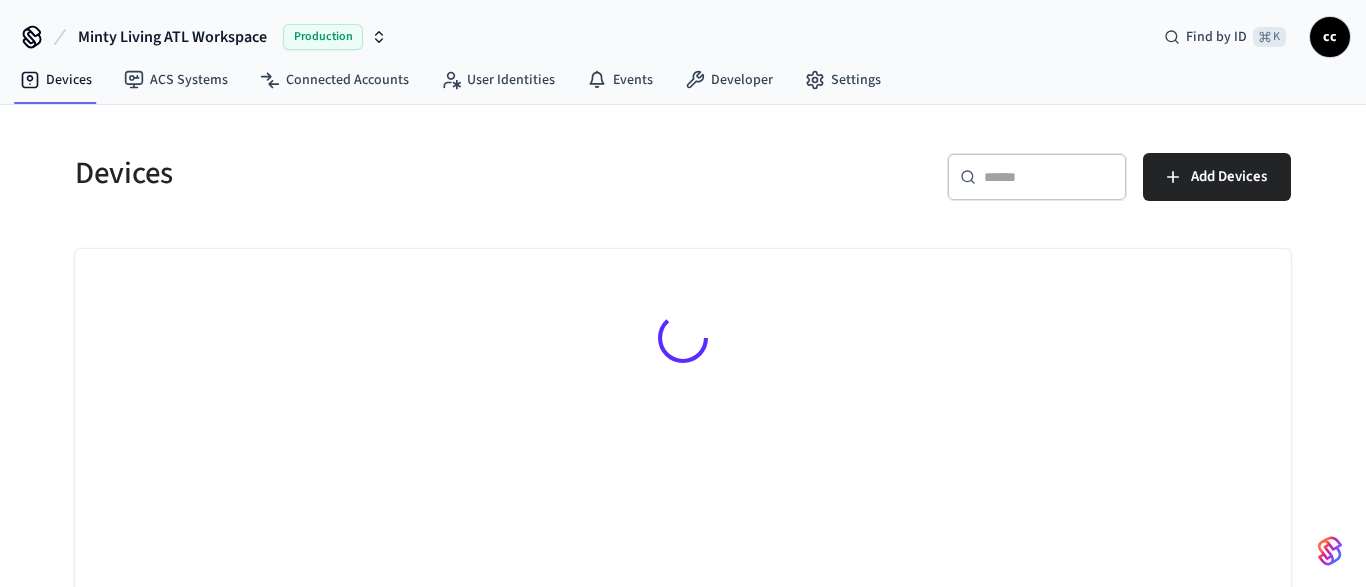 click on "​ ​" at bounding box center [1037, 177] 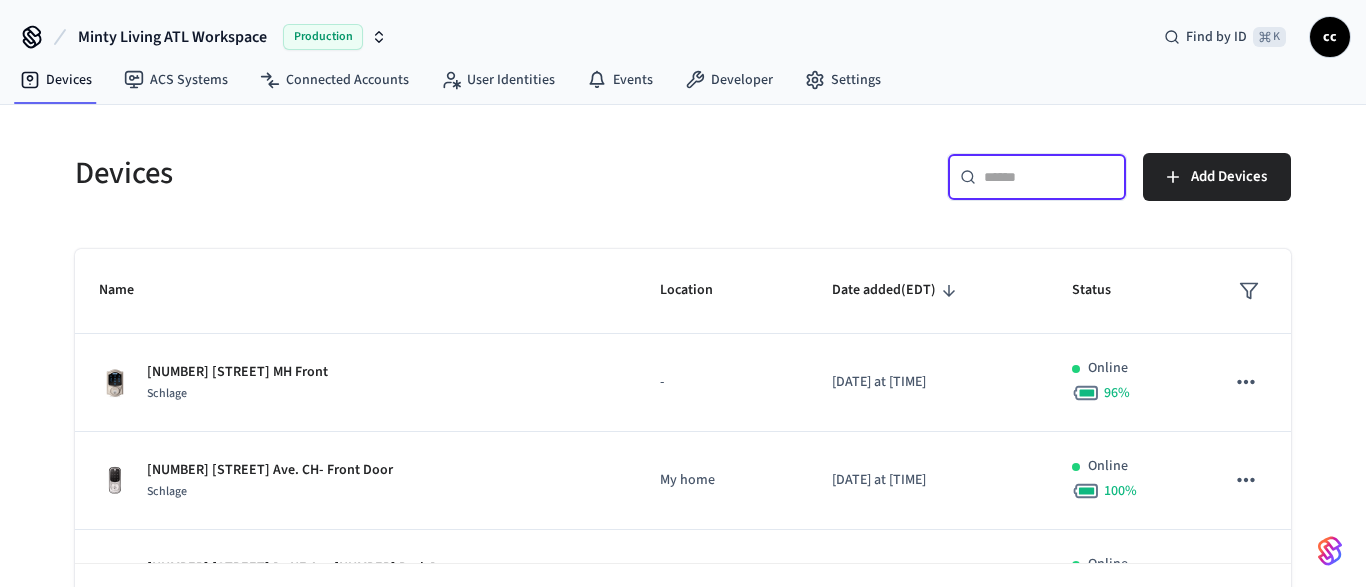 paste on "**********" 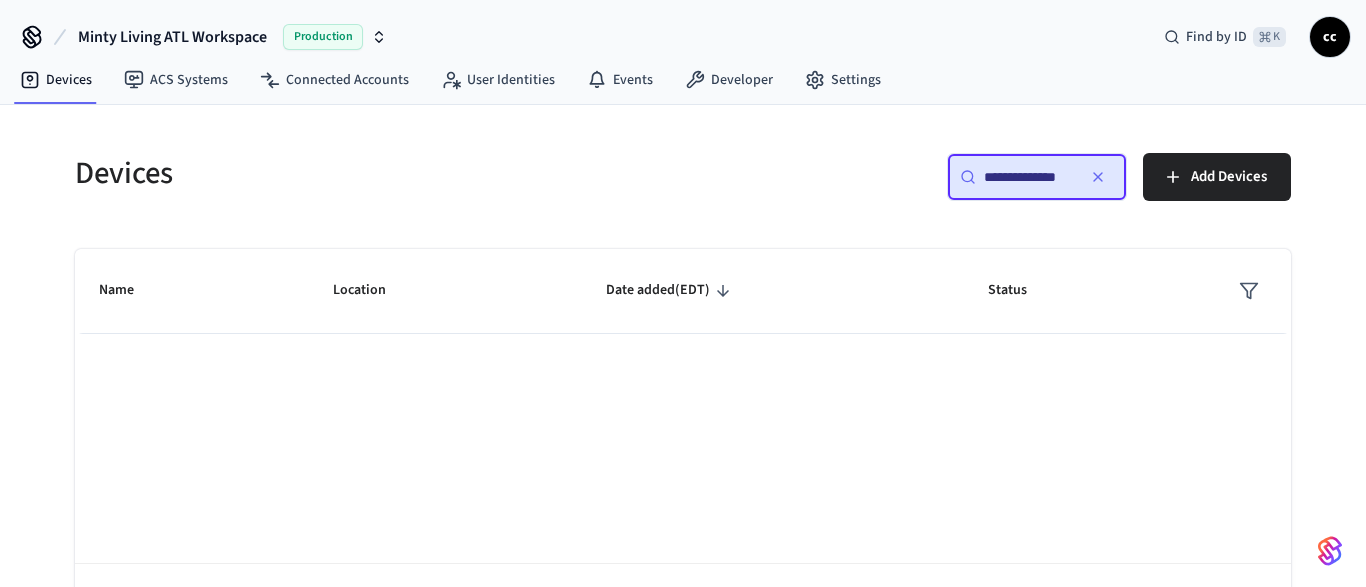 scroll, scrollTop: 0, scrollLeft: 4, axis: horizontal 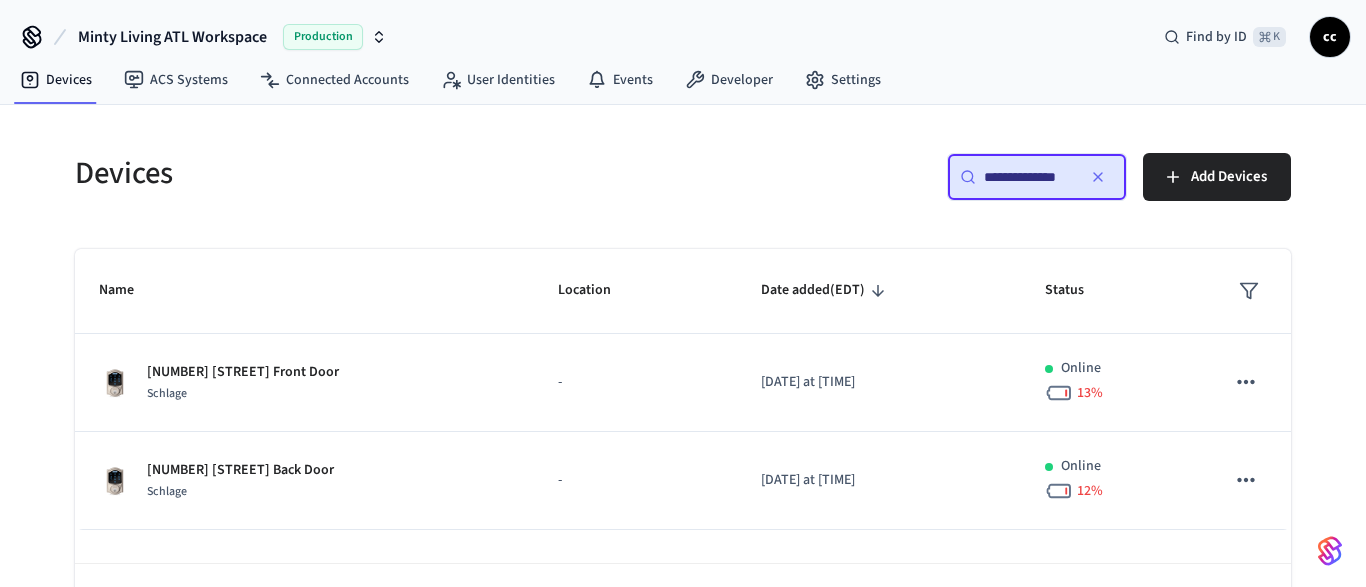 type on "**********" 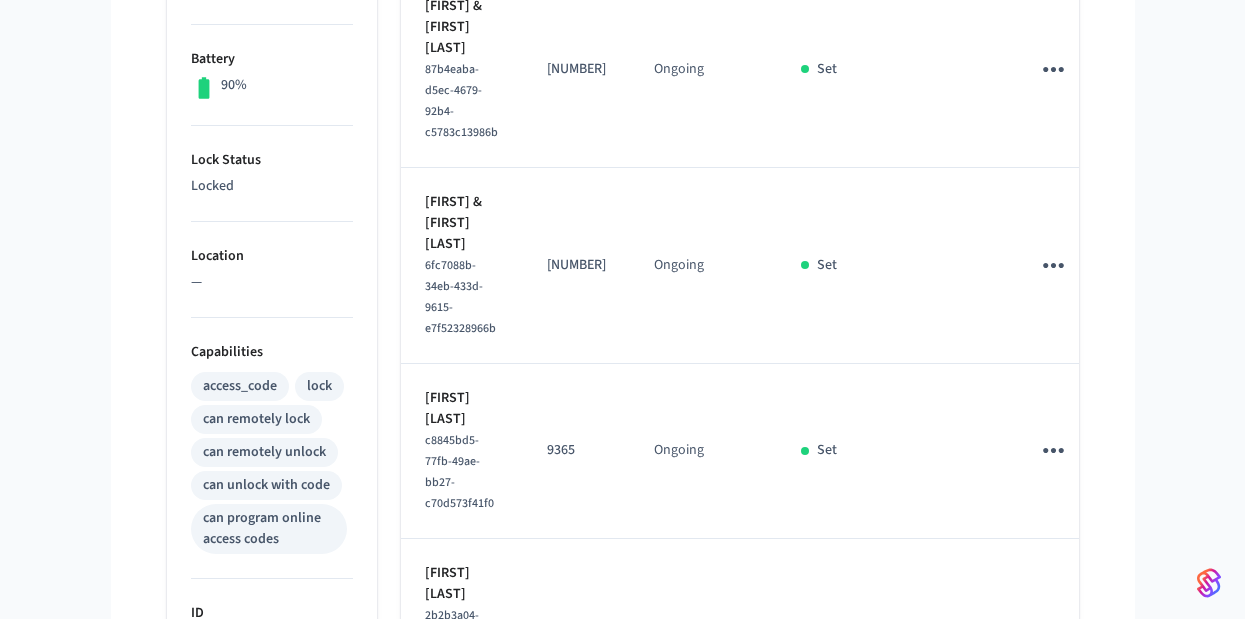 scroll, scrollTop: 701, scrollLeft: 0, axis: vertical 